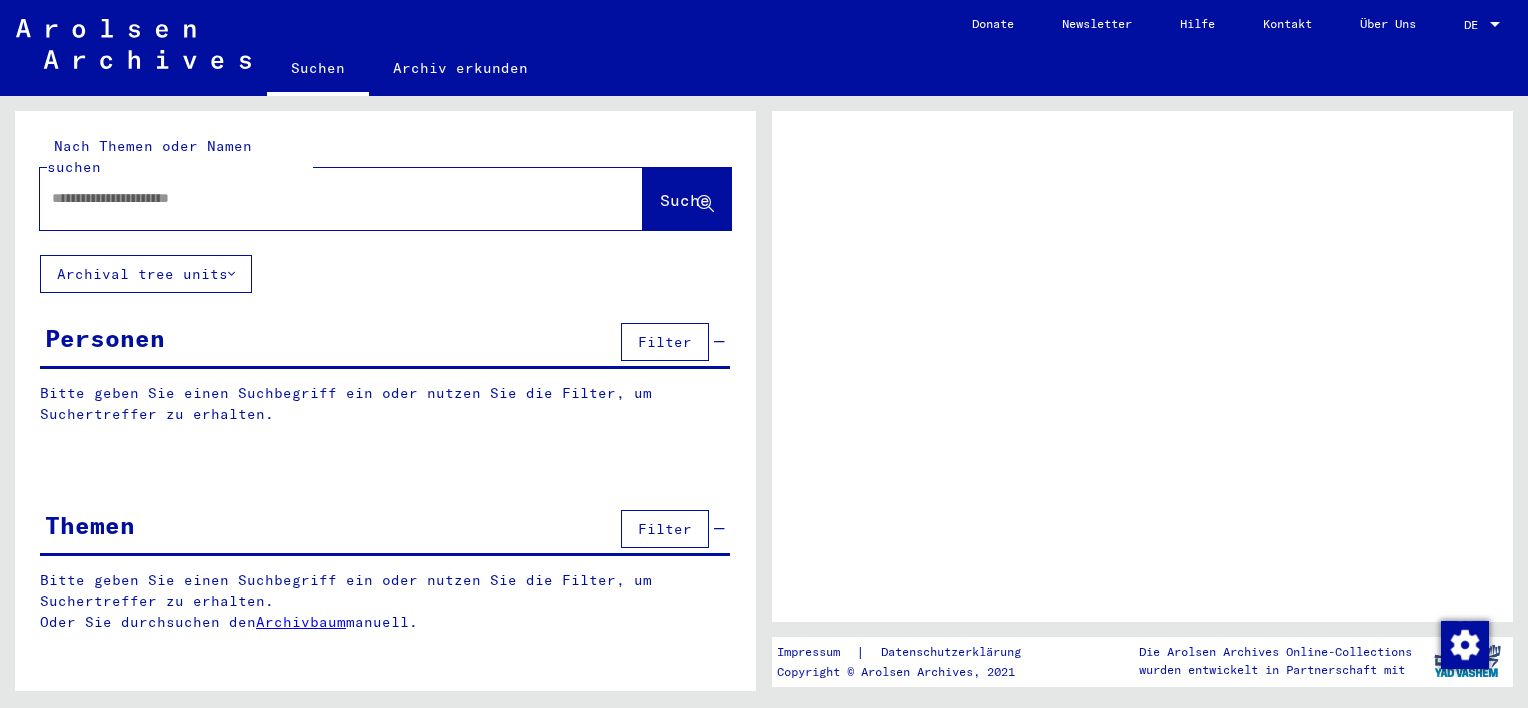 scroll, scrollTop: 0, scrollLeft: 0, axis: both 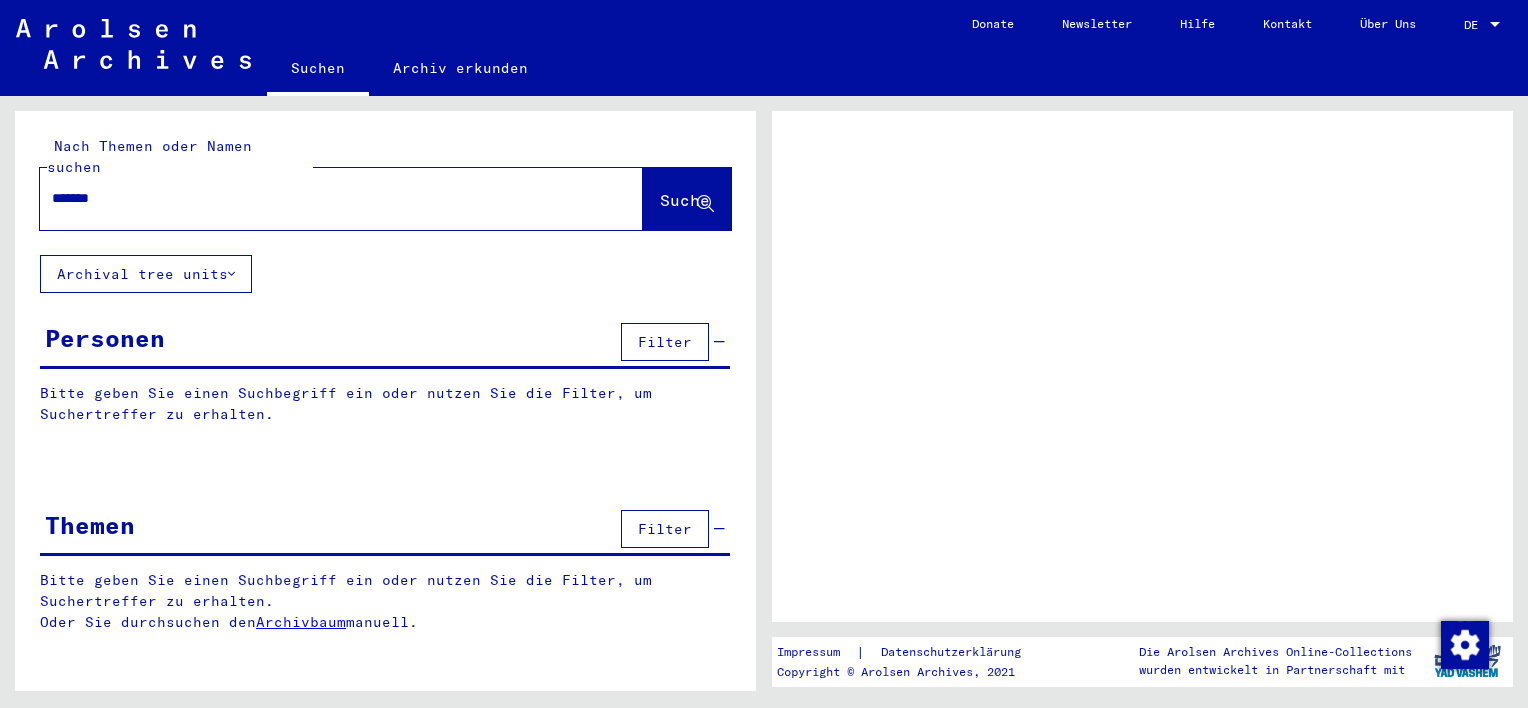 type on "*******" 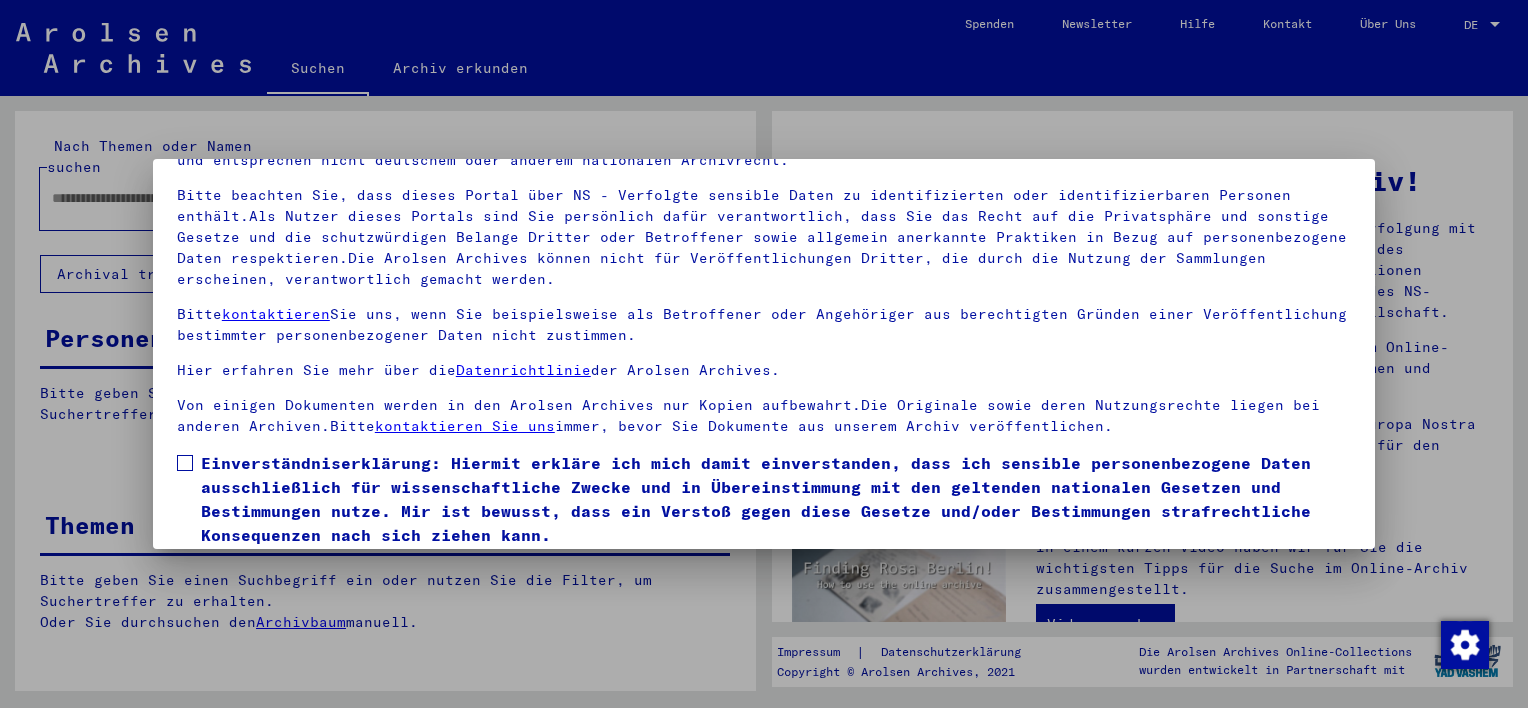 scroll, scrollTop: 170, scrollLeft: 0, axis: vertical 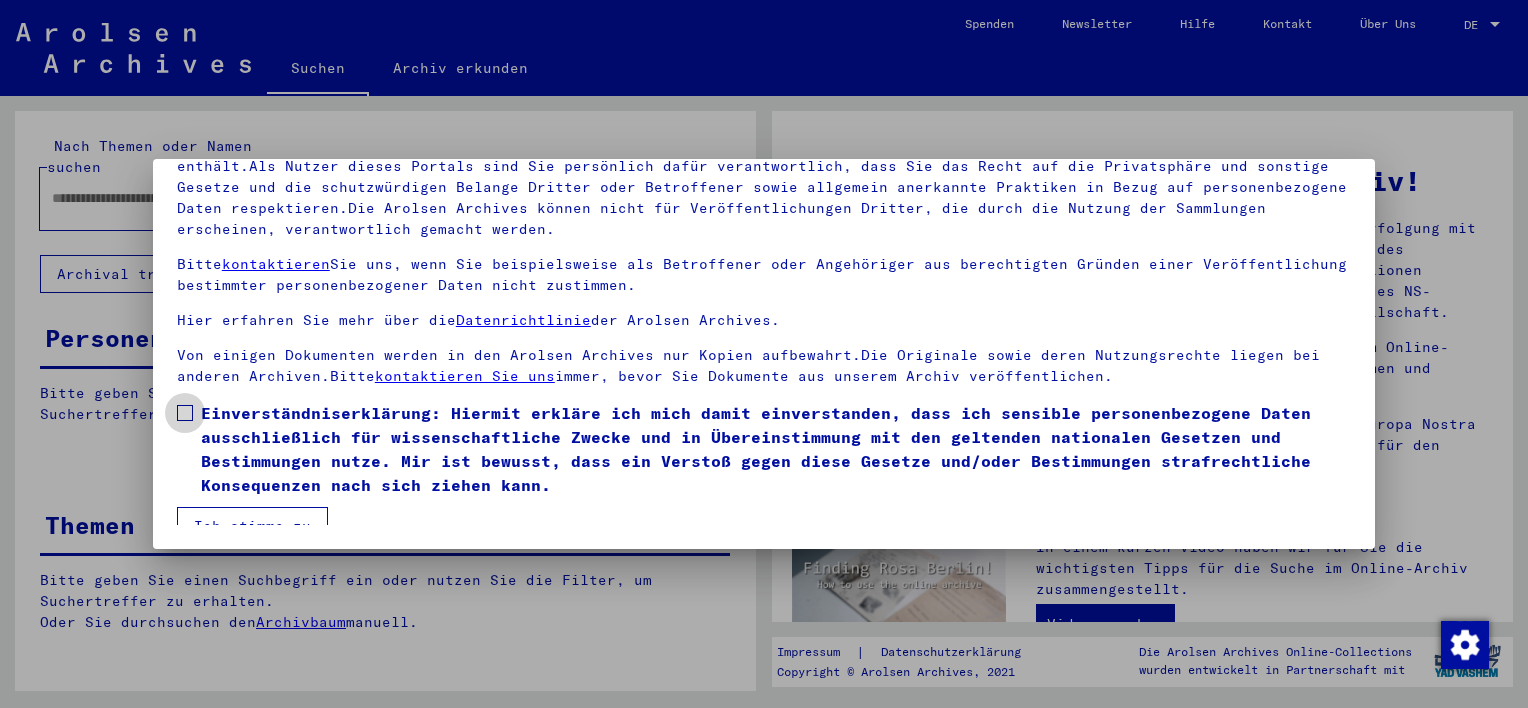 click at bounding box center (185, 413) 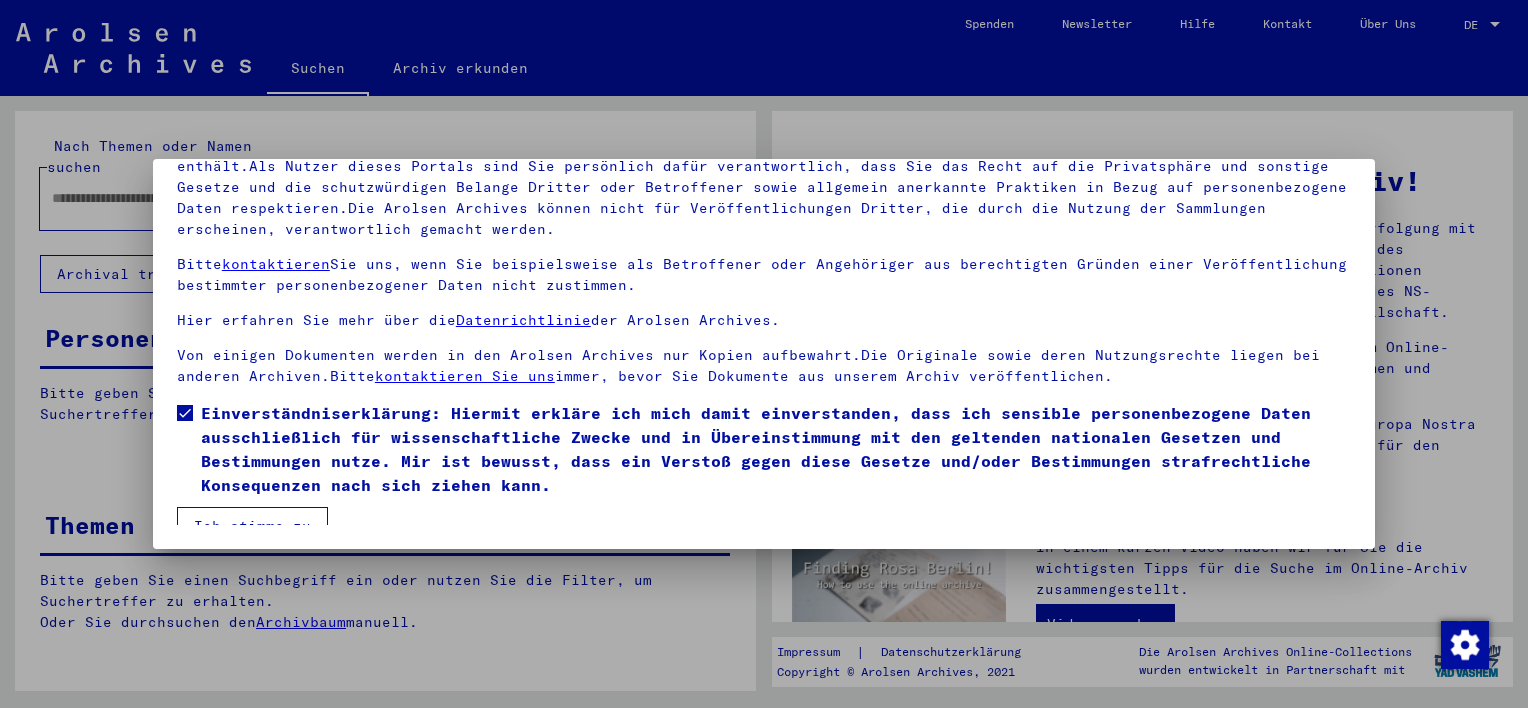 click on "Ich stimme zu" at bounding box center (252, 526) 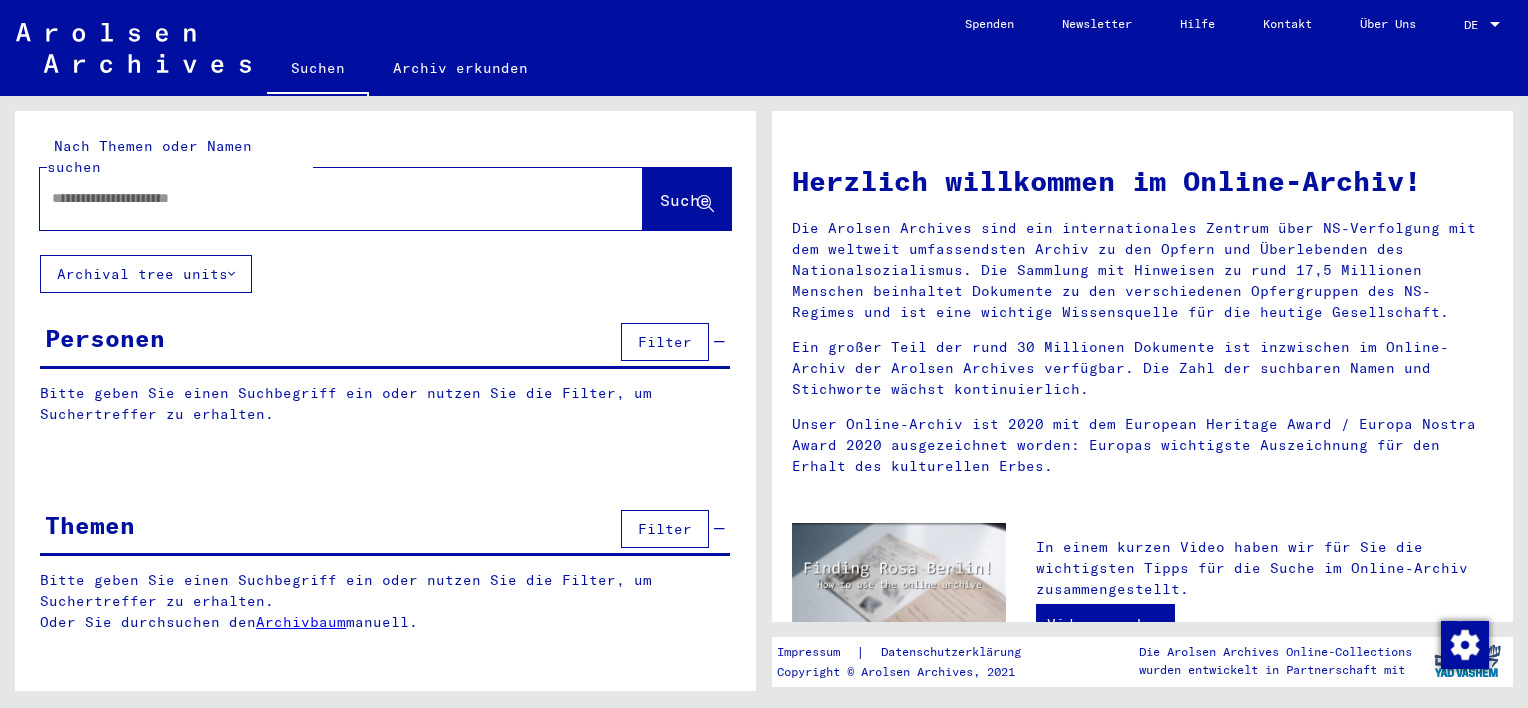 click at bounding box center (317, 198) 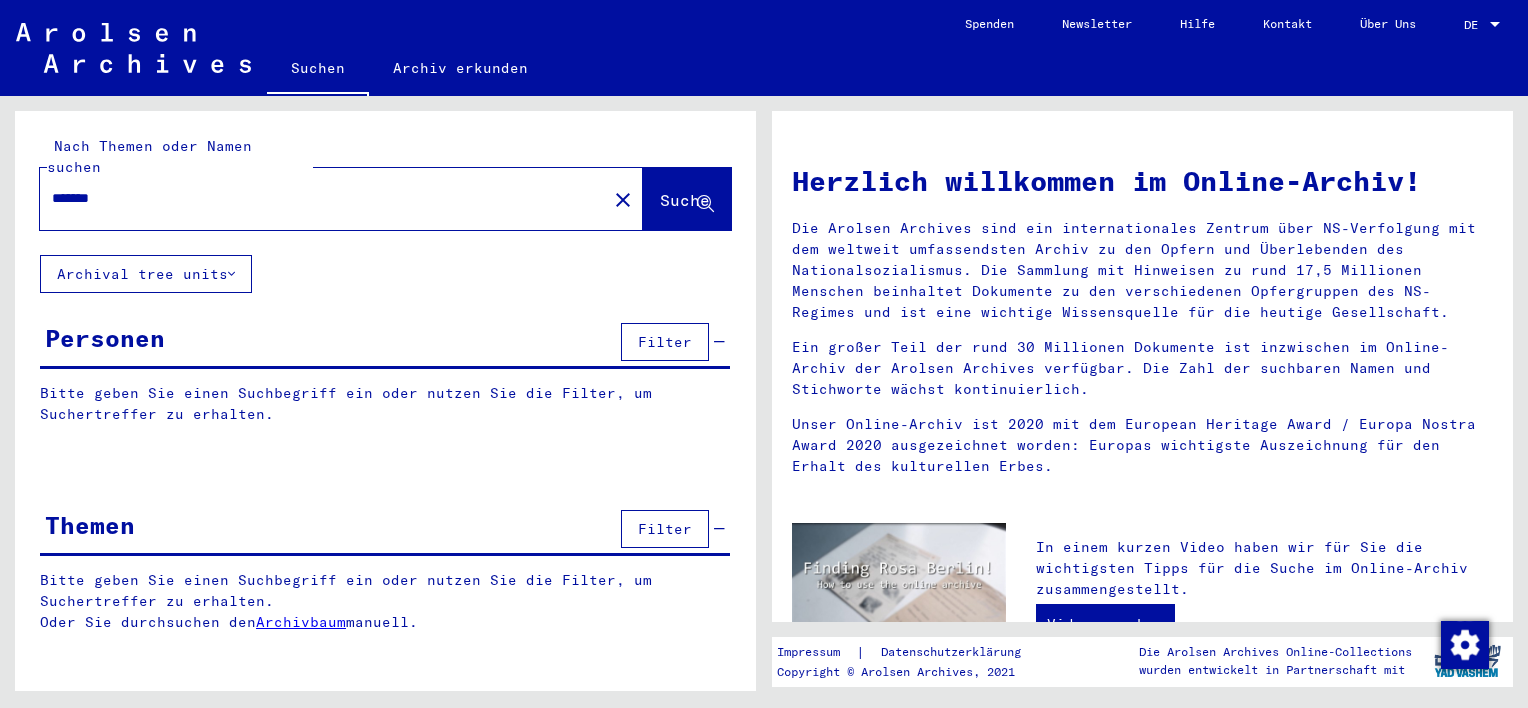 type on "*******" 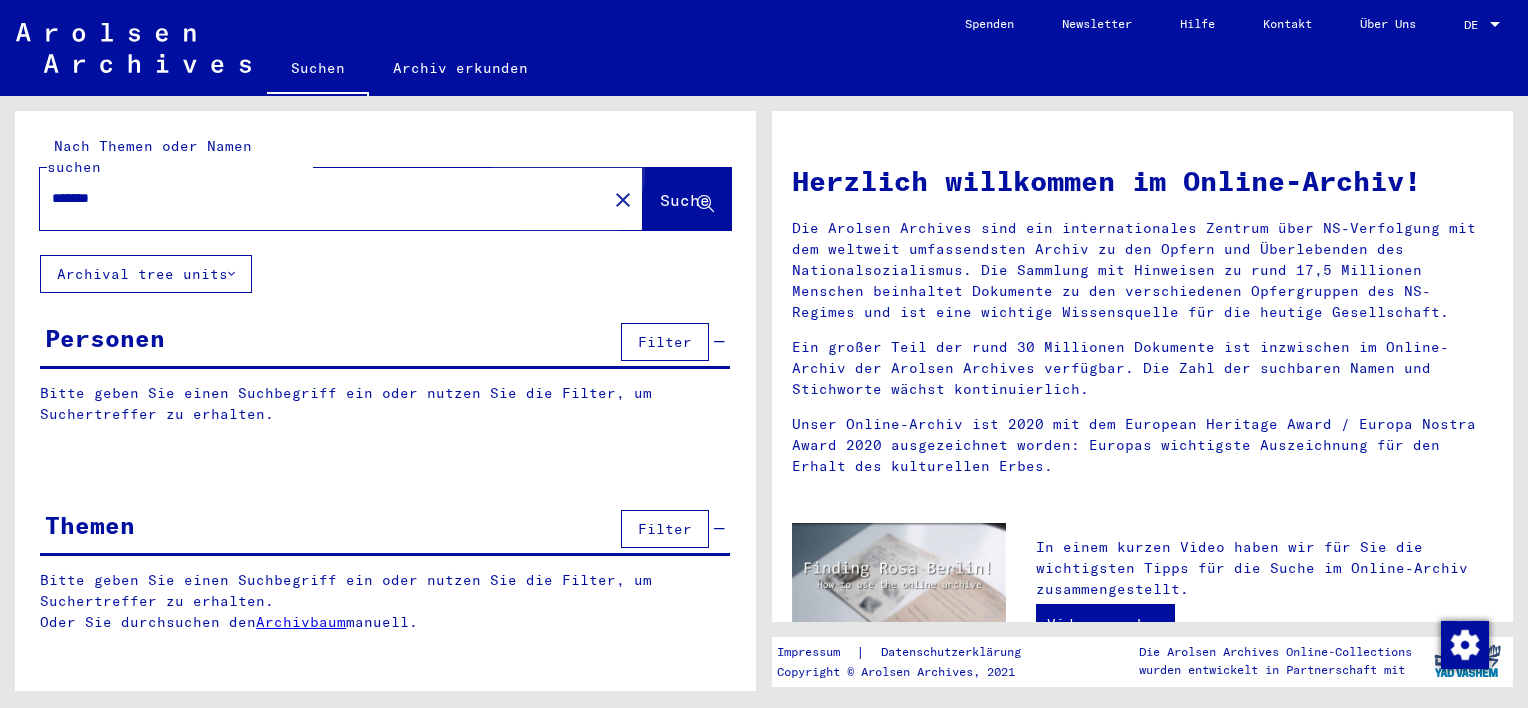 click on "Suche" 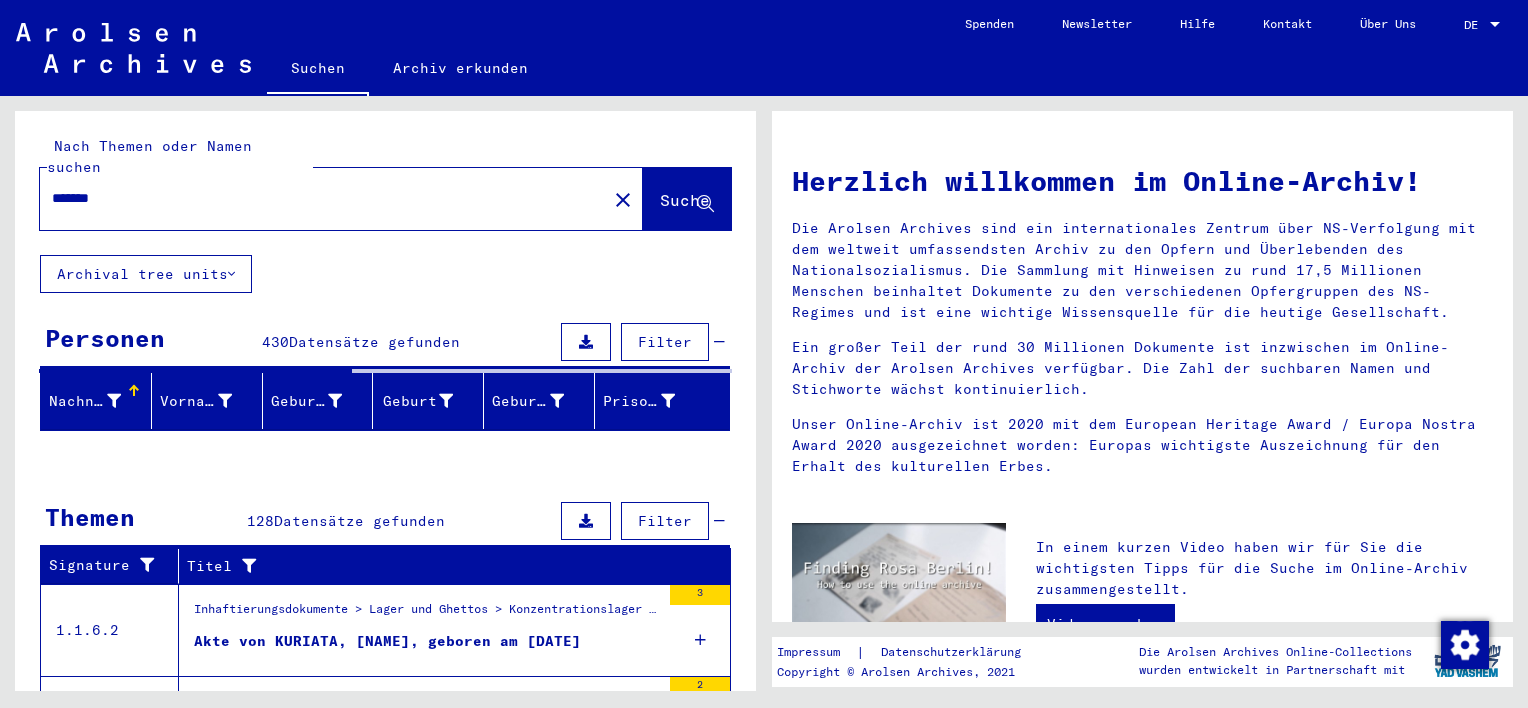 type 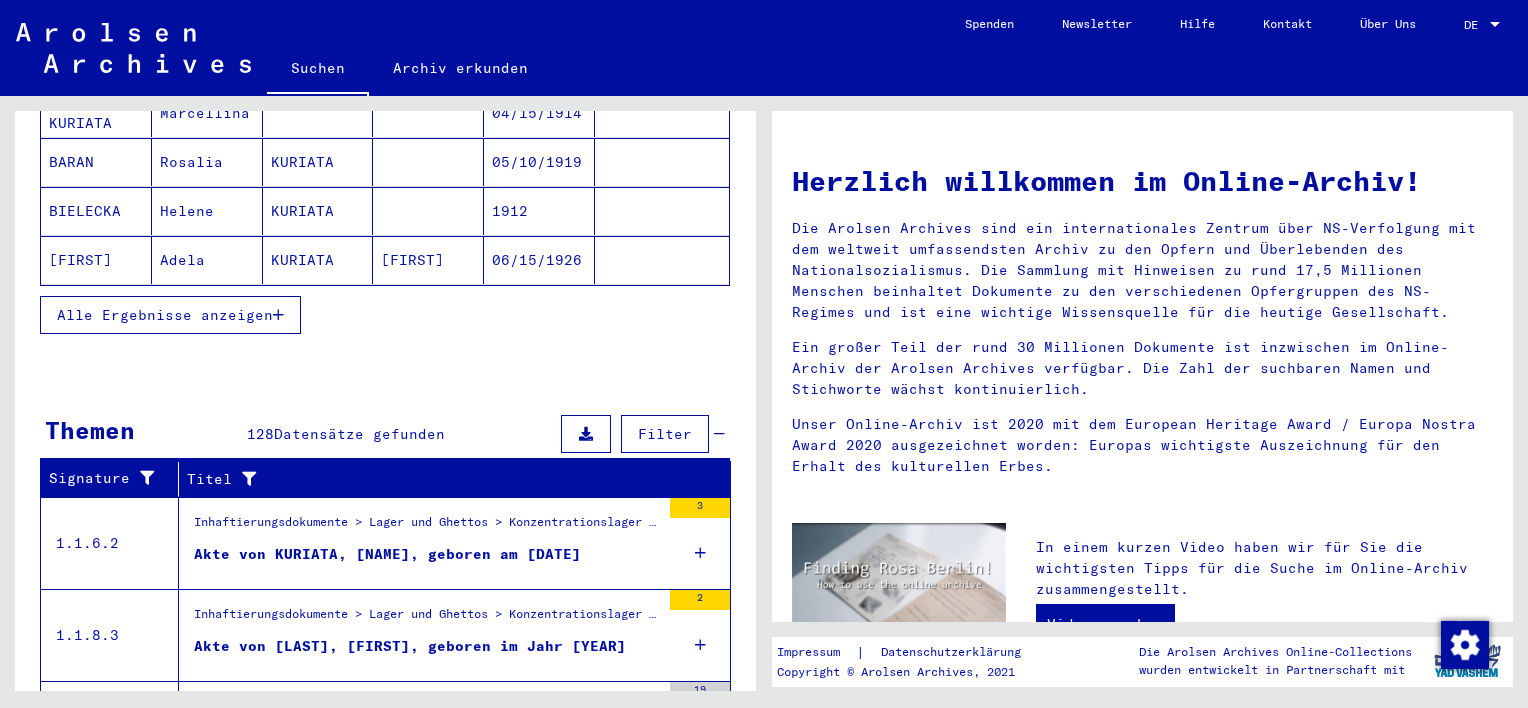 scroll, scrollTop: 684, scrollLeft: 0, axis: vertical 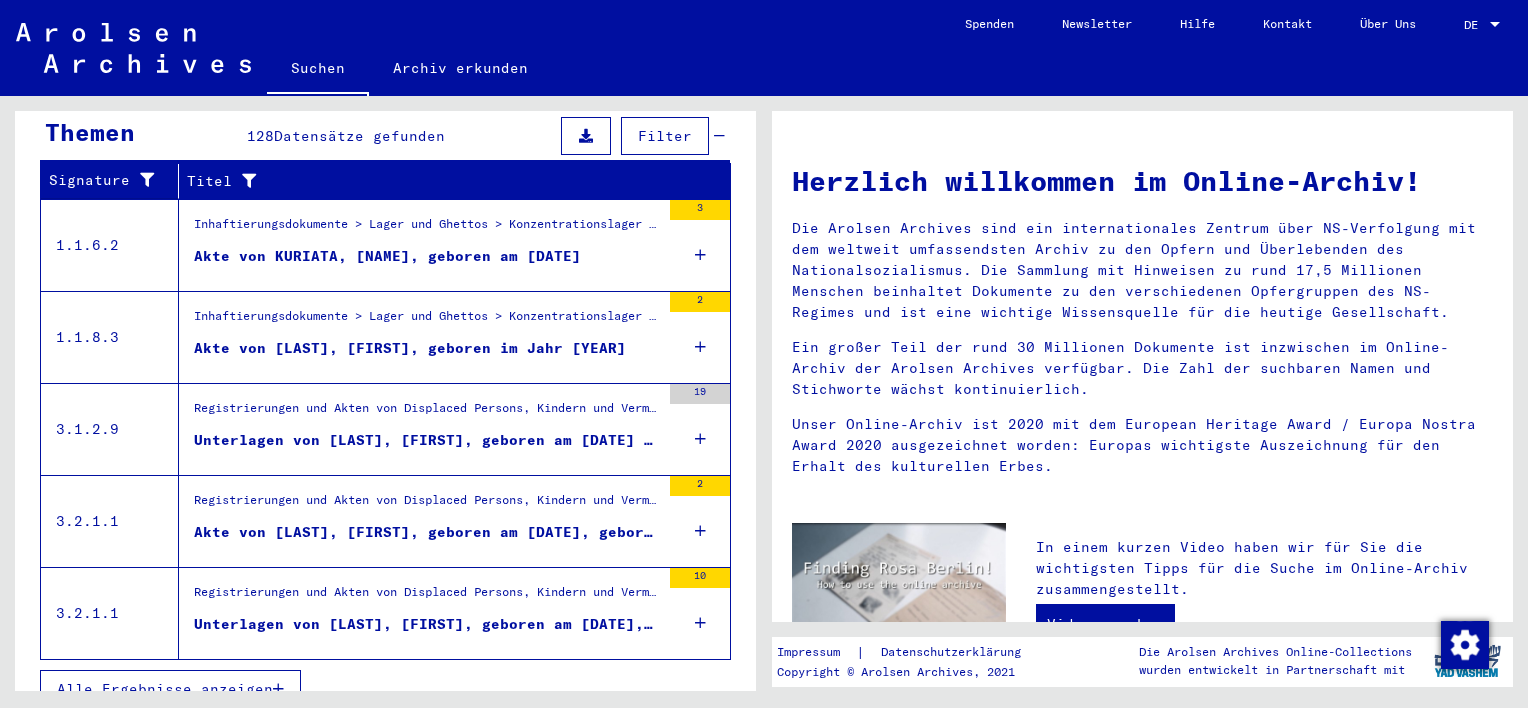click on "Akte von [LAST], [FIRST], geboren im Jahr [YEAR]" at bounding box center [410, 348] 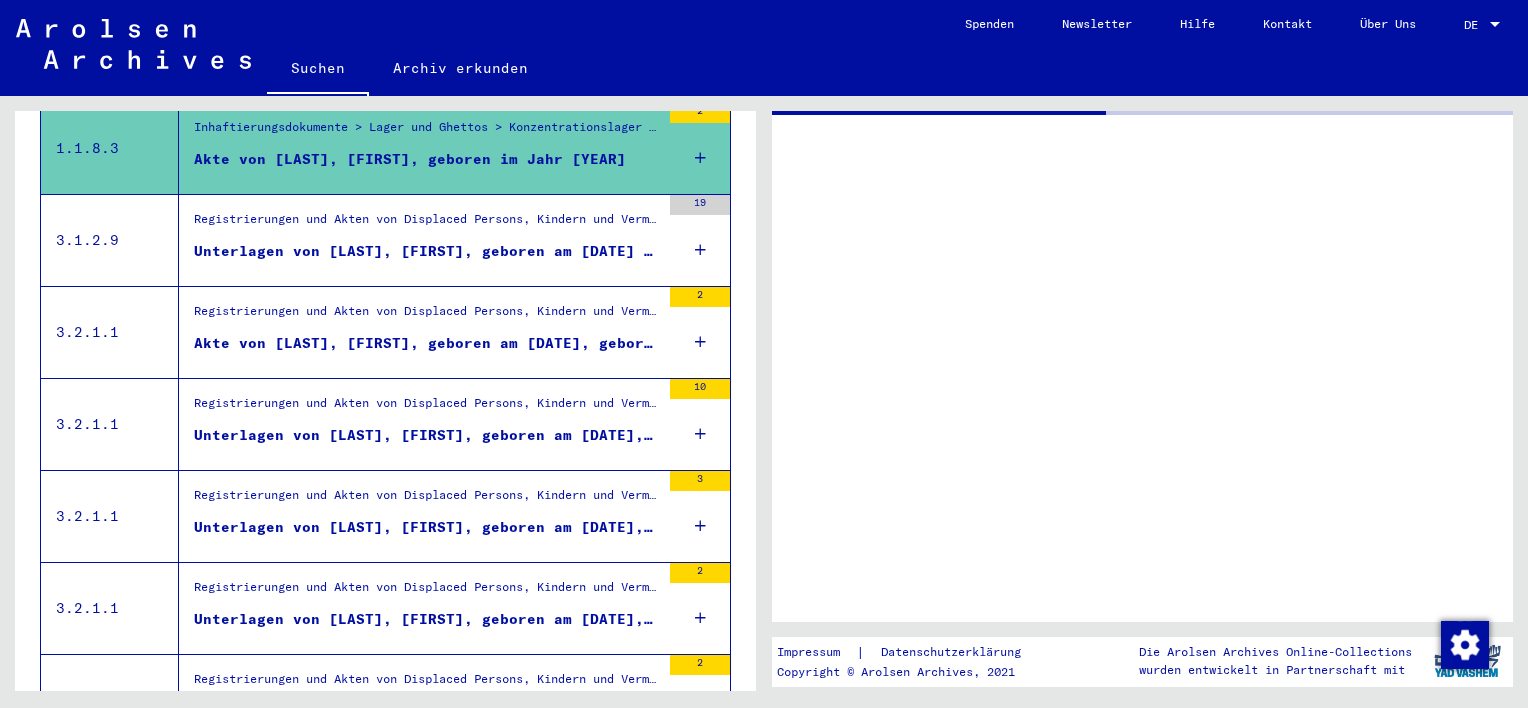 scroll, scrollTop: 324, scrollLeft: 0, axis: vertical 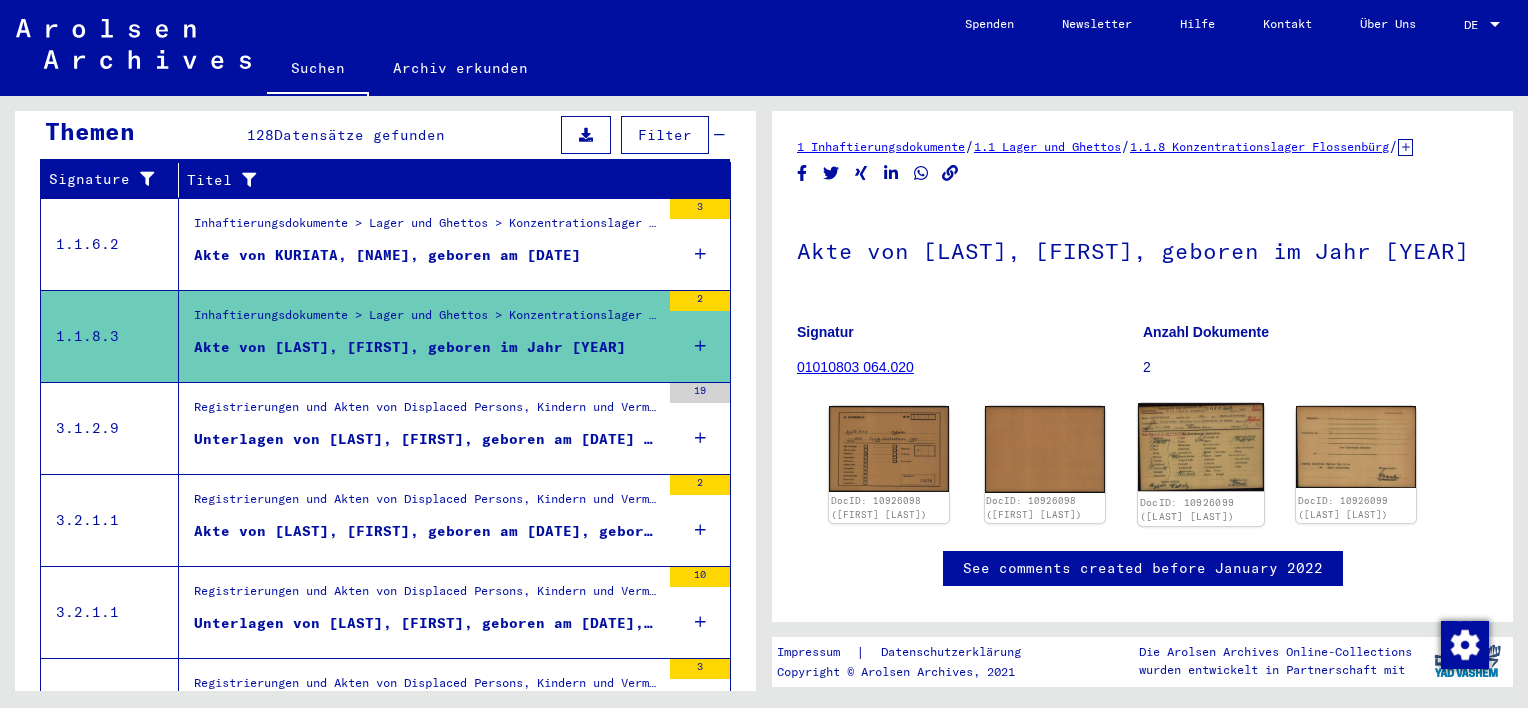 click 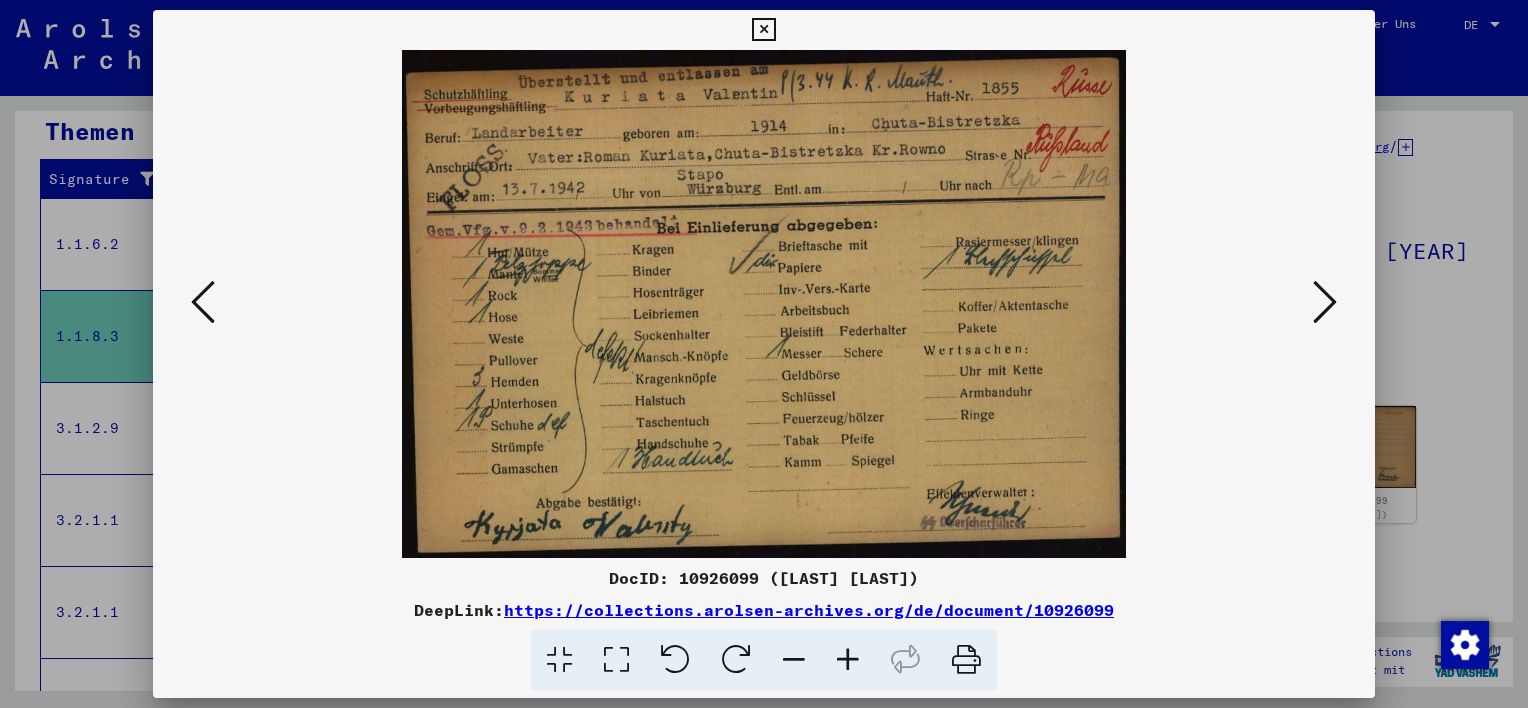 click at bounding box center [764, 304] 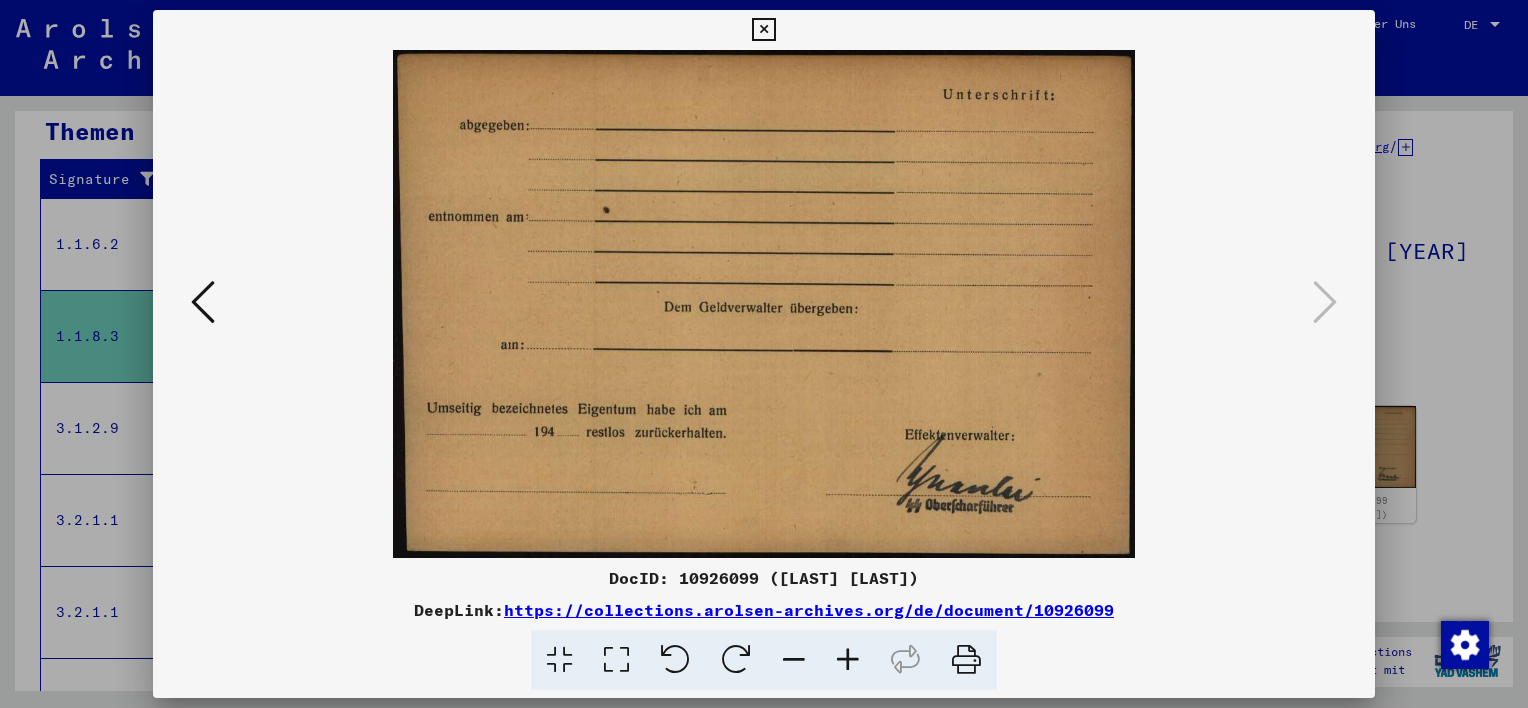 click at bounding box center (203, 303) 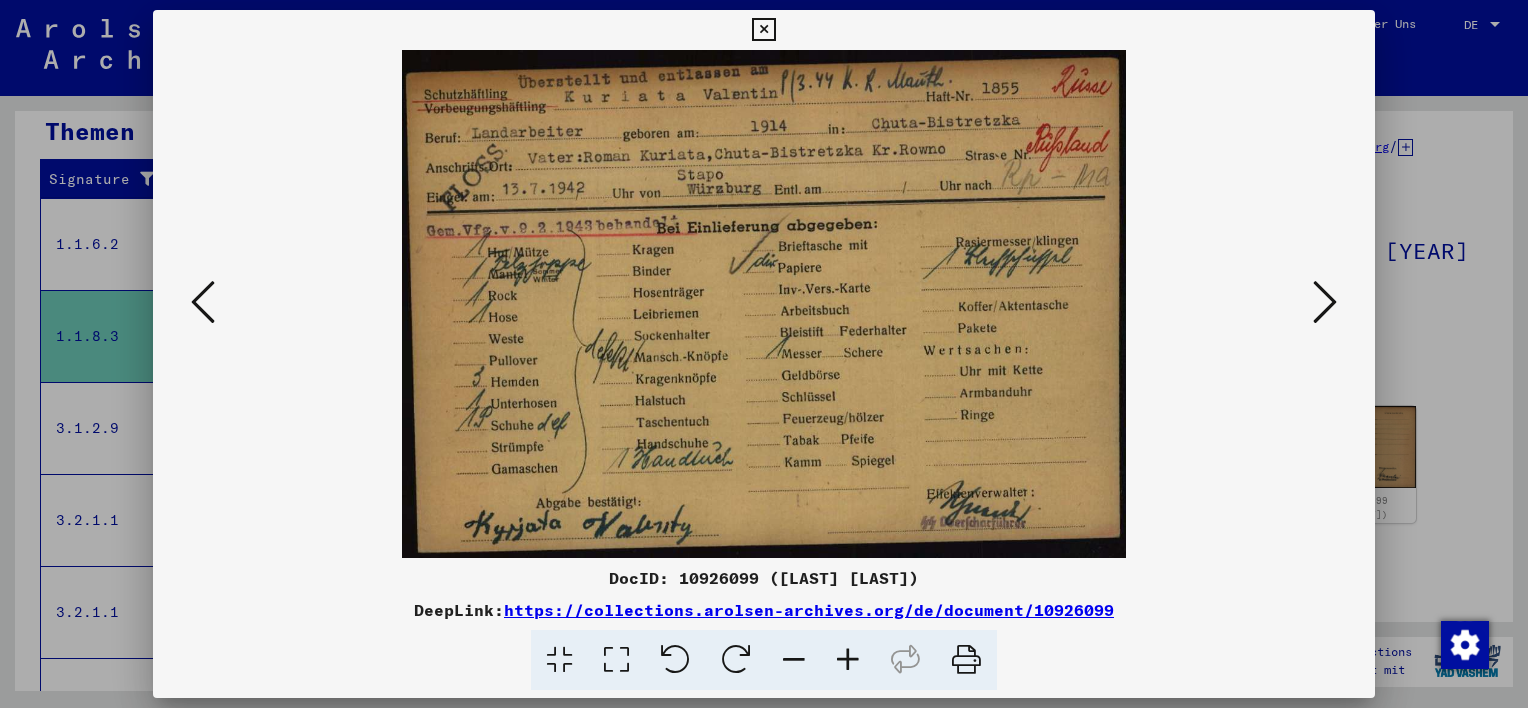 click at bounding box center [203, 303] 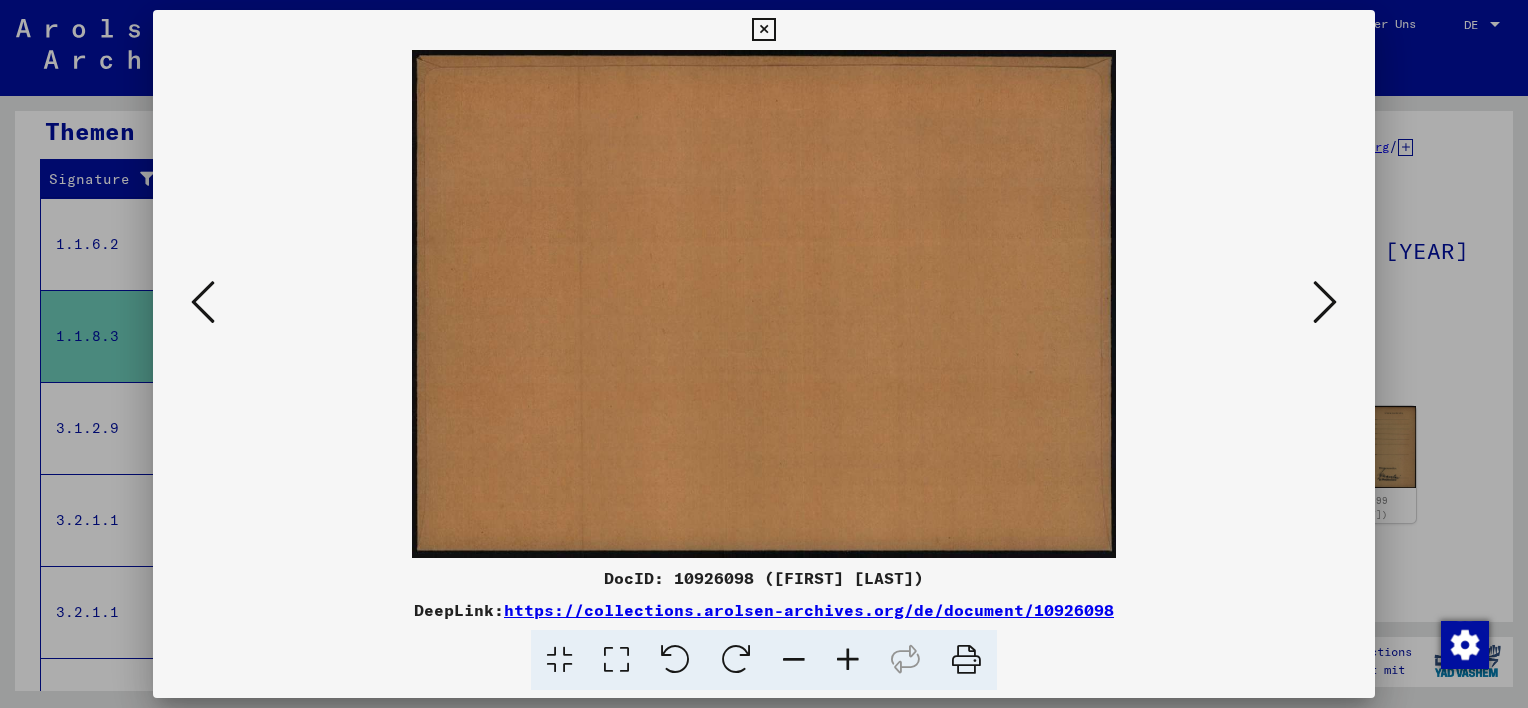 click at bounding box center [203, 303] 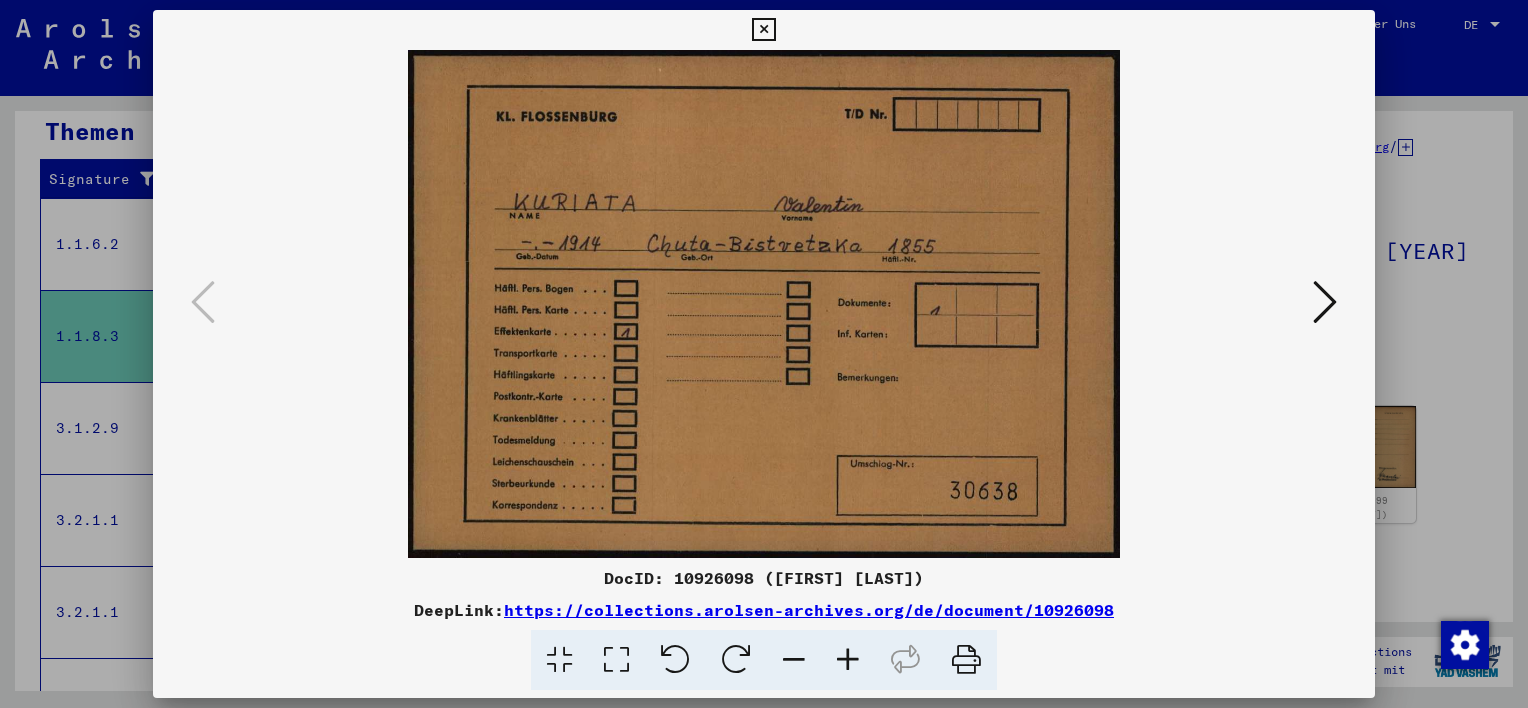 click at bounding box center [764, 354] 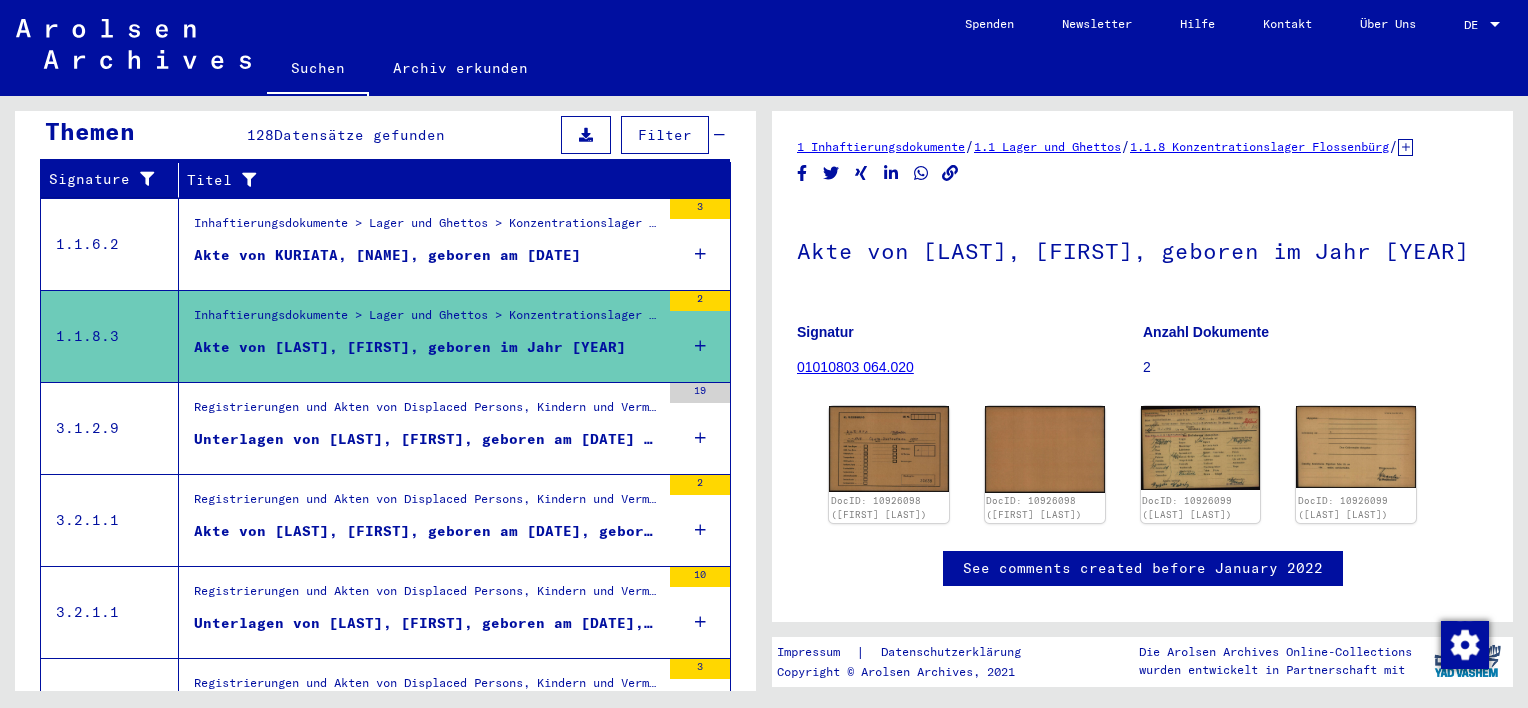 click on "Registrierungen und Akten von Displaced Persons, Kindern und Vermissten > Aufenthalts- und Emigrationsnachweise > Behandlung von DPs in Krankenhäusern > Bremen-Lesum > Ärztliche Untersuchungsbogen und Röntgenaufnahmen der      IRO-Auswanderungsstellen > Akten mit Namen ab KULIK" at bounding box center [427, 413] 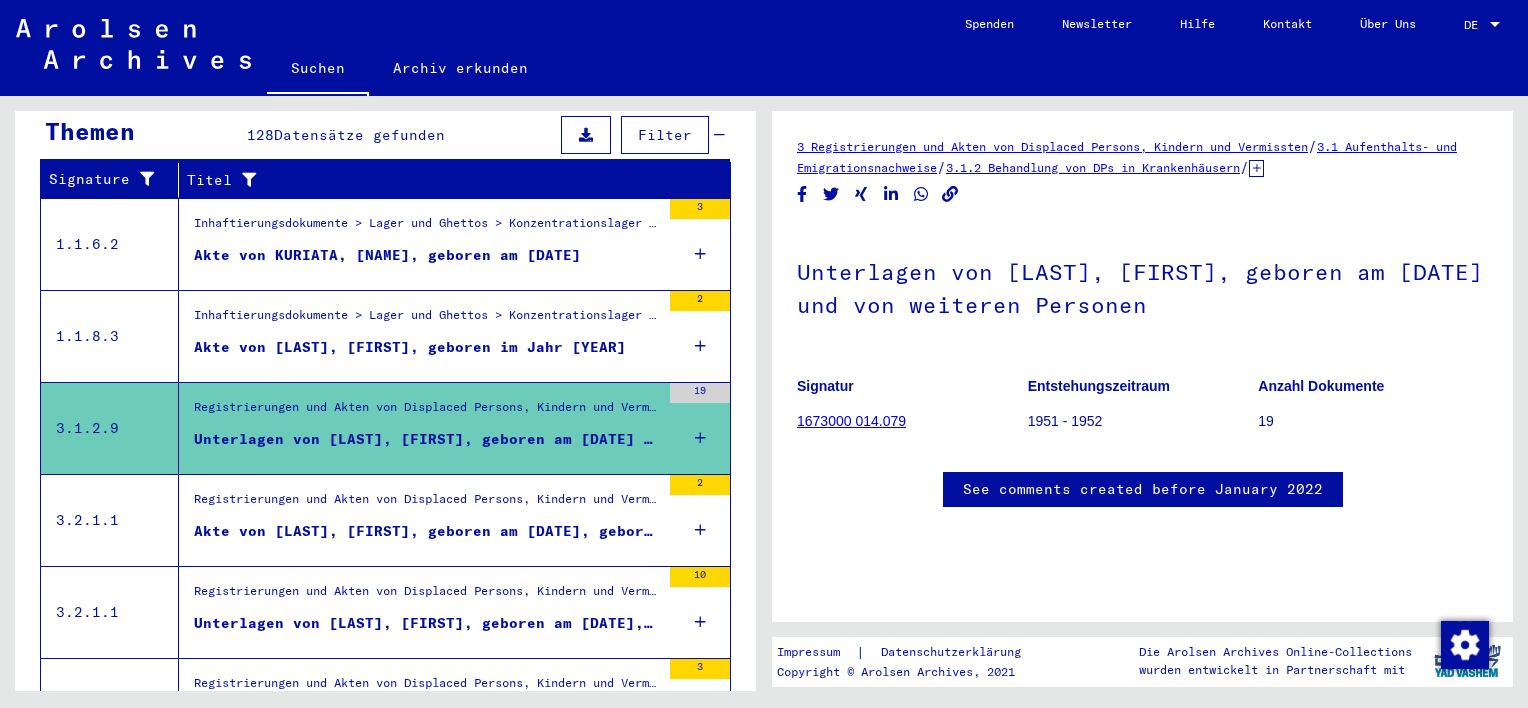 scroll, scrollTop: 0, scrollLeft: 0, axis: both 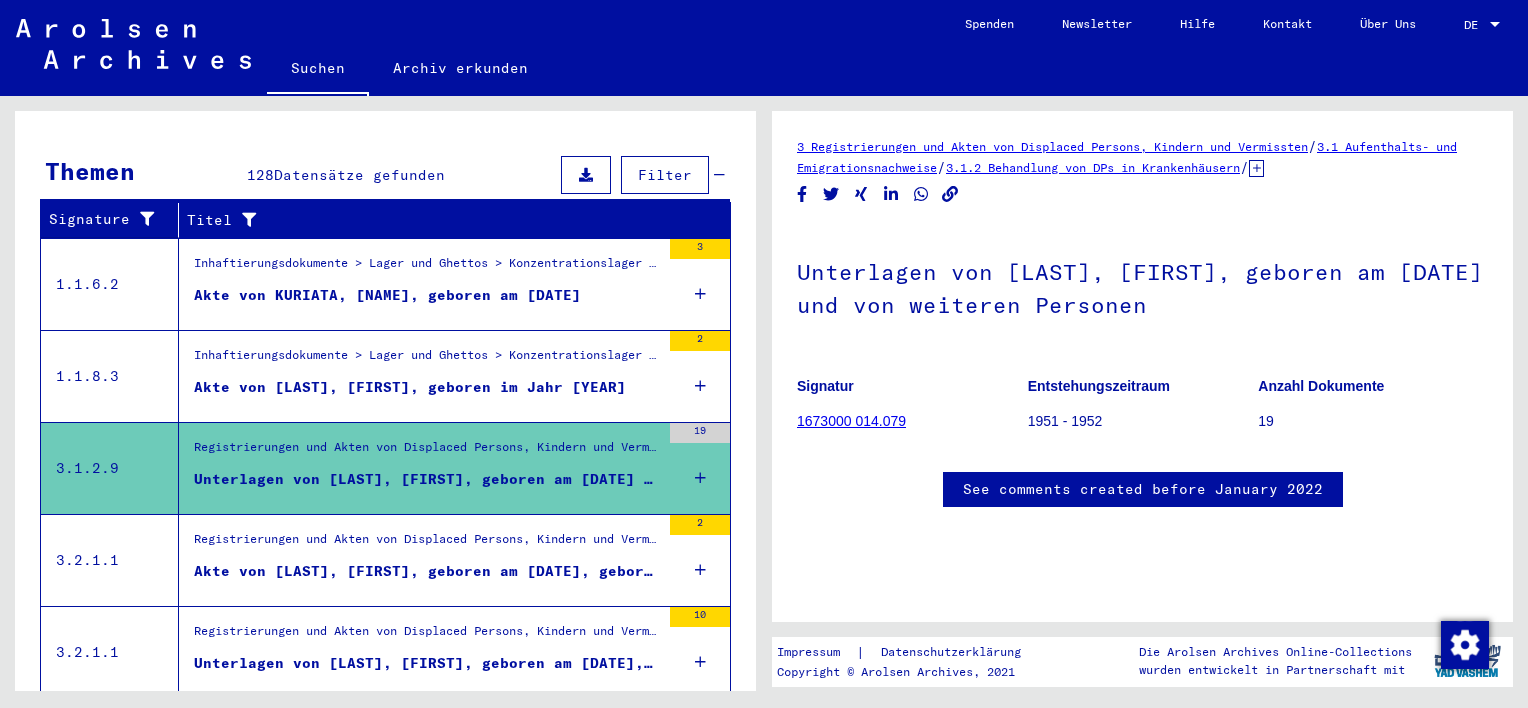 click on "1673000 014.079" 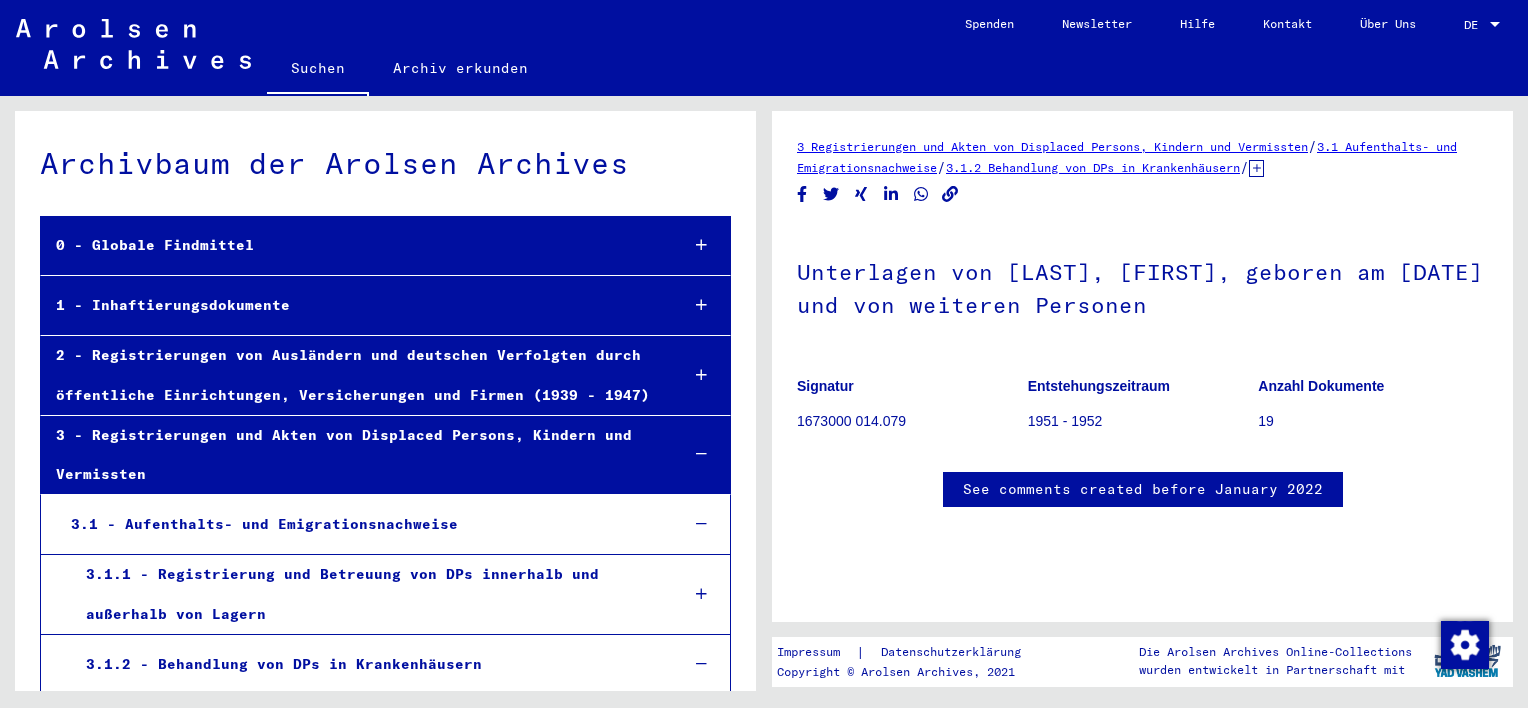 scroll, scrollTop: 9678, scrollLeft: 0, axis: vertical 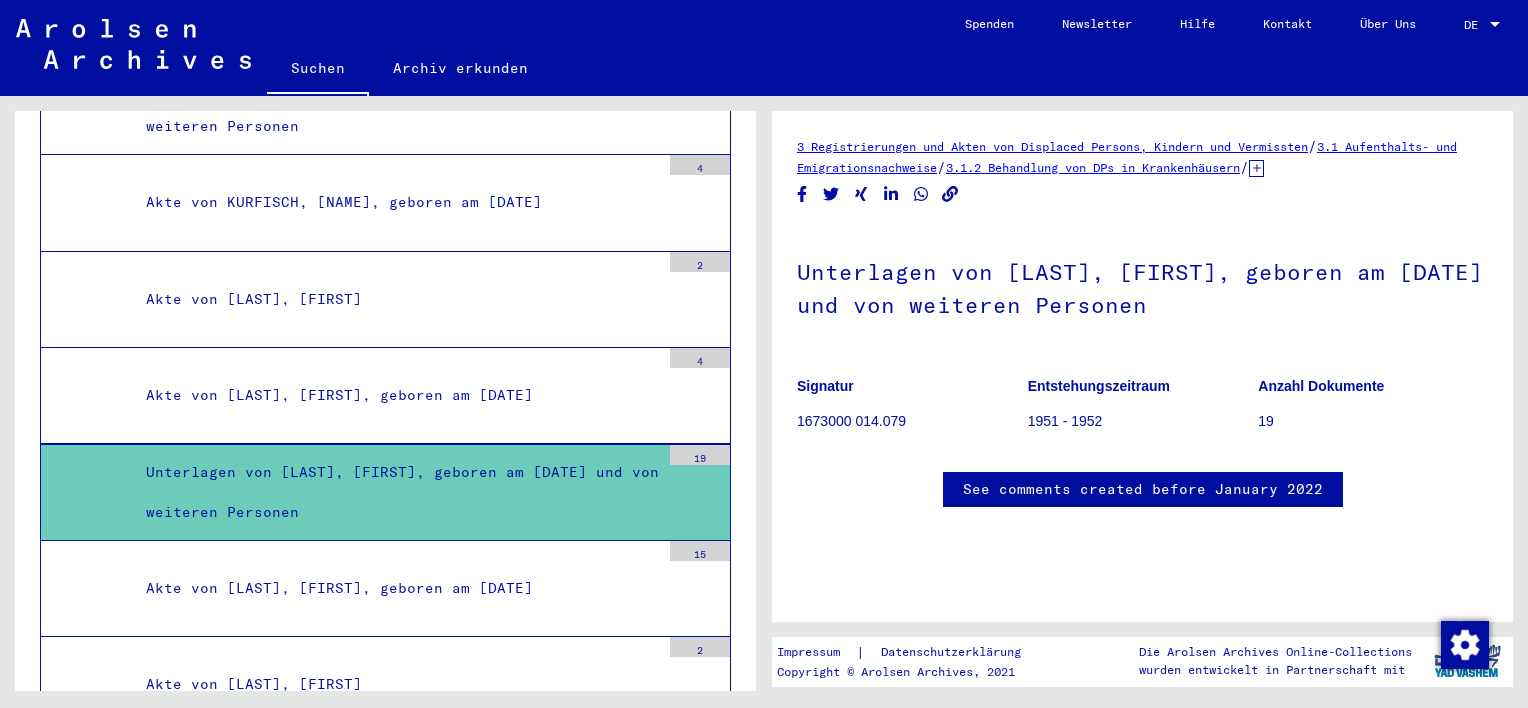 drag, startPoint x: 1487, startPoint y: 243, endPoint x: 1501, endPoint y: 279, distance: 38.626415 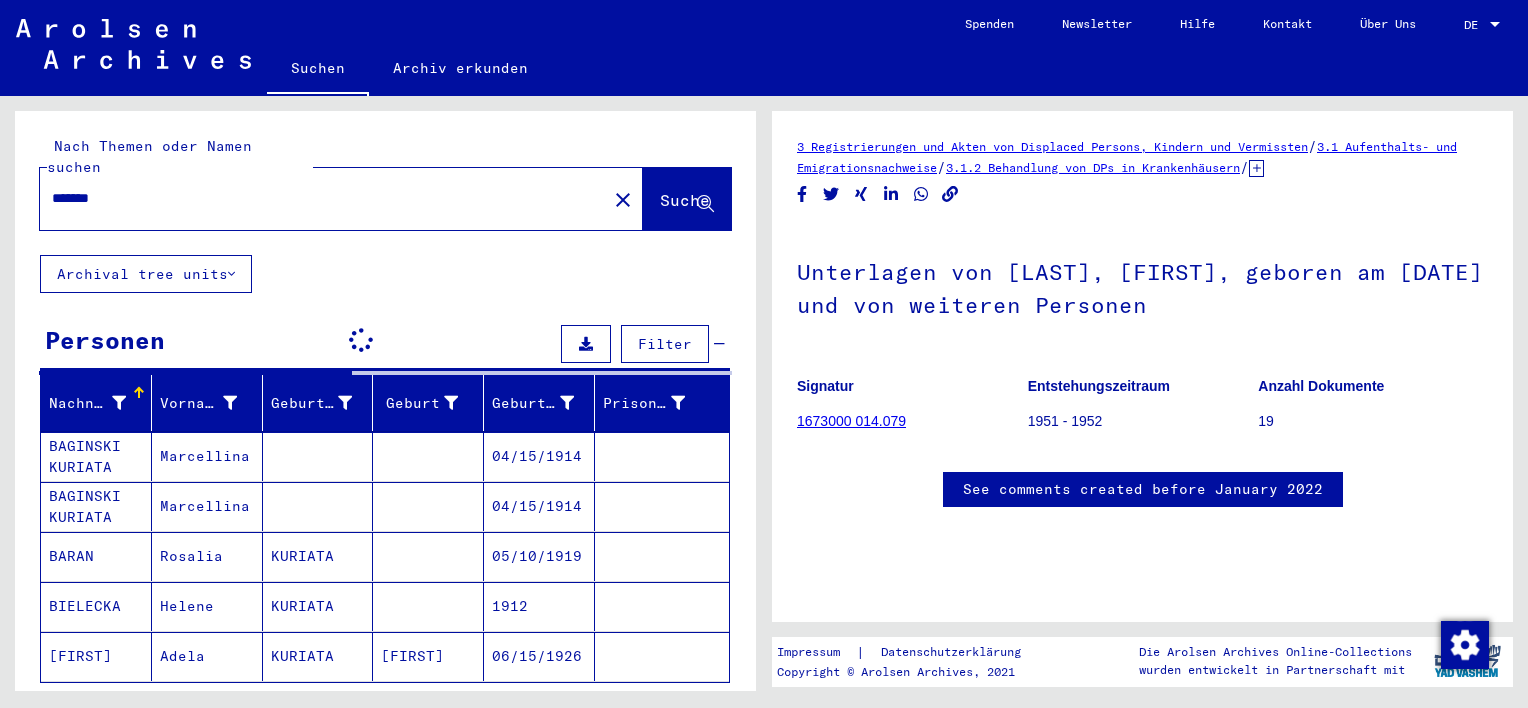 scroll, scrollTop: 0, scrollLeft: 0, axis: both 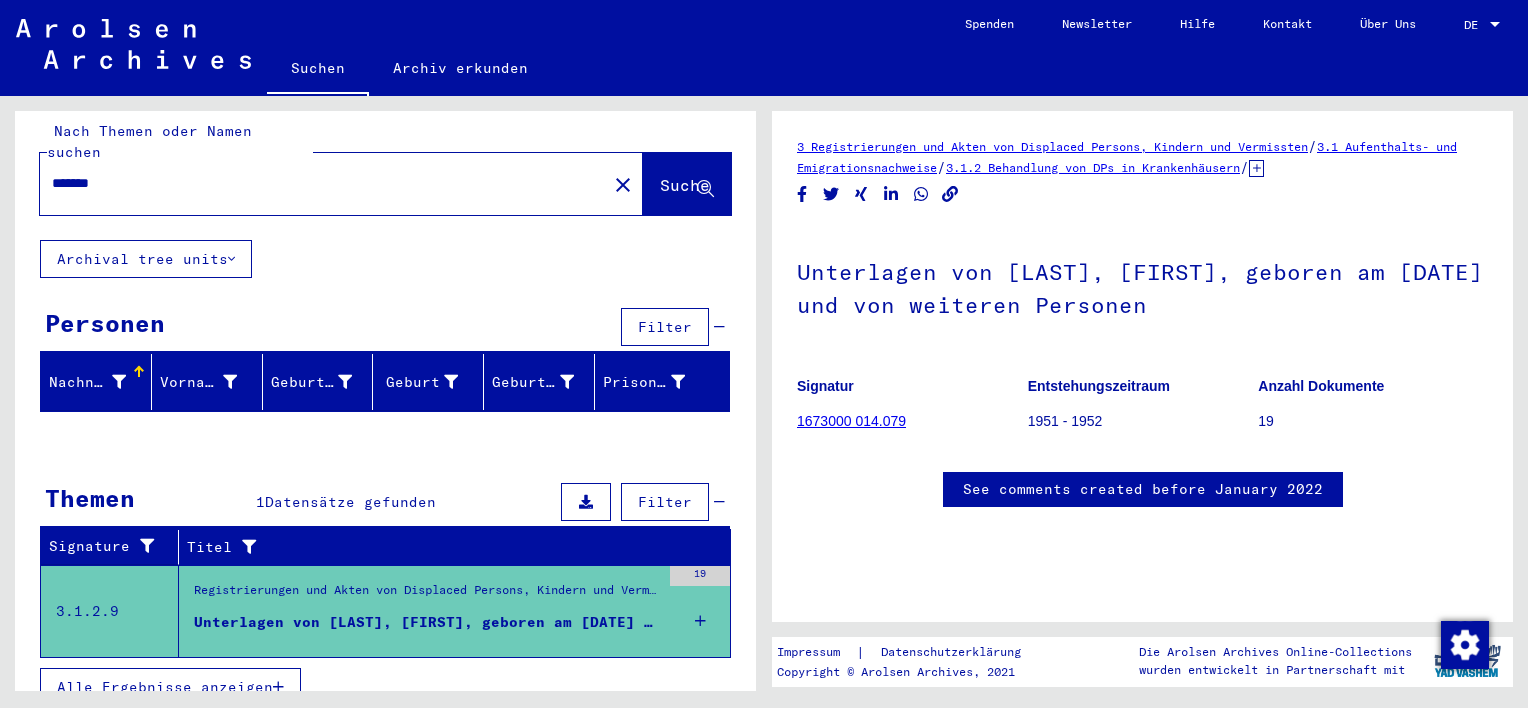 click on "Unterlagen von [LAST], [FIRST], geboren am [DATE] und von weiteren Personen" at bounding box center (427, 622) 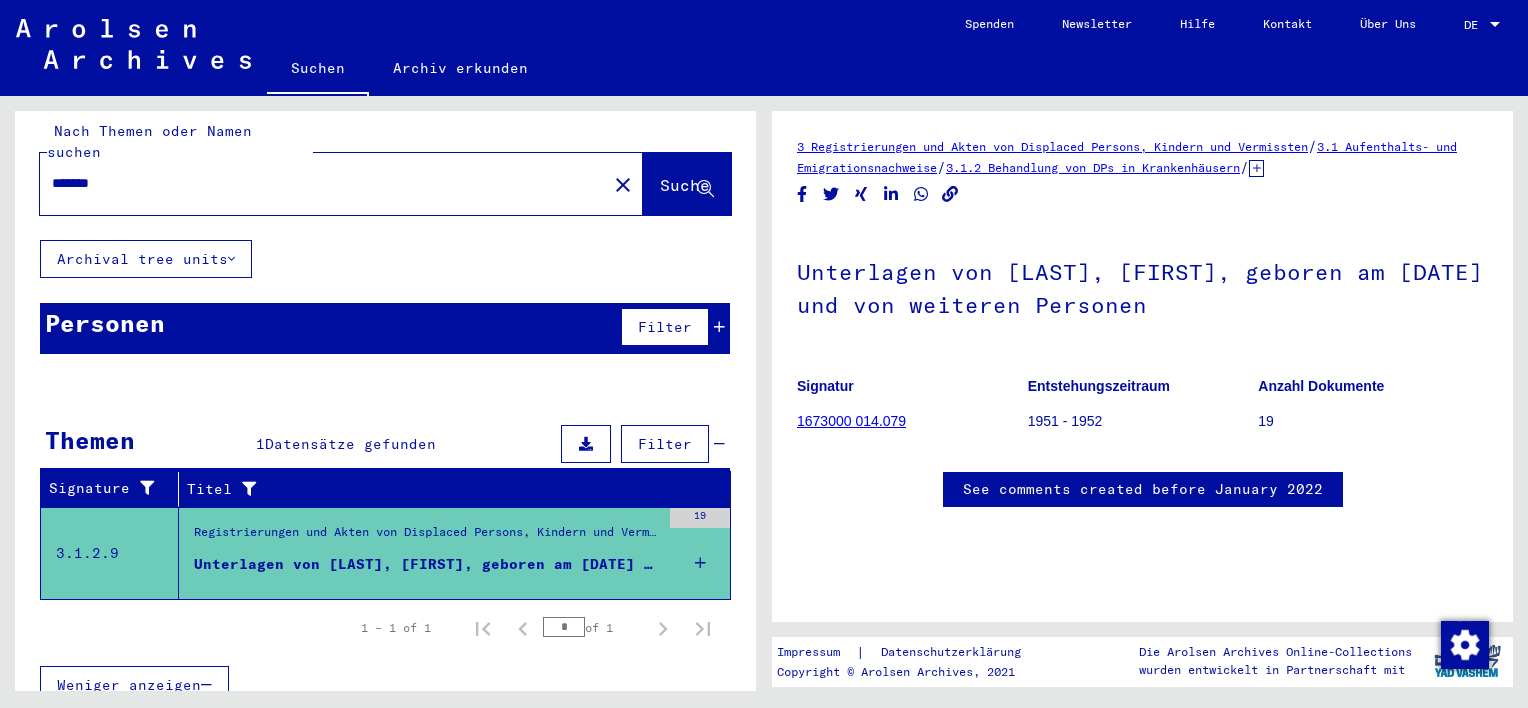 scroll, scrollTop: 0, scrollLeft: 0, axis: both 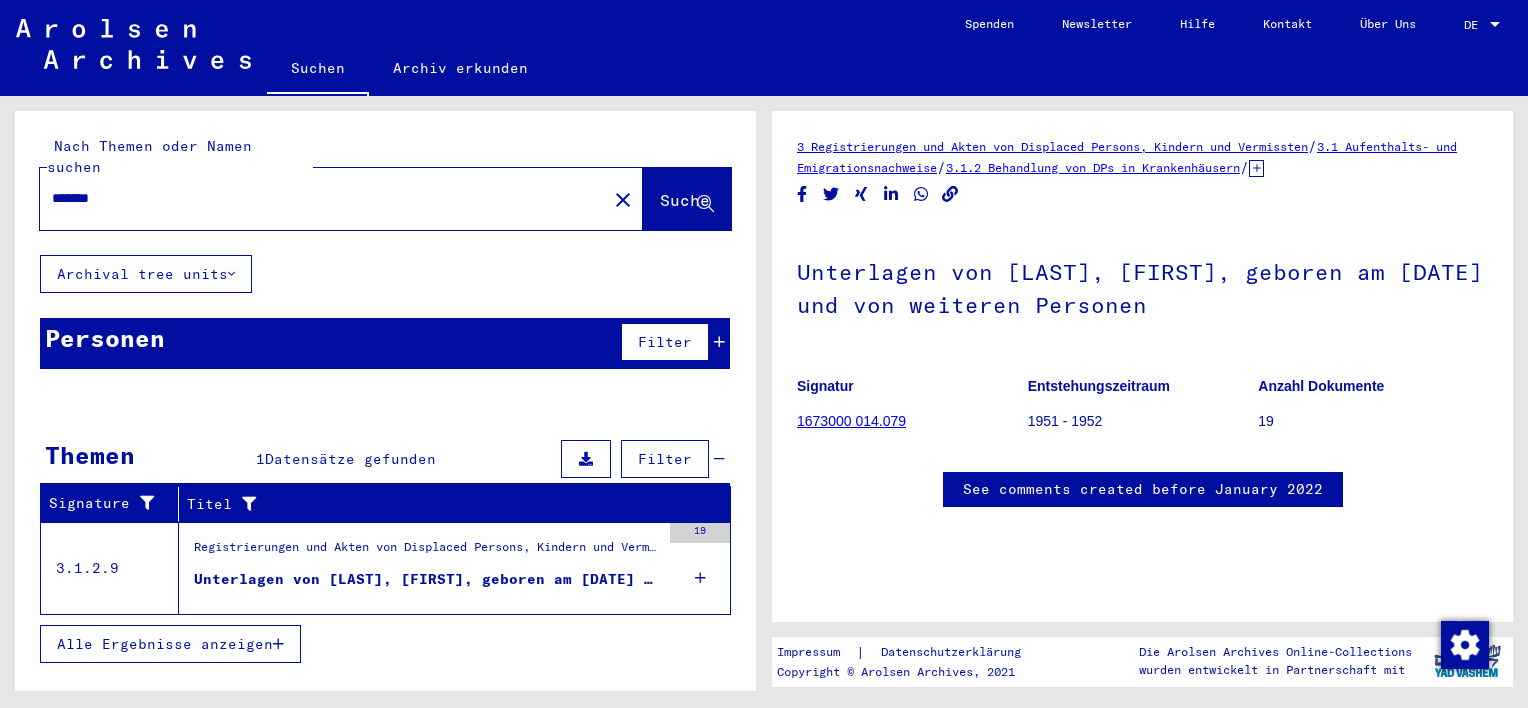 click on "19" at bounding box center [700, 533] 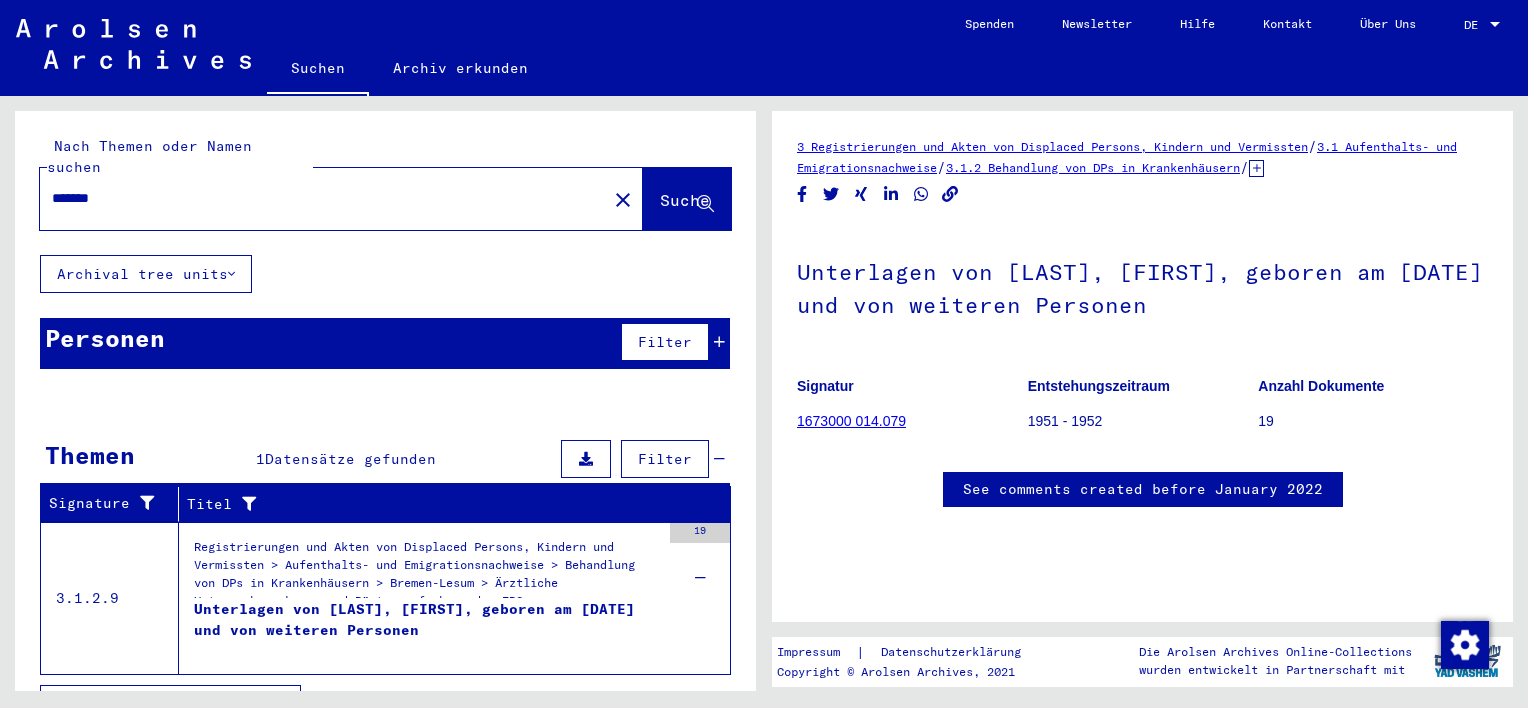 click on "Unterlagen von [LAST], [FIRST], geboren am [DATE] und von weiteren Personen" at bounding box center [427, 629] 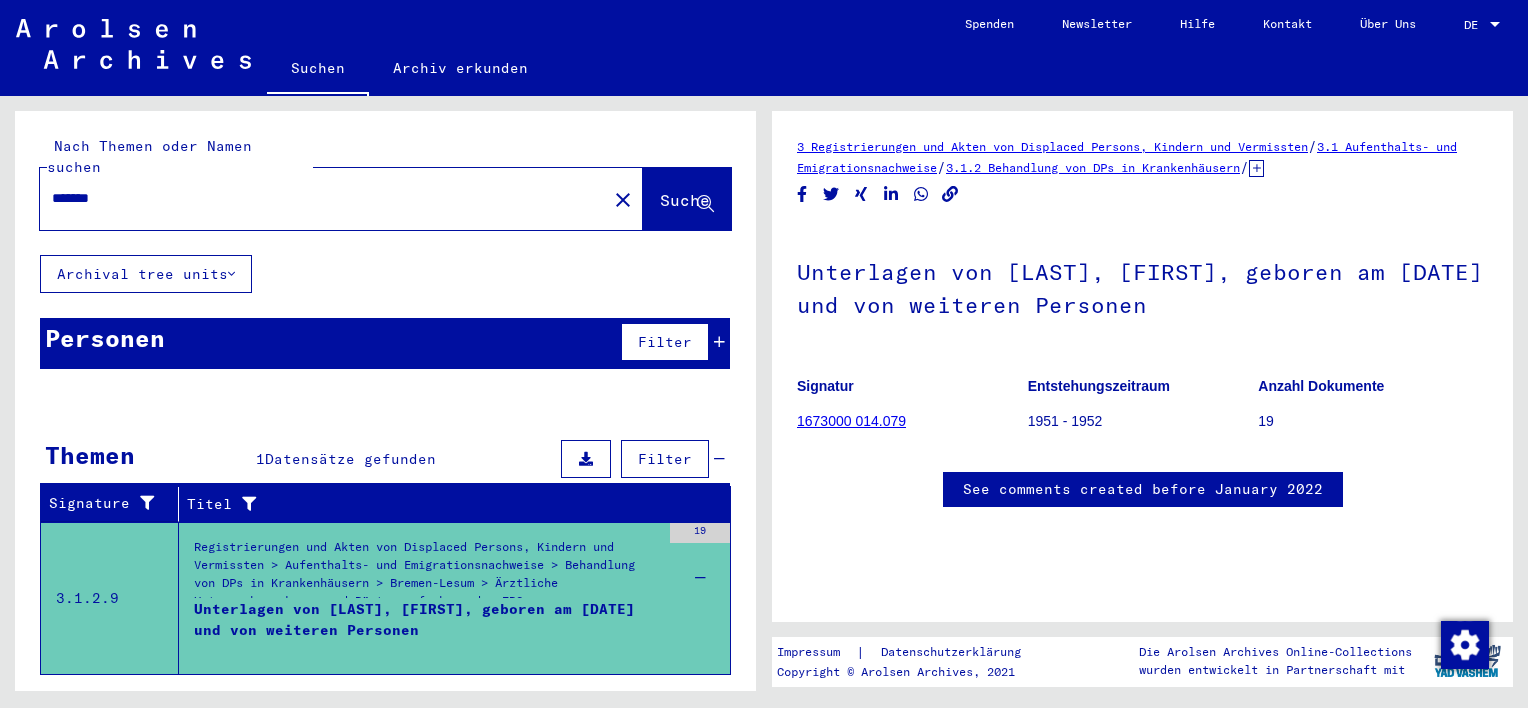 click on "Unterlagen von [LAST], [FIRST], geboren am [DATE] und von weiteren Personen" at bounding box center (427, 629) 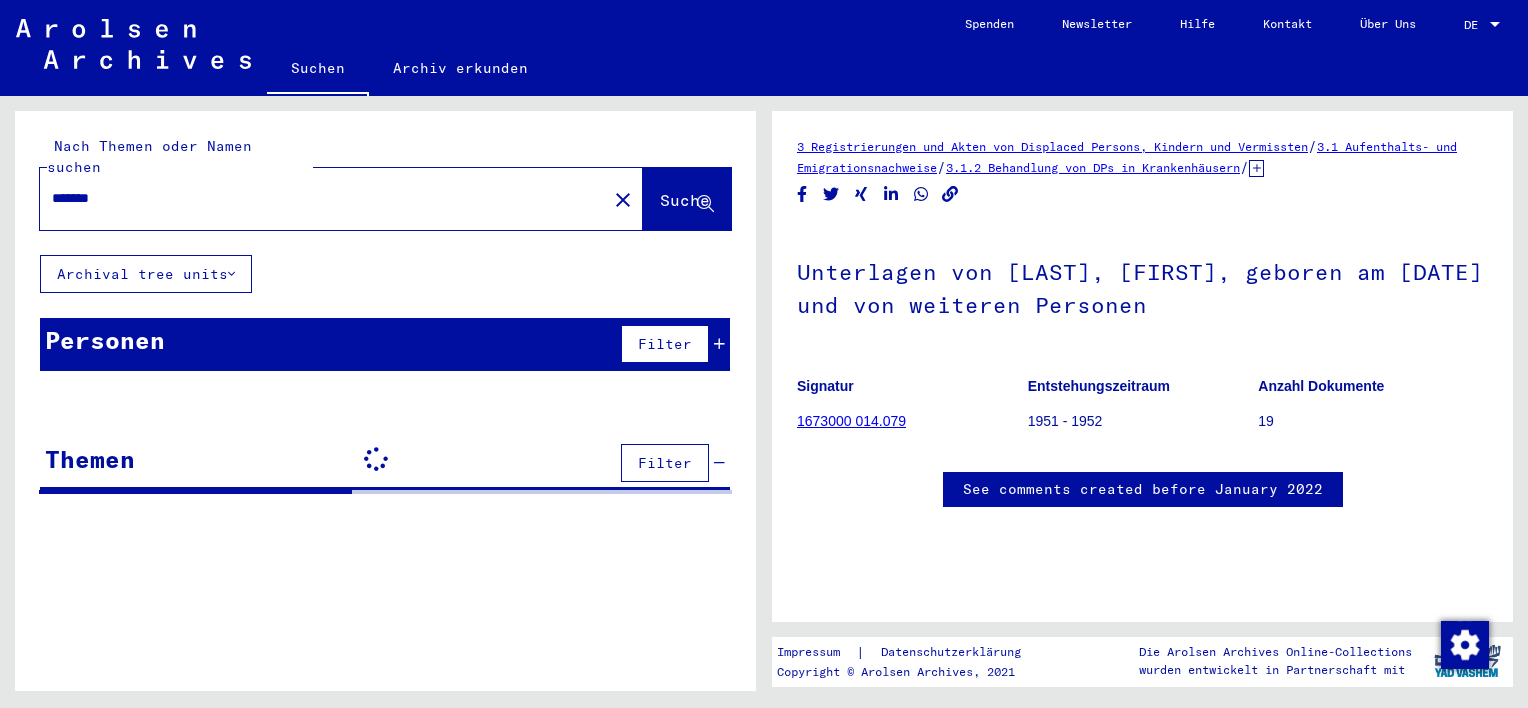 scroll, scrollTop: 0, scrollLeft: 0, axis: both 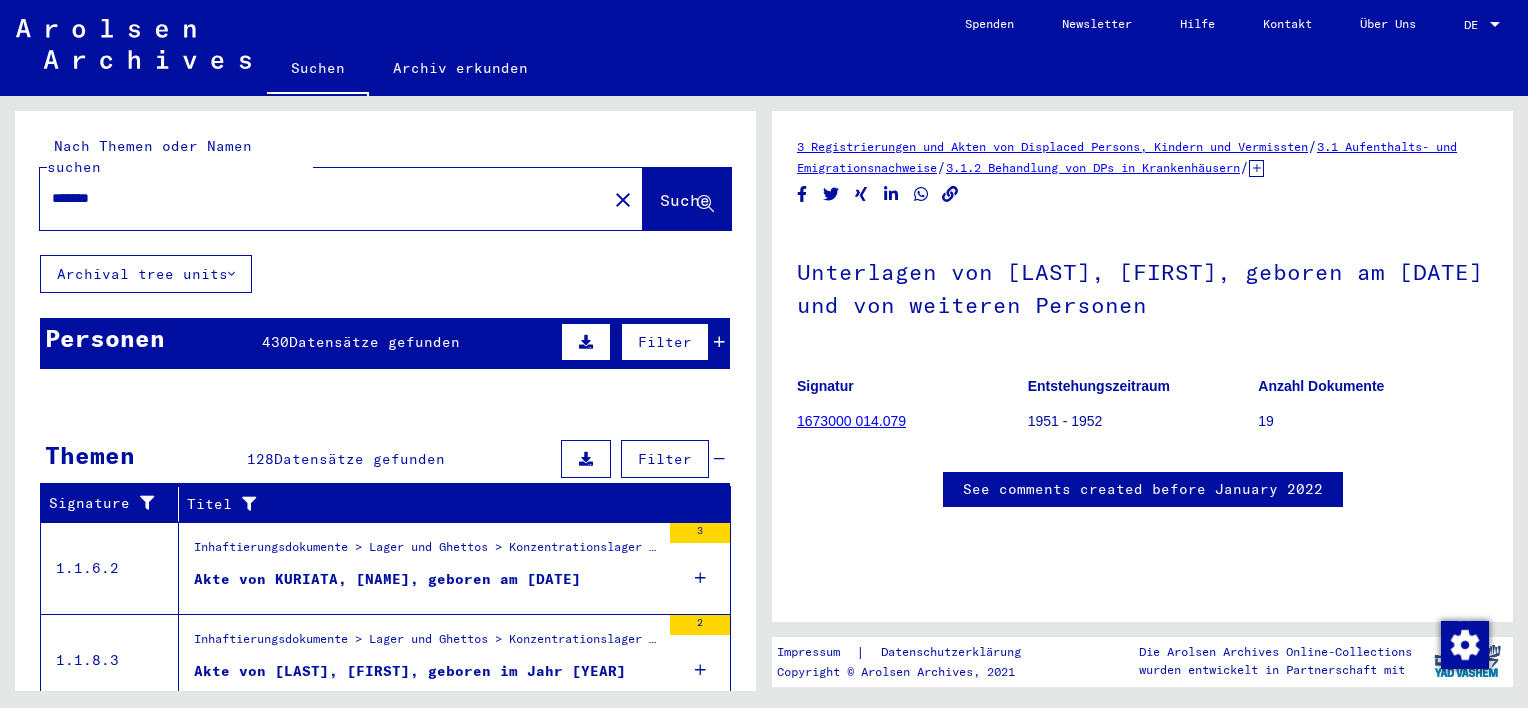 click on "Akte von KURIATA, [NAME], geboren am [DATE]" at bounding box center (387, 579) 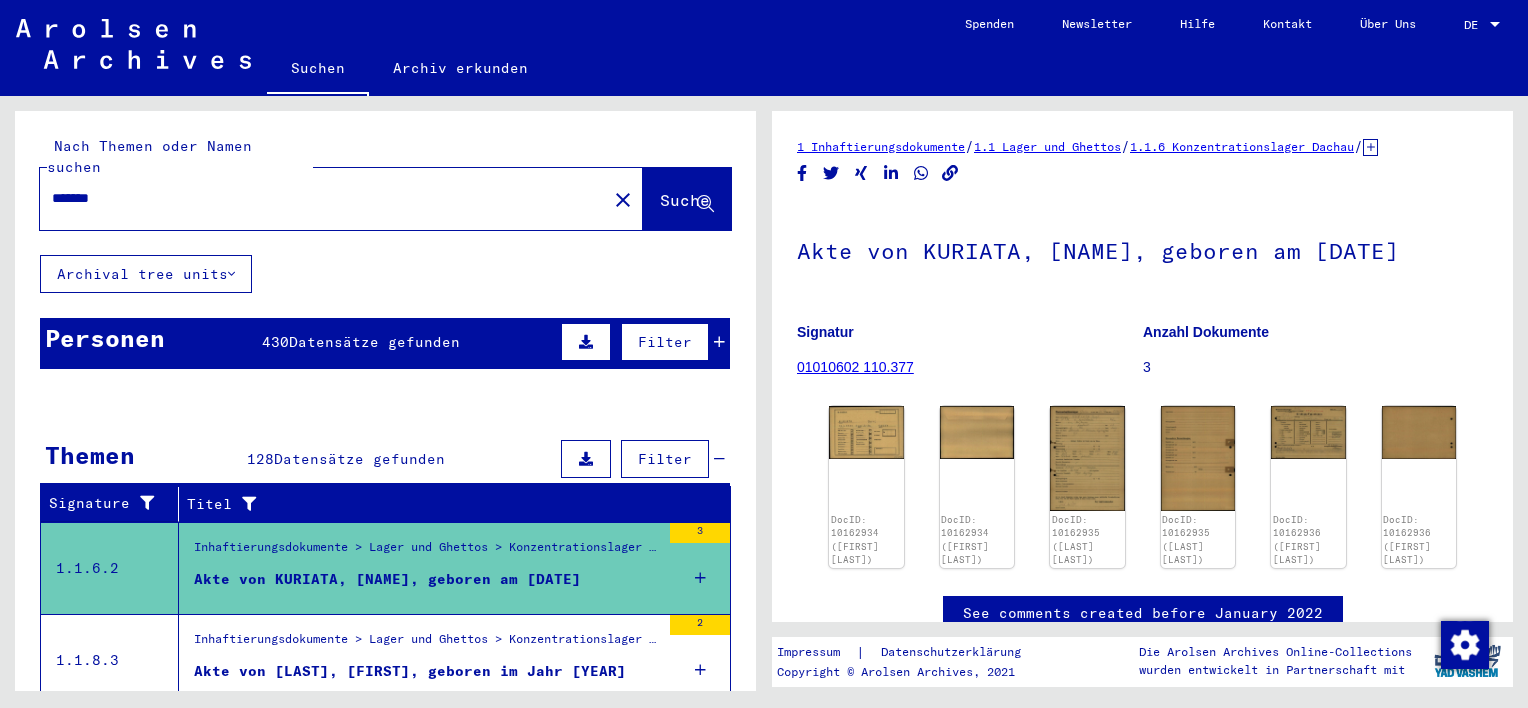 scroll, scrollTop: 0, scrollLeft: 0, axis: both 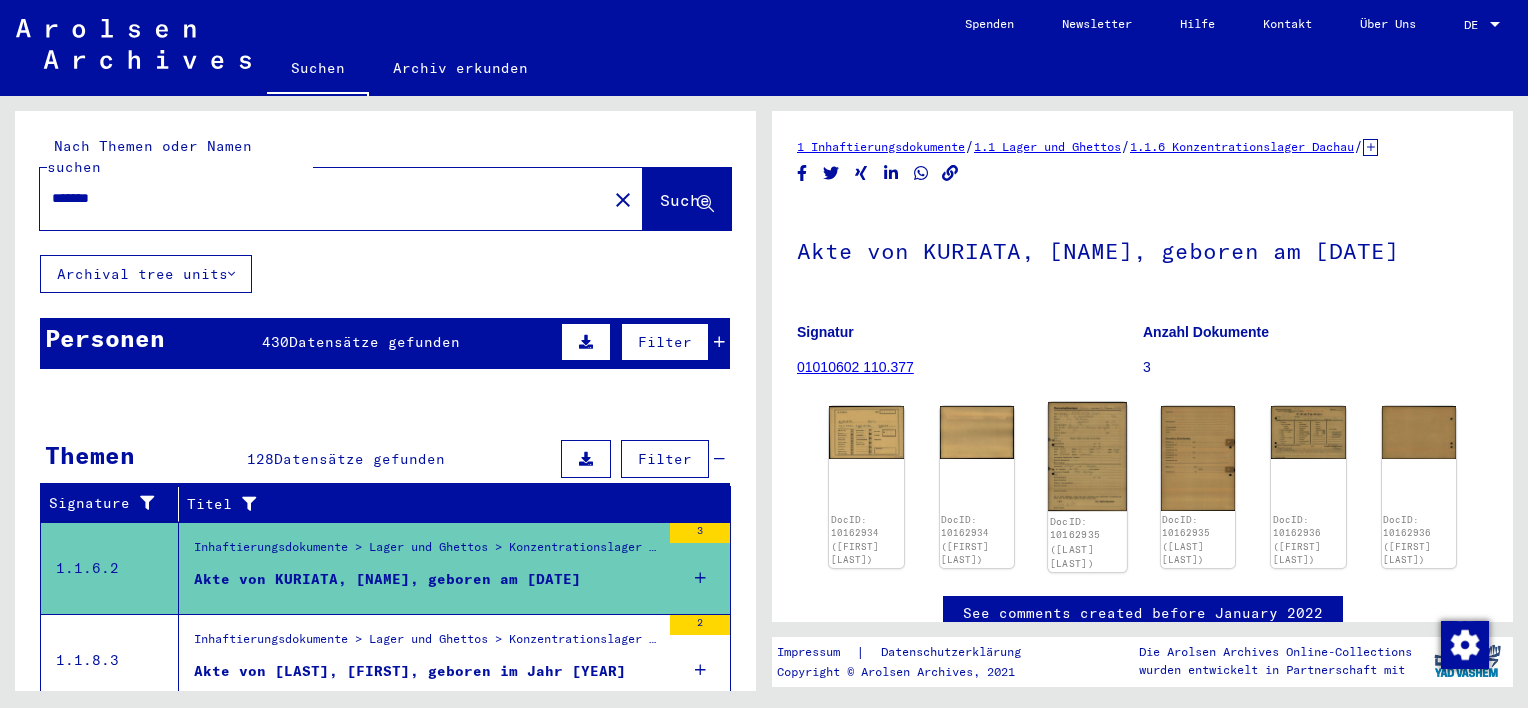 click 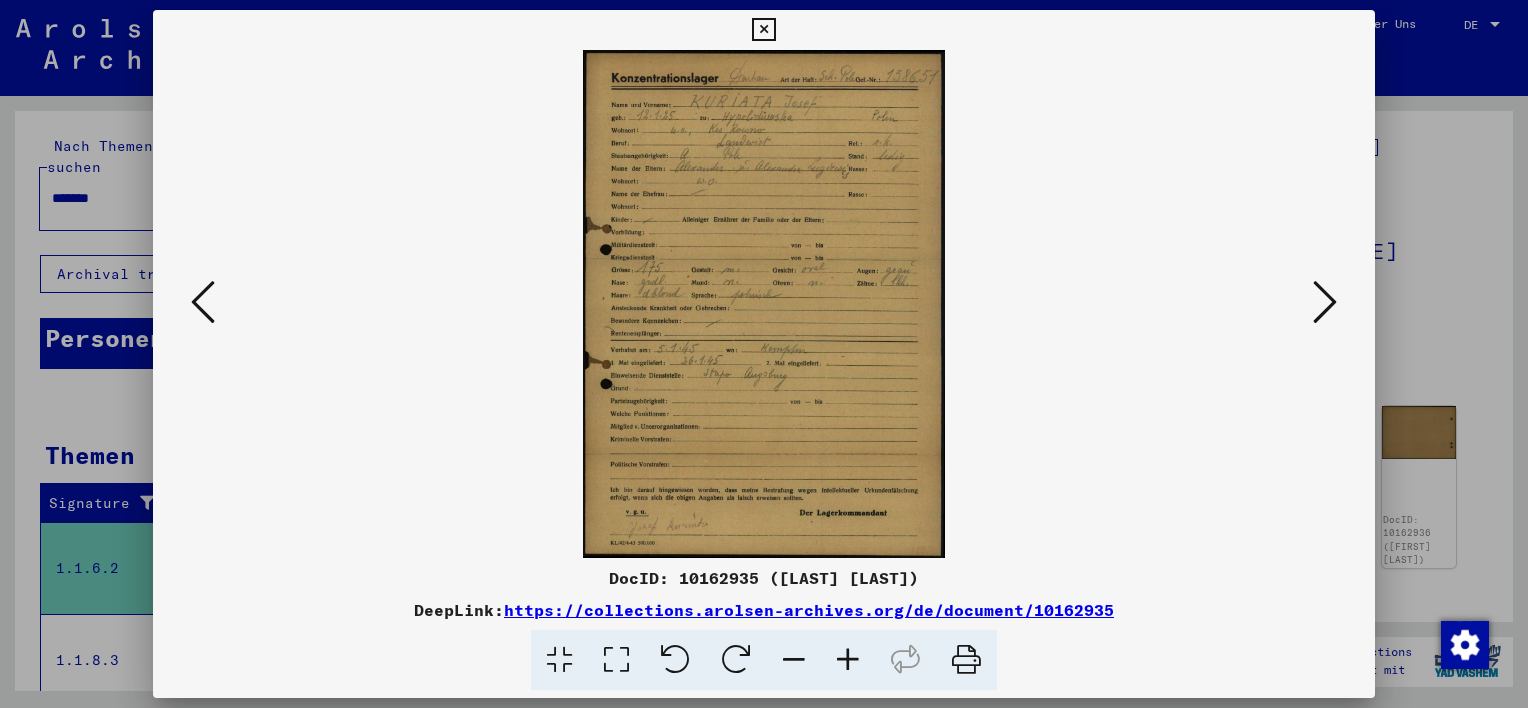 click at bounding box center (764, 304) 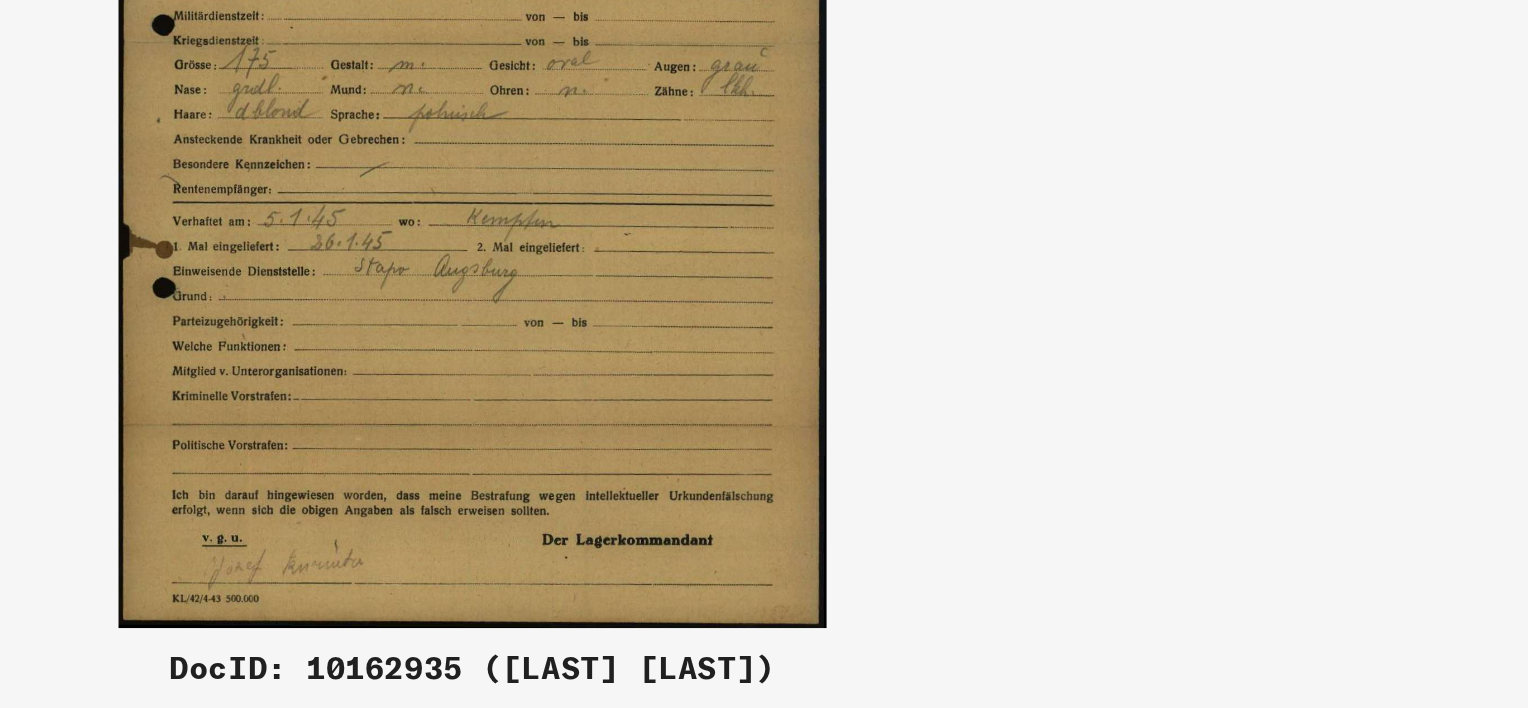 drag, startPoint x: 1024, startPoint y: 416, endPoint x: 1112, endPoint y: 466, distance: 101.21265 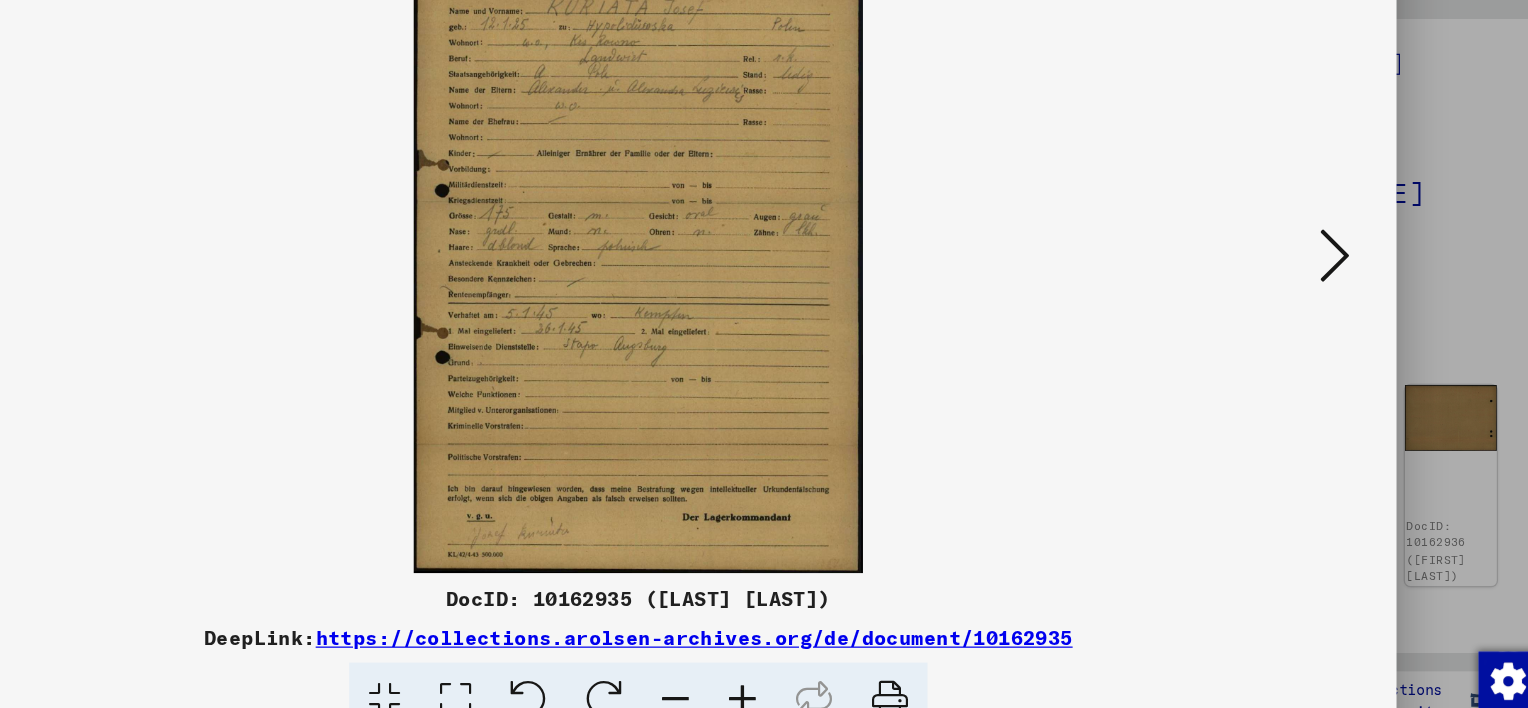 click at bounding box center (764, 304) 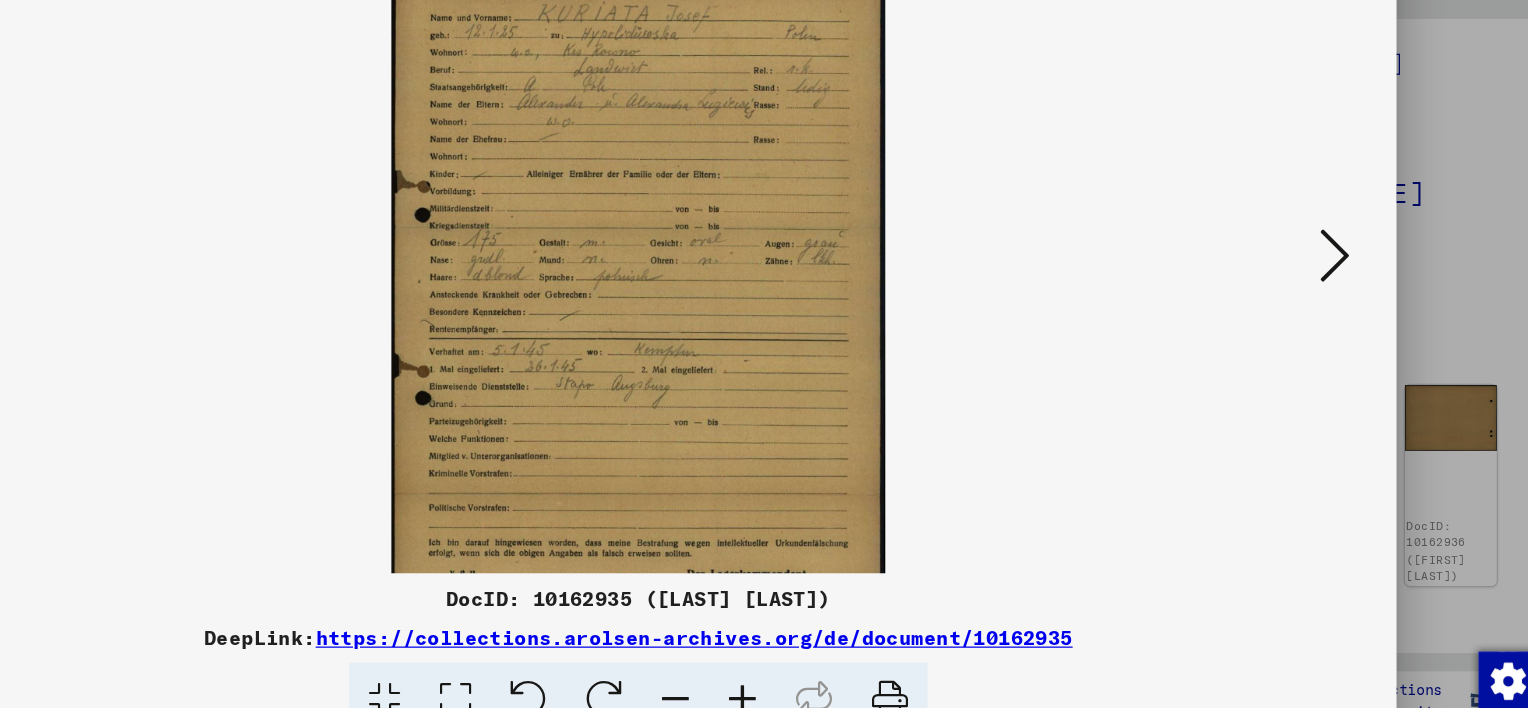 click at bounding box center [848, 660] 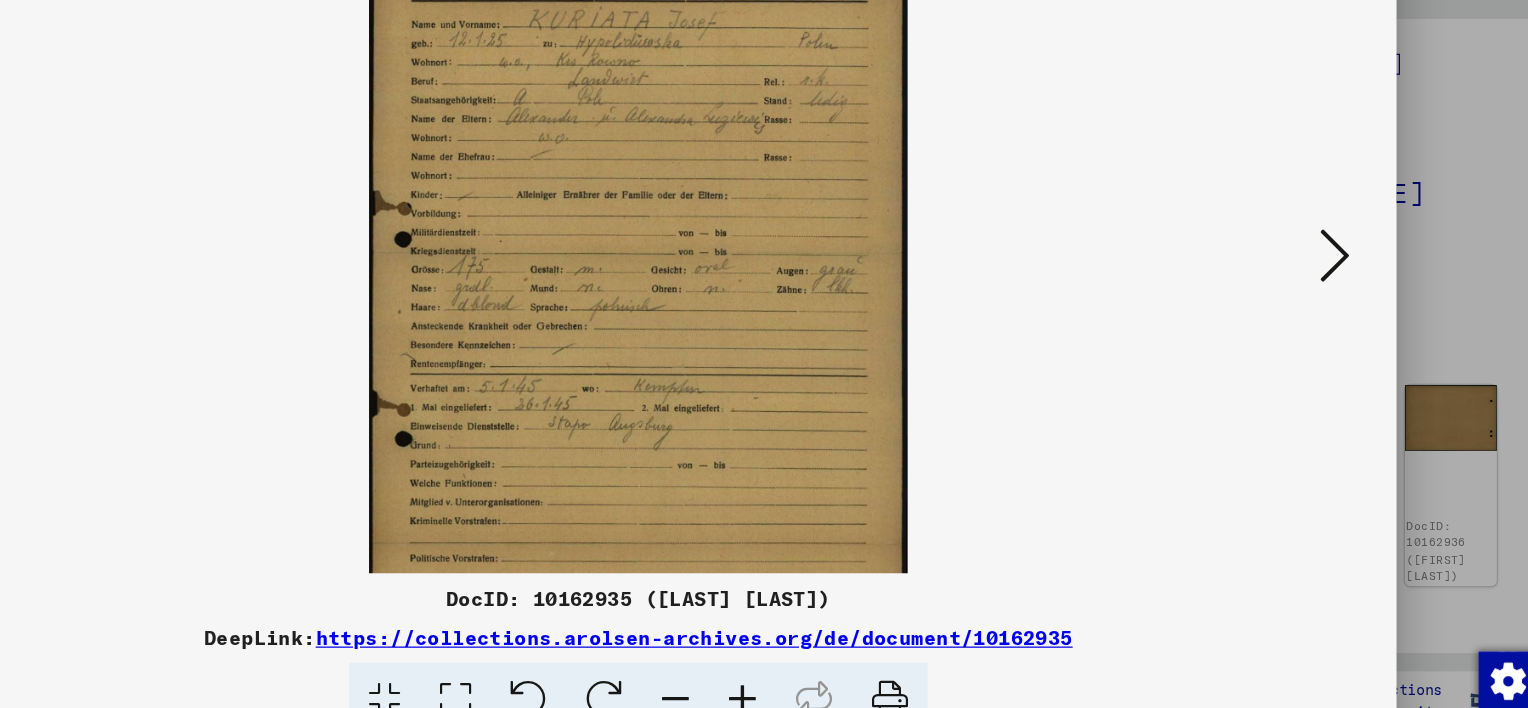 click at bounding box center [848, 660] 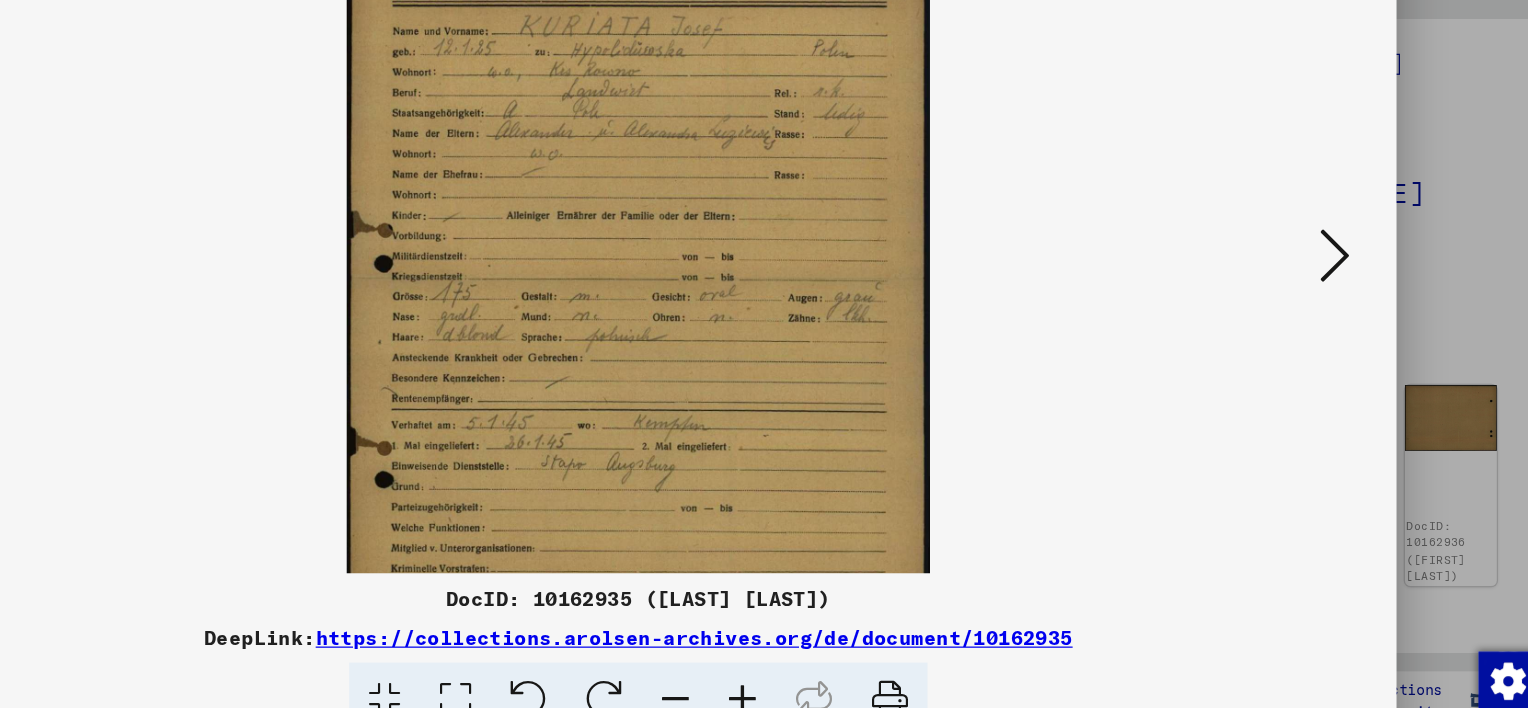 click at bounding box center [848, 660] 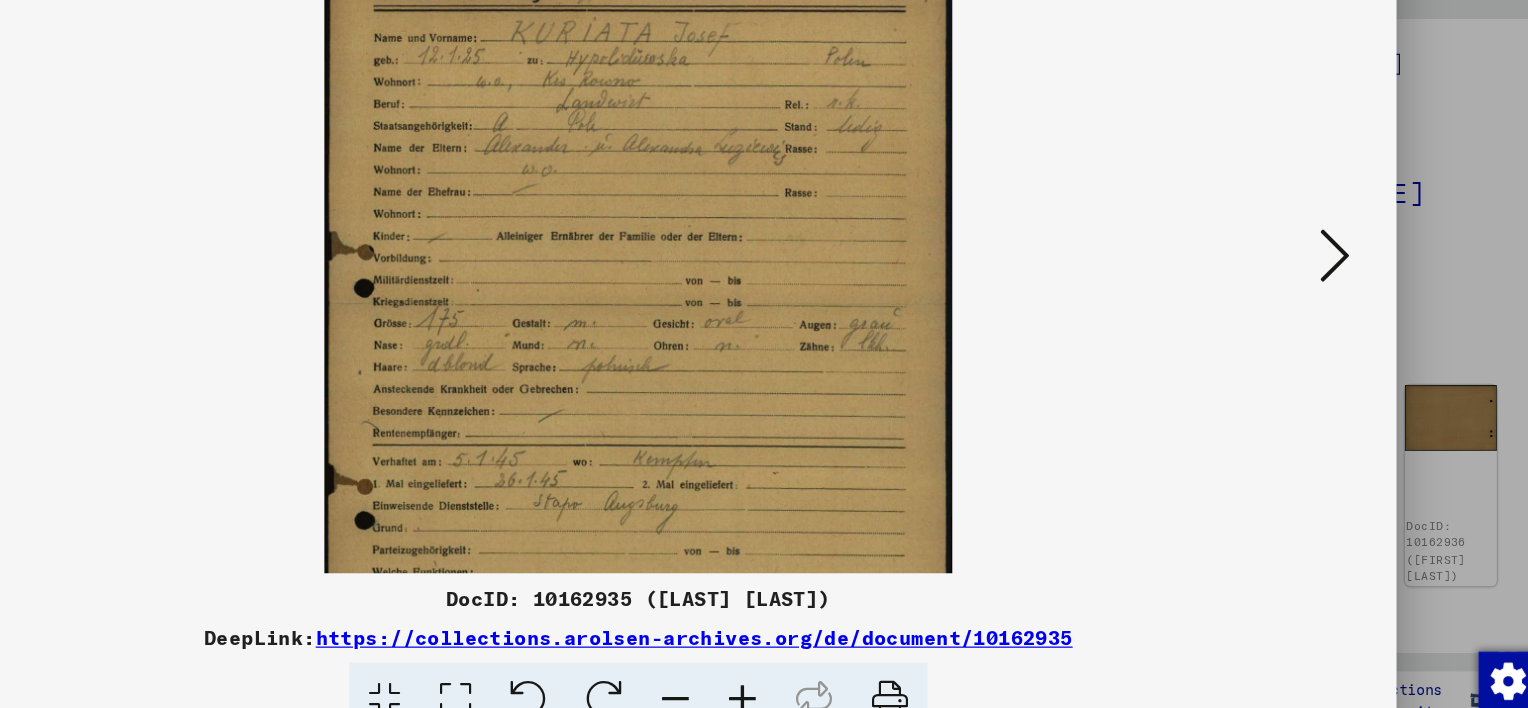 click at bounding box center [848, 660] 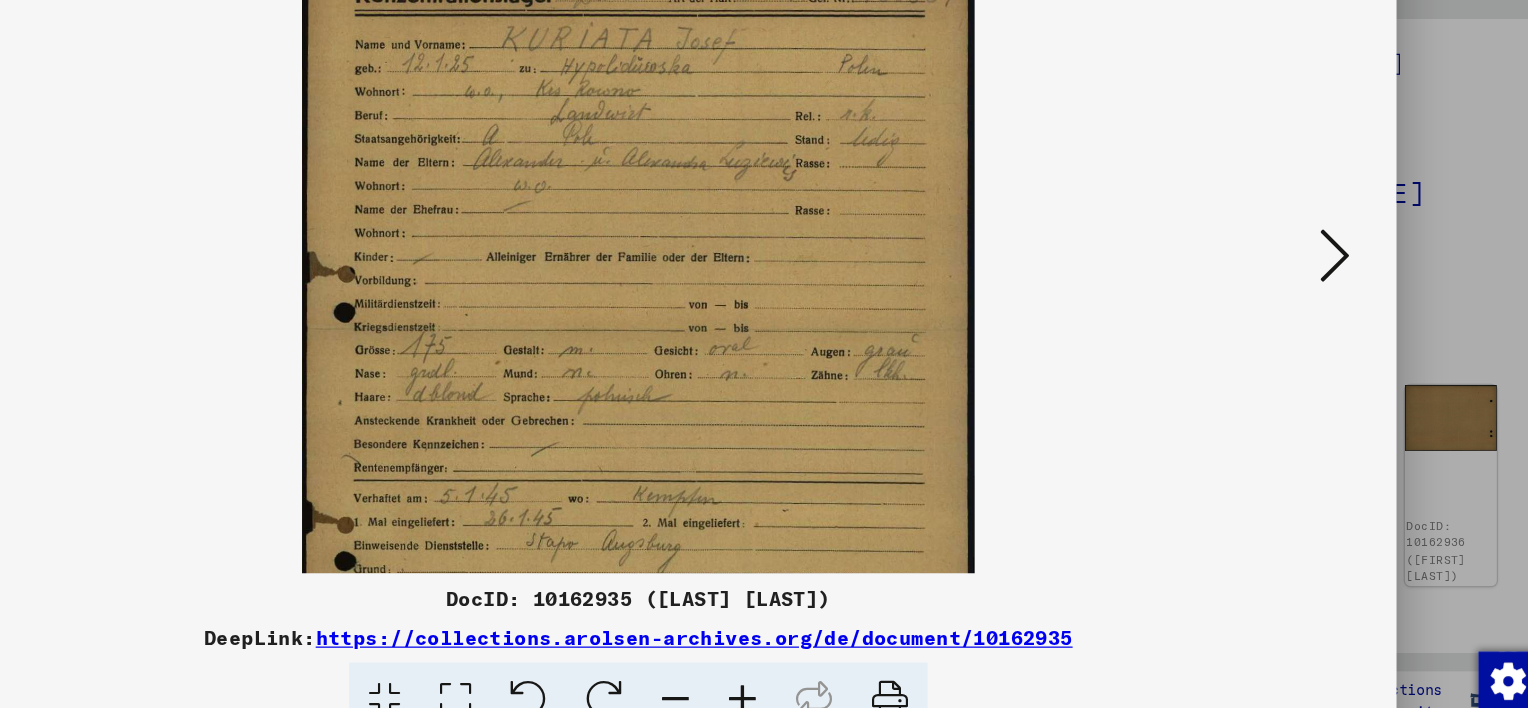 click at bounding box center [848, 660] 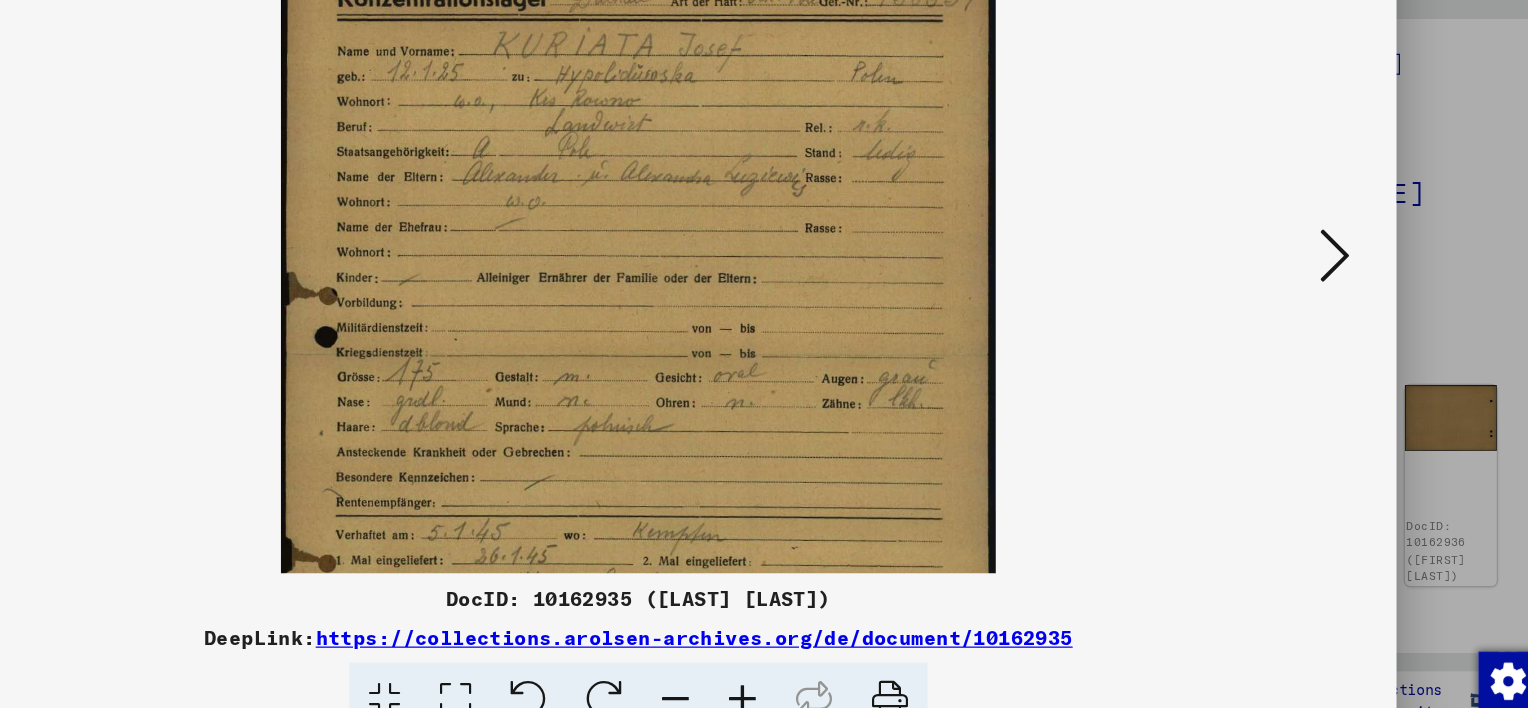 click at bounding box center [848, 660] 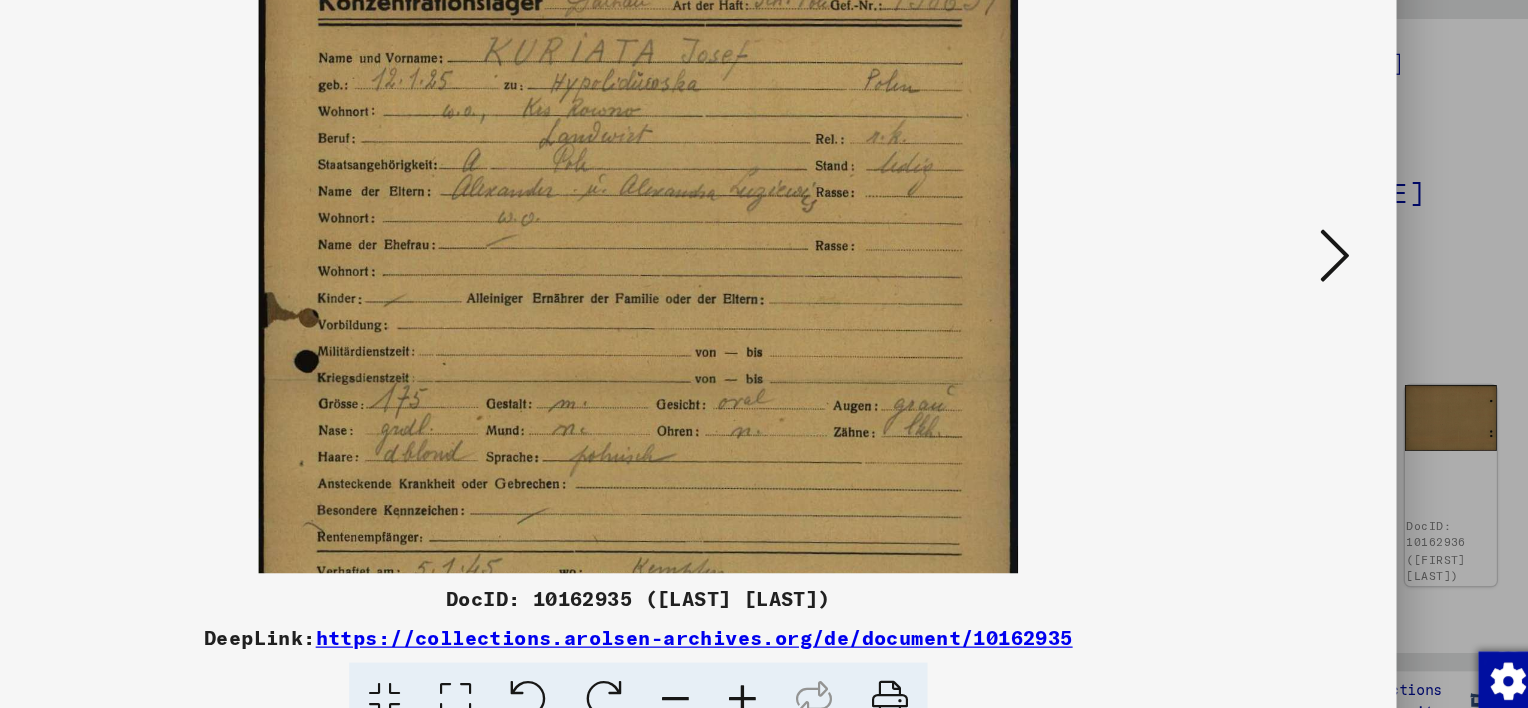 click at bounding box center [848, 660] 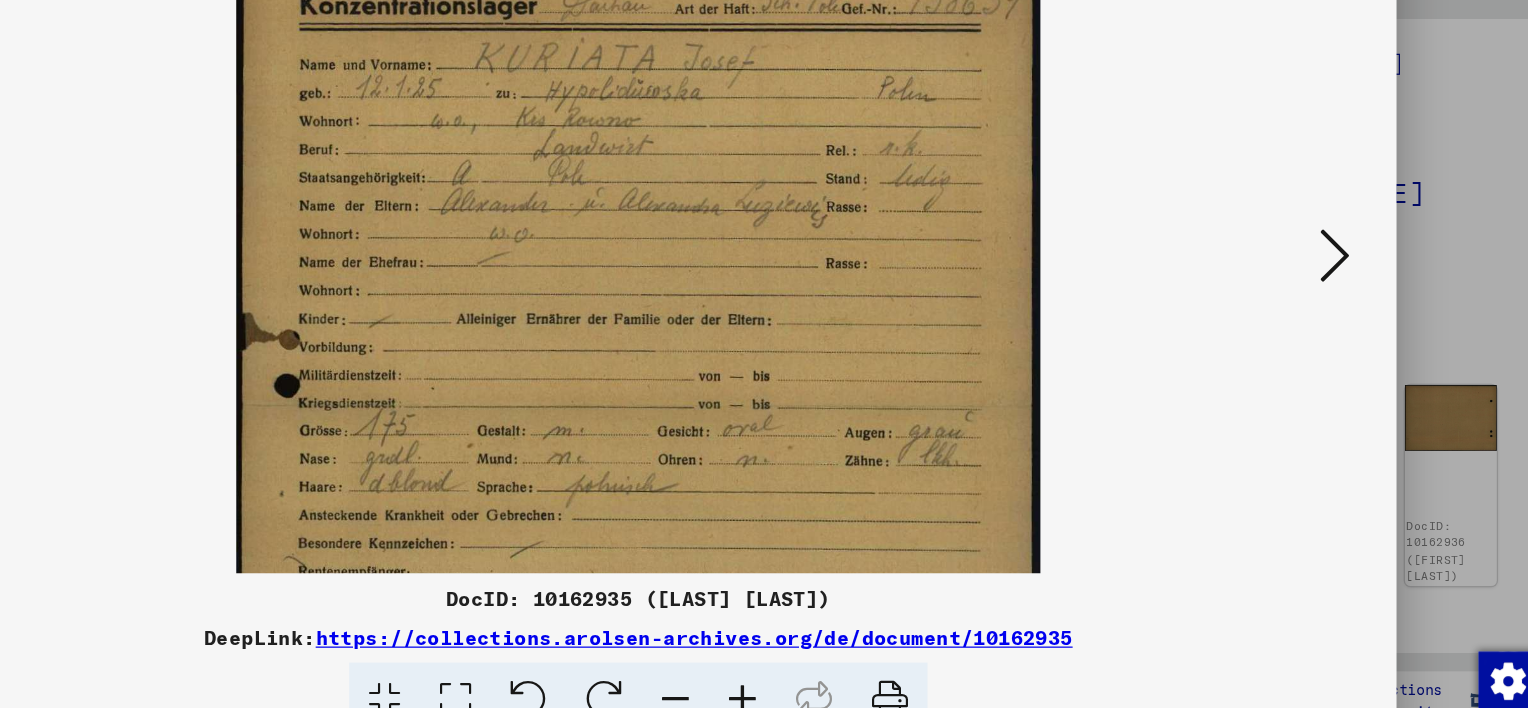 click at bounding box center [848, 660] 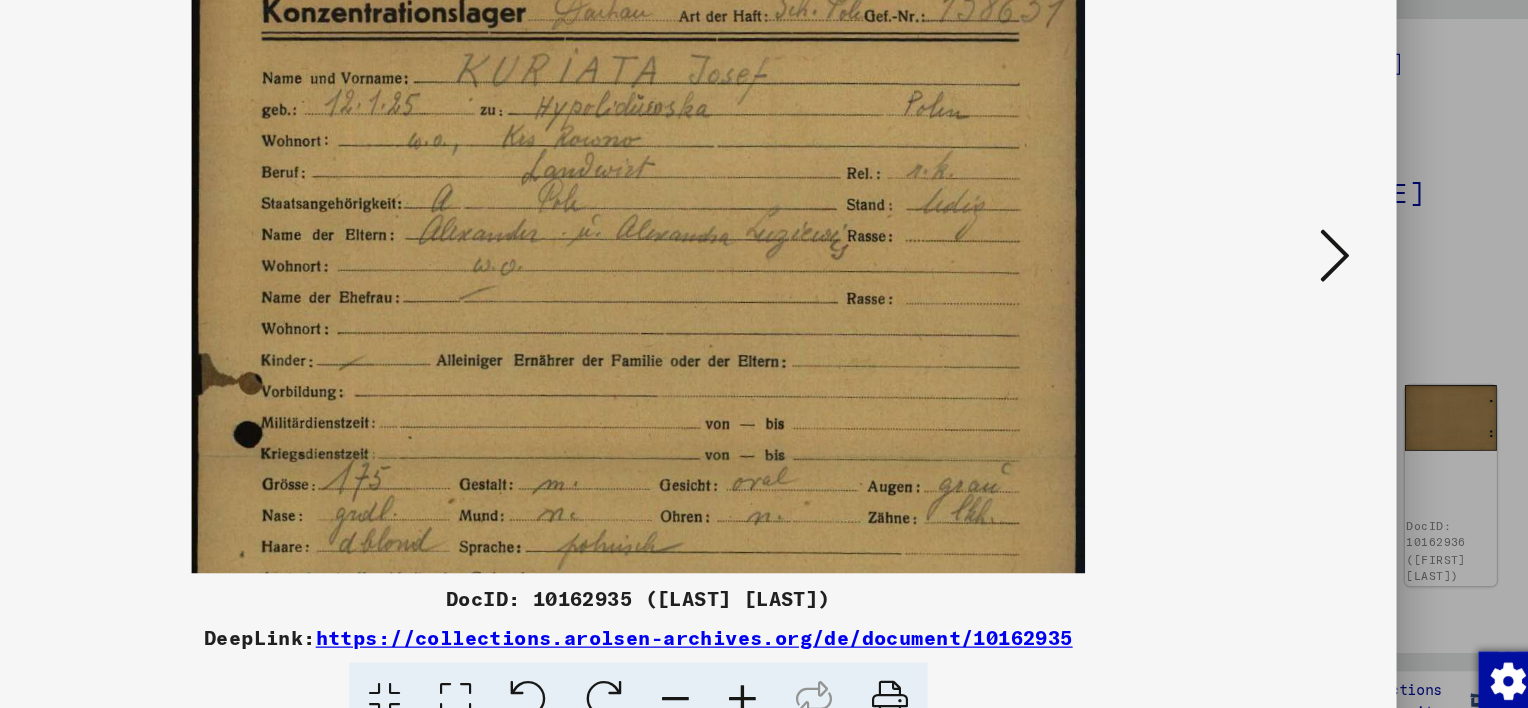 click at bounding box center (848, 660) 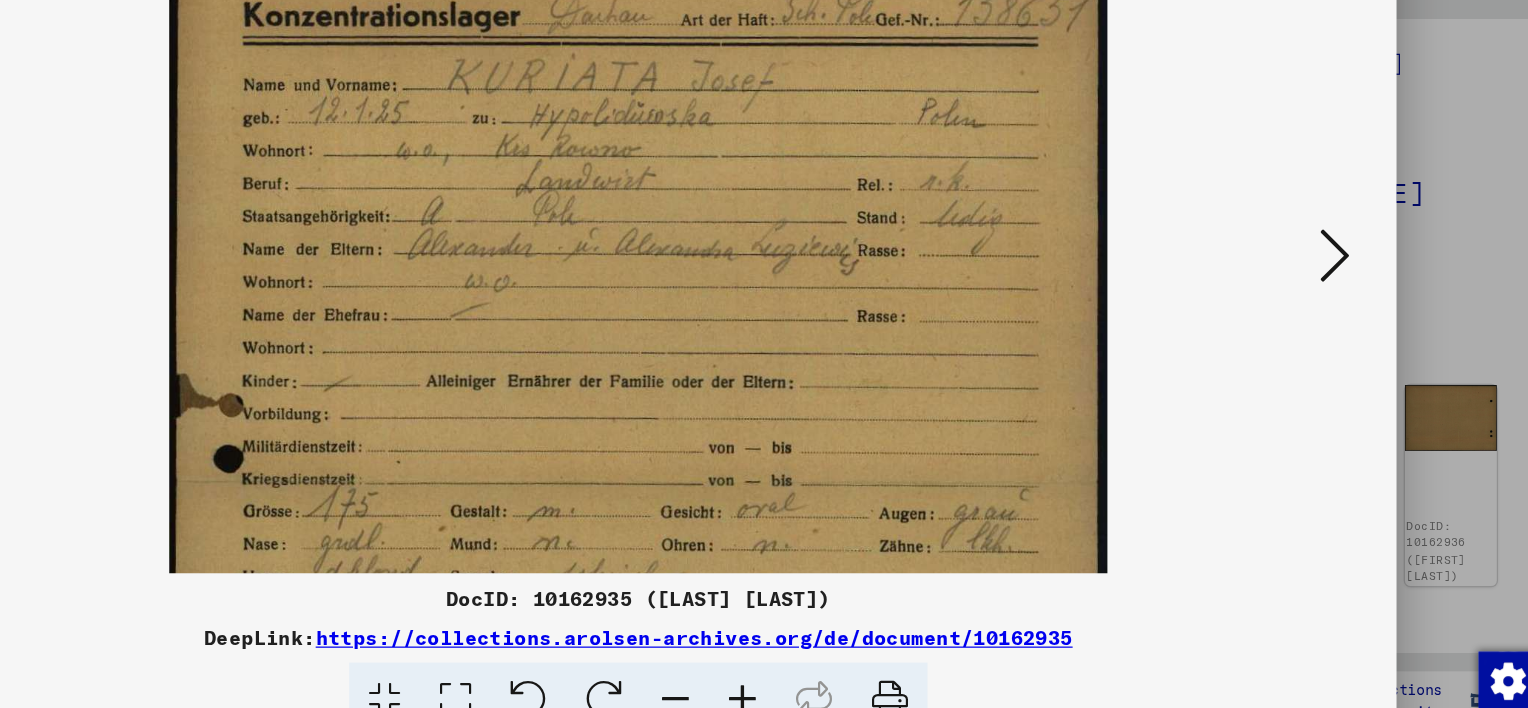 click at bounding box center [848, 660] 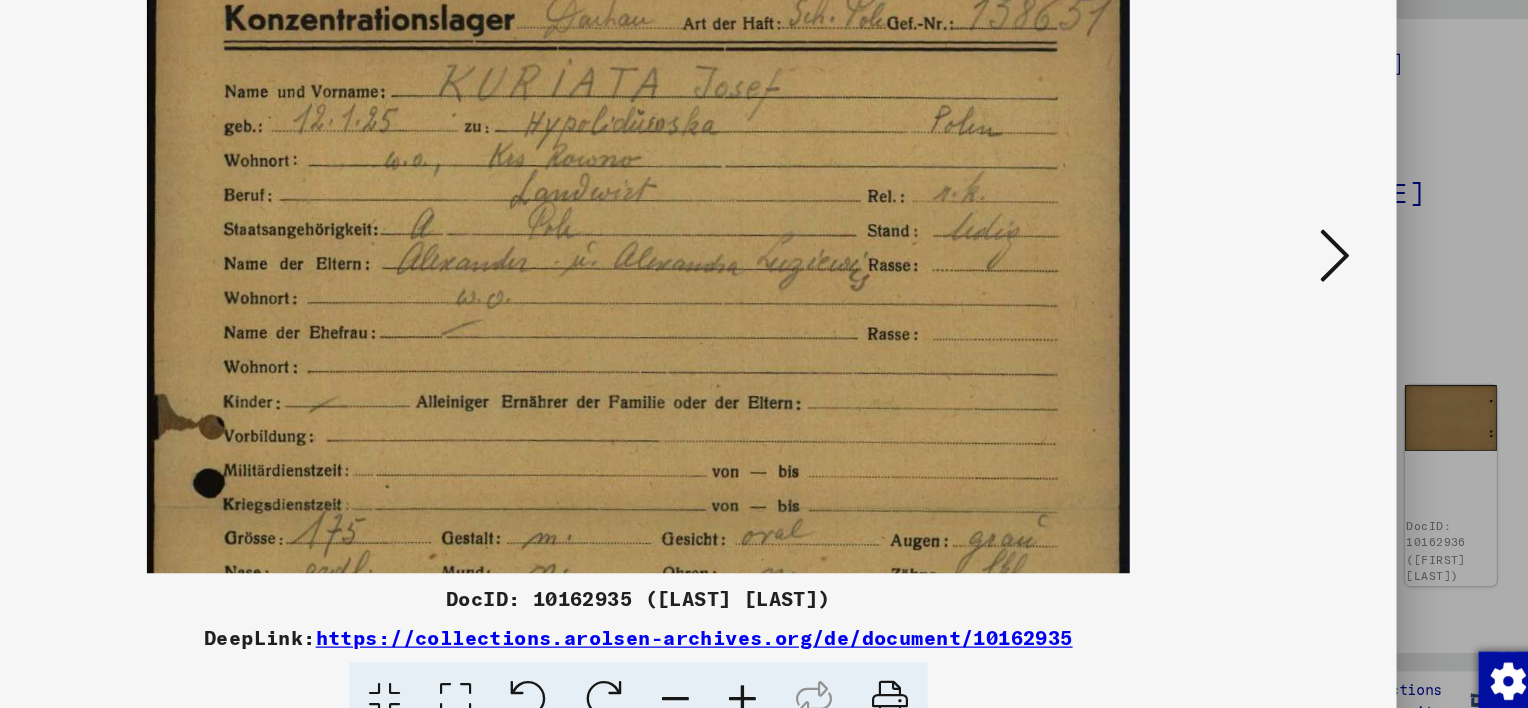 click at bounding box center (848, 660) 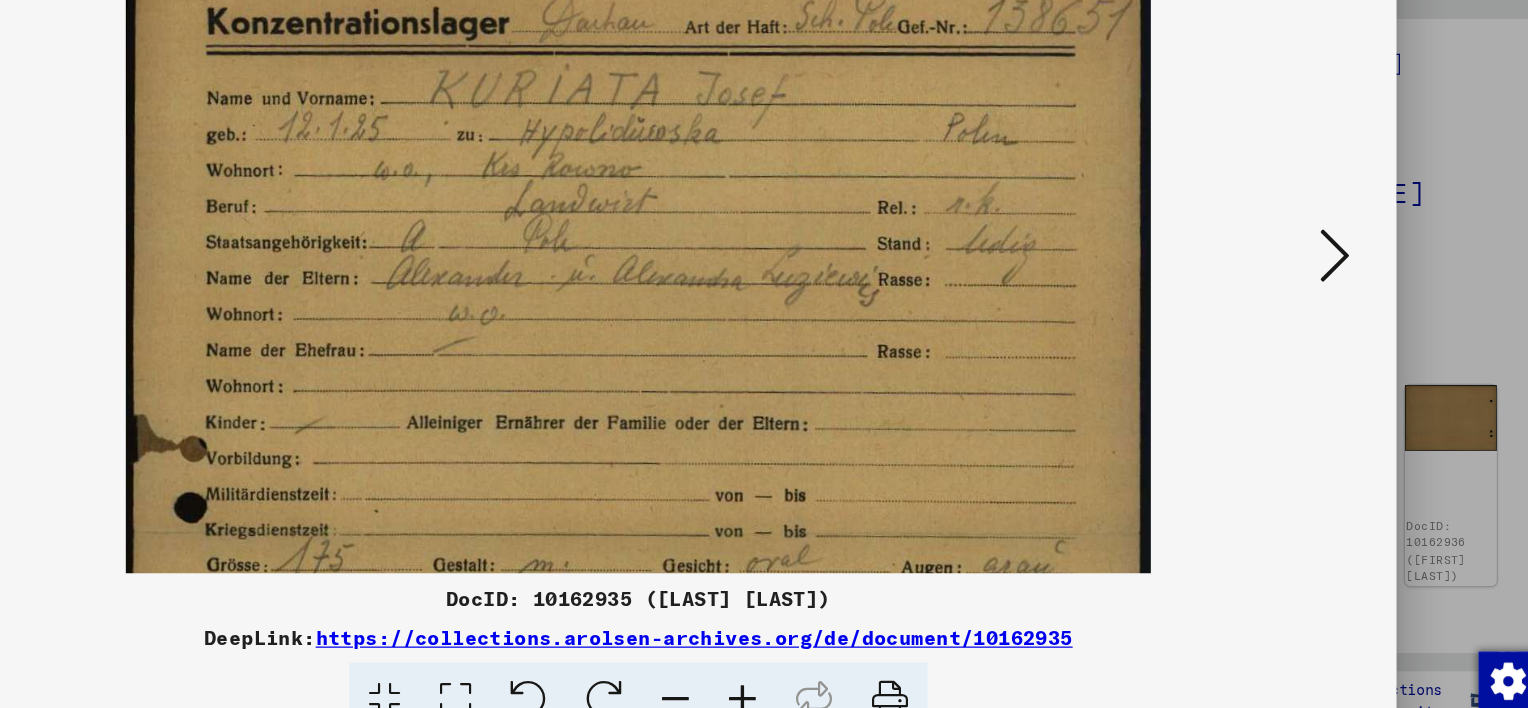 click at bounding box center [848, 660] 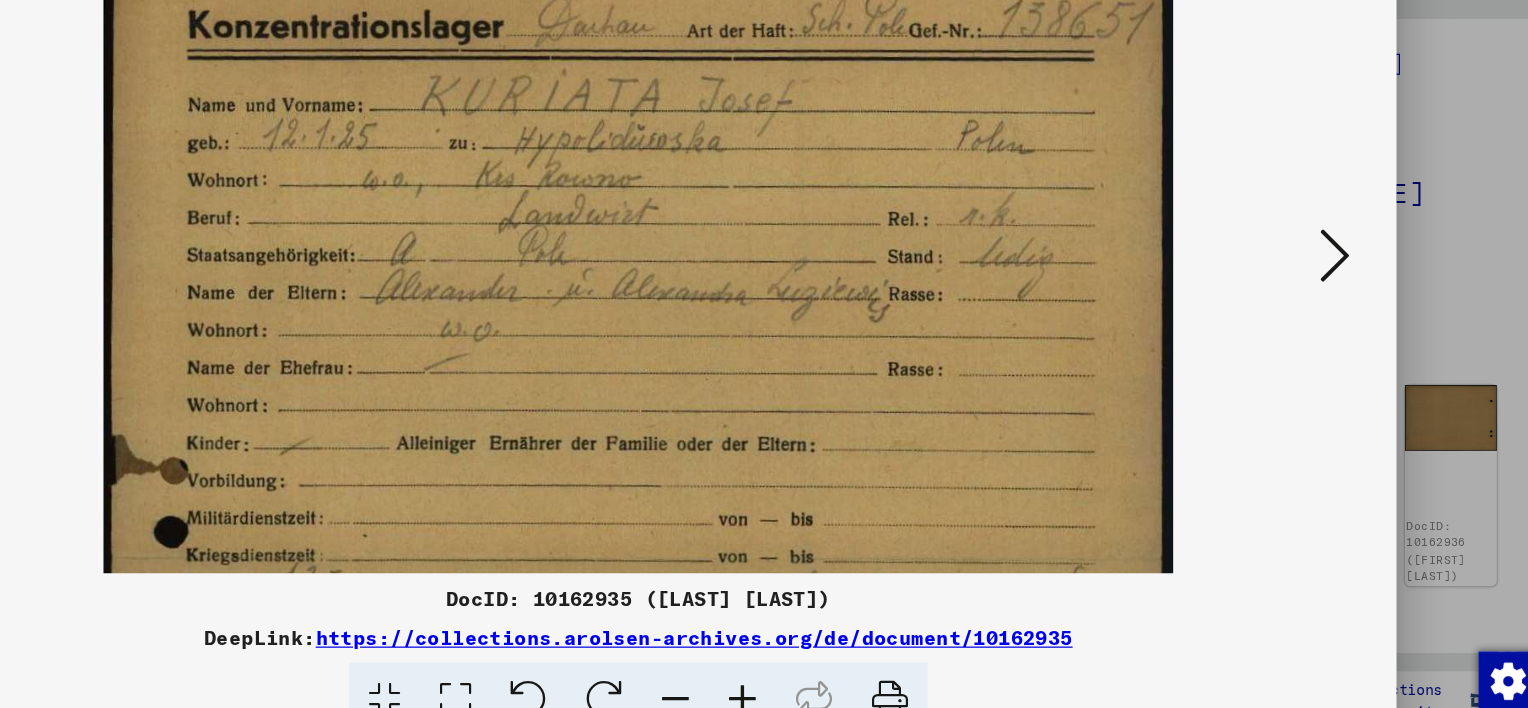 click at bounding box center (848, 660) 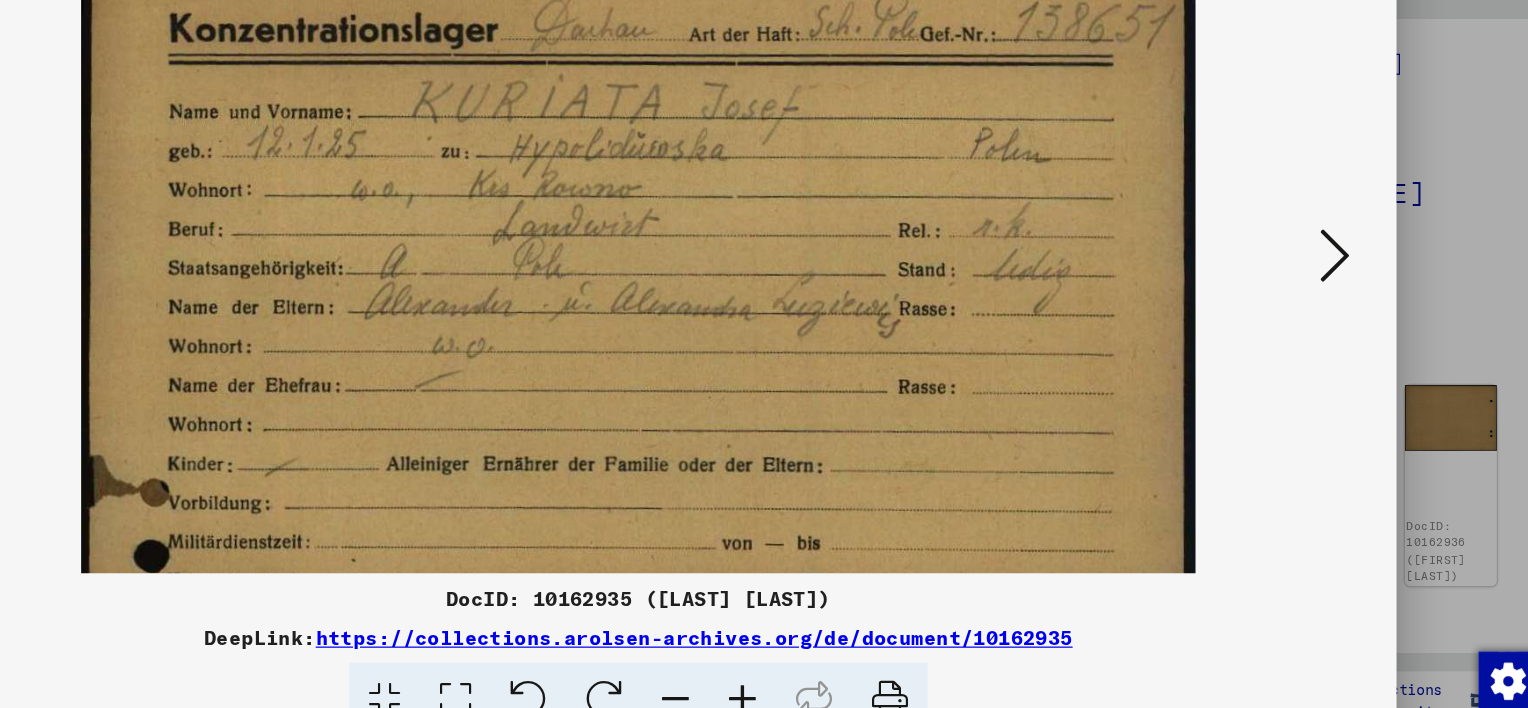 click at bounding box center (848, 660) 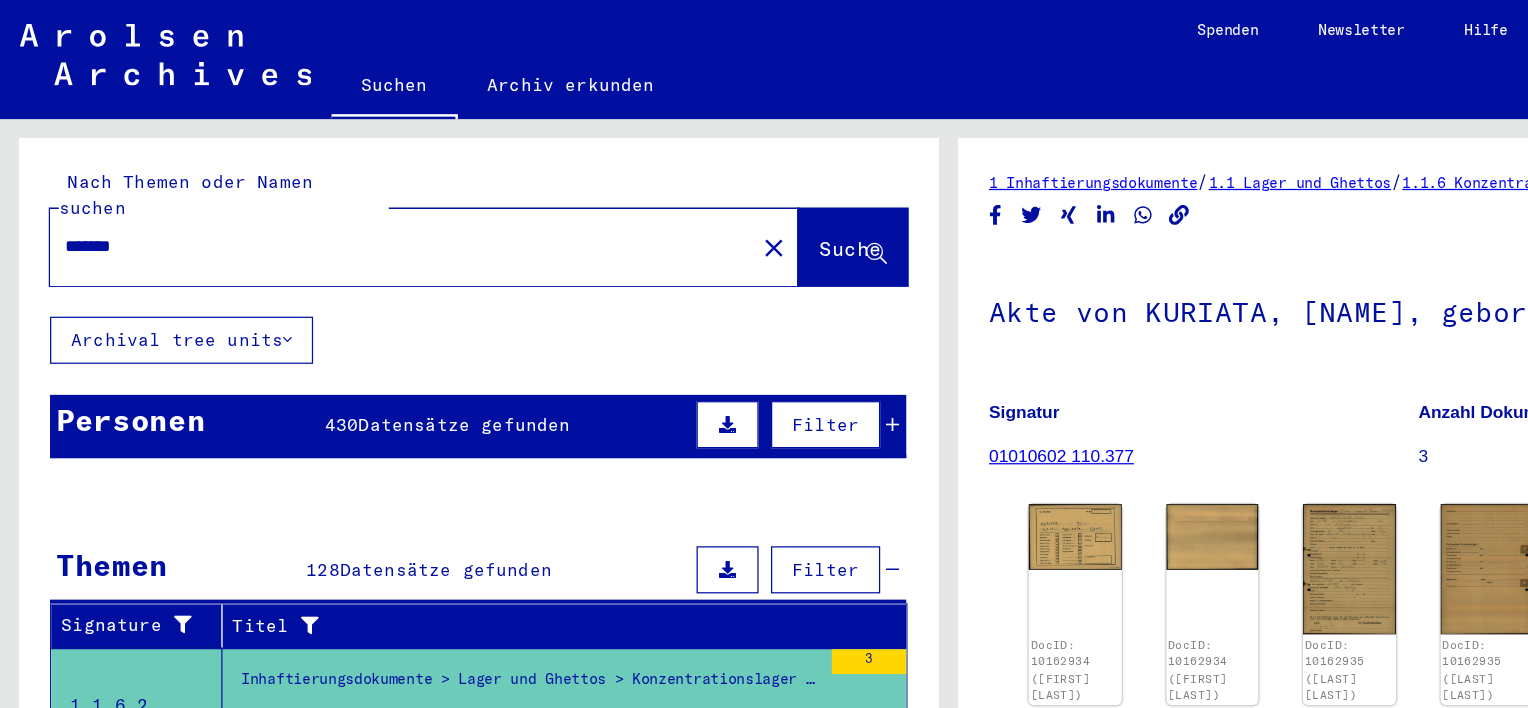 scroll, scrollTop: 0, scrollLeft: 0, axis: both 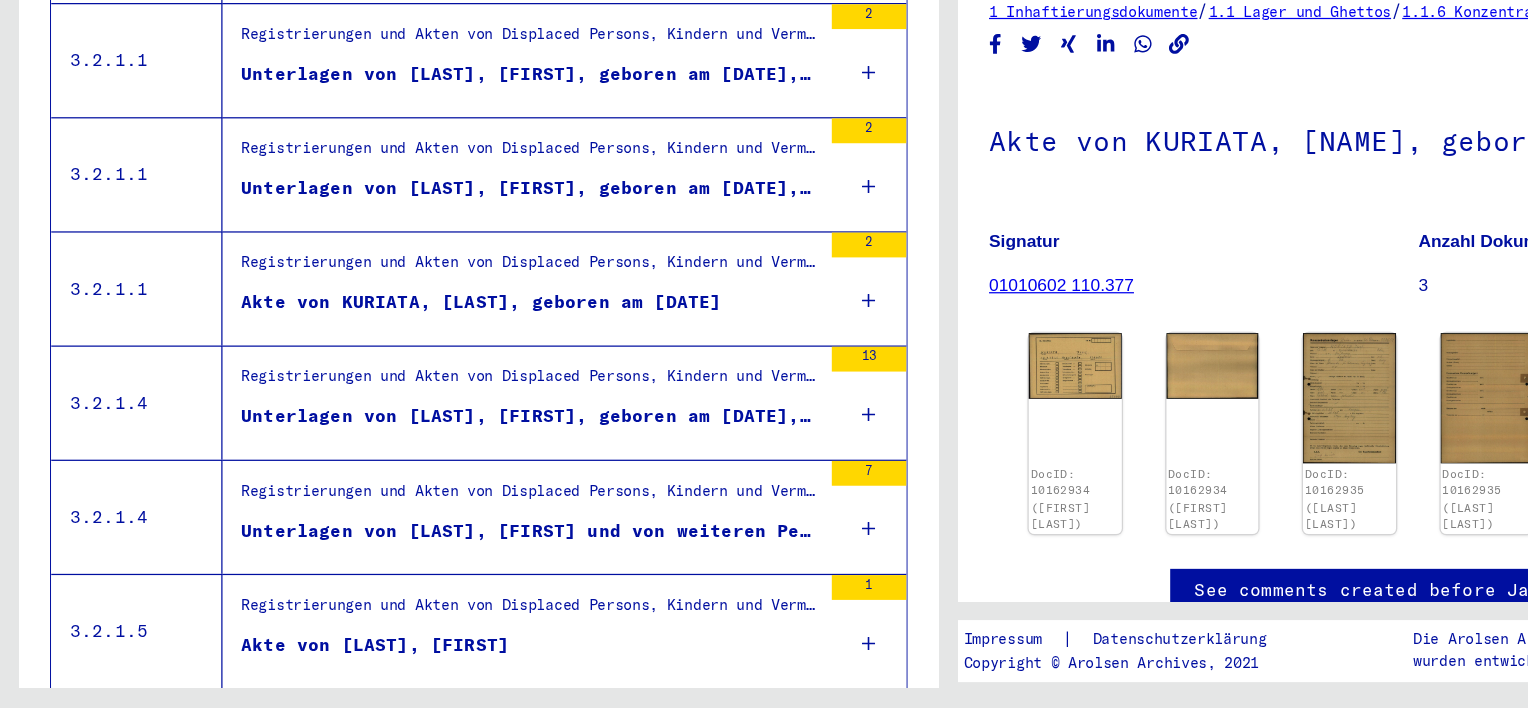 click on "Akte von KURIATA, [LAST], geboren am [DATE]" at bounding box center (387, 381) 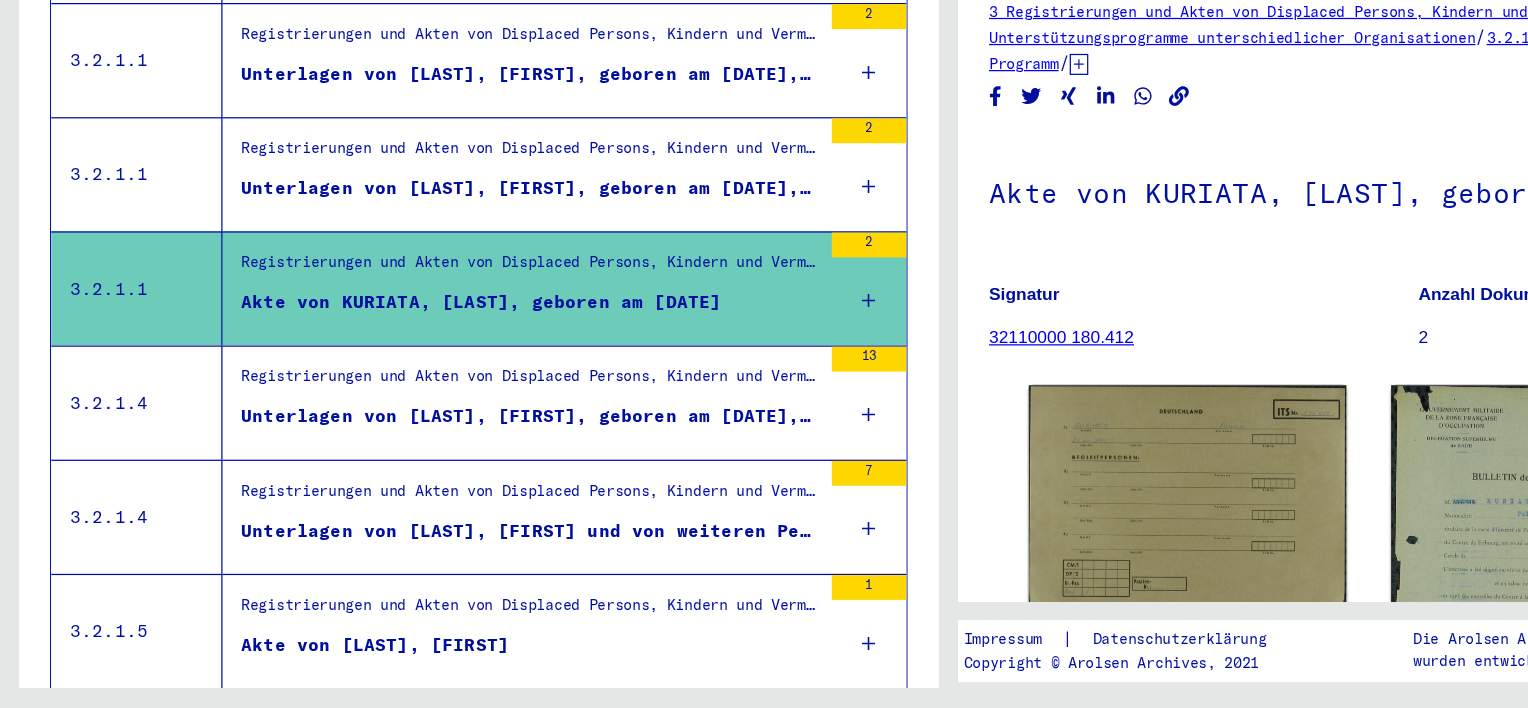 scroll, scrollTop: 0, scrollLeft: 0, axis: both 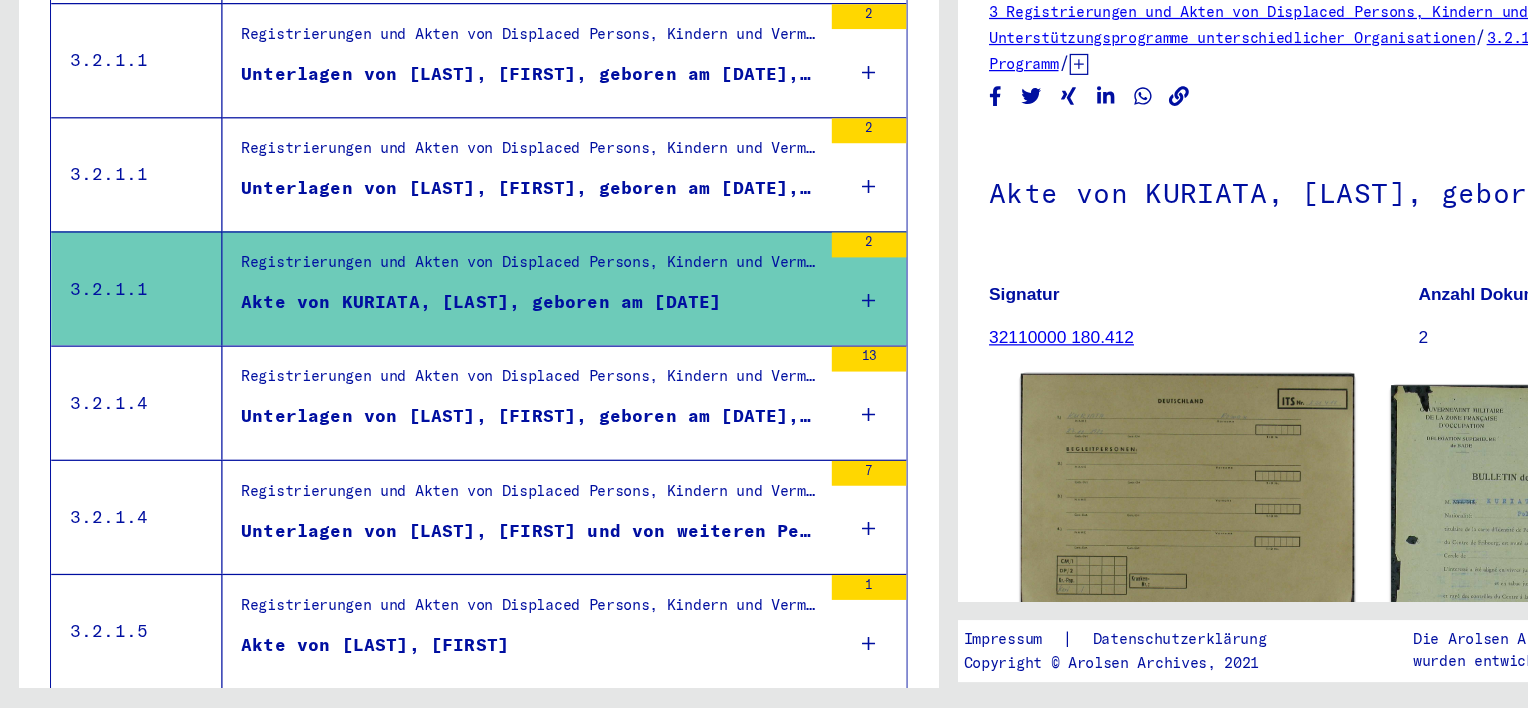 click 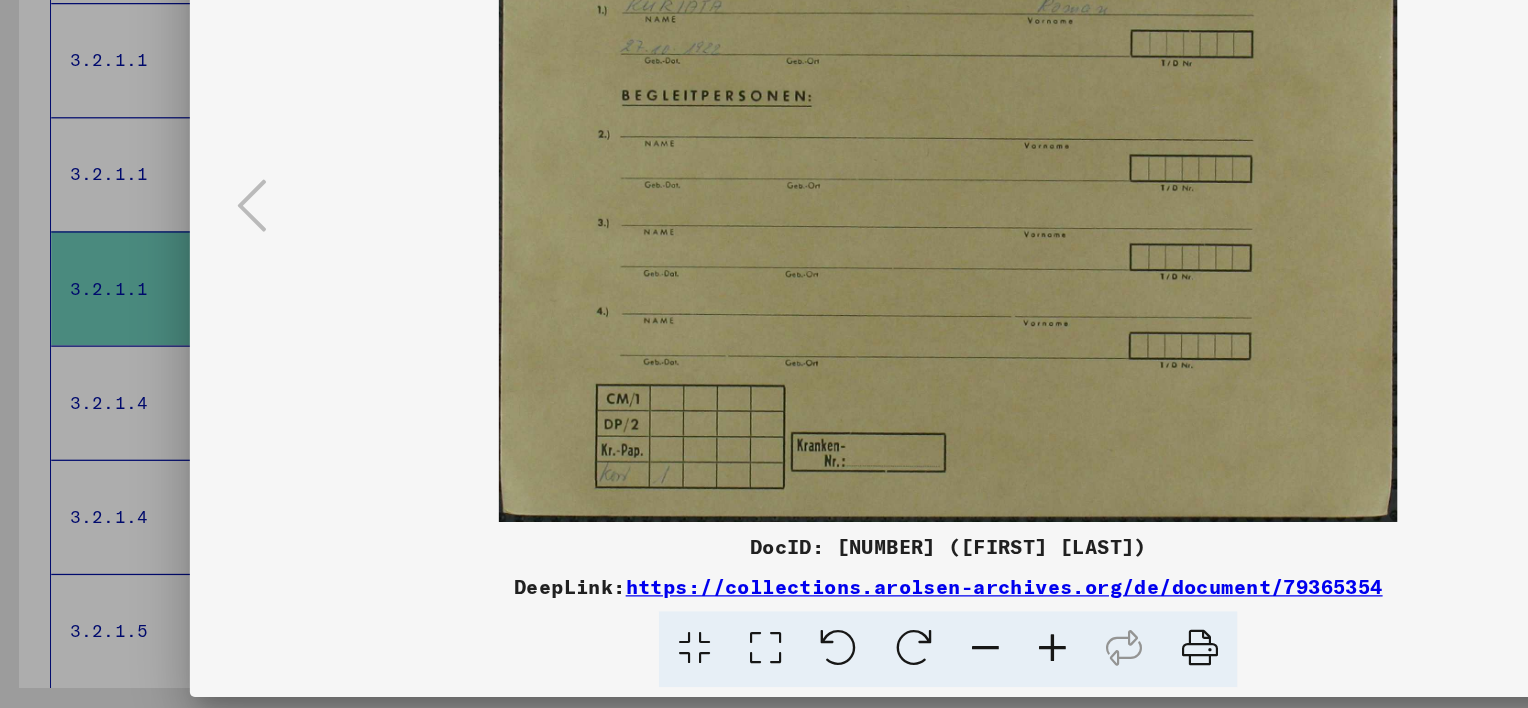 scroll, scrollTop: 0, scrollLeft: 0, axis: both 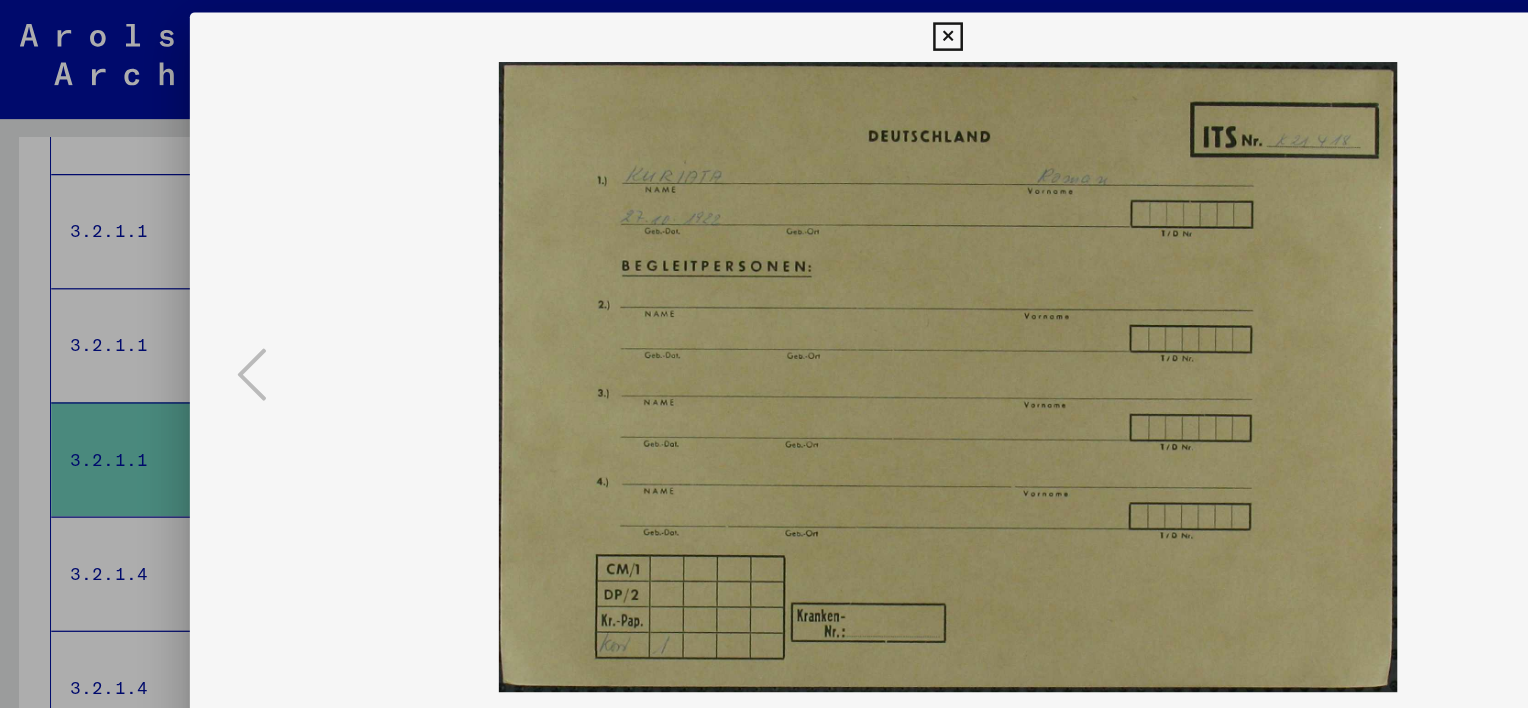 click at bounding box center [763, 30] 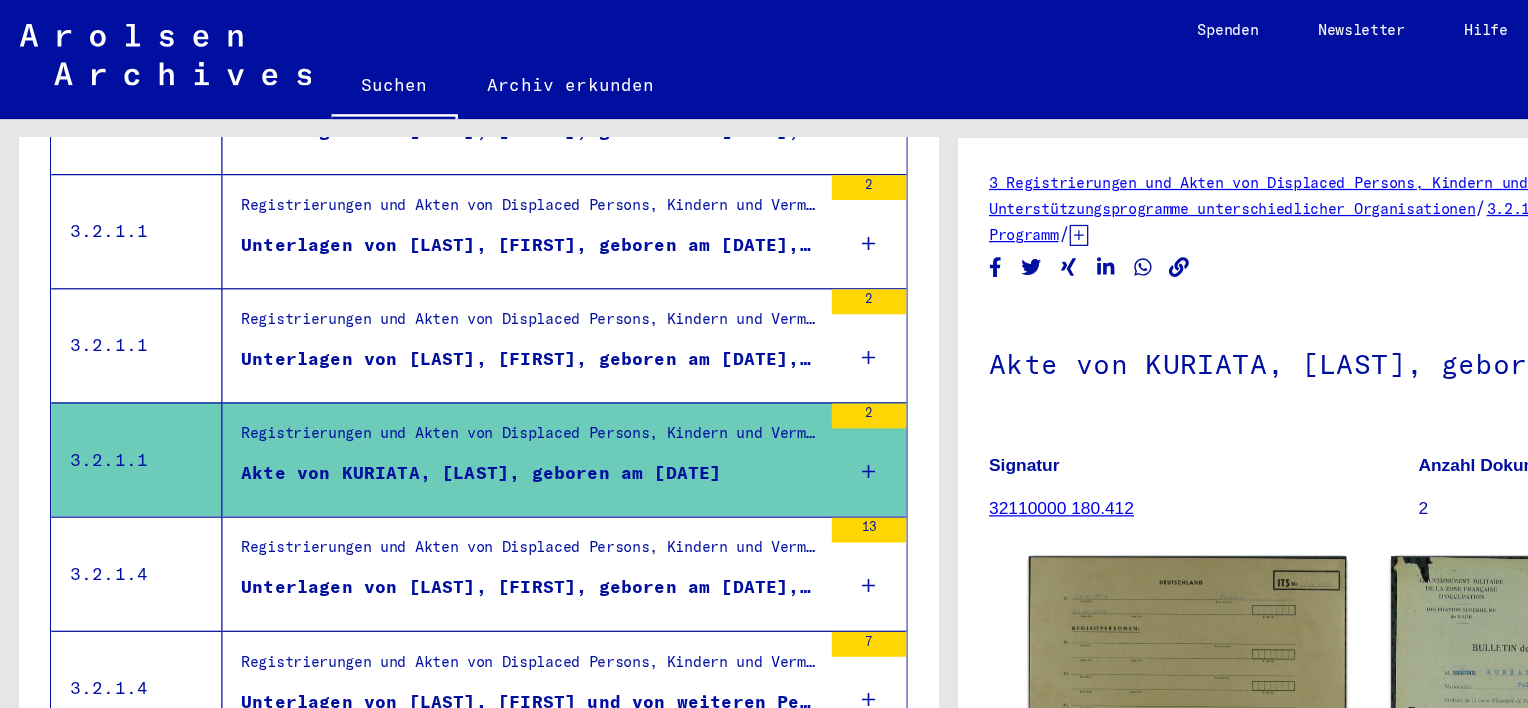 scroll, scrollTop: 28, scrollLeft: 0, axis: vertical 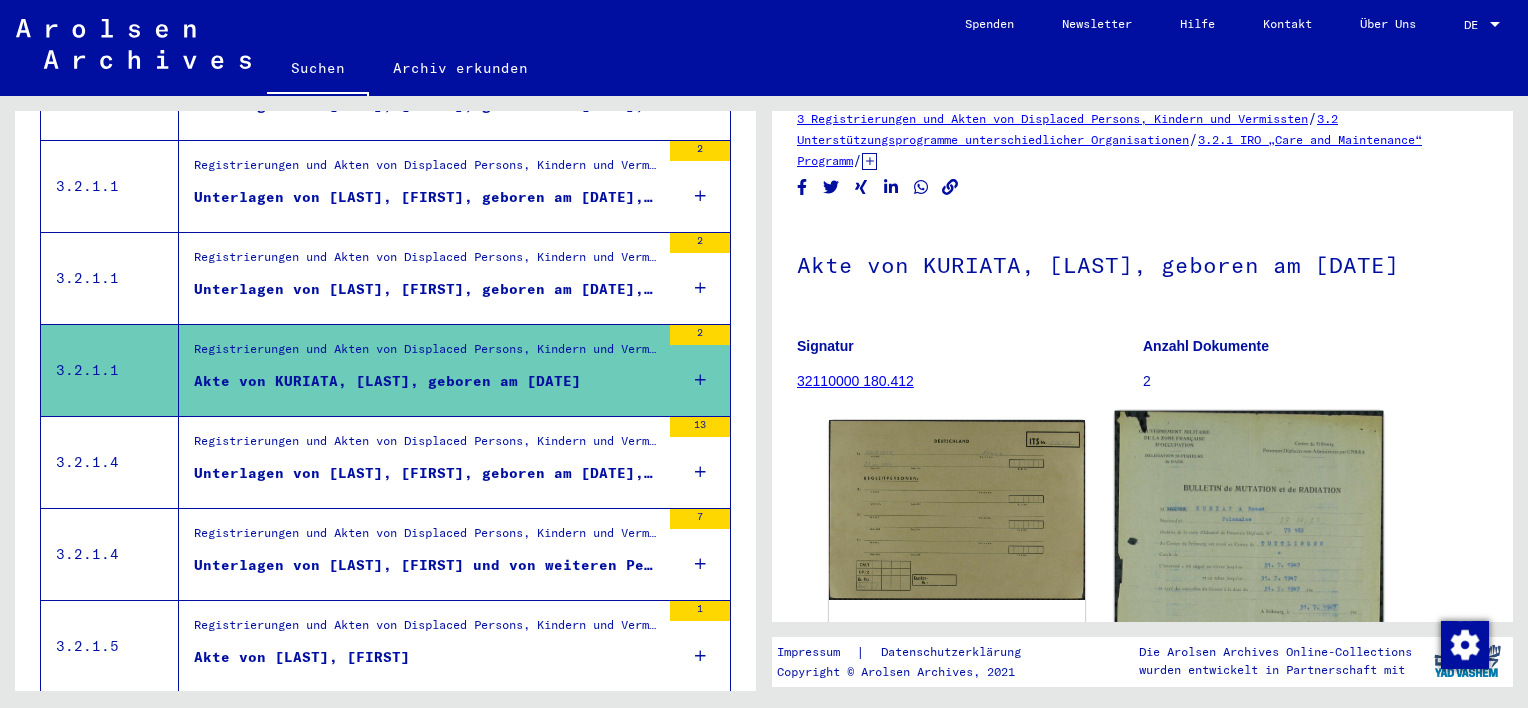 click 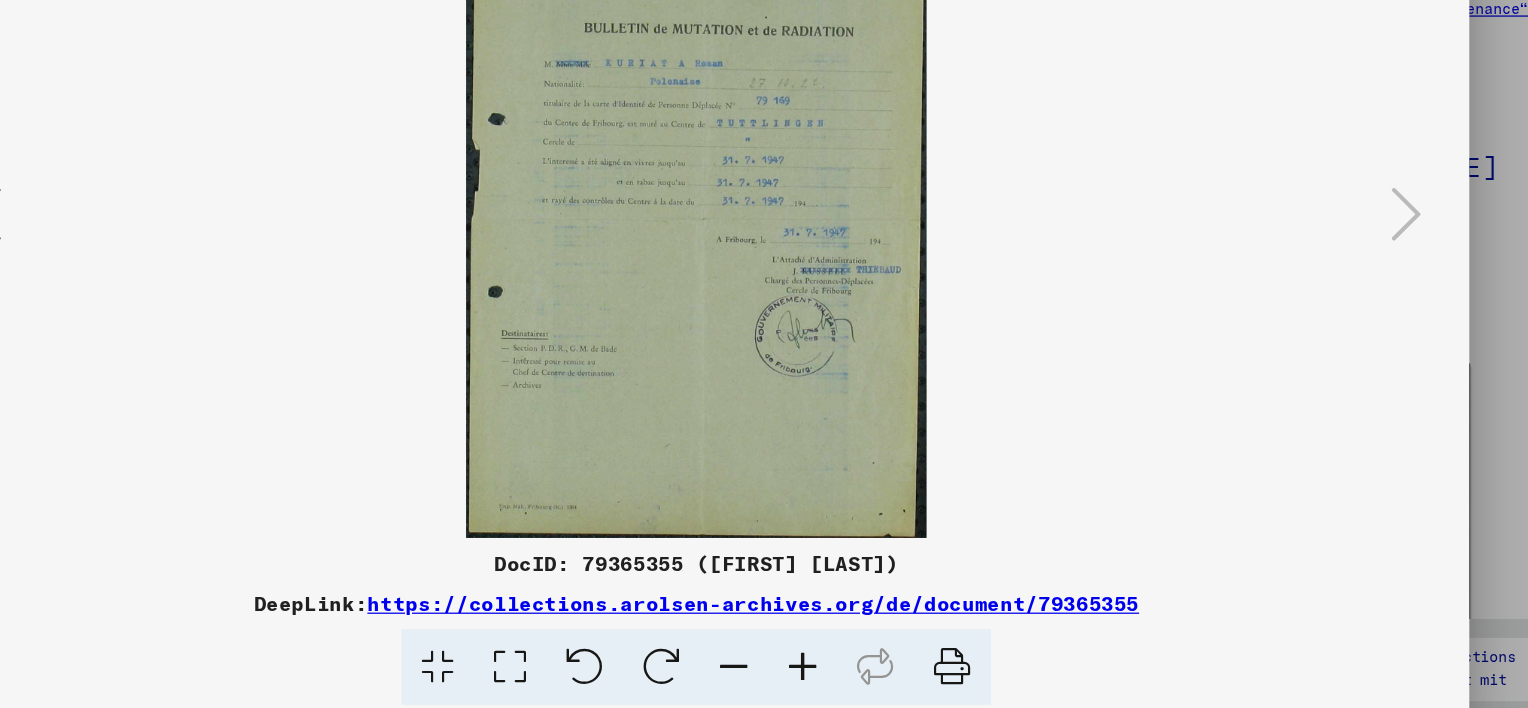 drag, startPoint x: 1024, startPoint y: 345, endPoint x: 1069, endPoint y: 460, distance: 123.49089 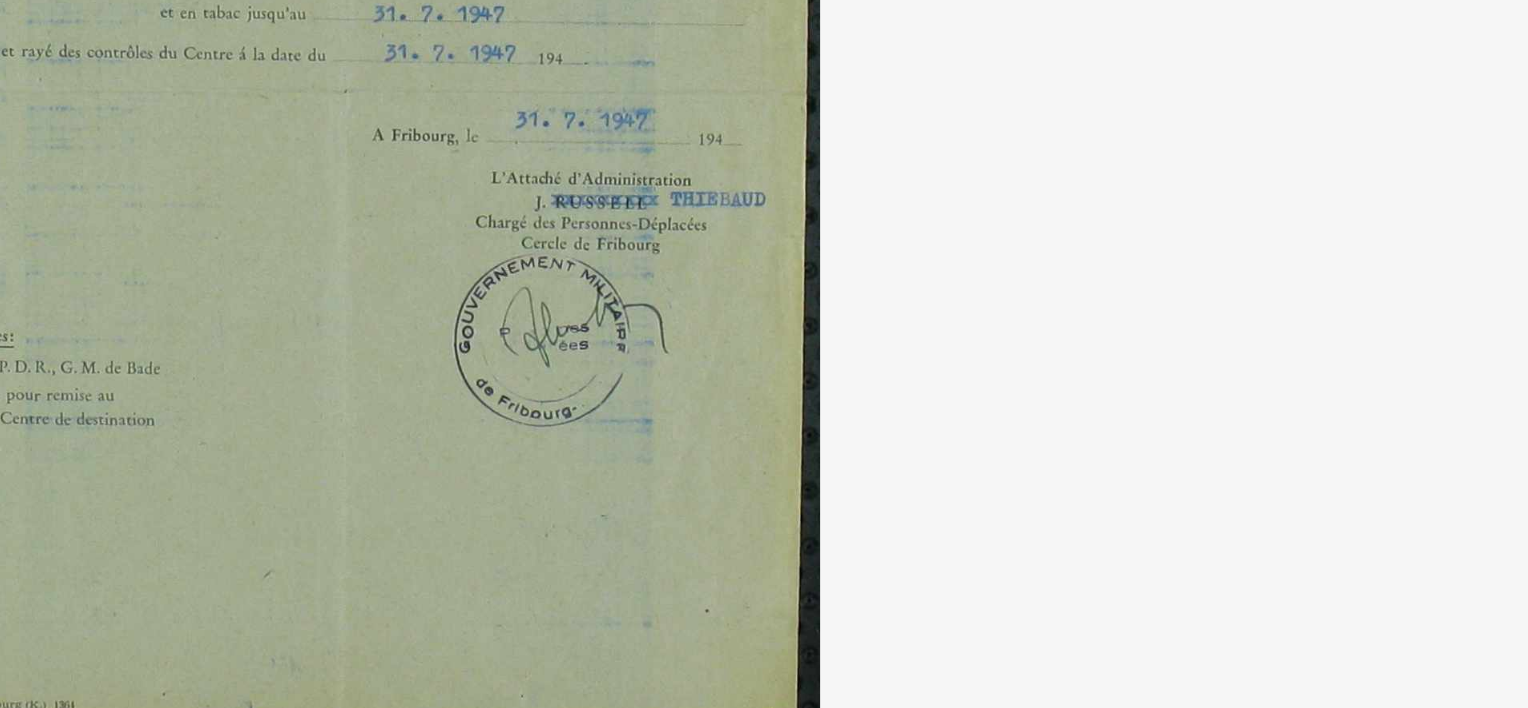 drag, startPoint x: 913, startPoint y: 355, endPoint x: 1021, endPoint y: 470, distance: 157.76248 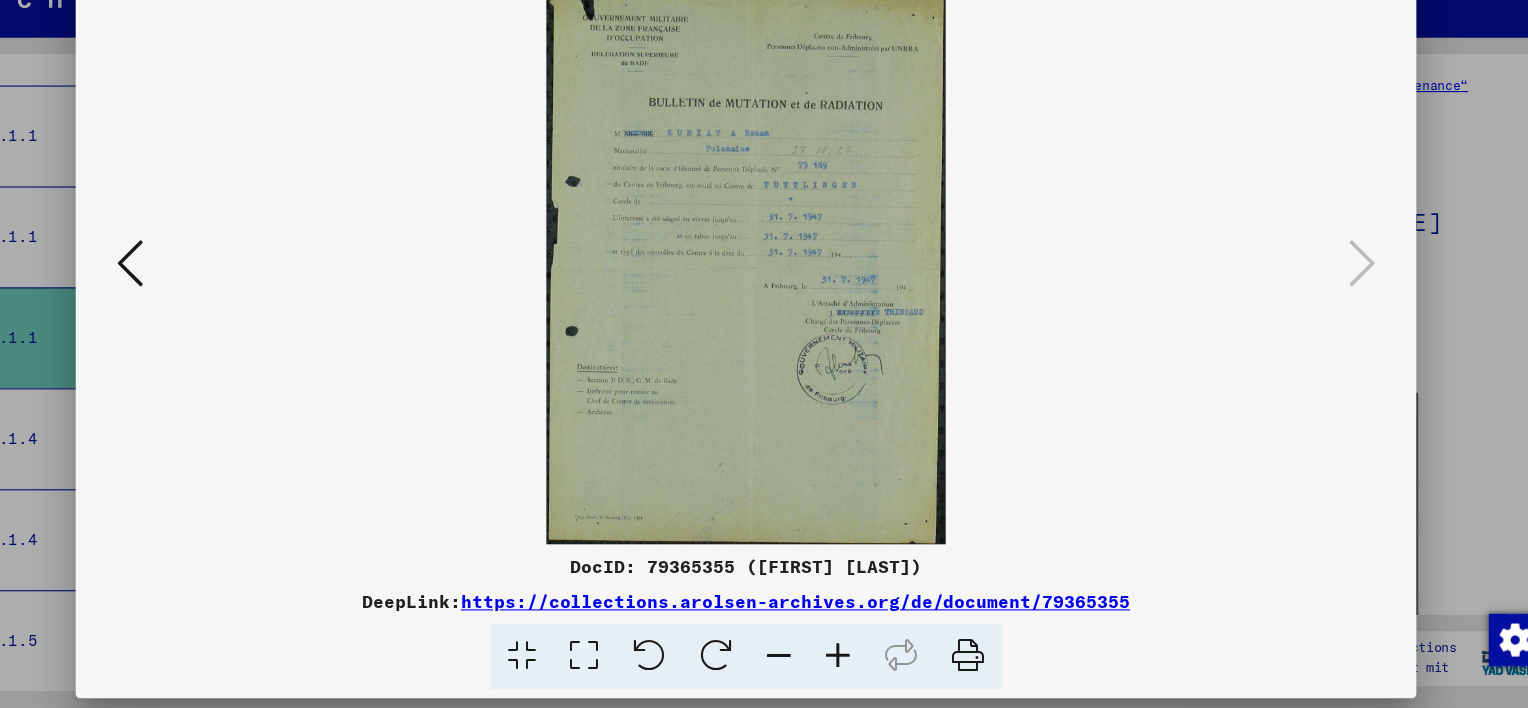 click at bounding box center (203, 302) 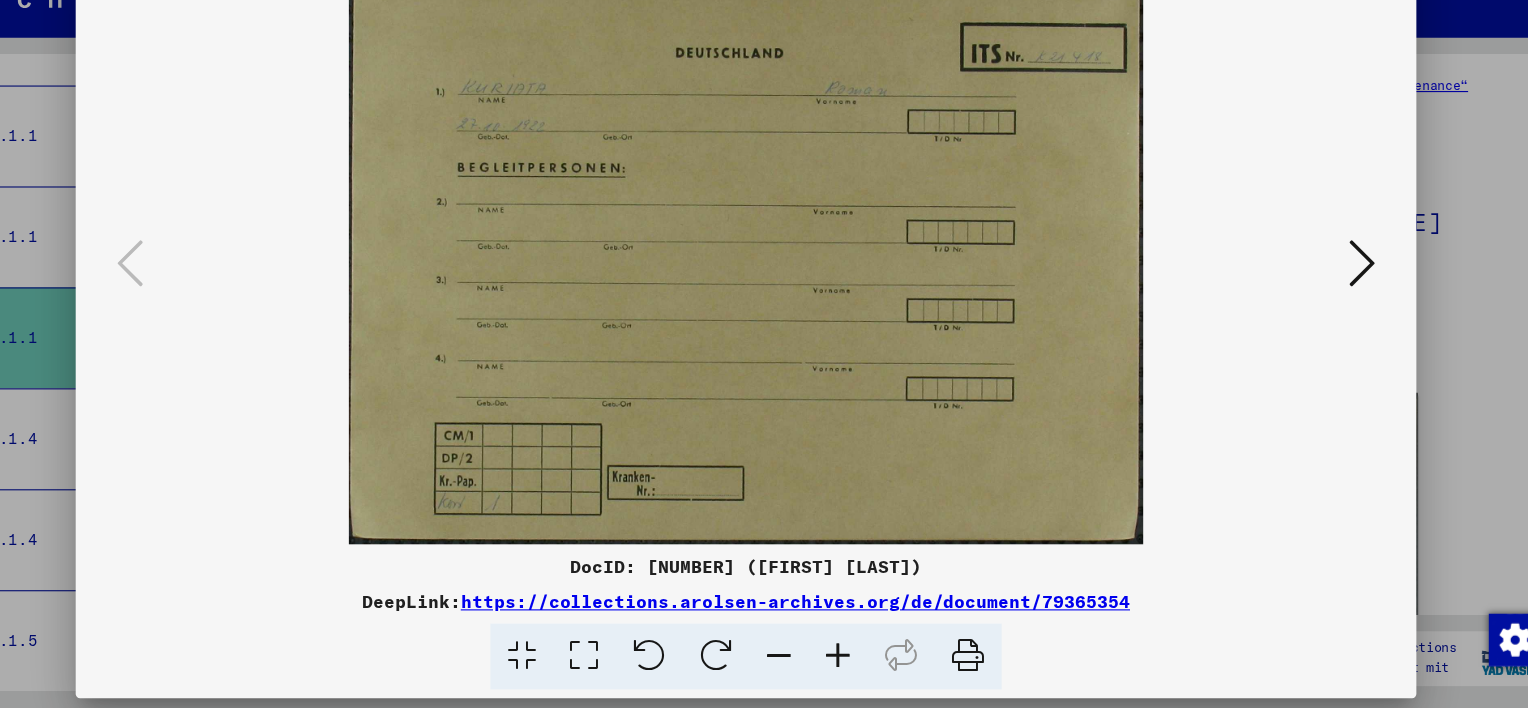 scroll, scrollTop: 0, scrollLeft: 0, axis: both 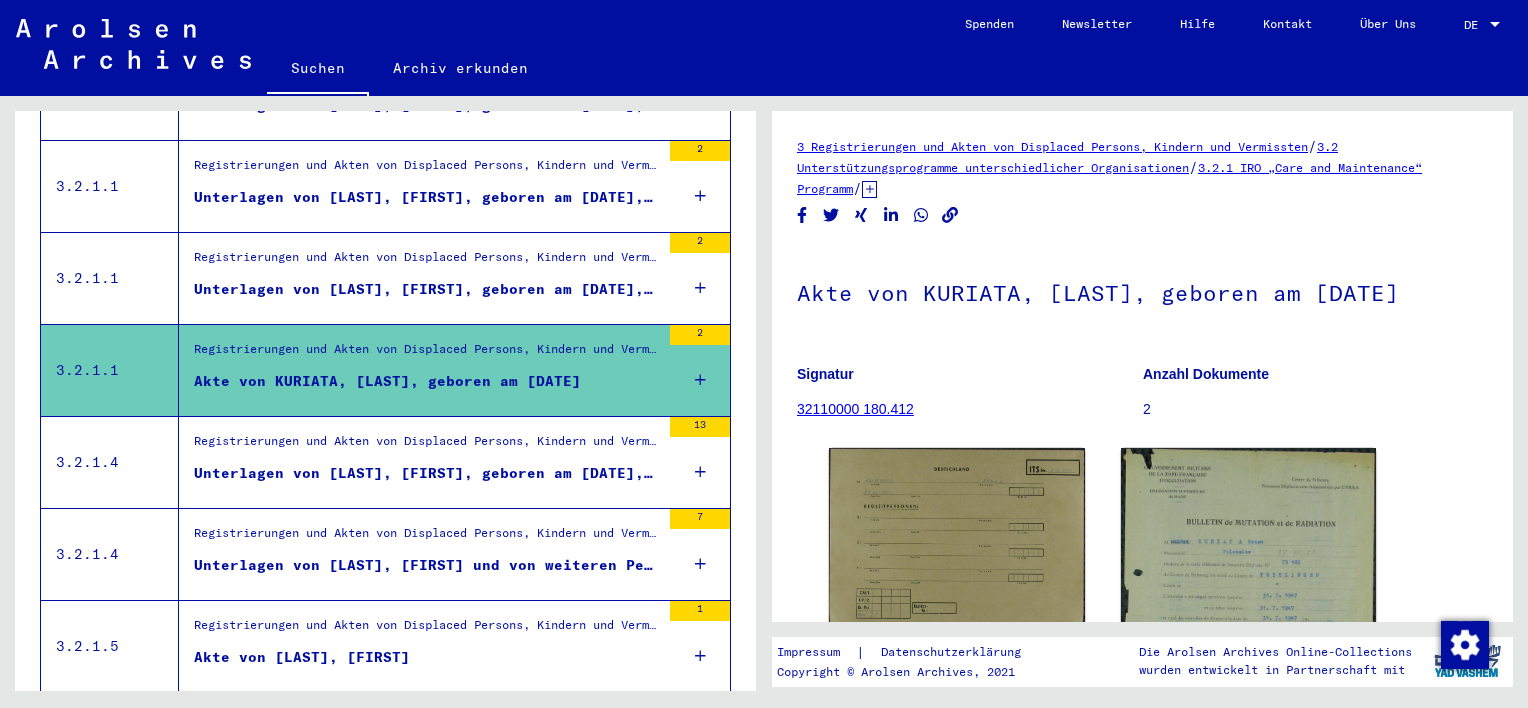 click on "Signature   Titel   1.1.6.2  Inhaftierungsdokumente > Lager und Ghettos > Konzentrationslager Dachau > Individuelle Unterlagen Dachau > Individuelle Häftlings Unterlagen - KL Dachau > Akten mit Namen ab KULIK Akte von KURIATA, [LAST], geboren am [DATE] 3  1.1.8.3  Inhaftierungsdokumente > Lager und Ghettos > Konzentrationslager Flossenbürg > Individuelle Unterlagen Männer Flossenbürg > Individuelle Häftlings Unterlagen > Akten mit Namen ab KUREK Akte von KURIATA, [LAST], geboren im Jahr [YEAR] 2  3.1.2.9  Registrierungen und Akten von Displaced Persons, Kindern und Vermissten > Aufenthalts- und Emigrationsnachweise > Behandlung von DPs in Krankenhäusern > Bremen-Lesum > Ärztliche Untersuchungsbogen und Röntgenaufnahmen der      IRO-Auswanderungsstellen > Akten mit Namen ab KULIK Unterlagen von KURIATA, [LAST], geboren am [DATE] und von weiteren Personen 19  3.2.1.1  Akte von KURIATA, [LAST], geboren am [DATE], geboren in [CITY] 2  3.2.1.1  10  3.2.1.1  3  3.2.1.1  2  3.2.1.1  2 2   13" at bounding box center (385, 785) 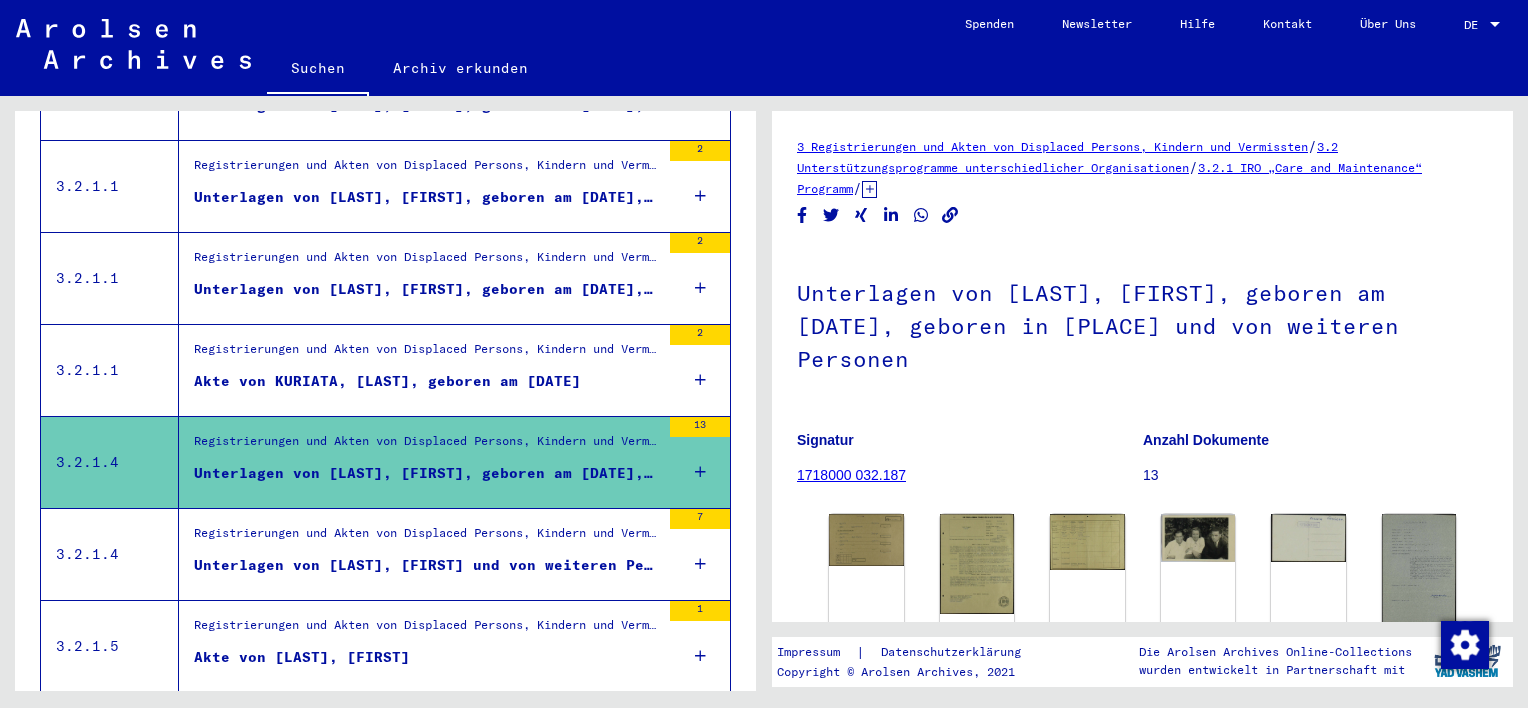 scroll, scrollTop: 0, scrollLeft: 0, axis: both 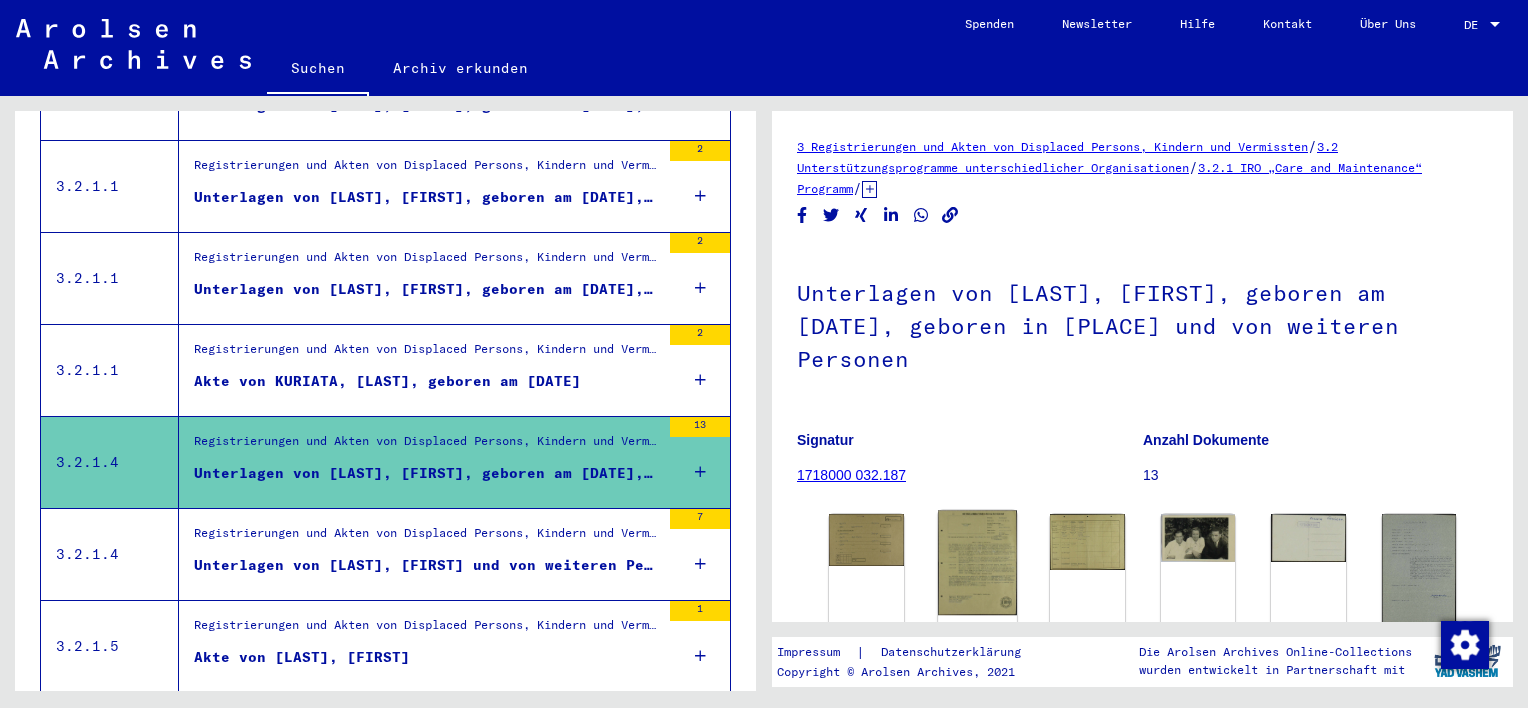 click 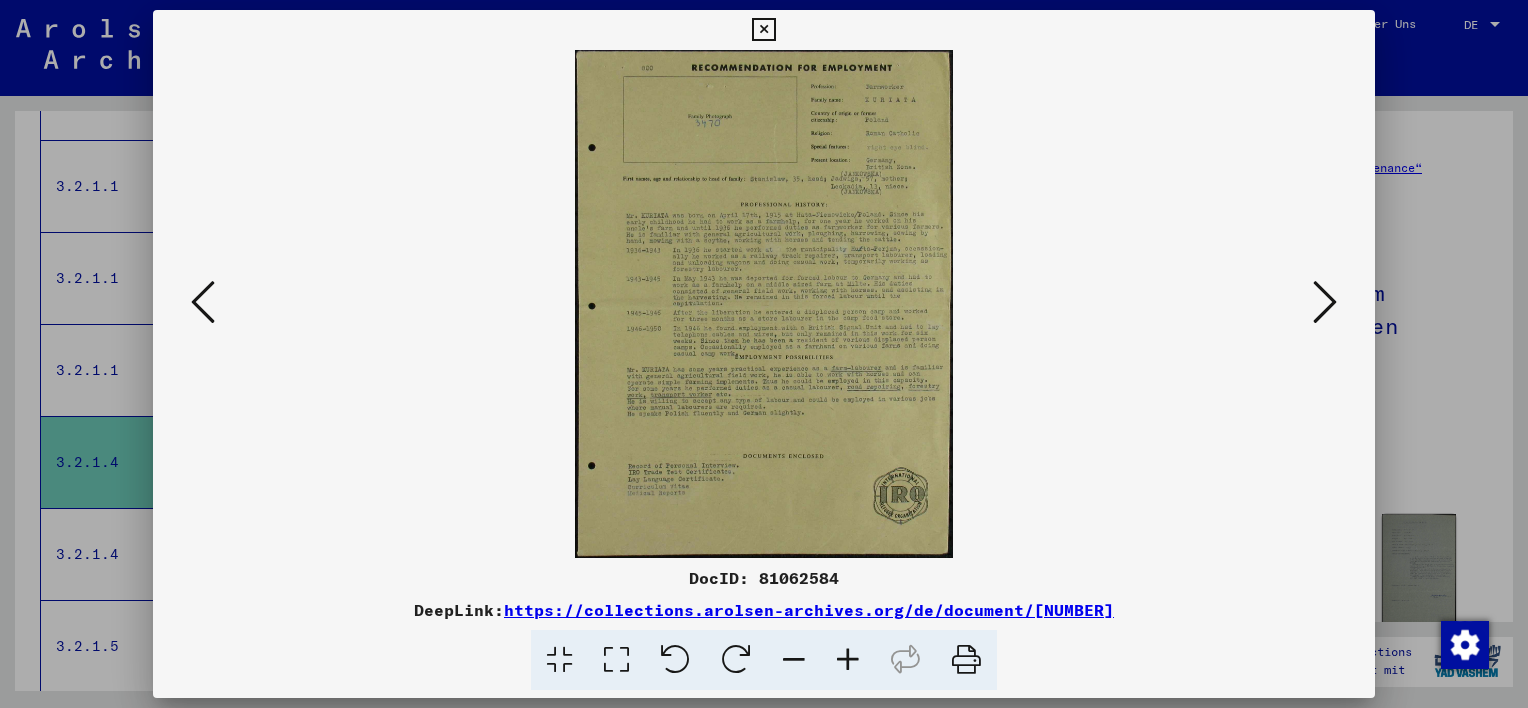 click at bounding box center [848, 660] 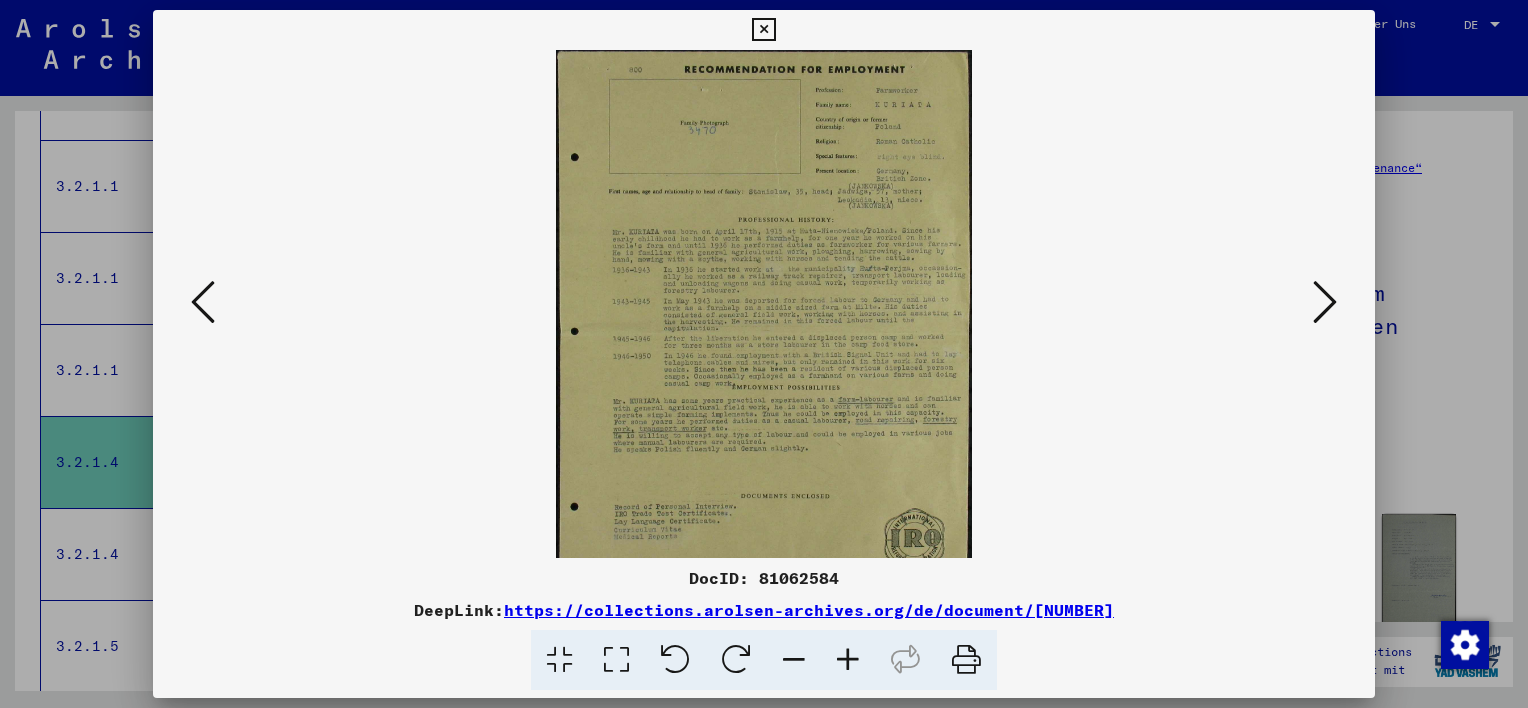 click at bounding box center (848, 660) 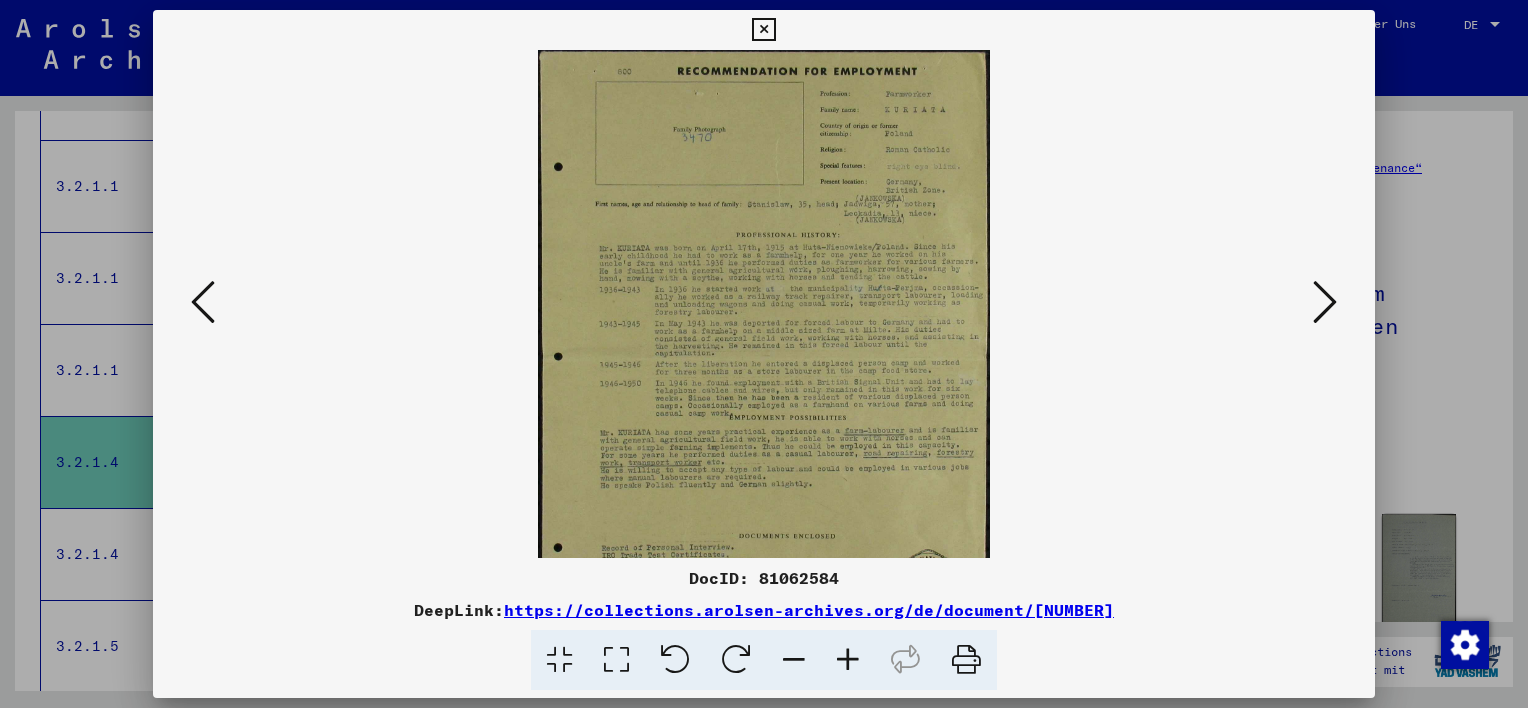 click at bounding box center [848, 660] 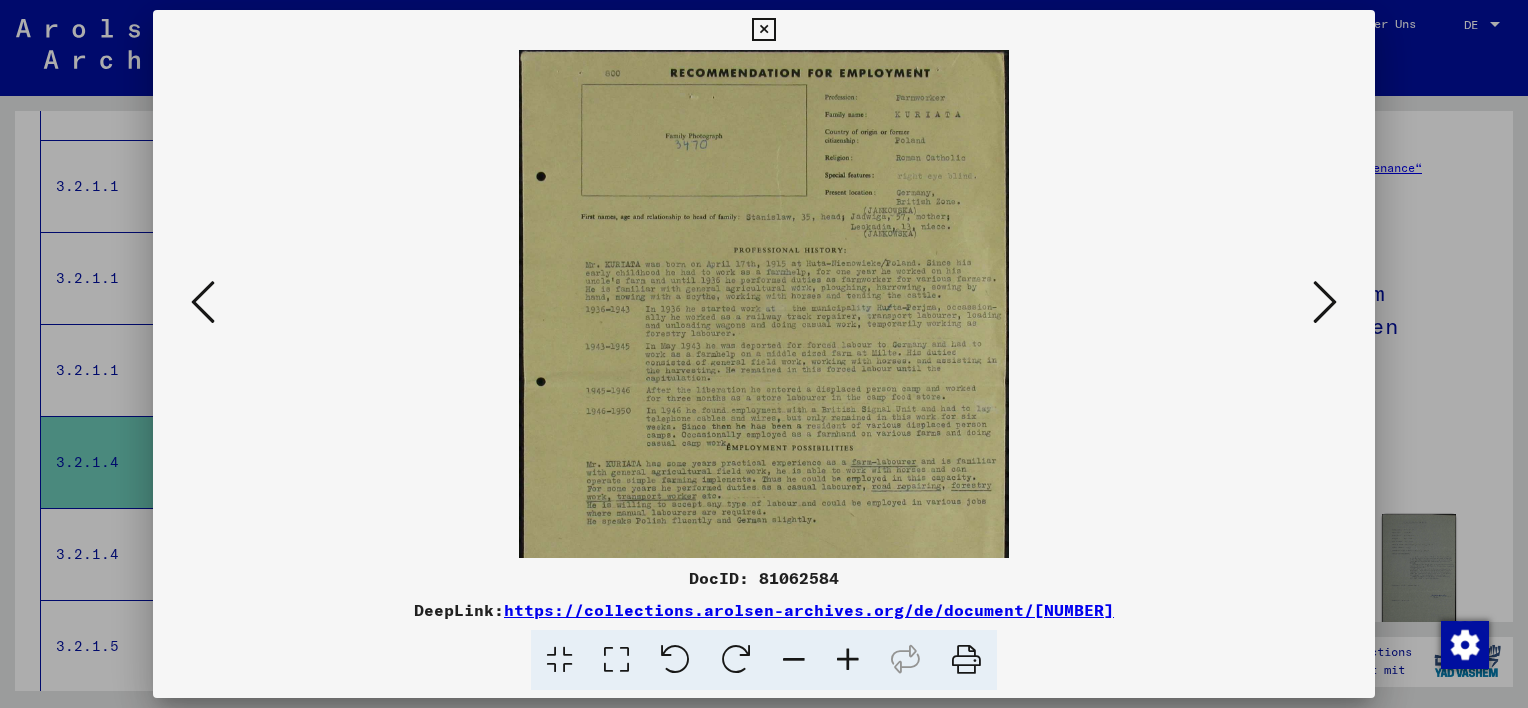 click at bounding box center (848, 660) 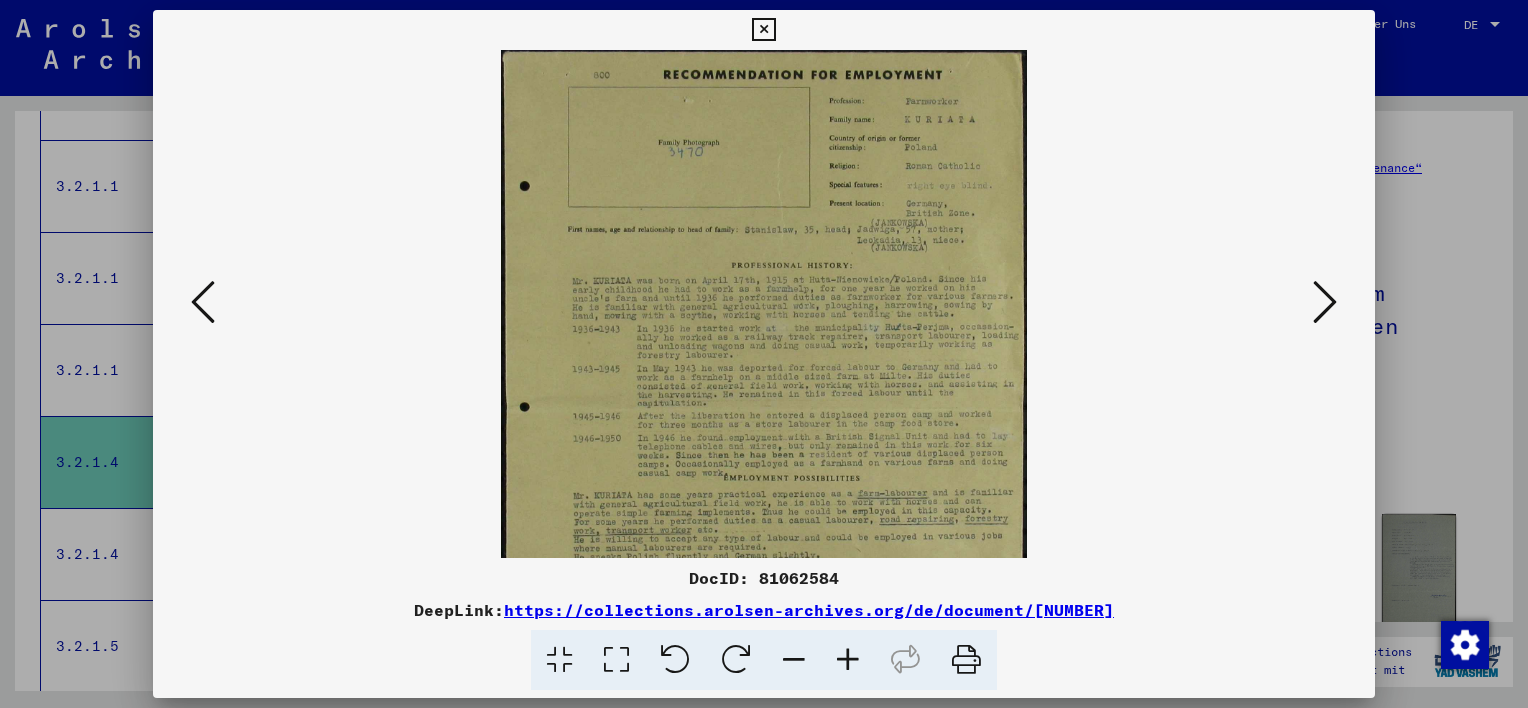 click at bounding box center (848, 660) 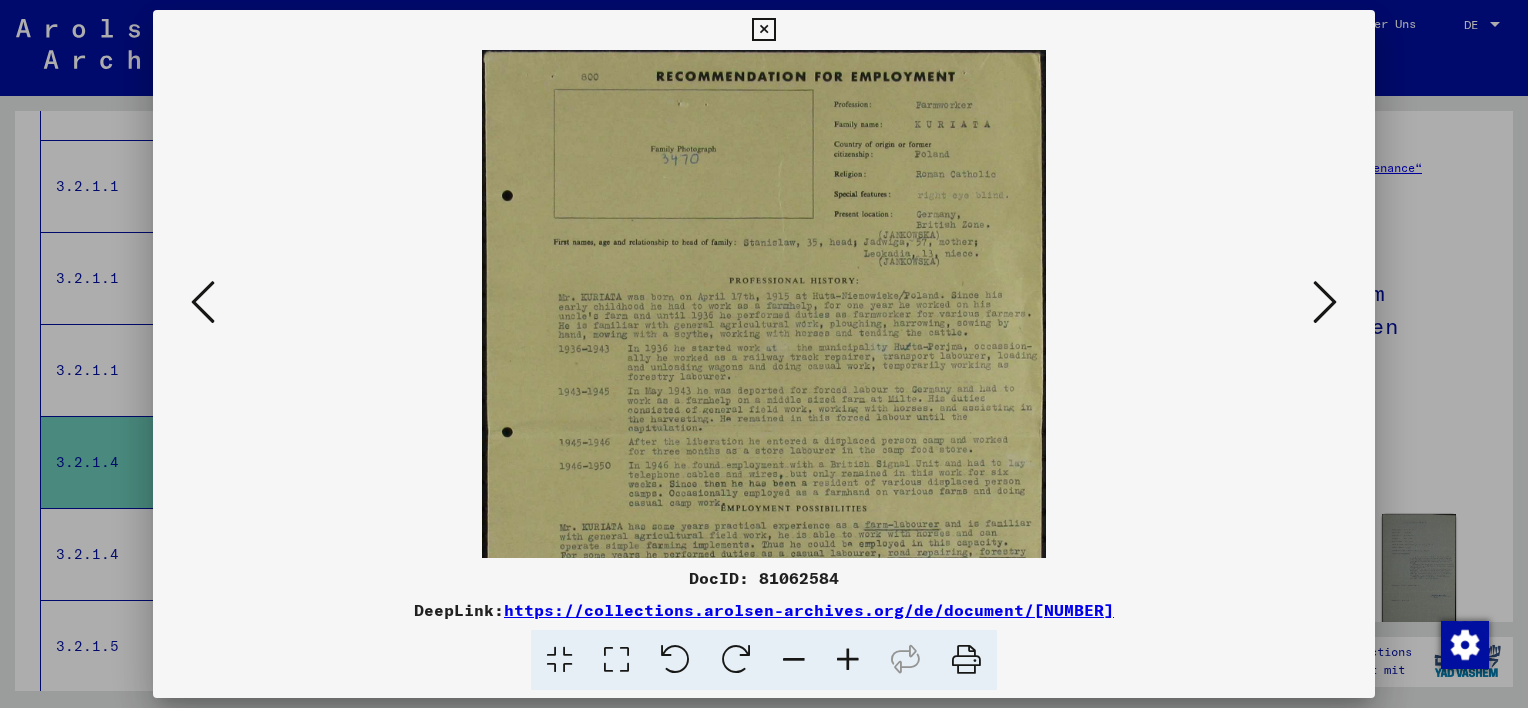click at bounding box center [848, 660] 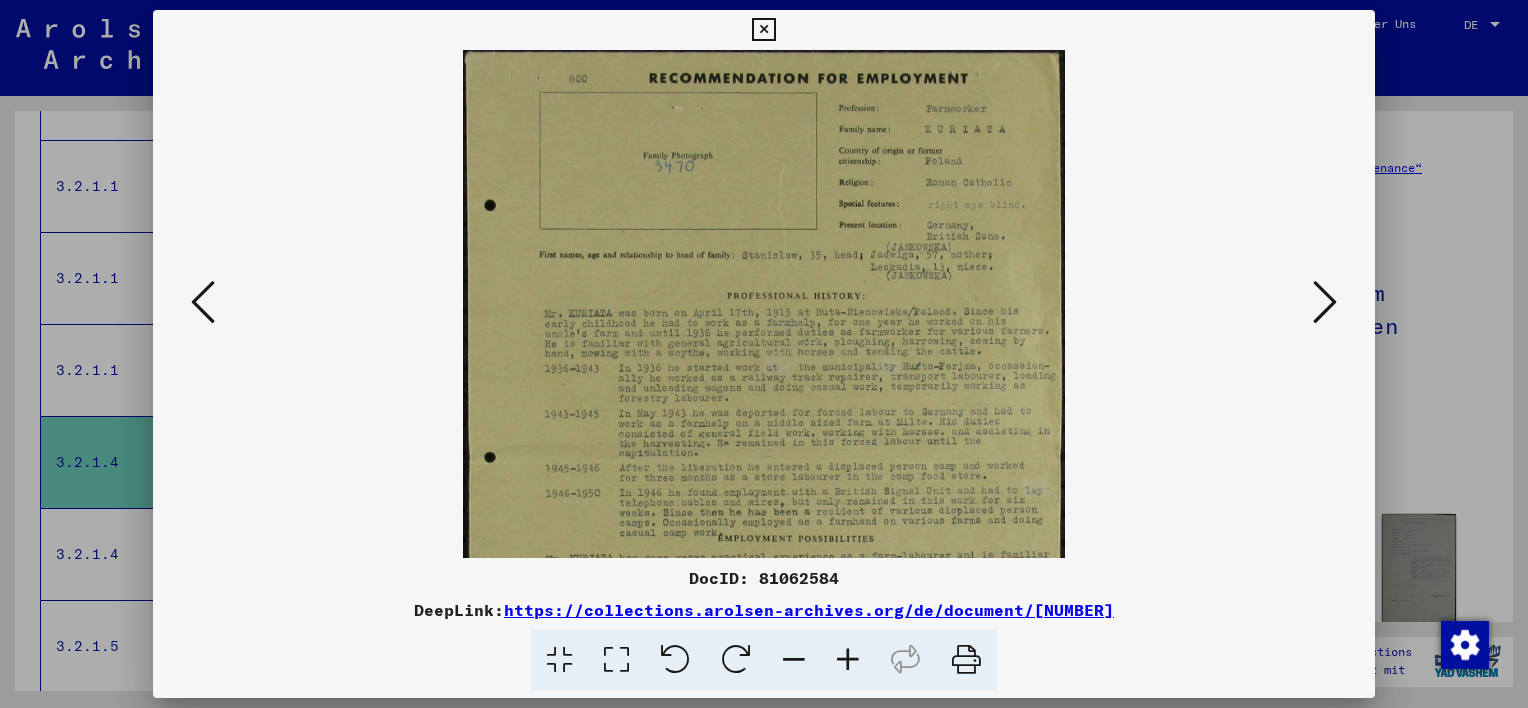 click at bounding box center [848, 660] 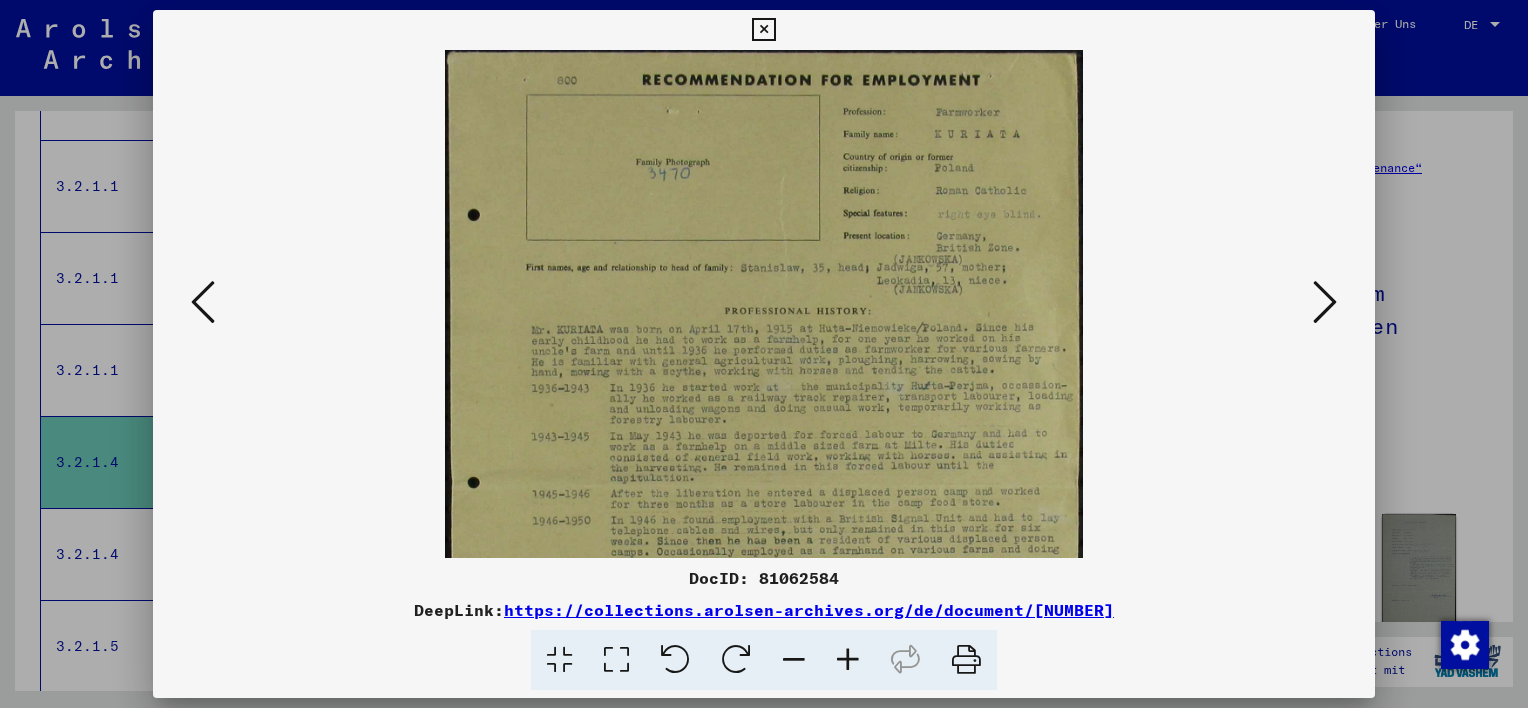 click at bounding box center (848, 660) 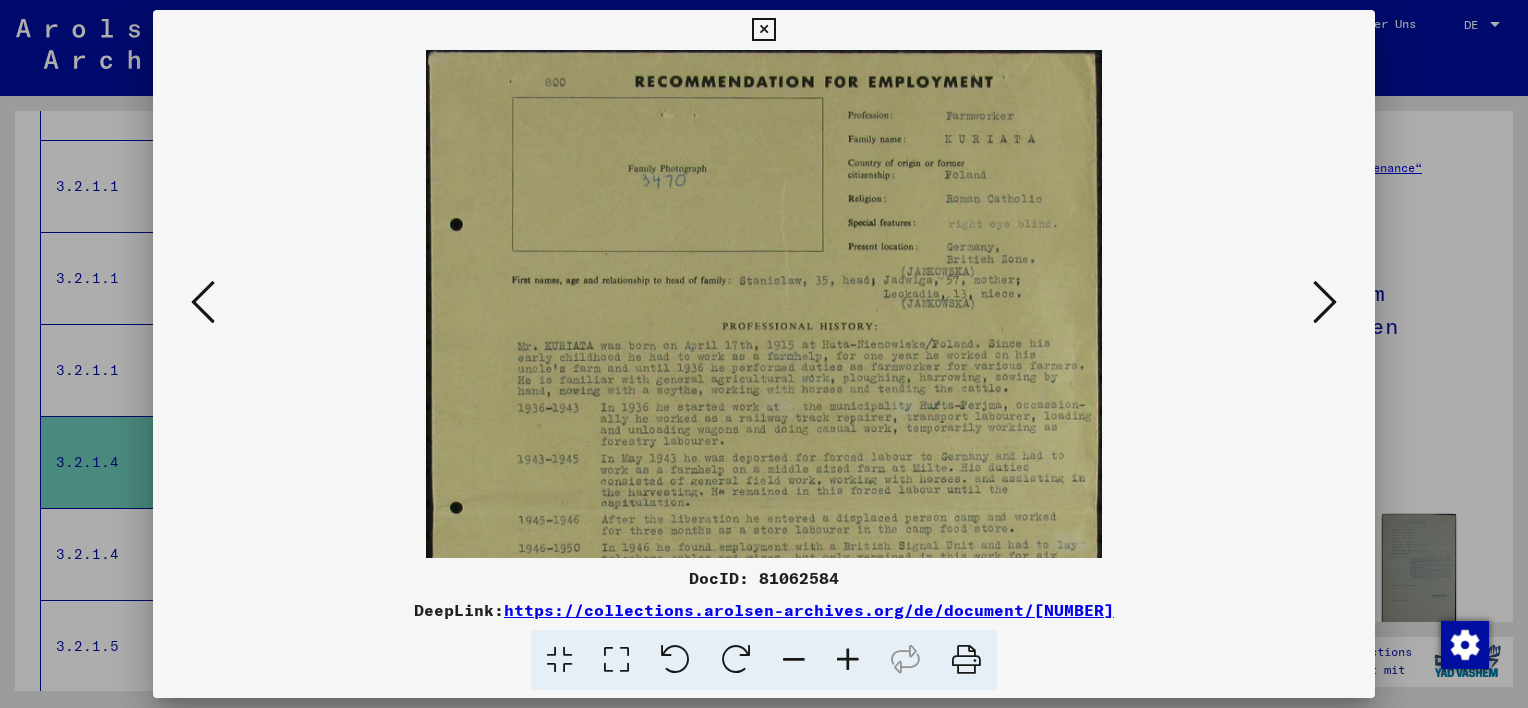 click at bounding box center (848, 660) 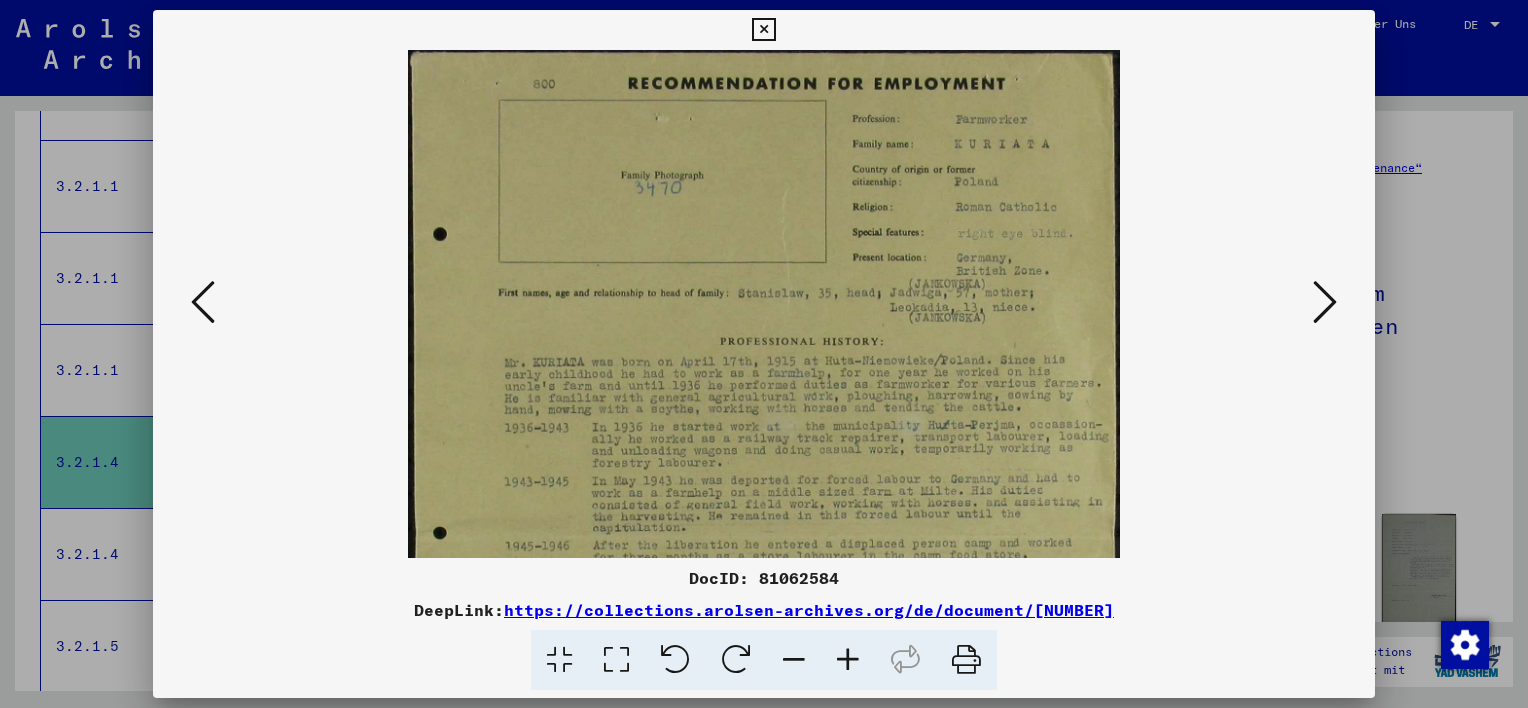 click at bounding box center (848, 660) 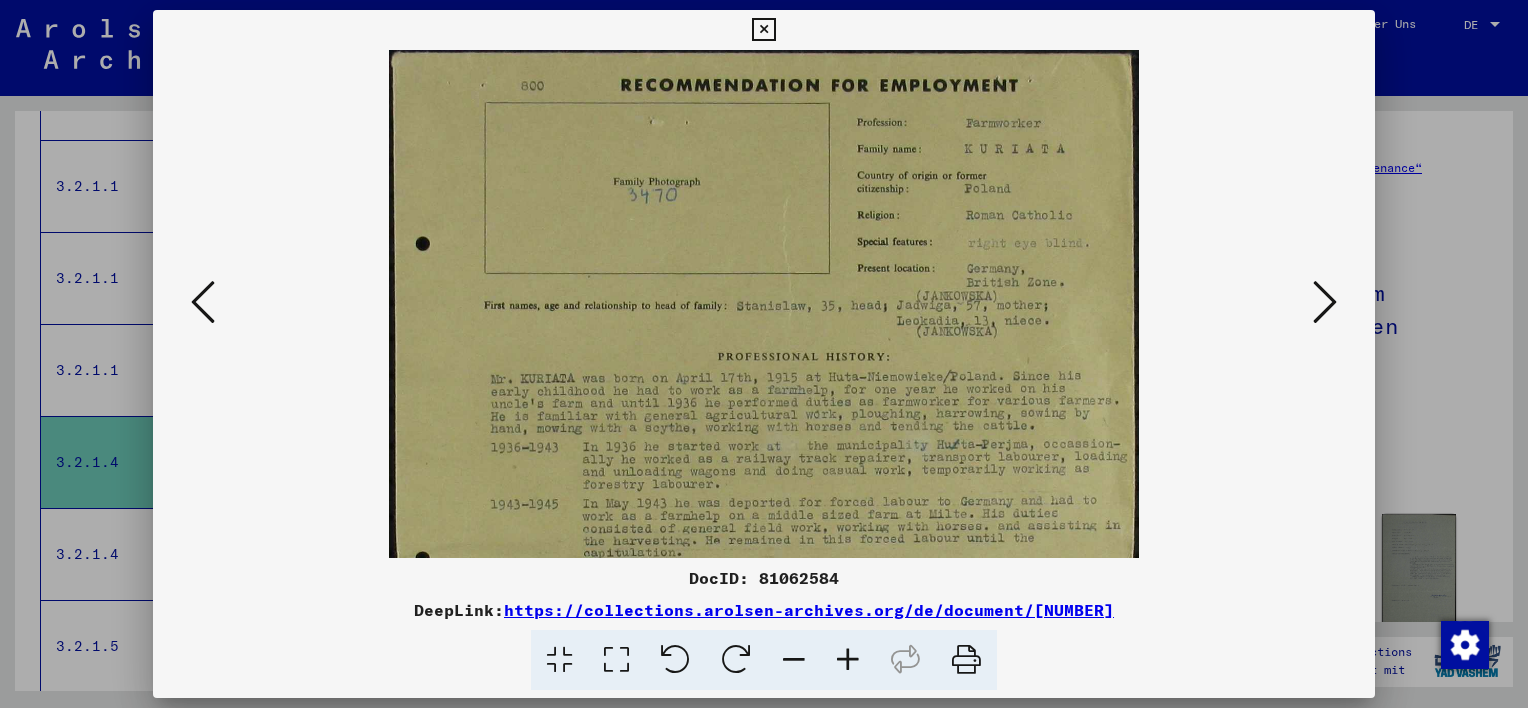 click at bounding box center (848, 660) 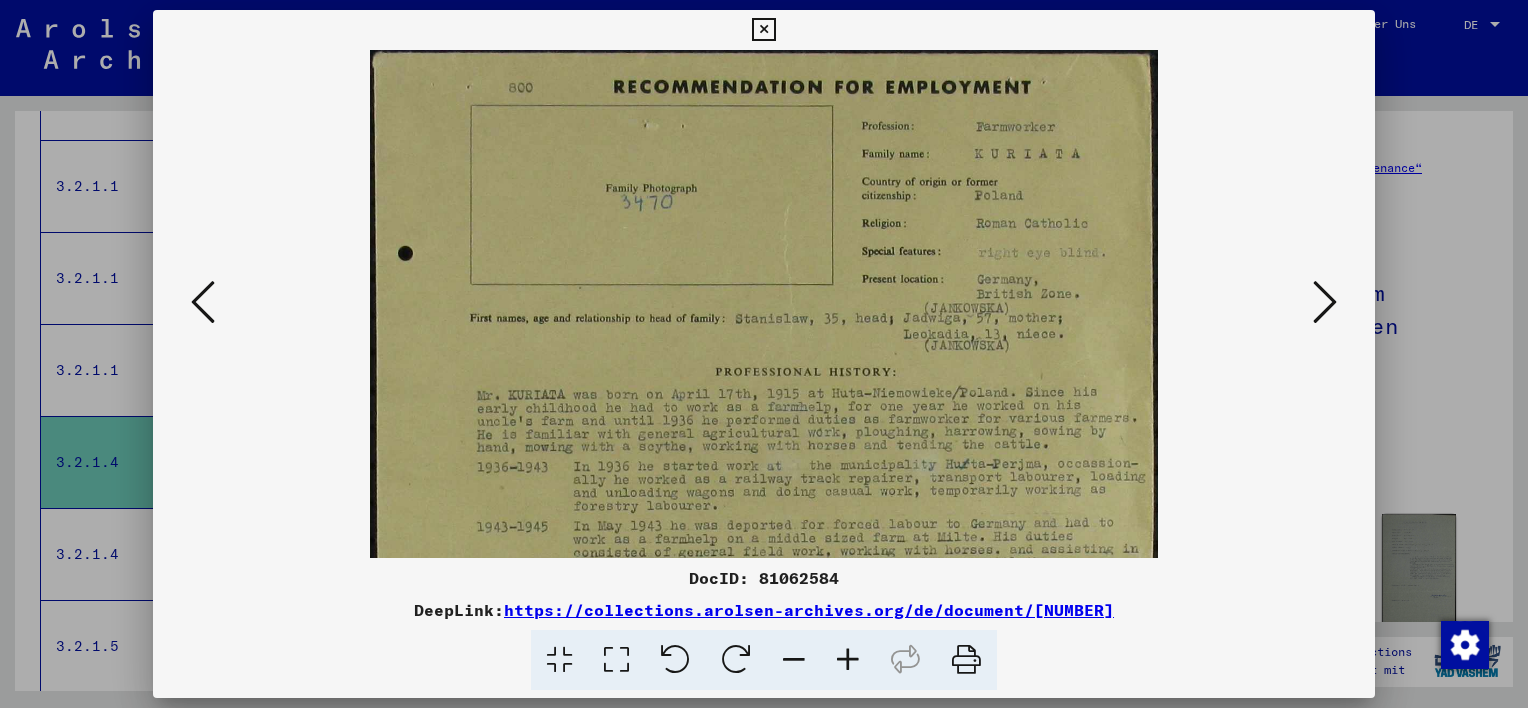 click at bounding box center [848, 660] 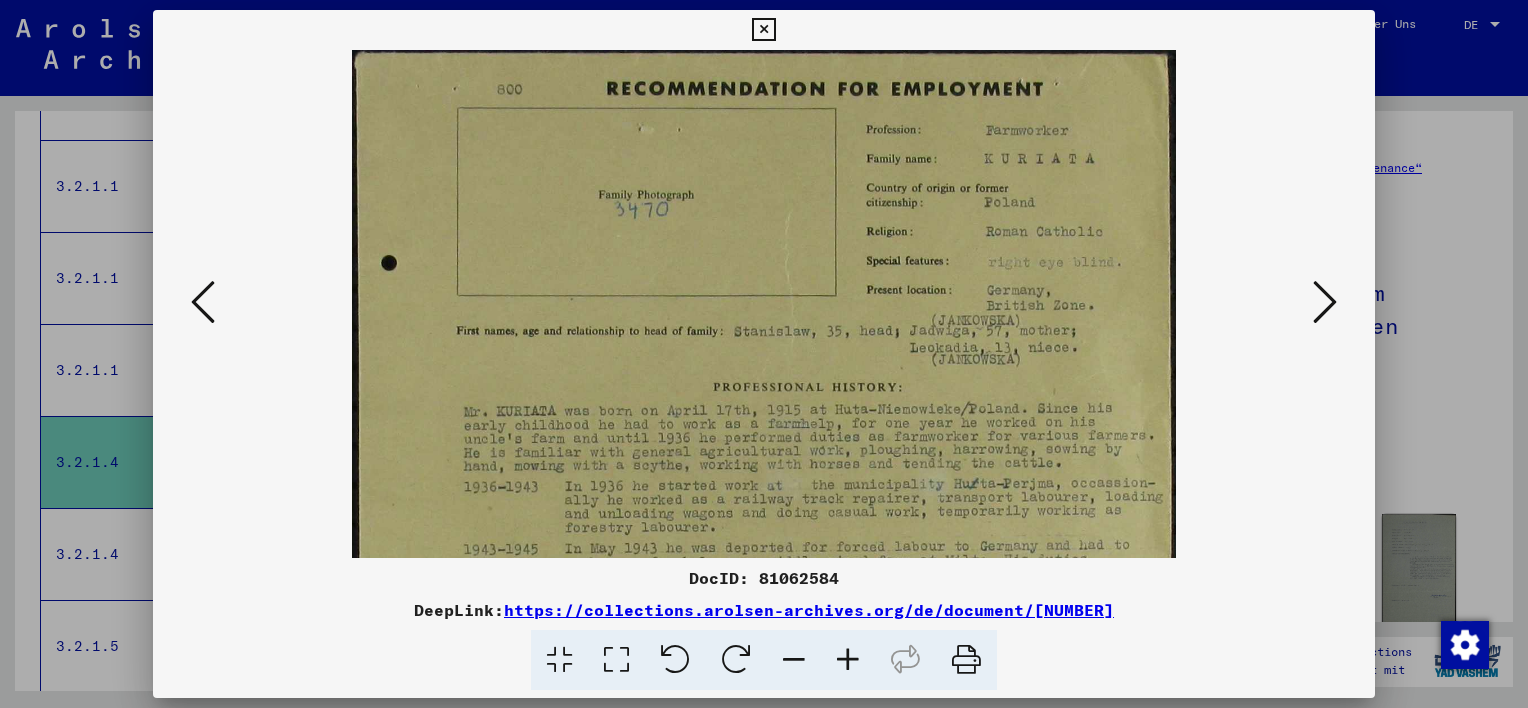 click at bounding box center [848, 660] 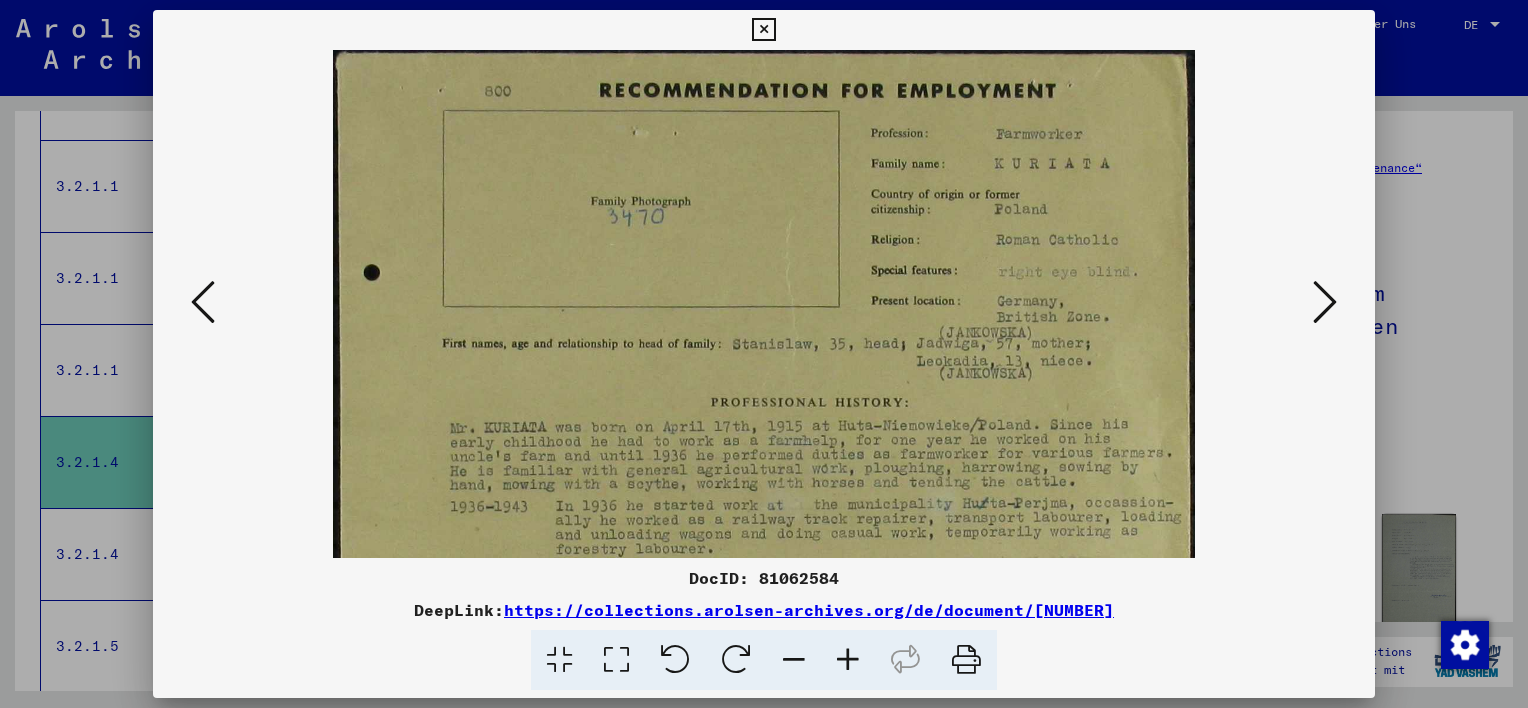 click at bounding box center (848, 660) 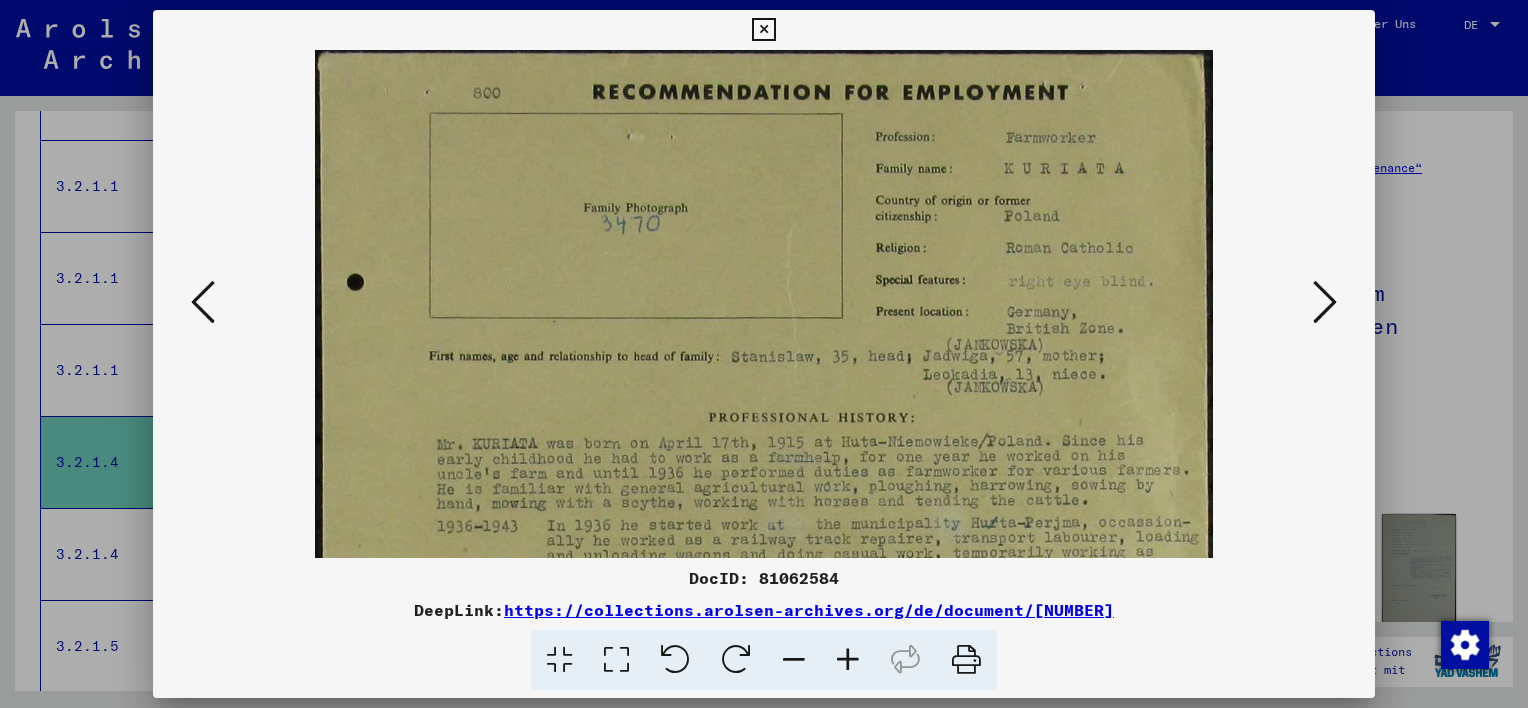 click at bounding box center (763, 30) 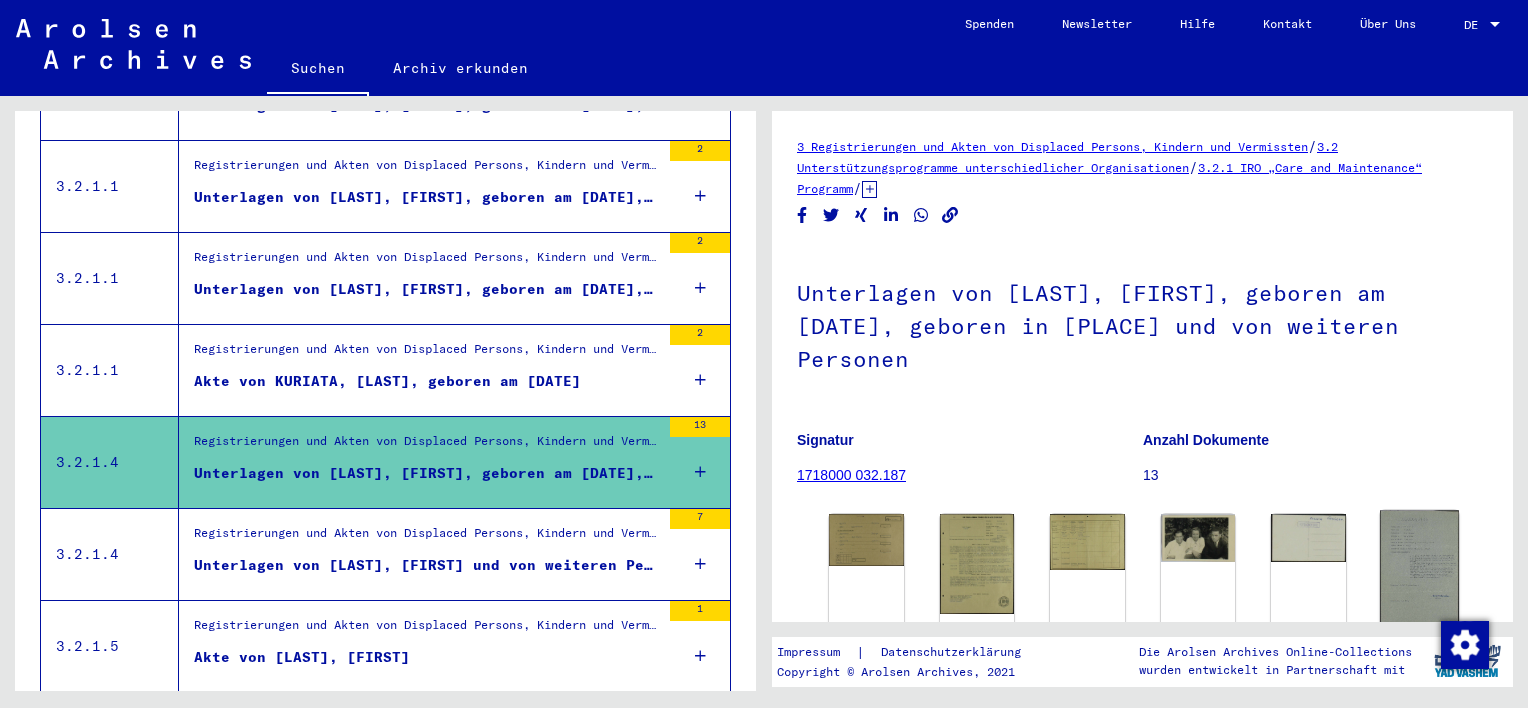 click 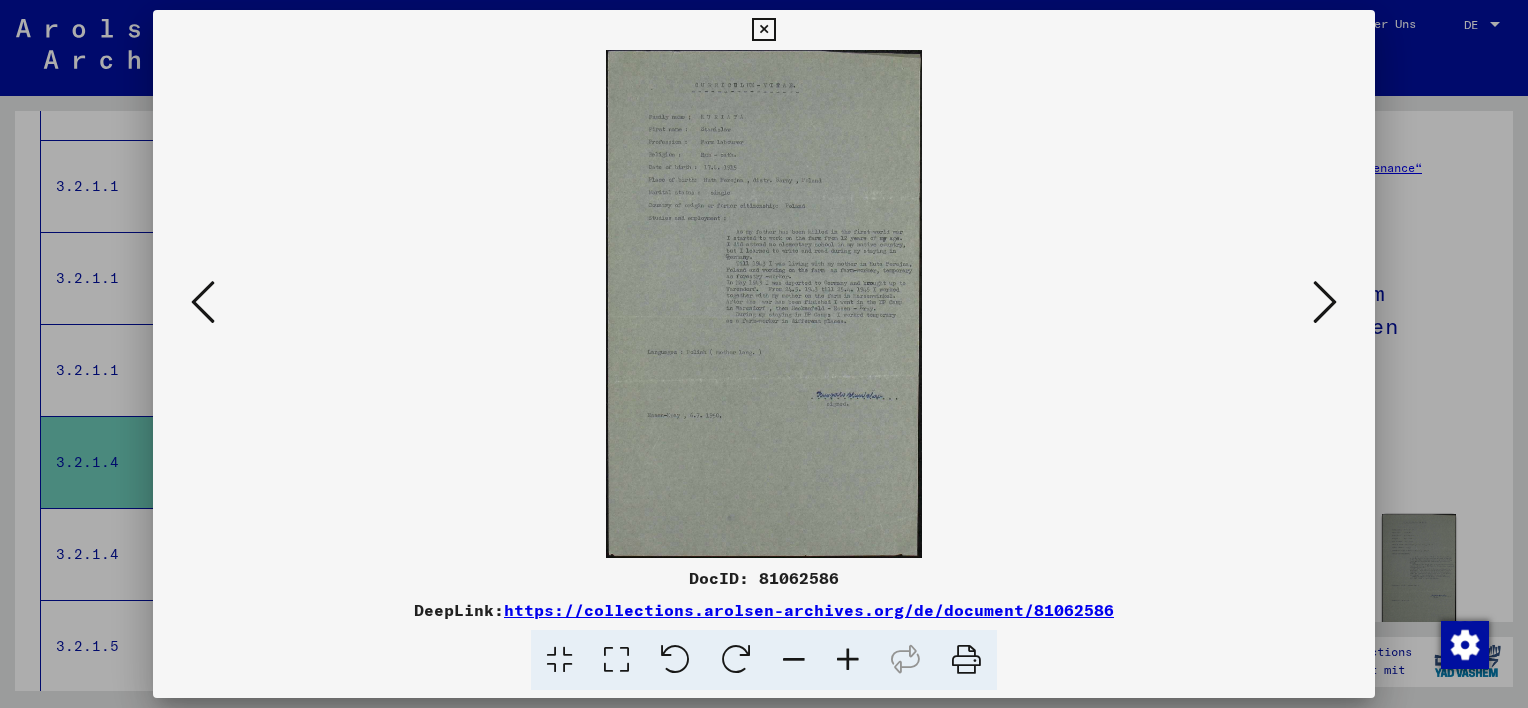 click at bounding box center [848, 660] 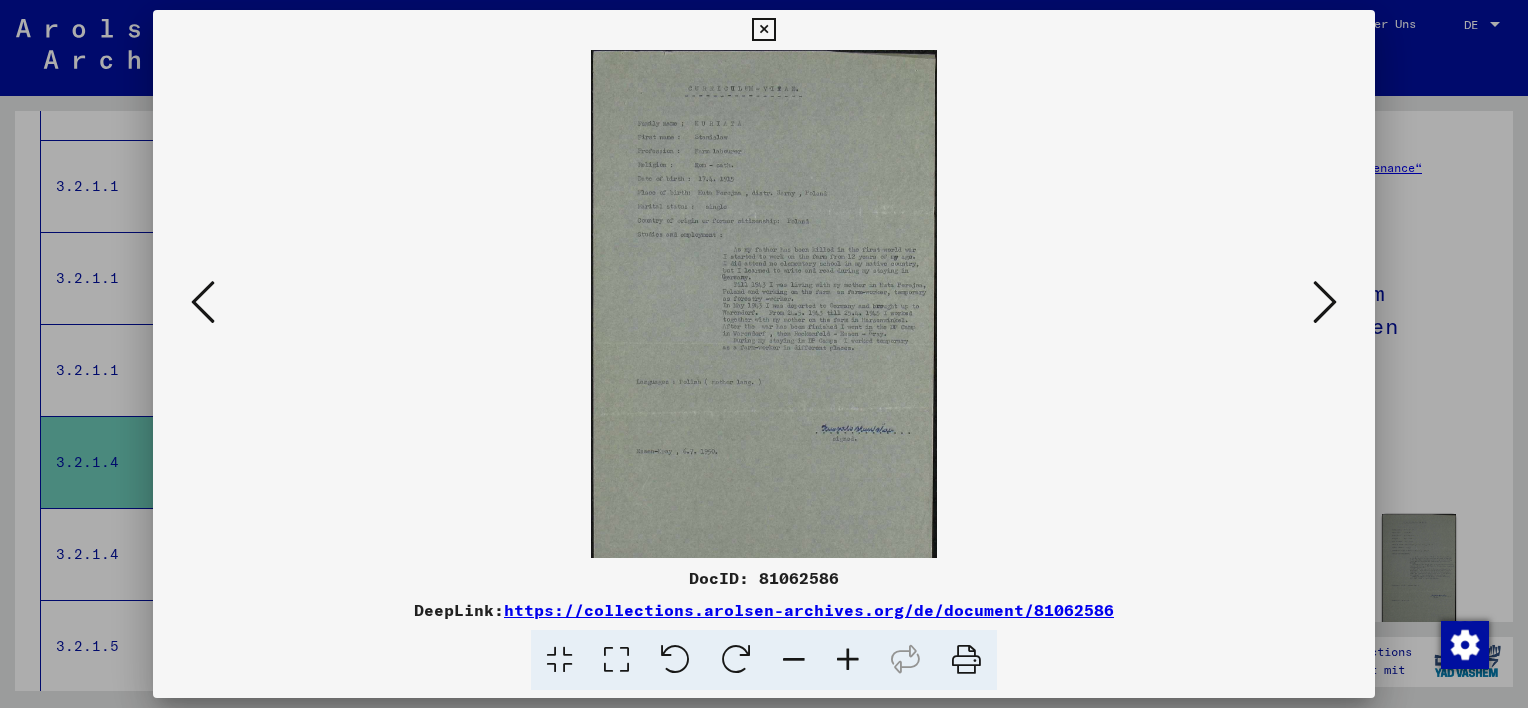 click at bounding box center (848, 660) 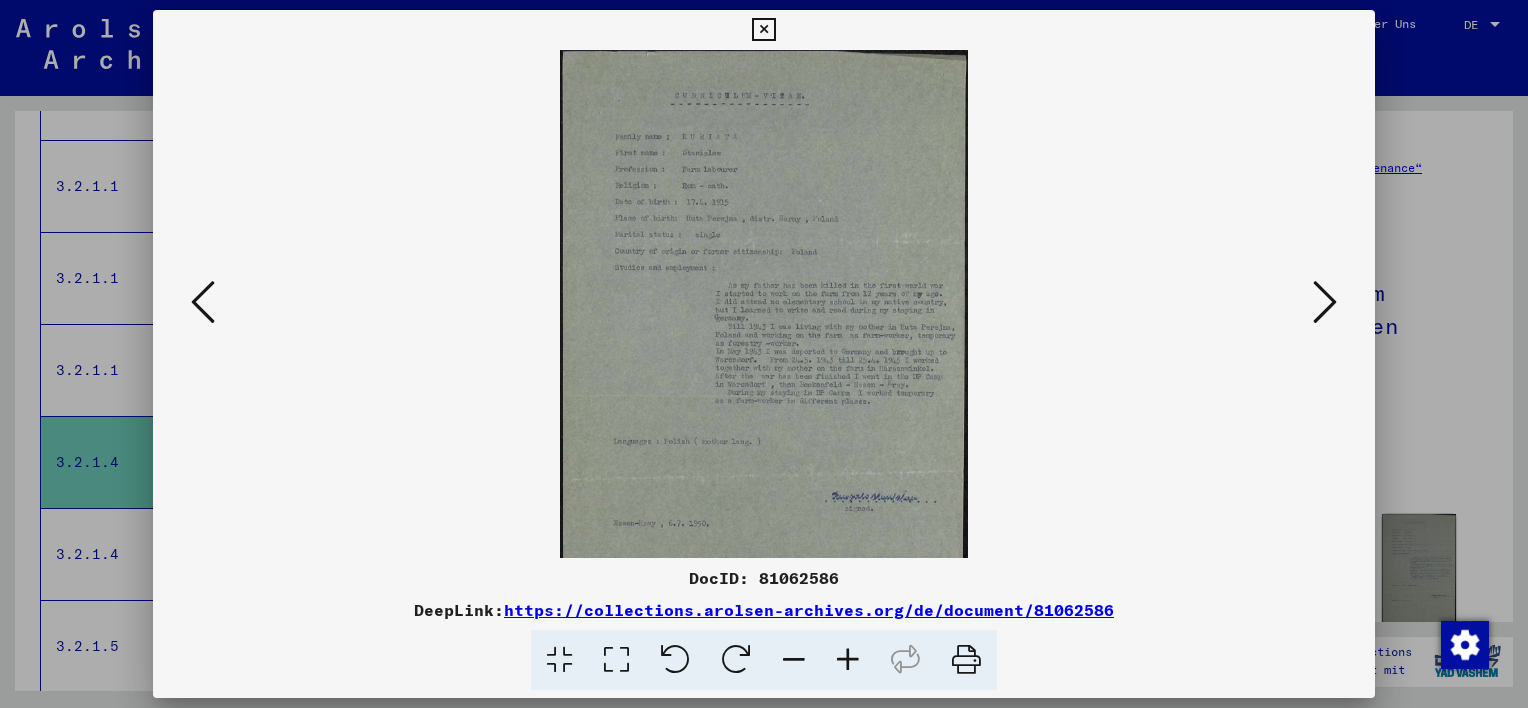 click at bounding box center (848, 660) 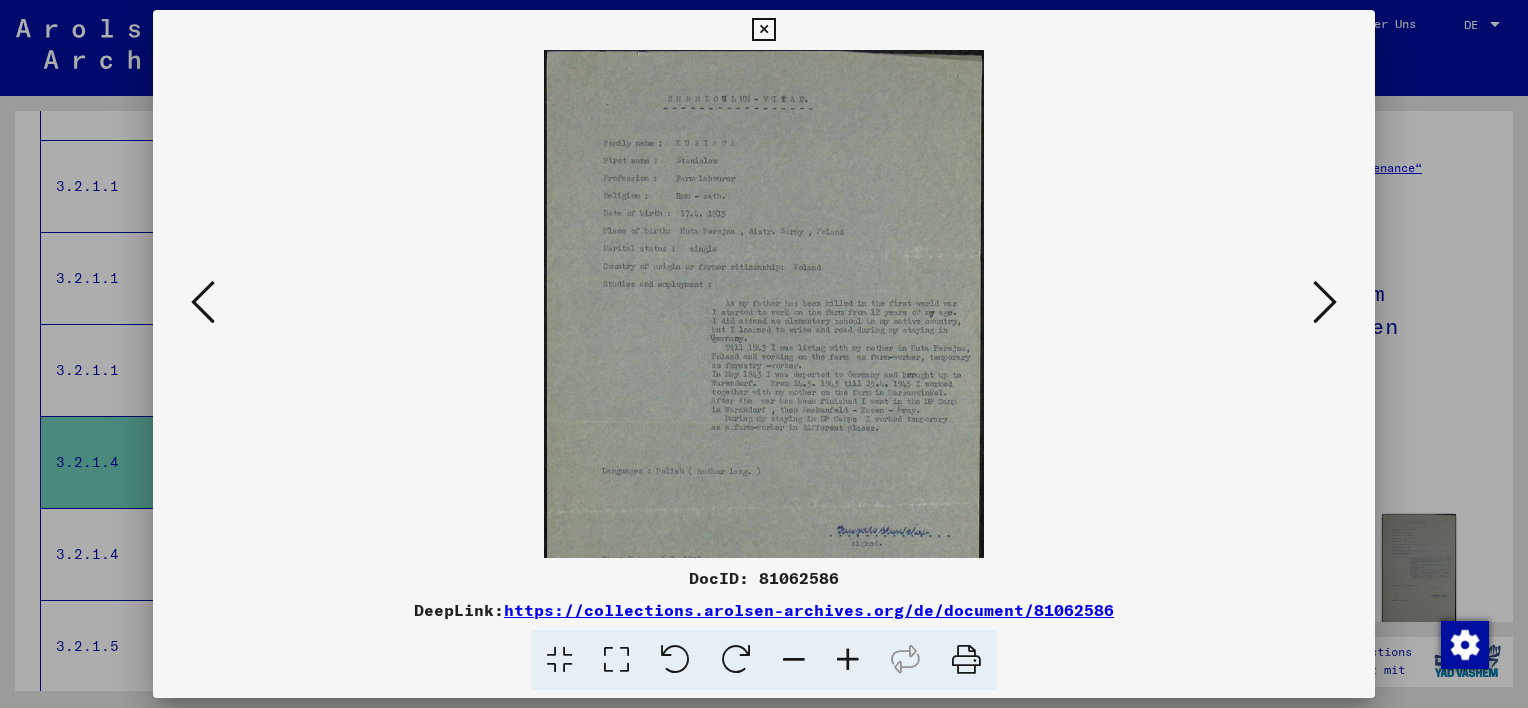 click at bounding box center [848, 660] 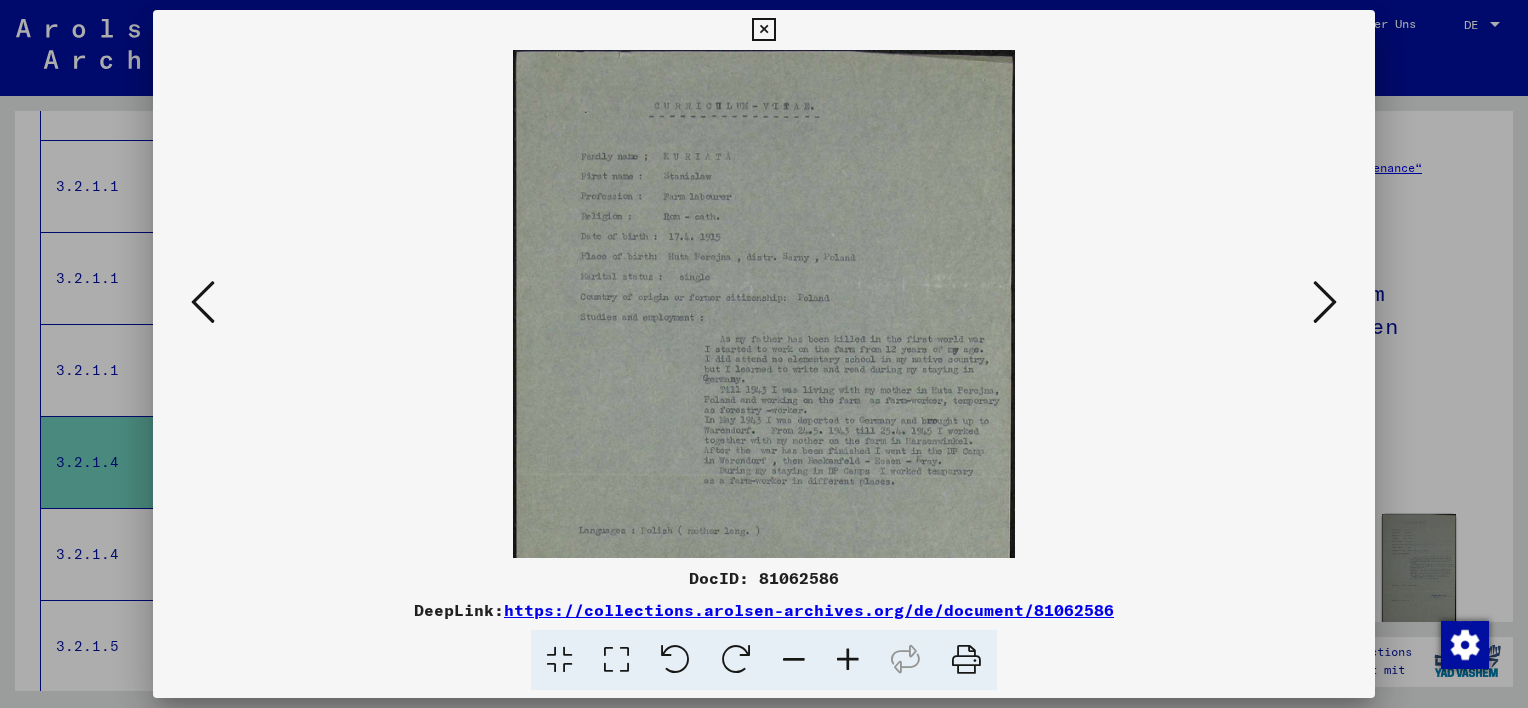 click at bounding box center (848, 660) 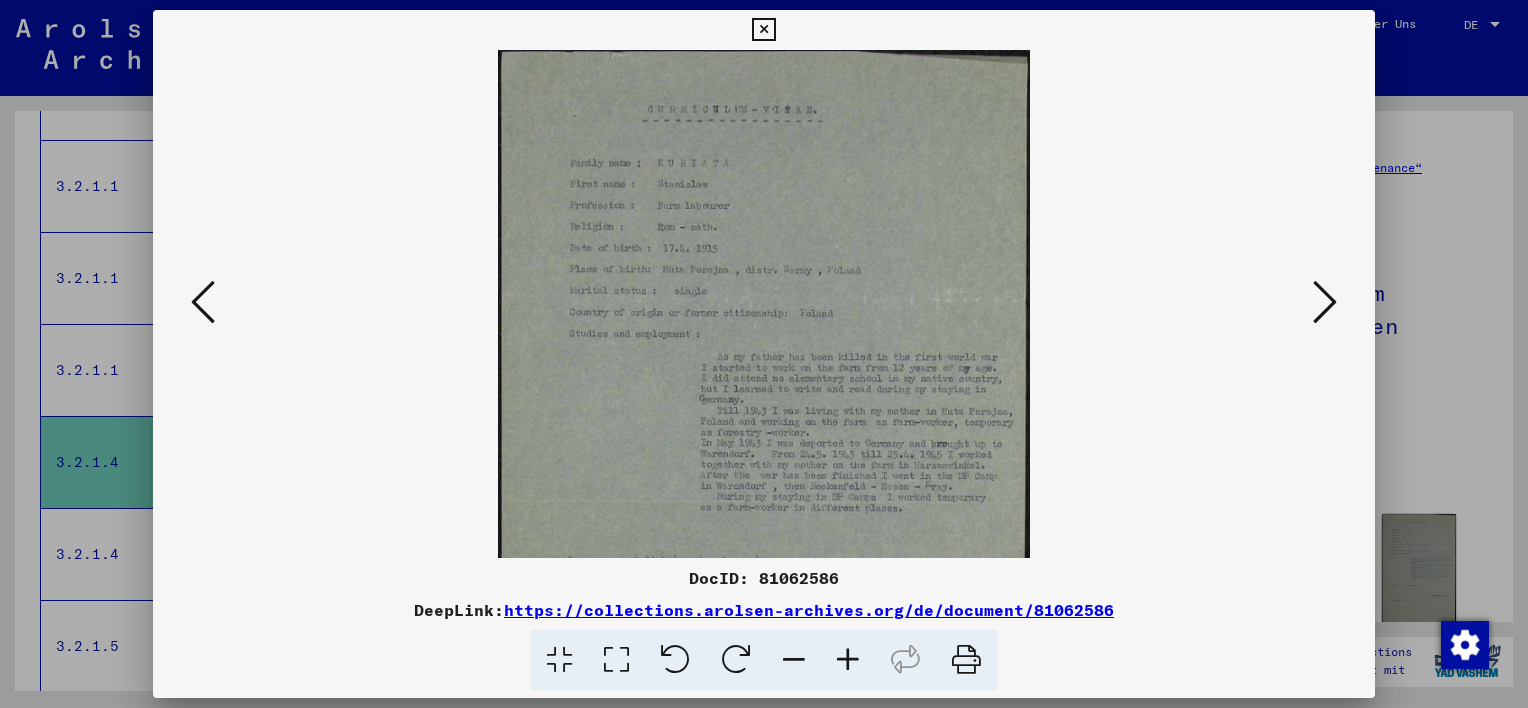 click at bounding box center (848, 660) 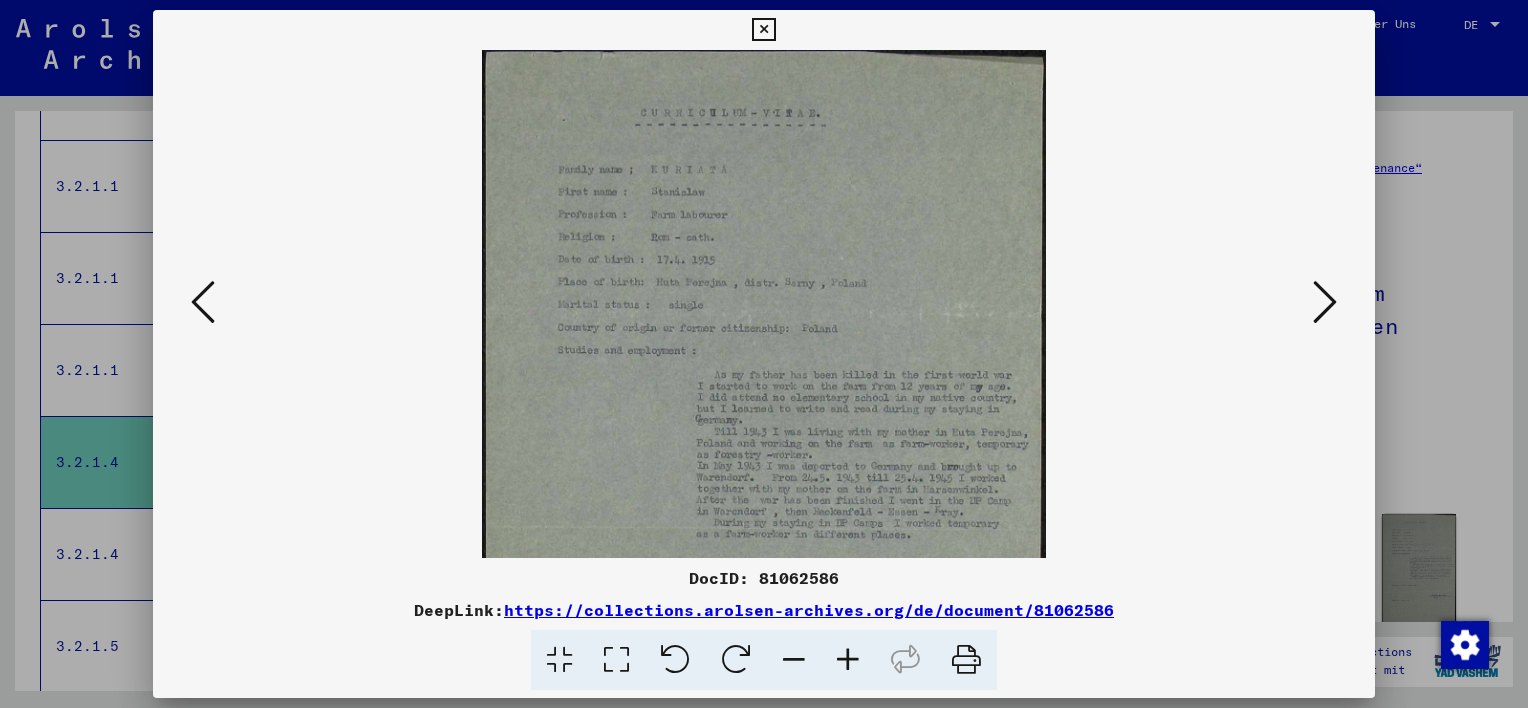 click at bounding box center [848, 660] 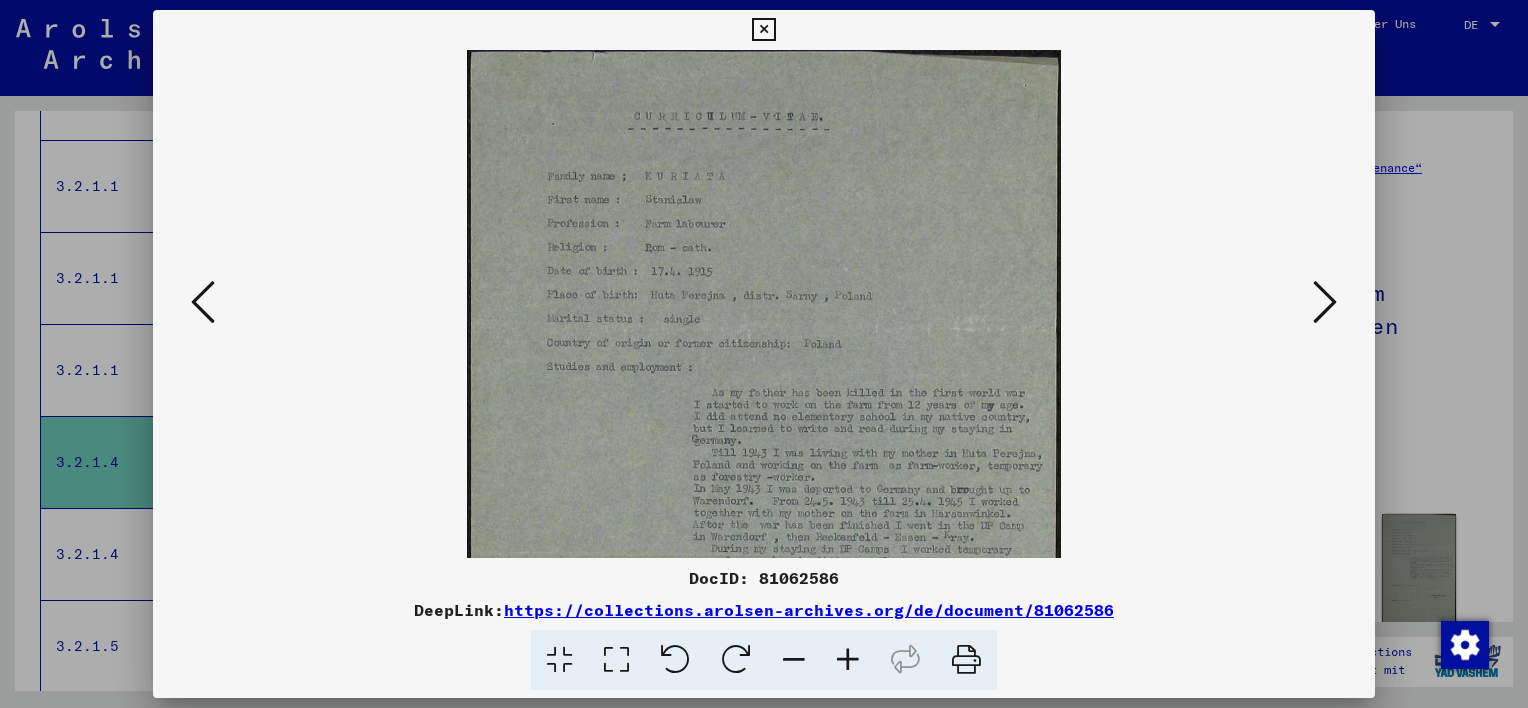 click at bounding box center [848, 660] 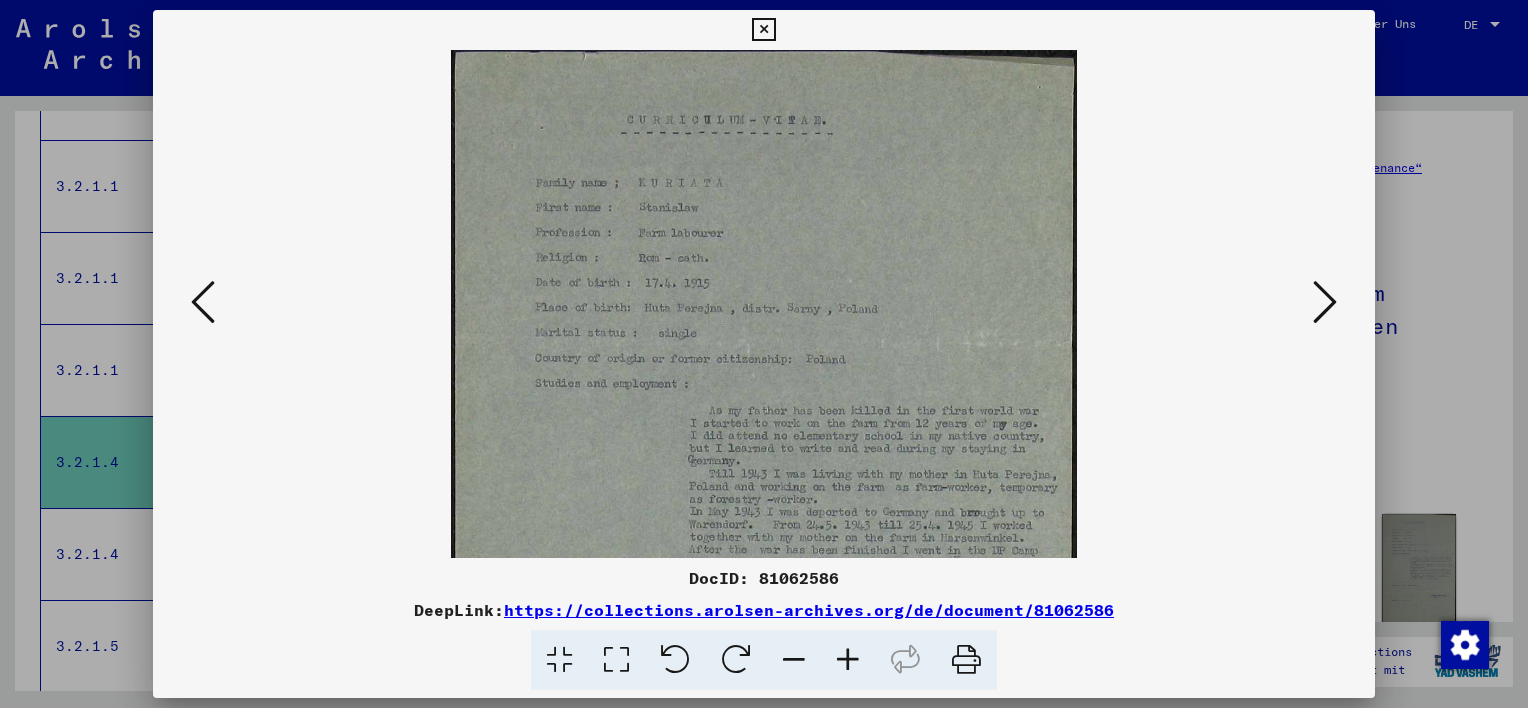 click at bounding box center [848, 660] 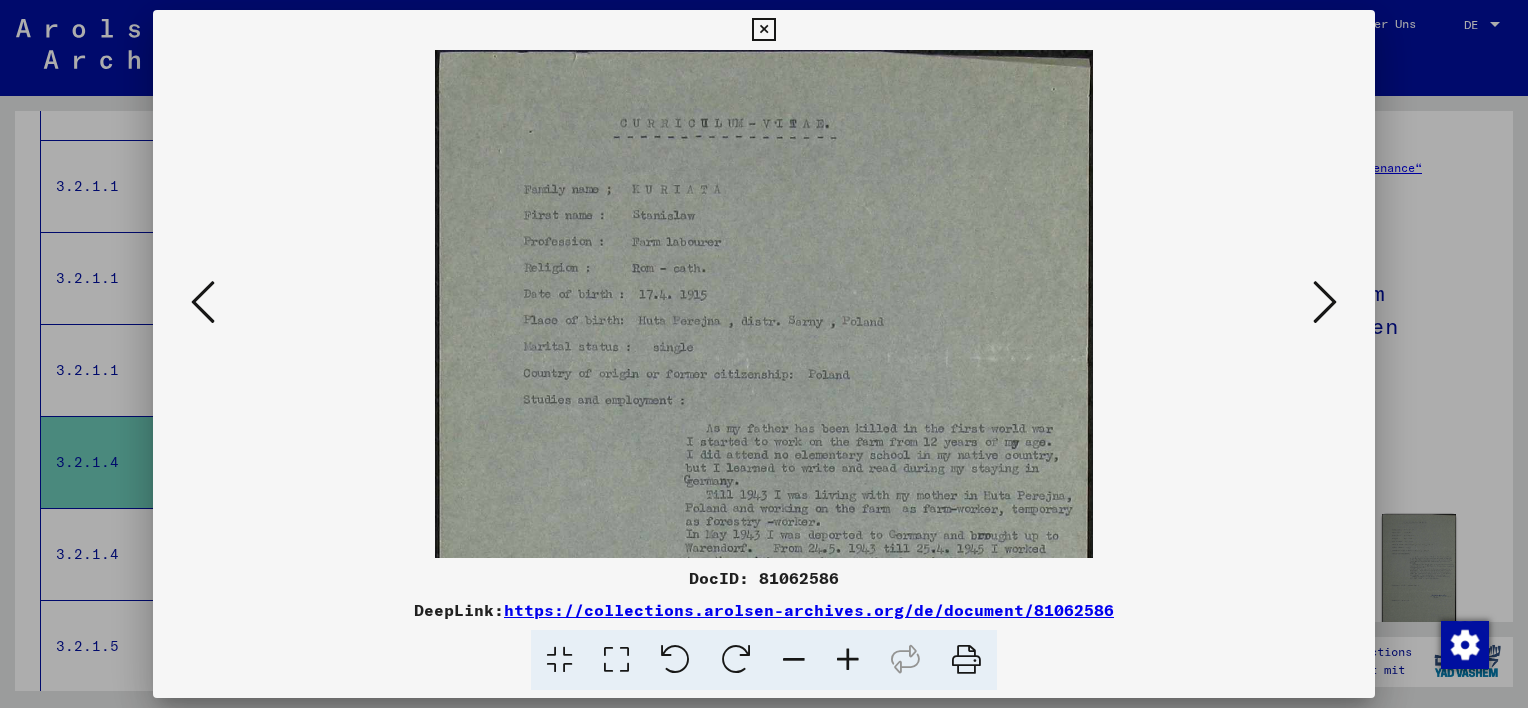 click at bounding box center [848, 660] 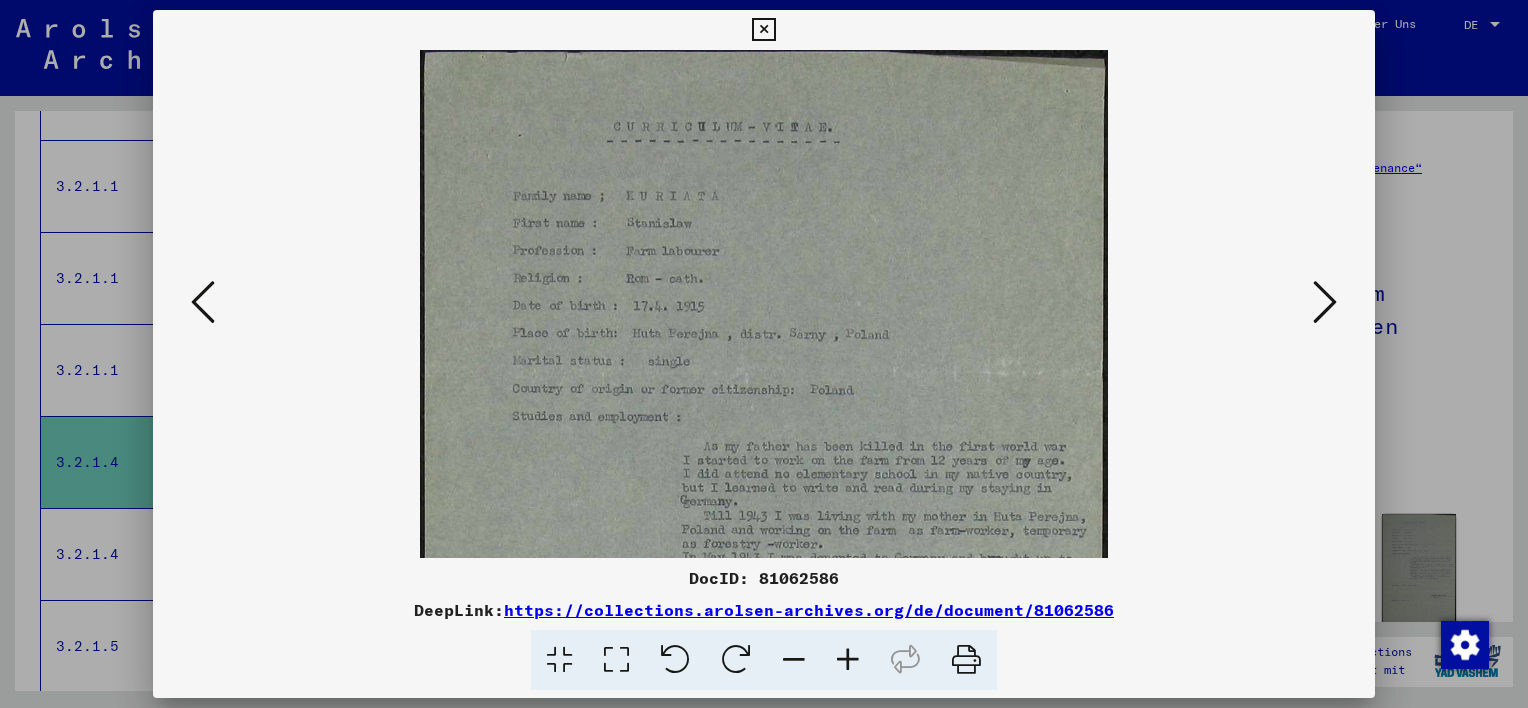 click at bounding box center (848, 660) 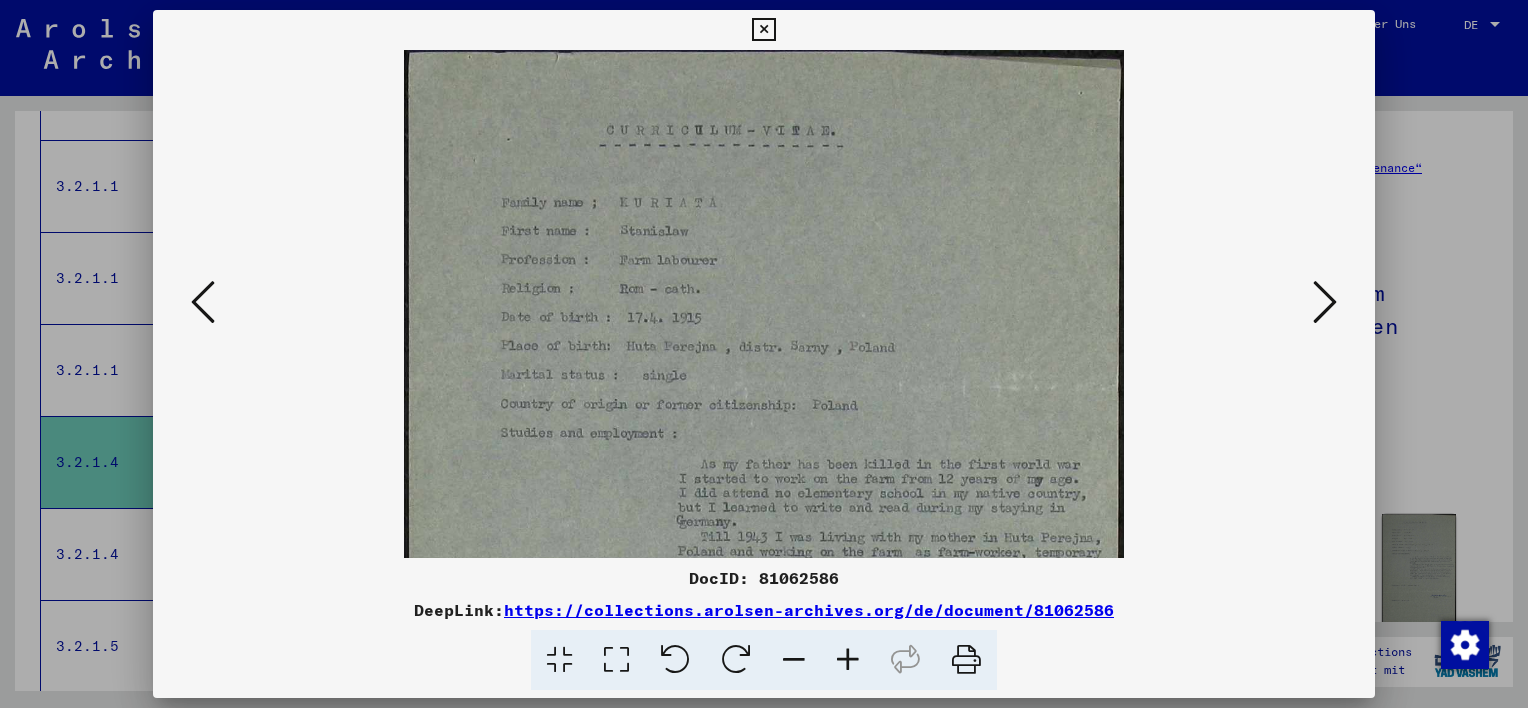 click at bounding box center [848, 660] 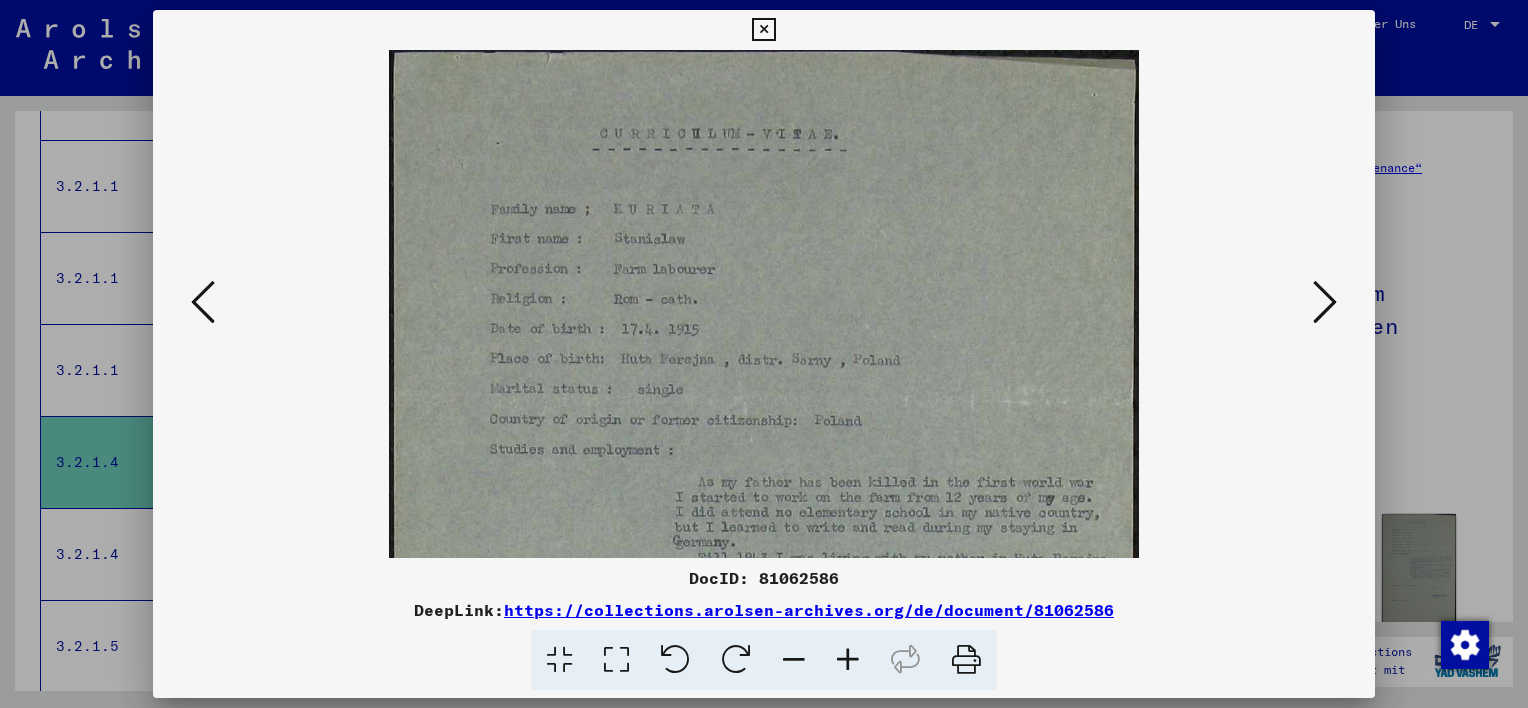 click at bounding box center (848, 660) 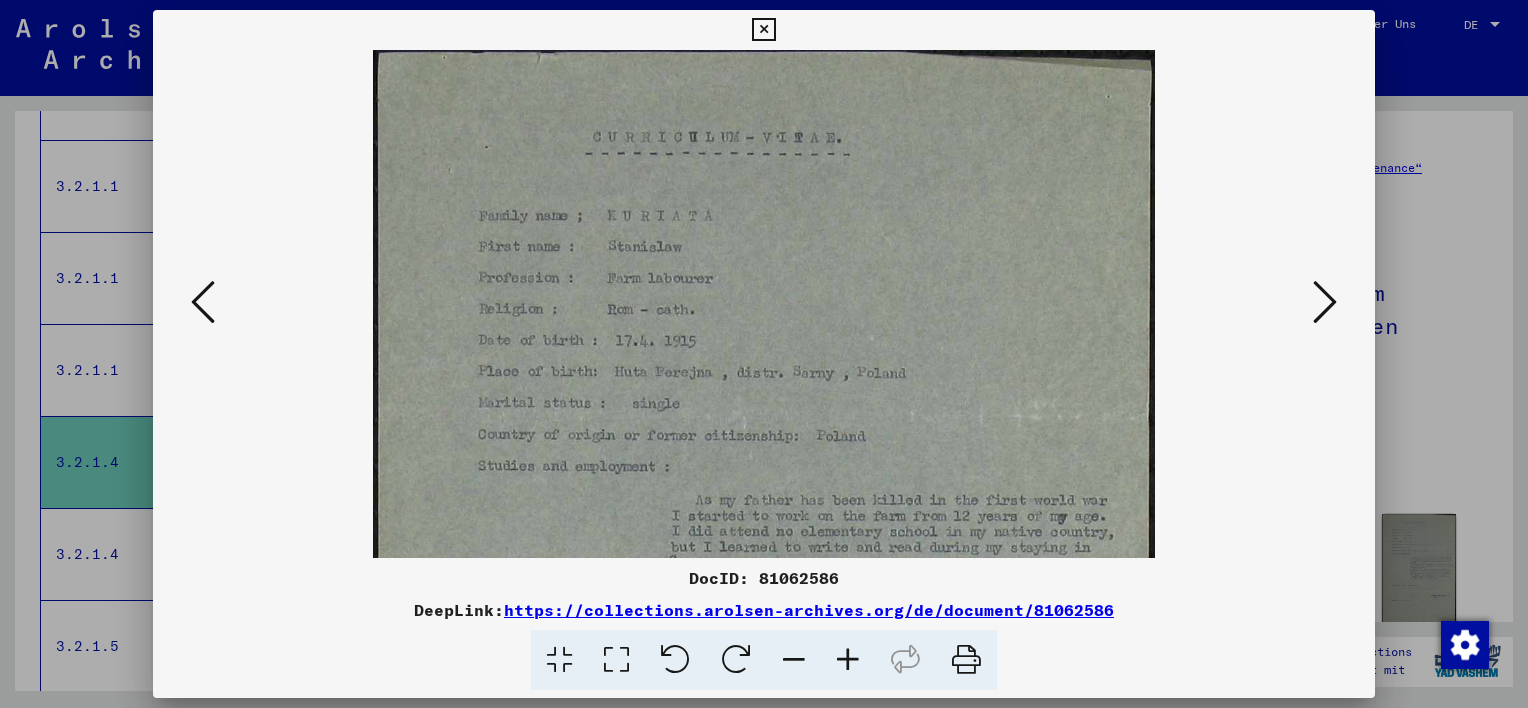 click at bounding box center [848, 660] 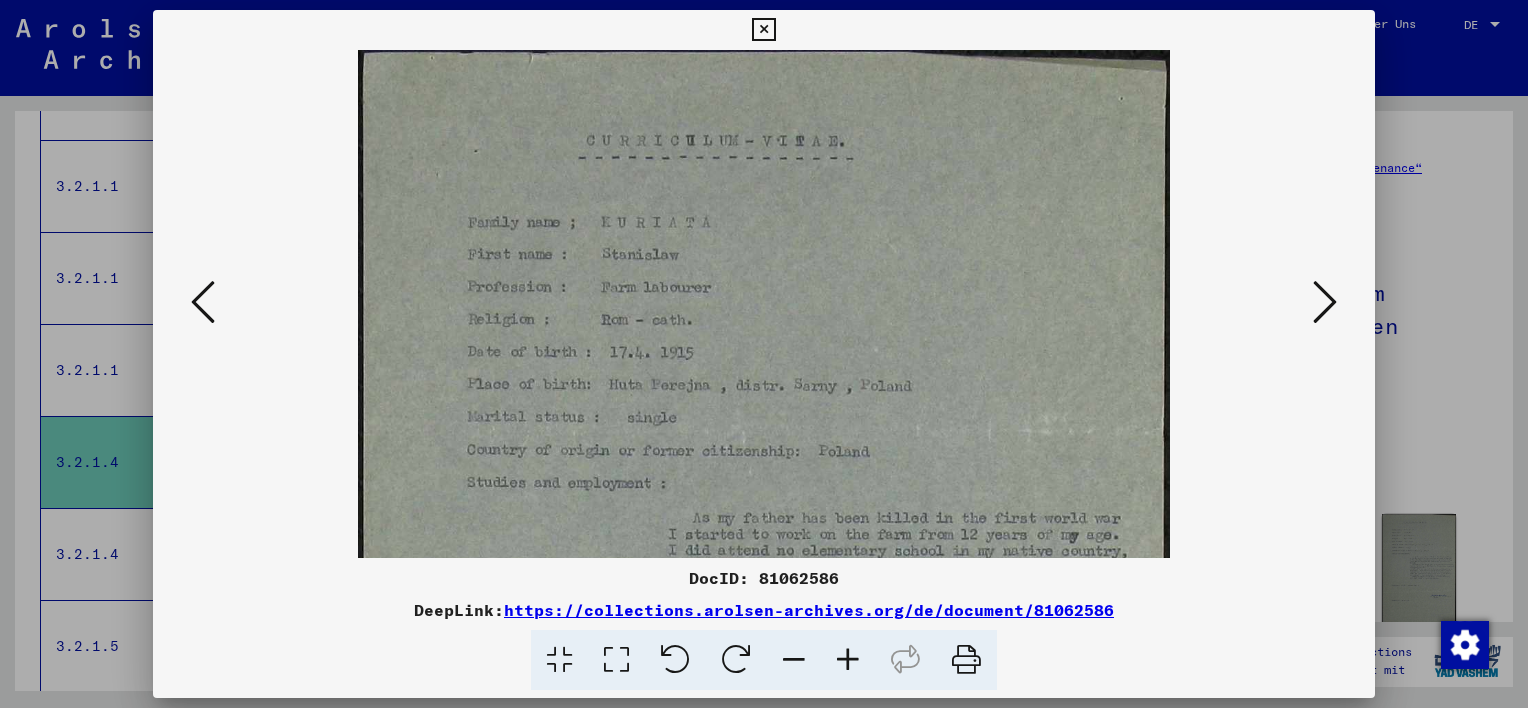 click at bounding box center [848, 660] 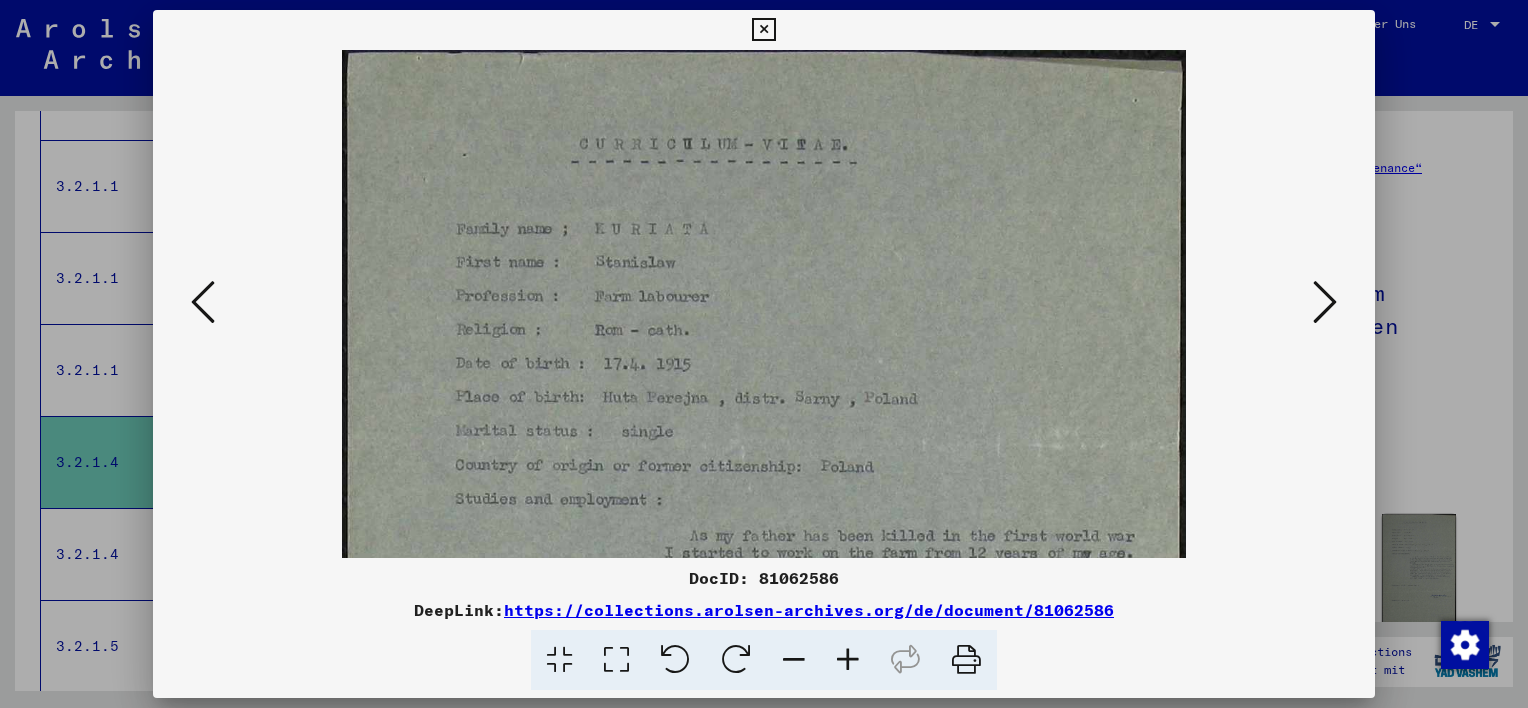 click at bounding box center (848, 660) 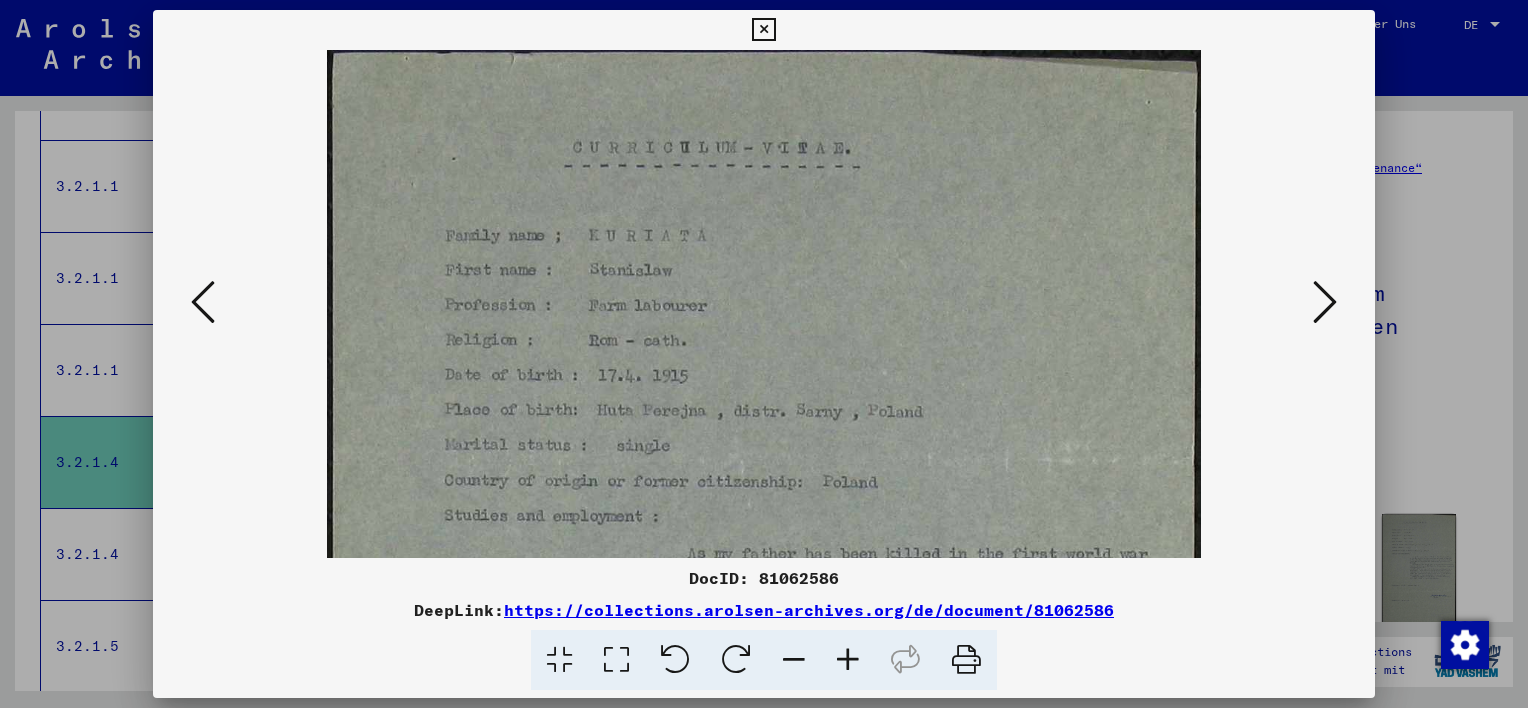 click at bounding box center (848, 660) 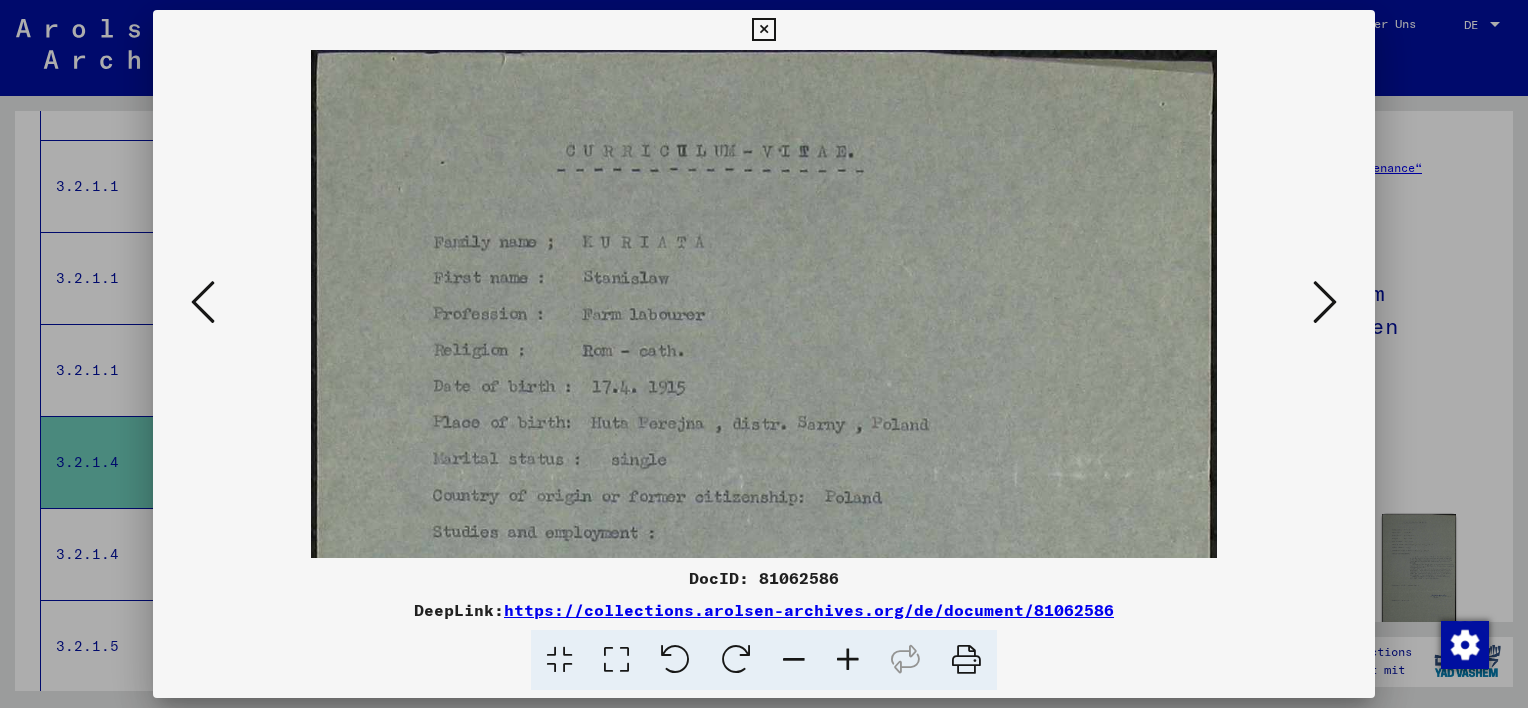 click at bounding box center (848, 660) 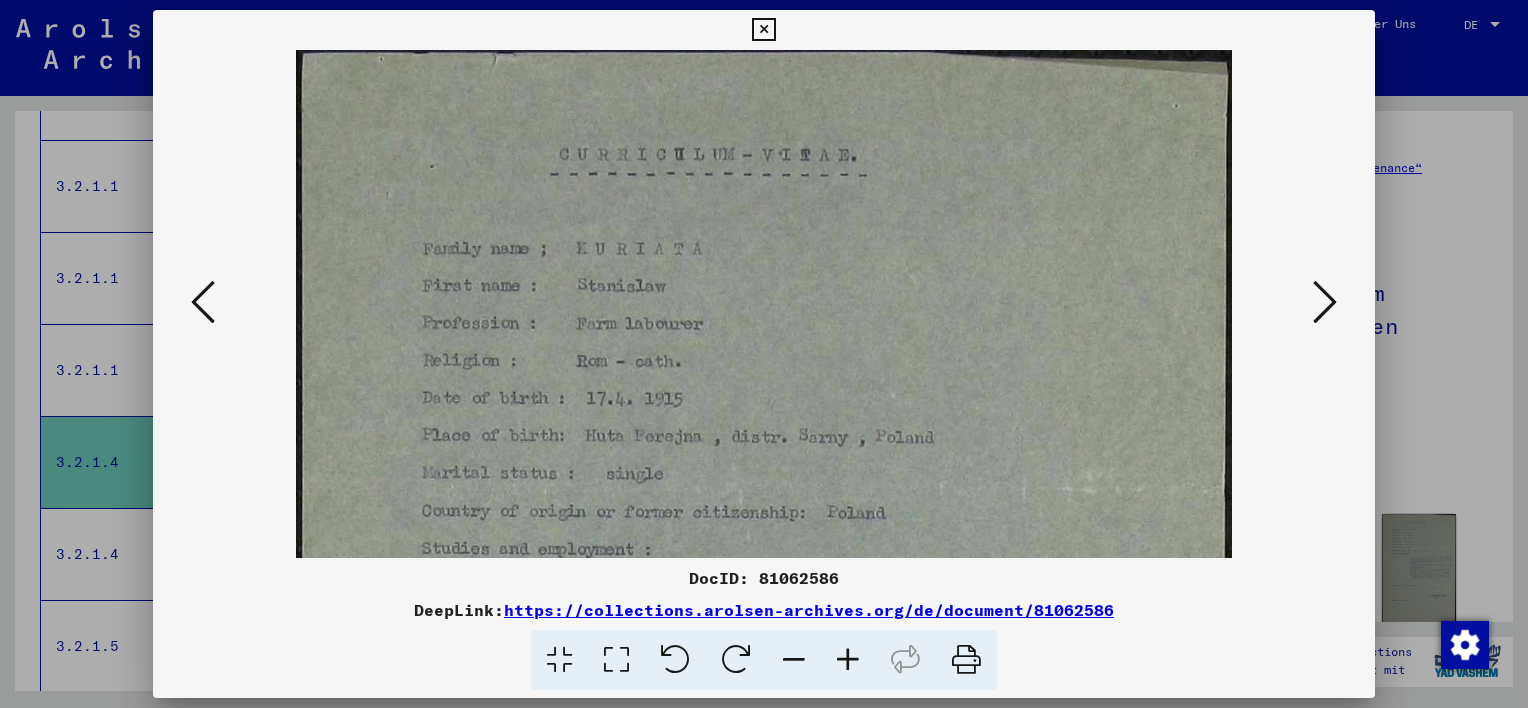 click at bounding box center (848, 660) 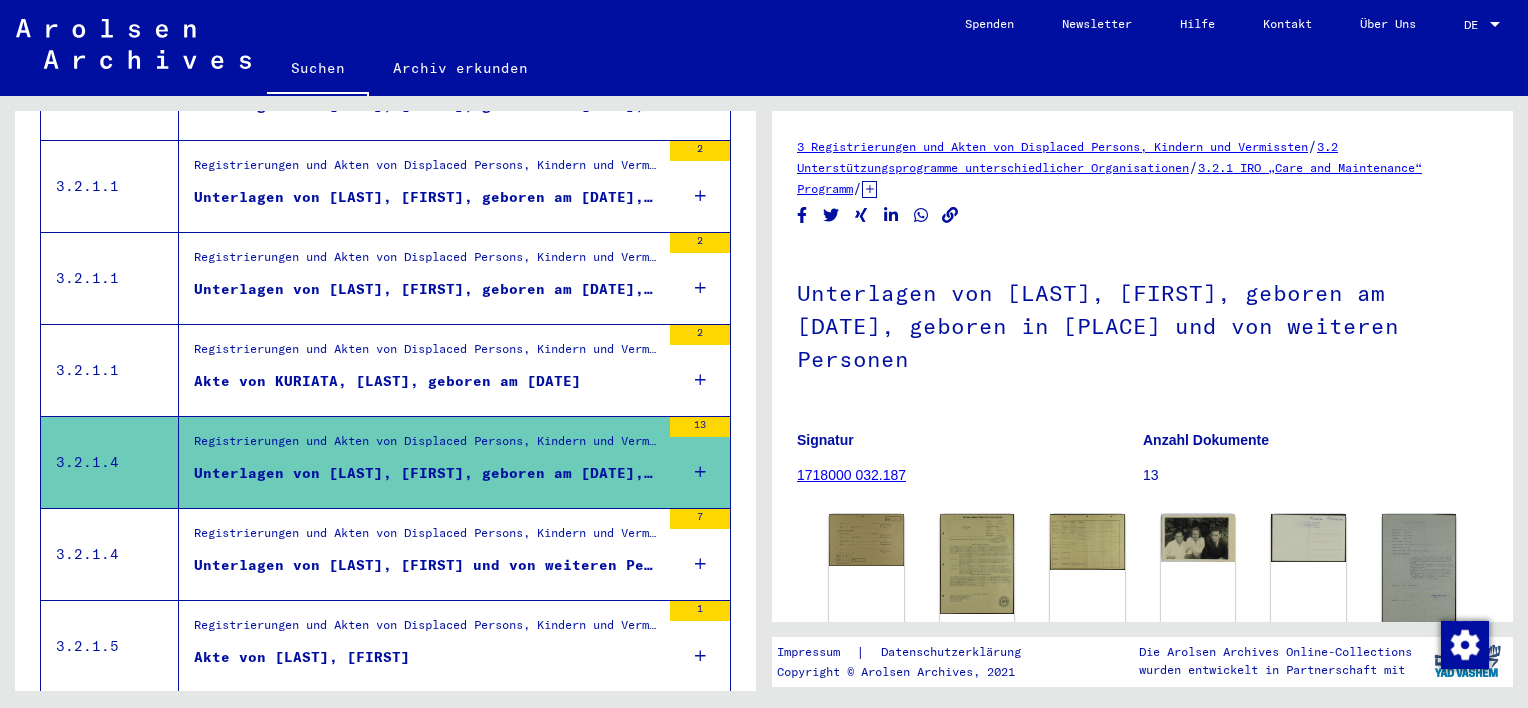 click on "Unterlagen von [LAST], [FIRST] und von weiteren Personen" at bounding box center [427, 565] 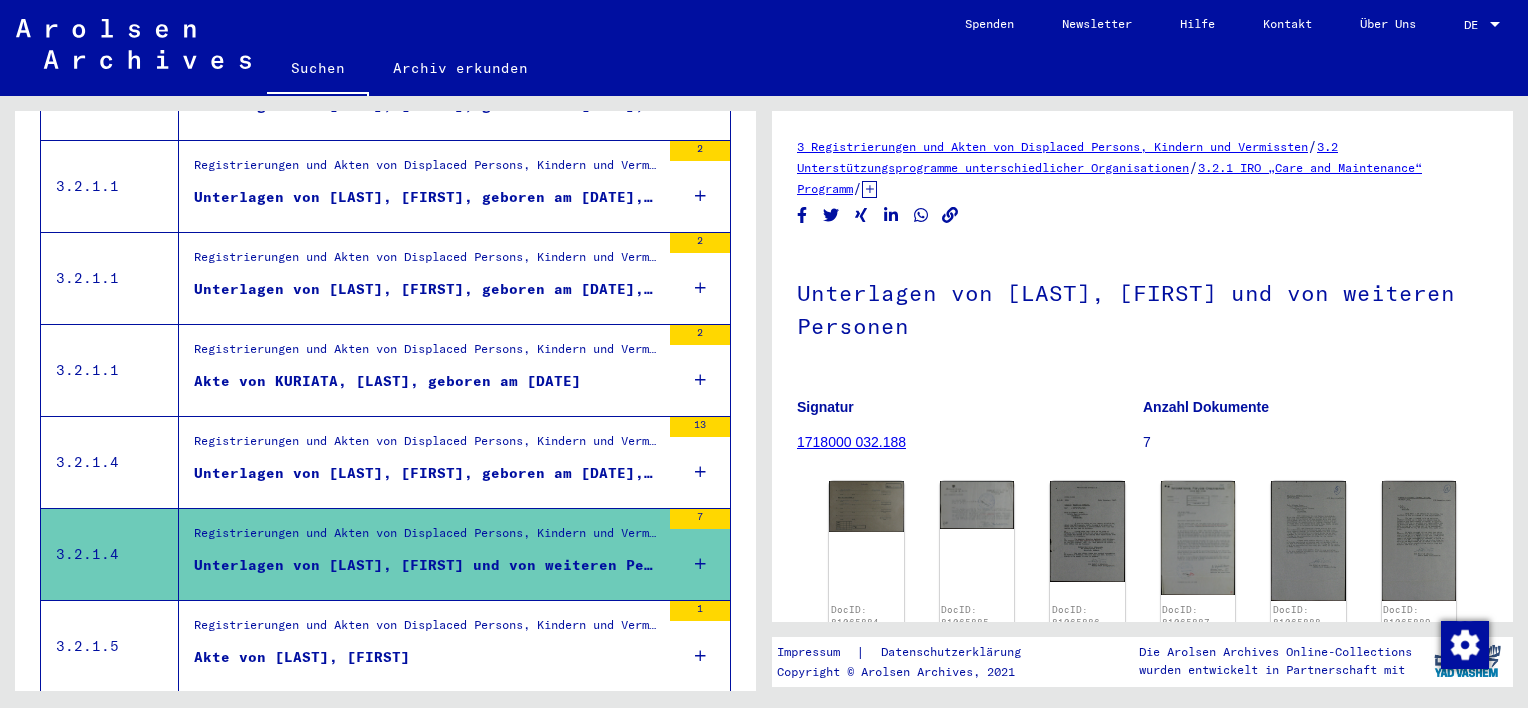 scroll, scrollTop: 0, scrollLeft: 0, axis: both 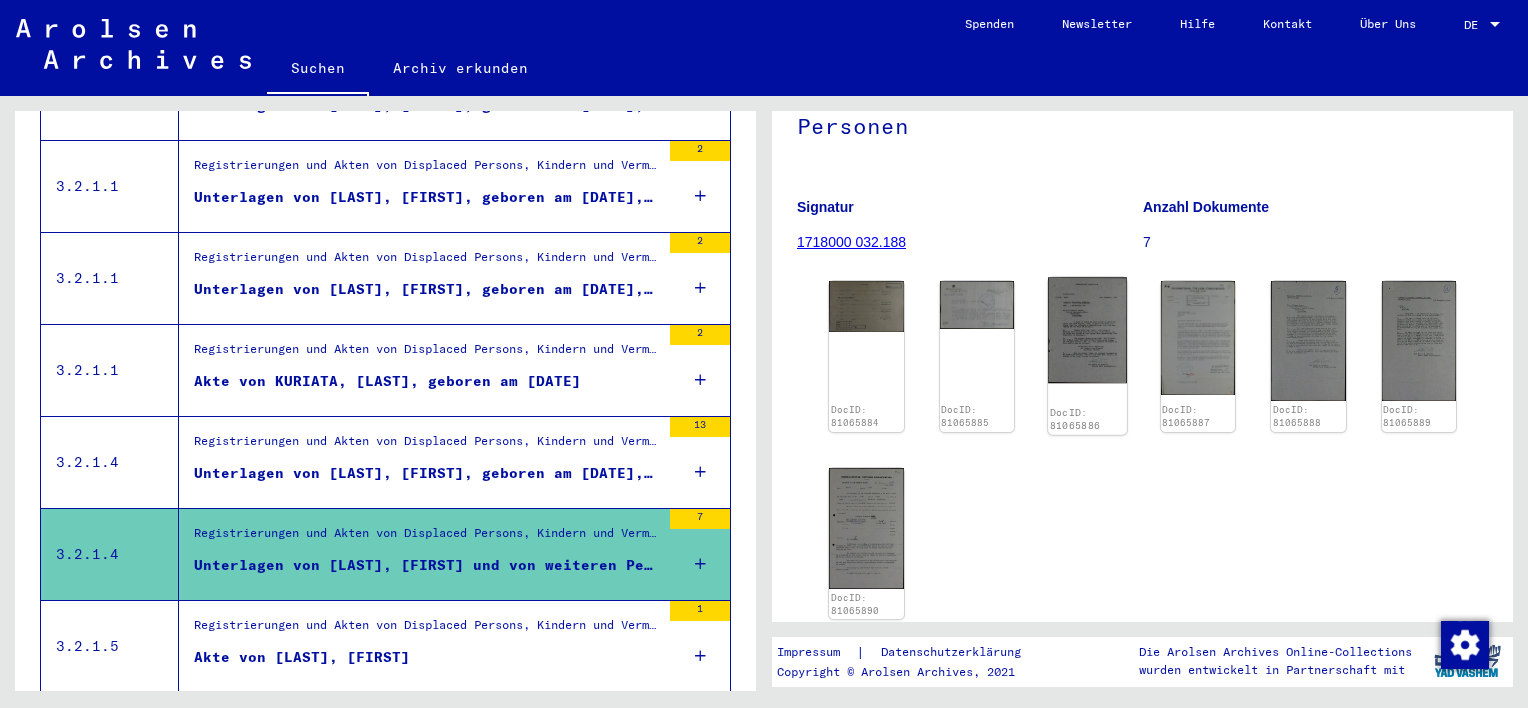 click 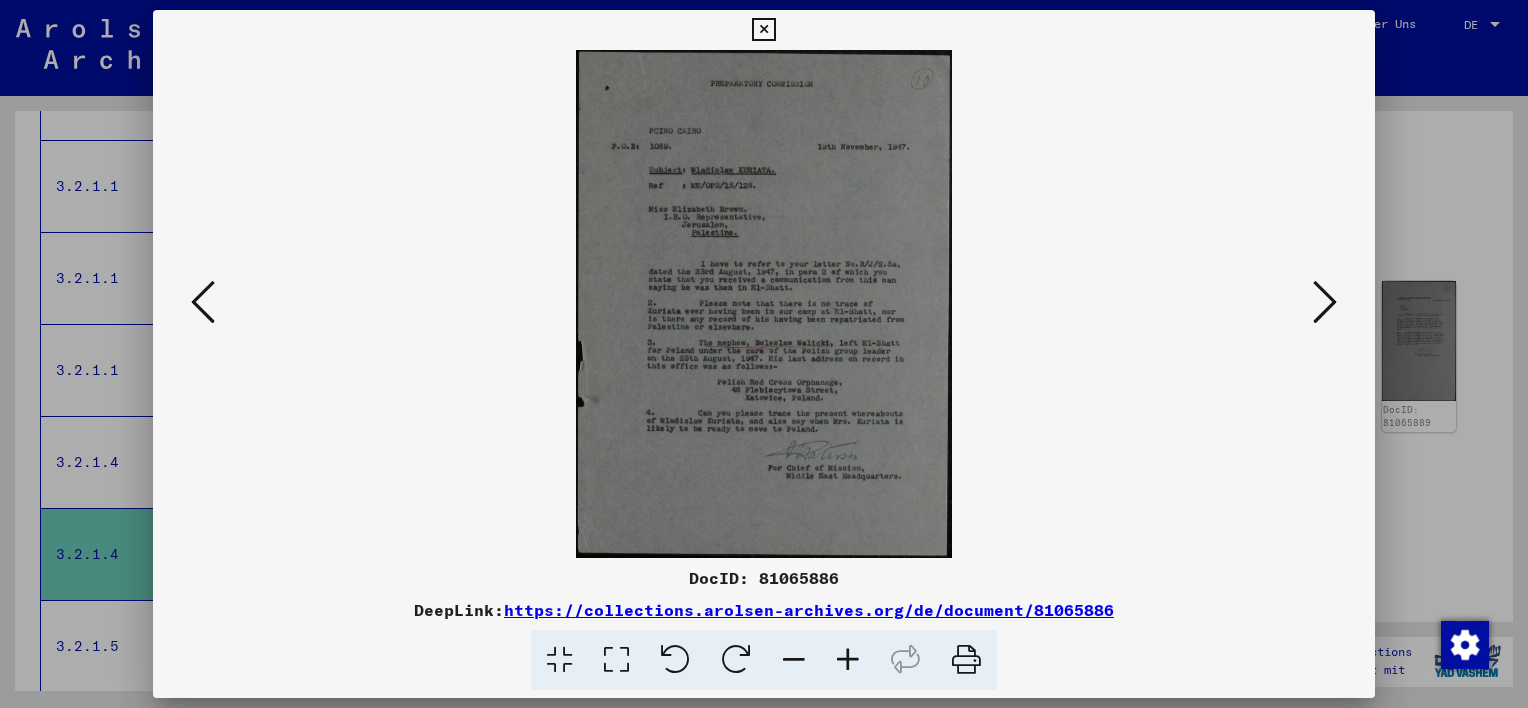 click at bounding box center [848, 660] 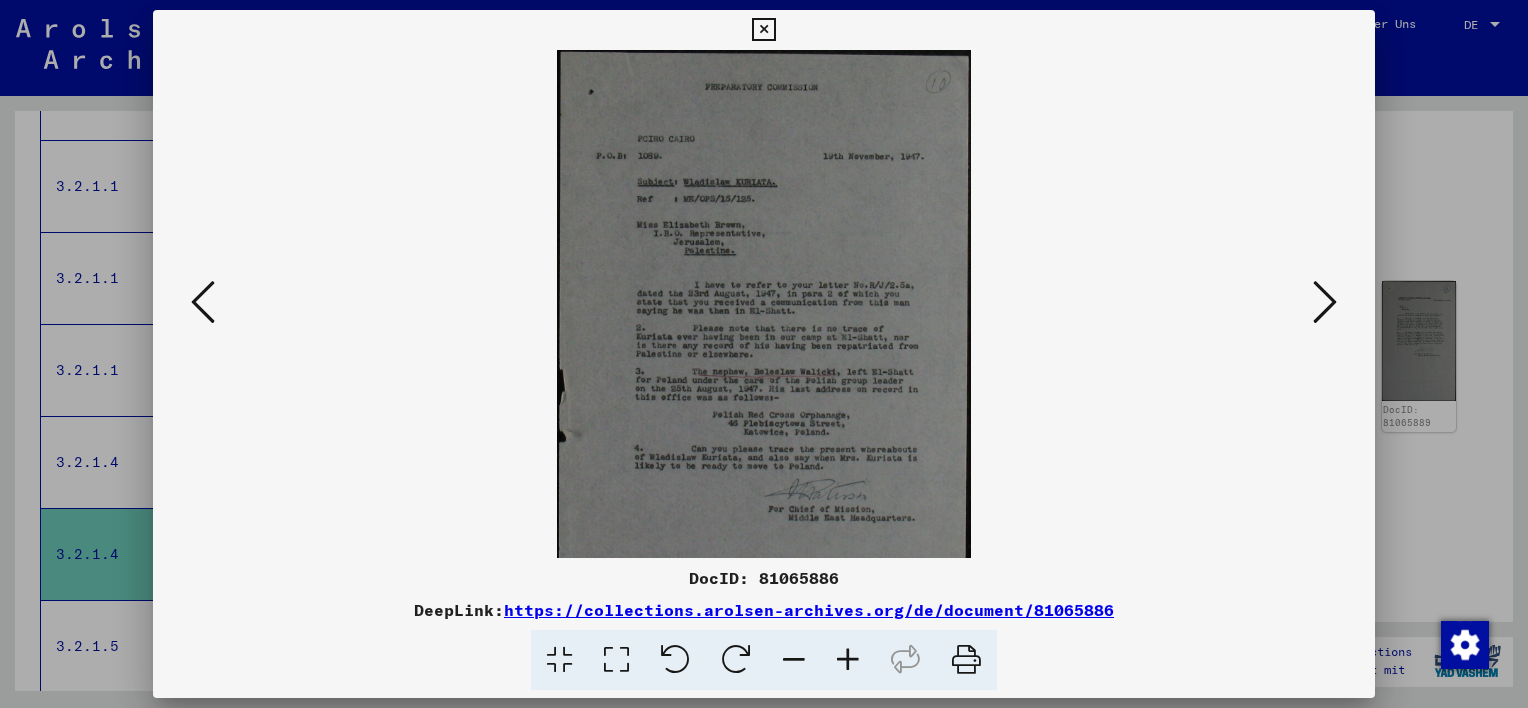 click at bounding box center (848, 660) 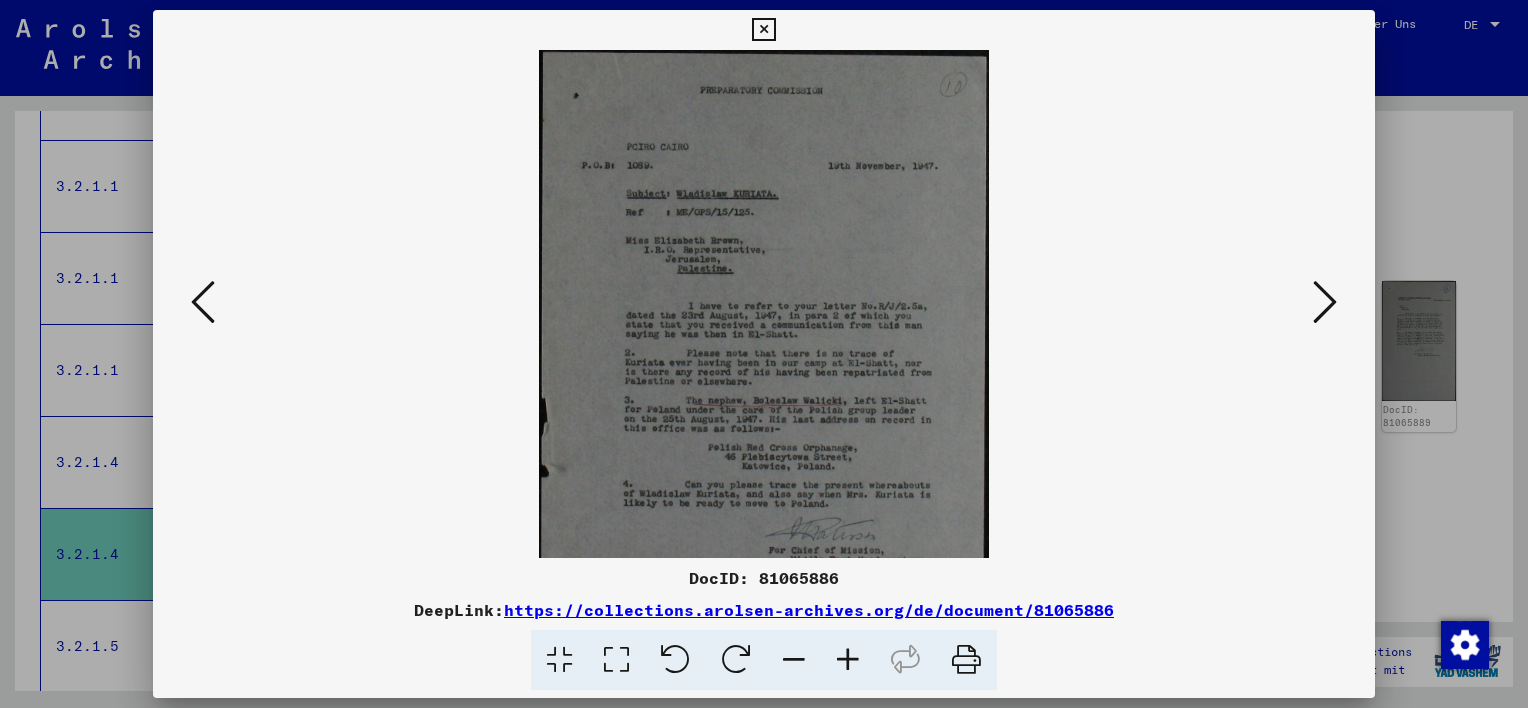 click at bounding box center [848, 660] 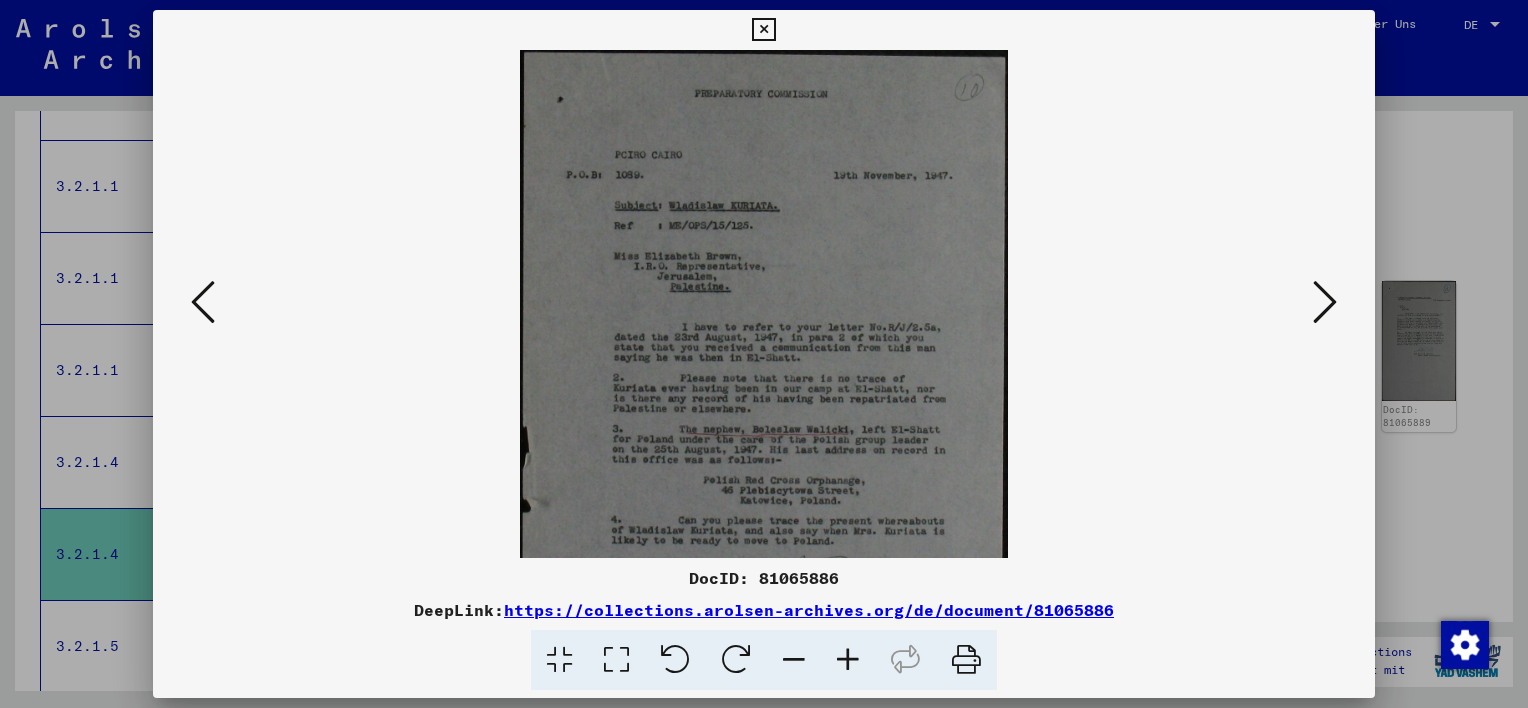 click at bounding box center (848, 660) 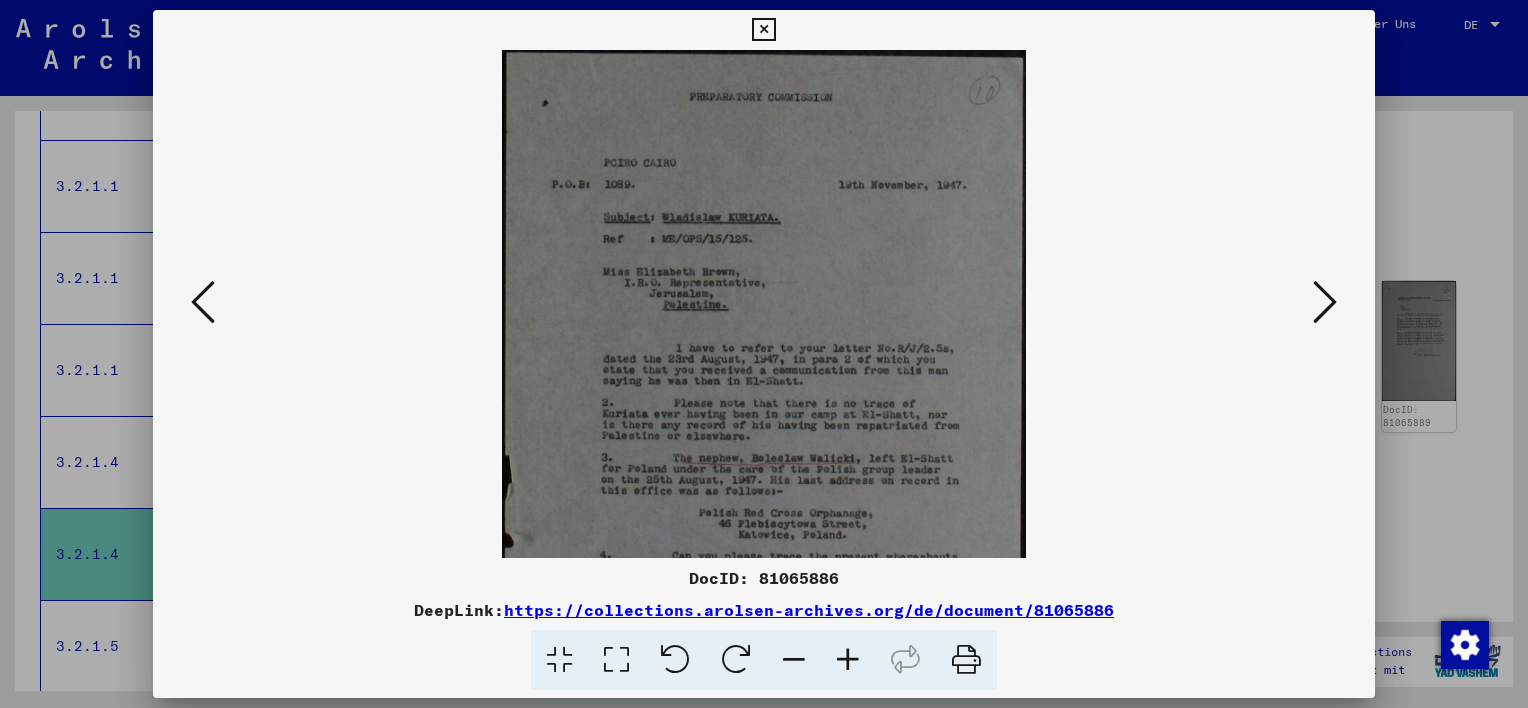 click at bounding box center (848, 660) 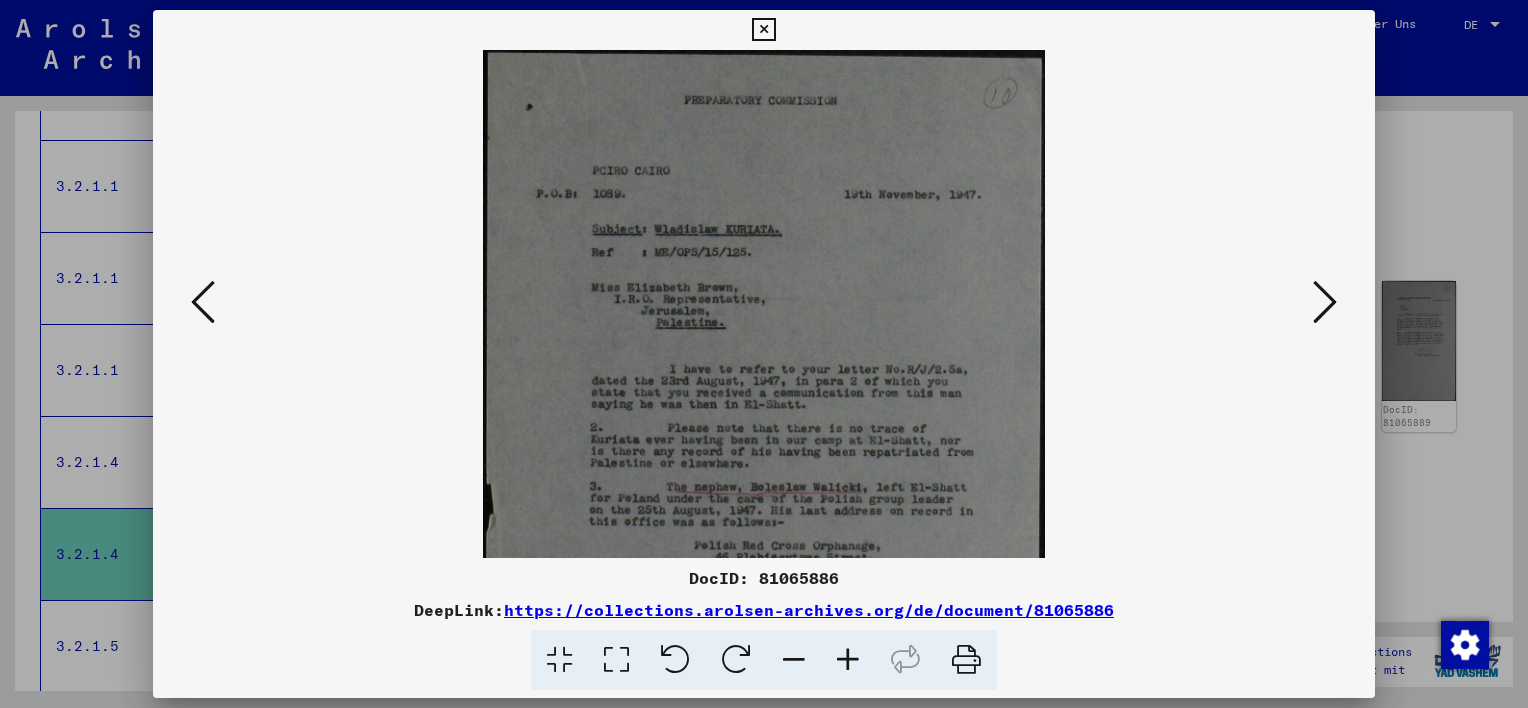 click at bounding box center [848, 660] 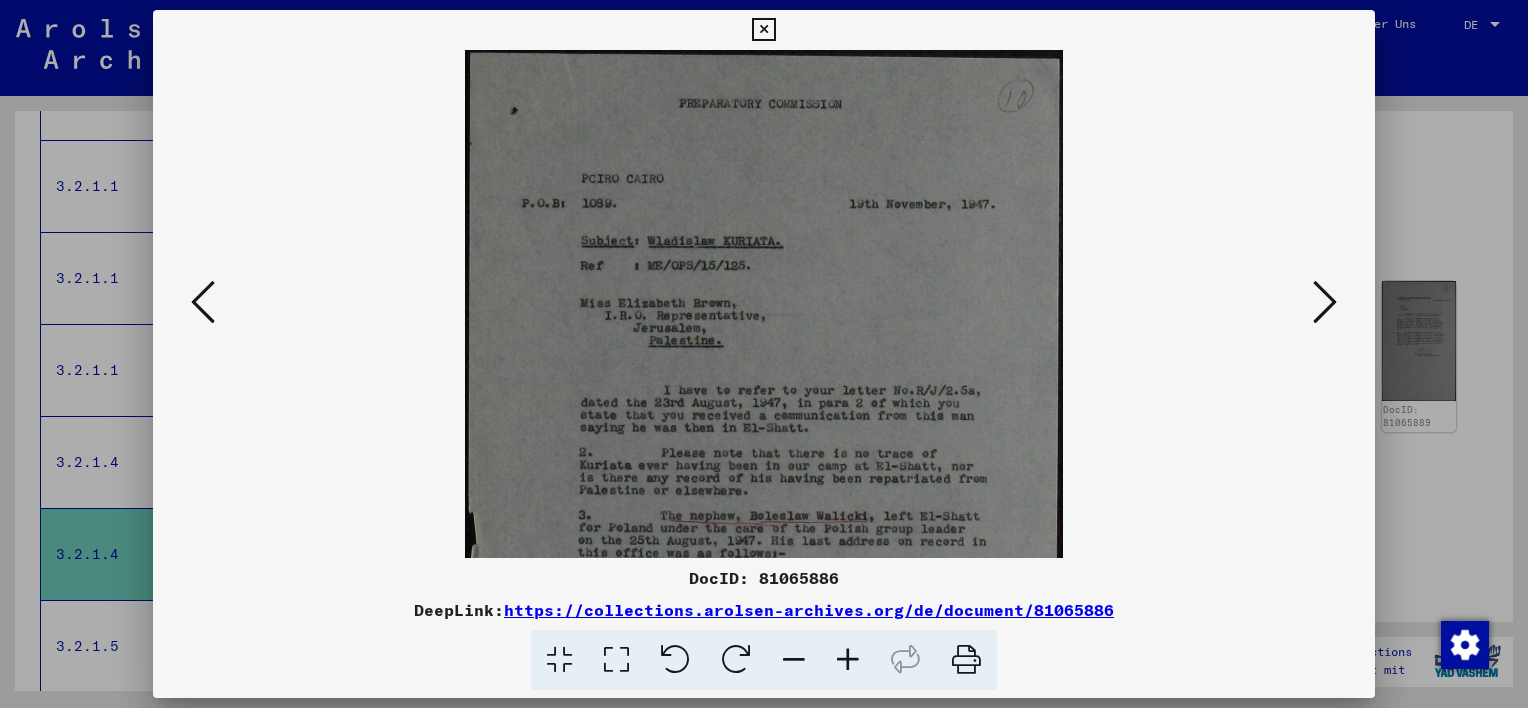 click at bounding box center [848, 660] 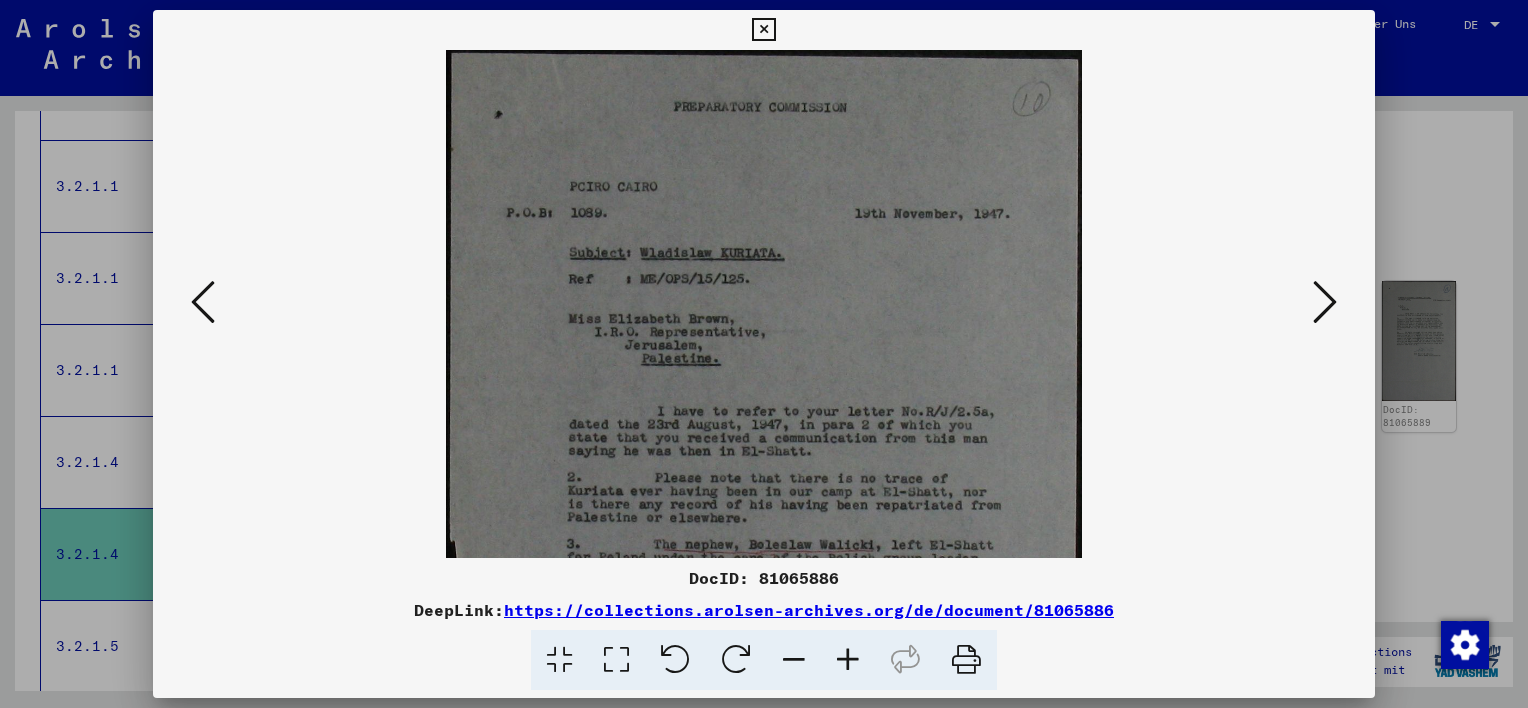 click at bounding box center (848, 660) 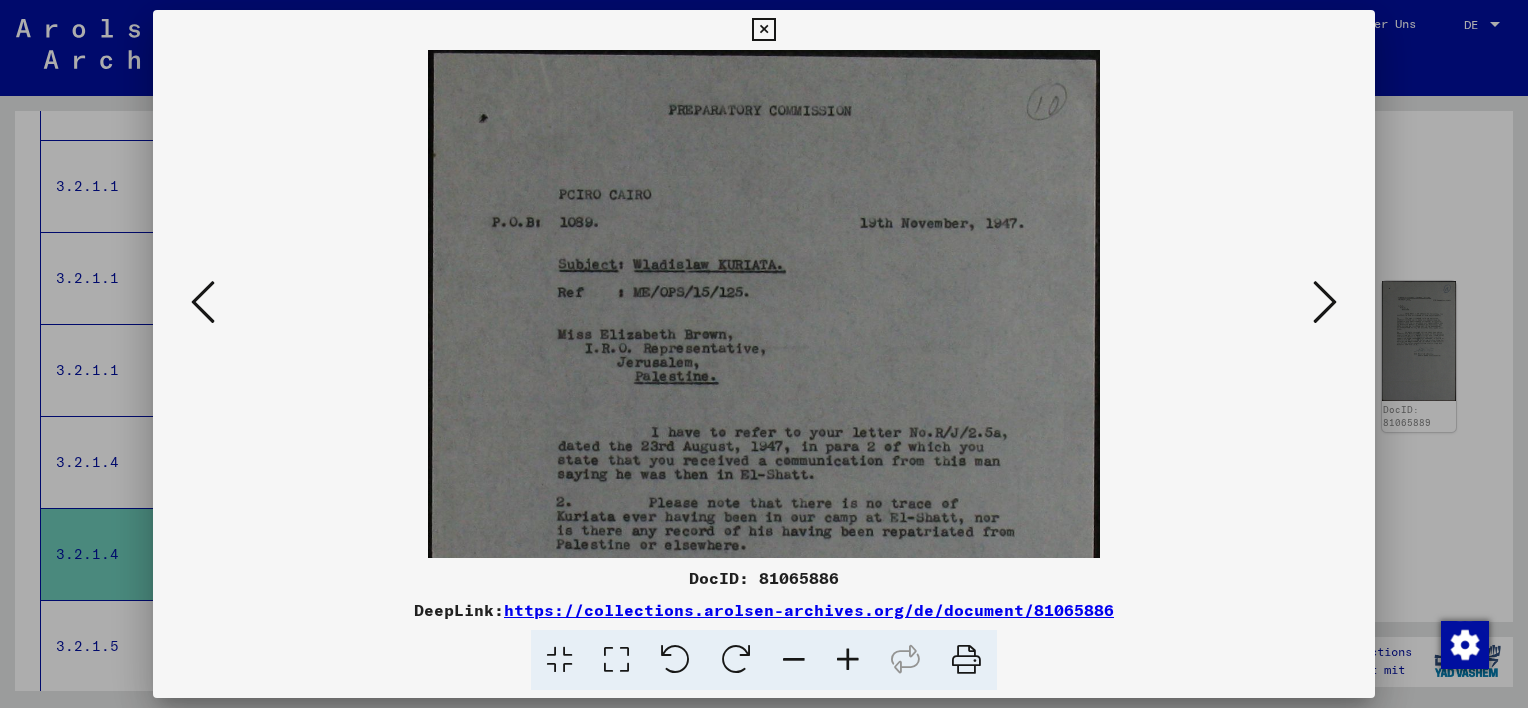 click at bounding box center [848, 660] 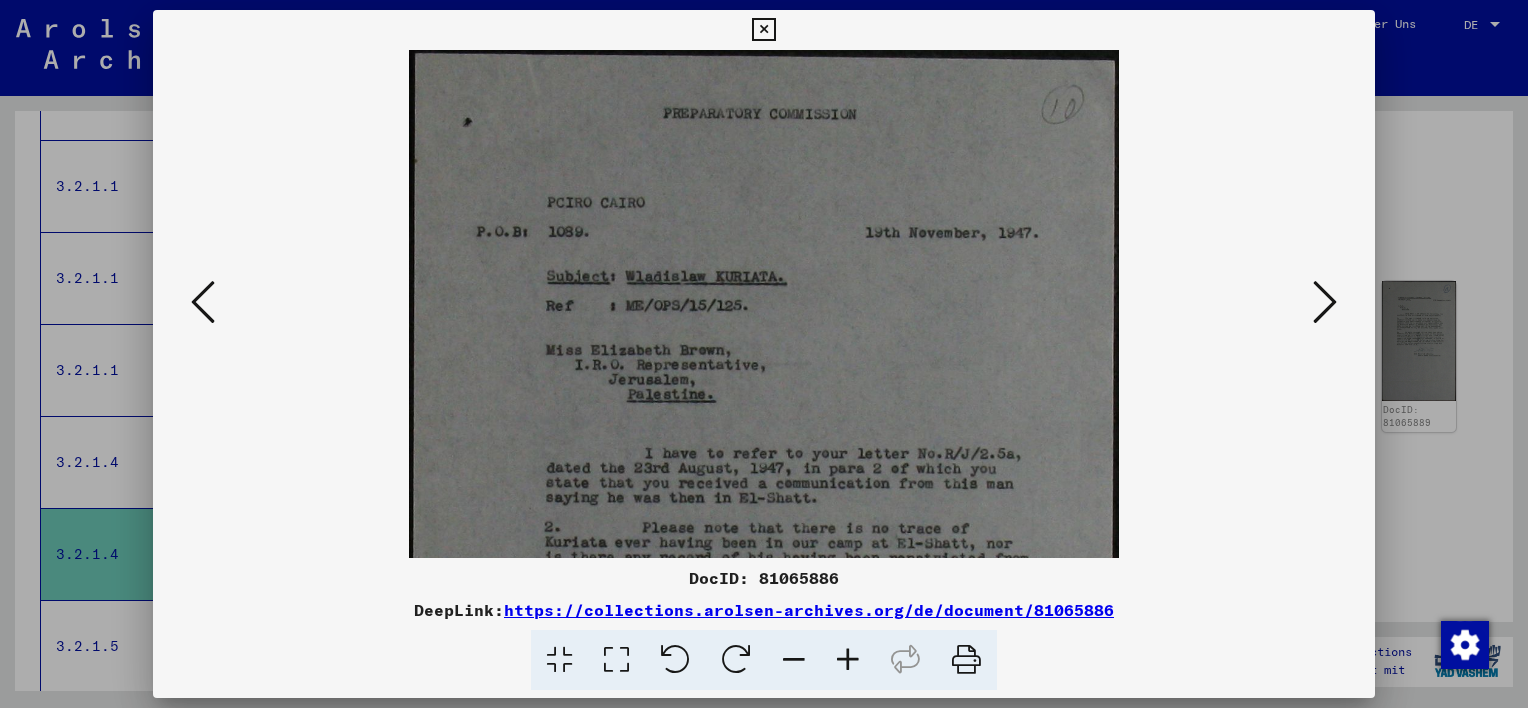 click at bounding box center [848, 660] 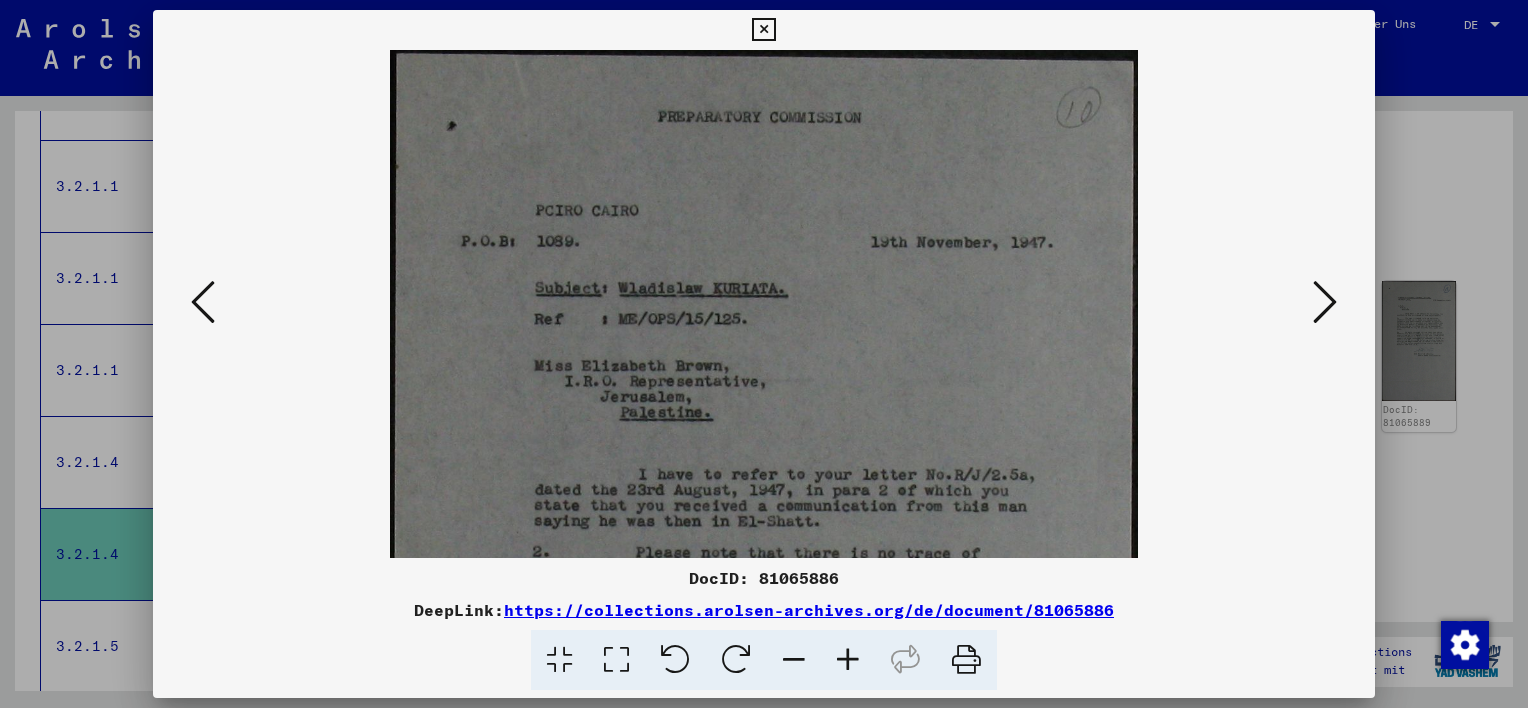 click at bounding box center (848, 660) 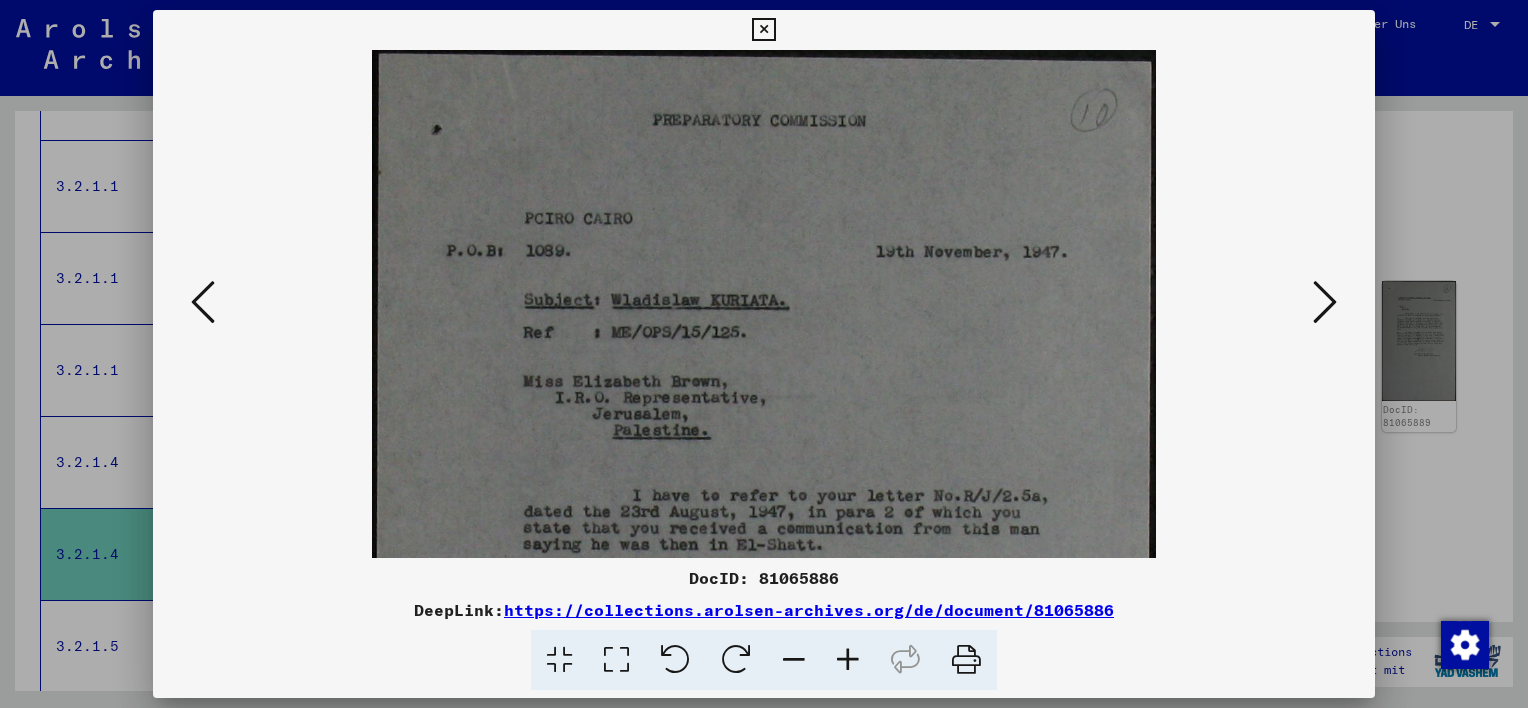 click at bounding box center [848, 660] 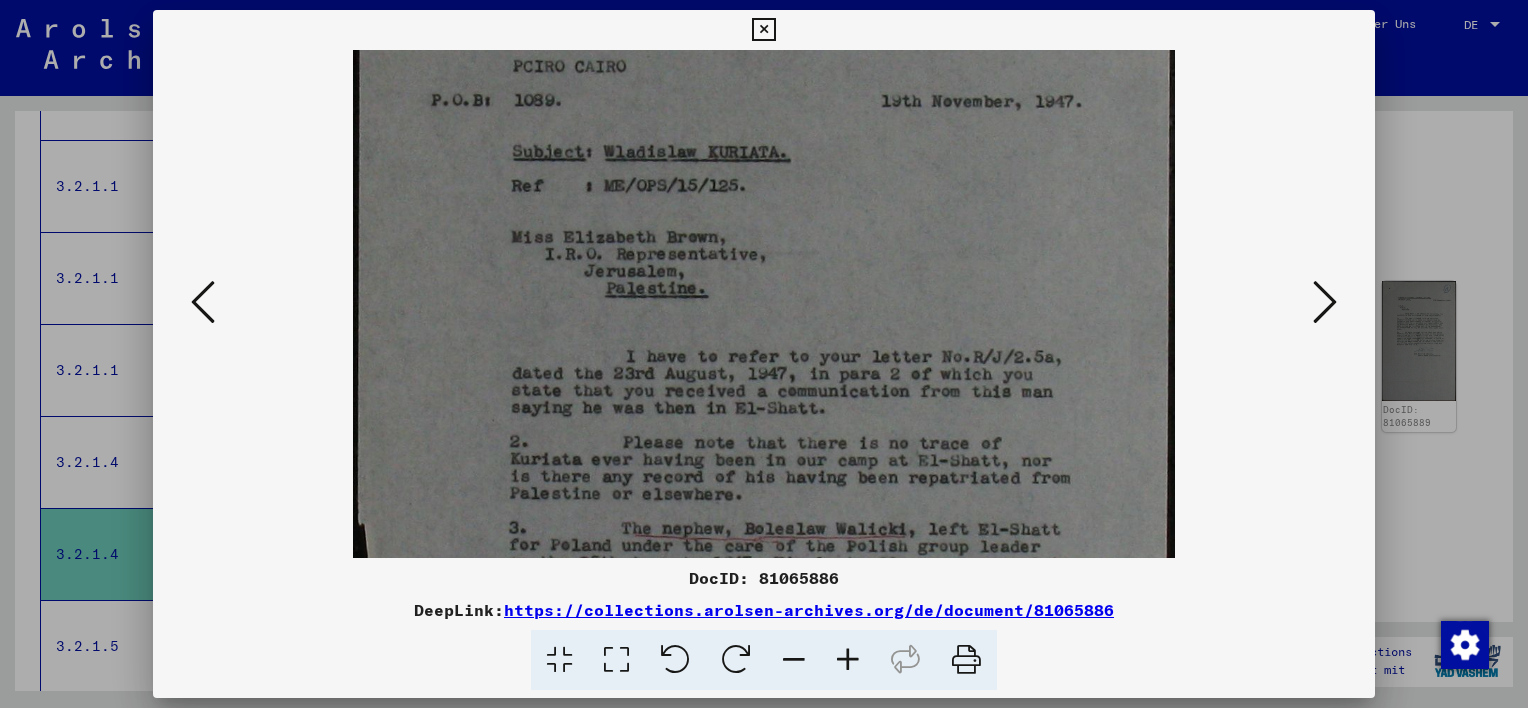 scroll, scrollTop: 170, scrollLeft: 0, axis: vertical 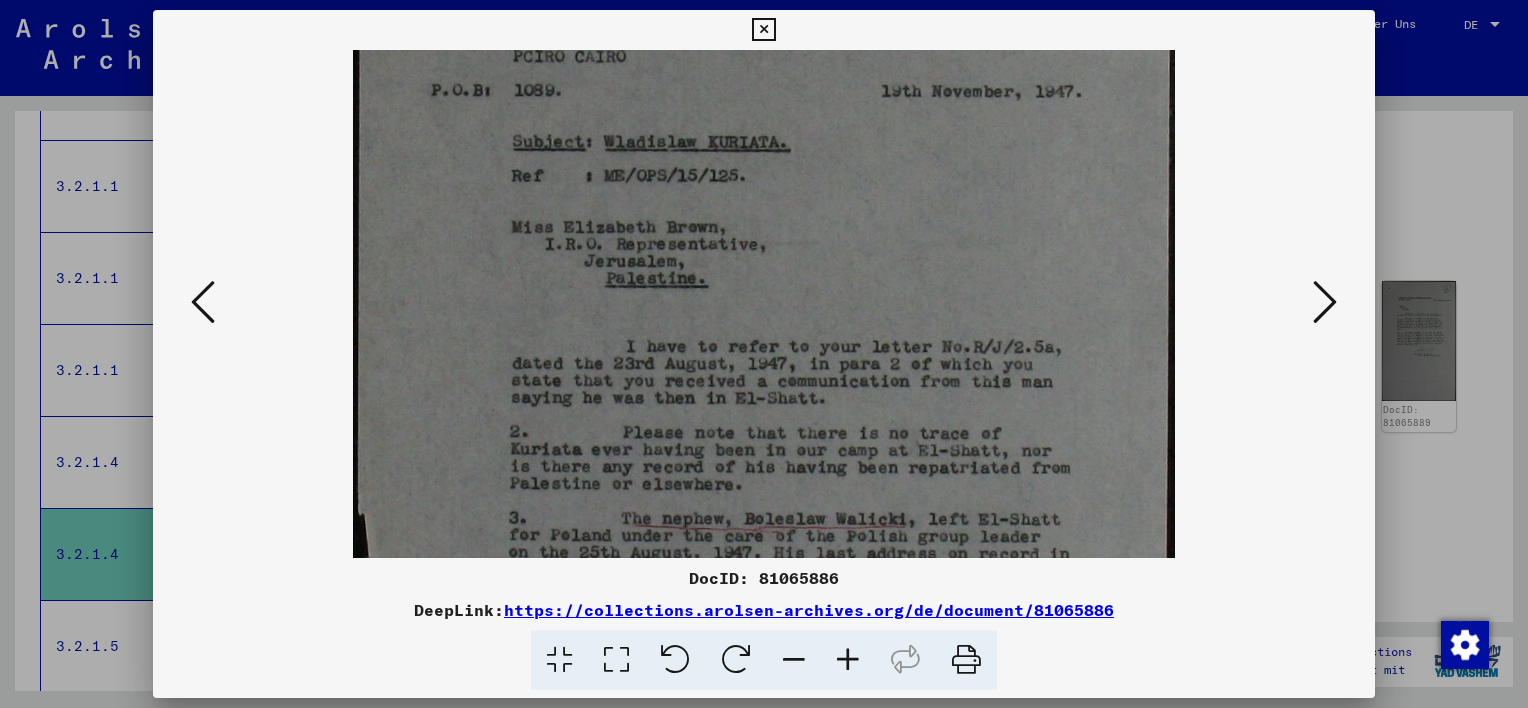 drag, startPoint x: 903, startPoint y: 500, endPoint x: 852, endPoint y: 330, distance: 177.48521 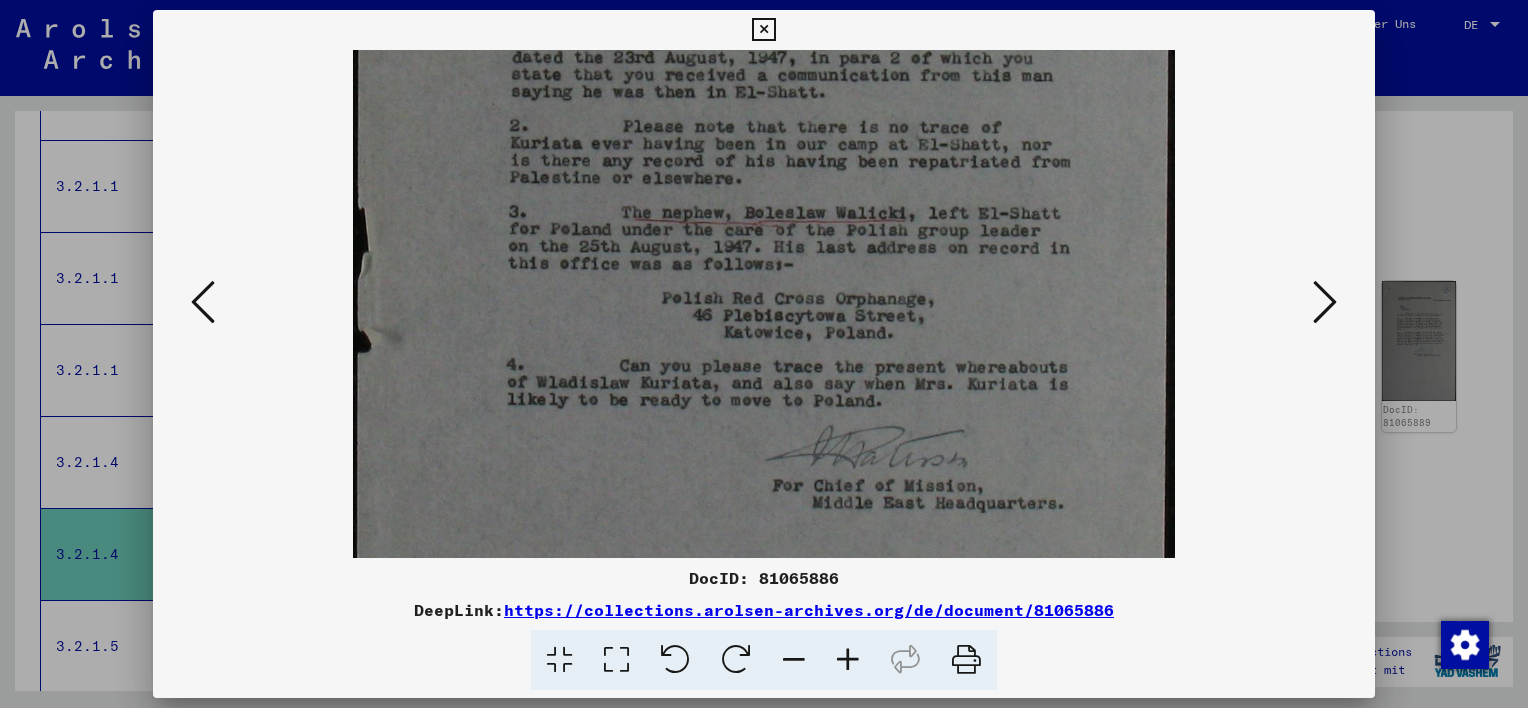 scroll, scrollTop: 480, scrollLeft: 0, axis: vertical 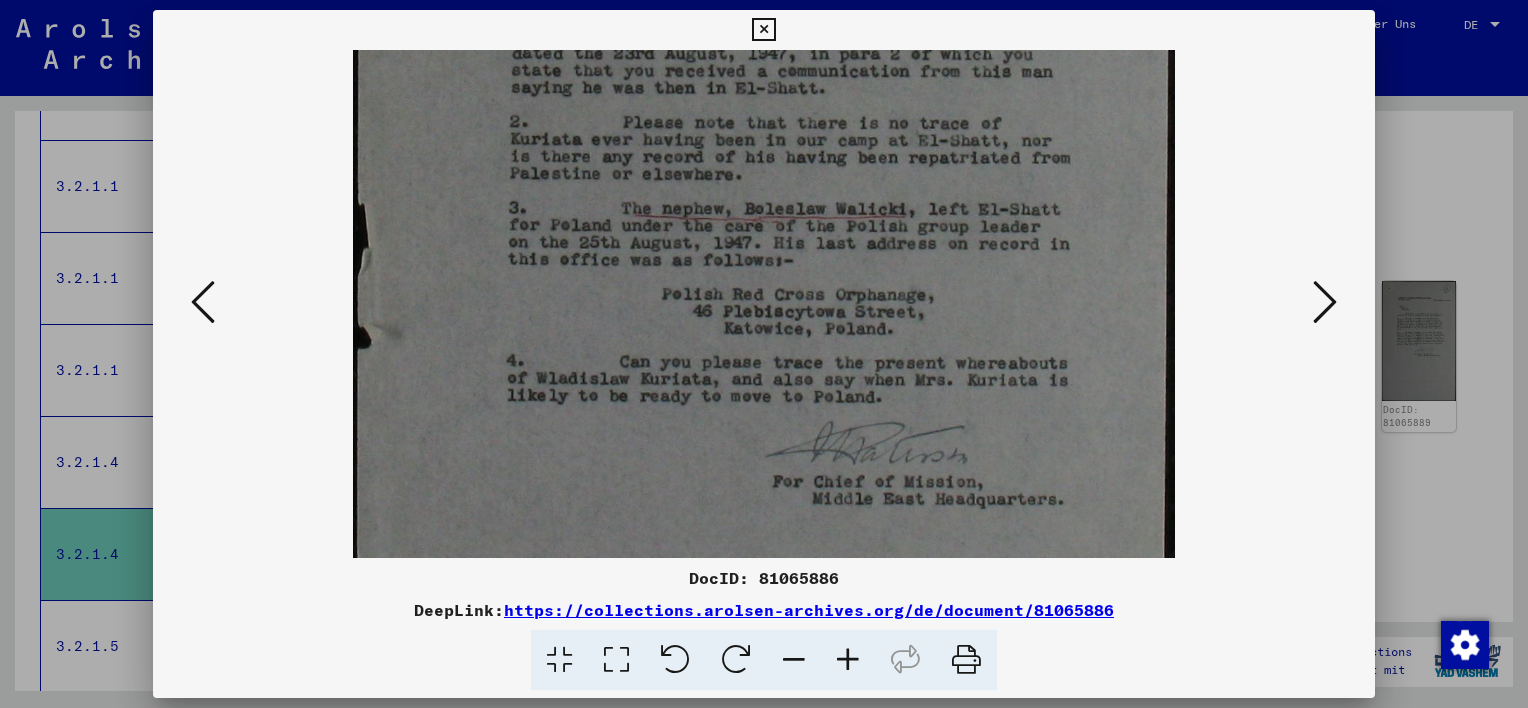drag, startPoint x: 917, startPoint y: 482, endPoint x: 820, endPoint y: 175, distance: 321.95963 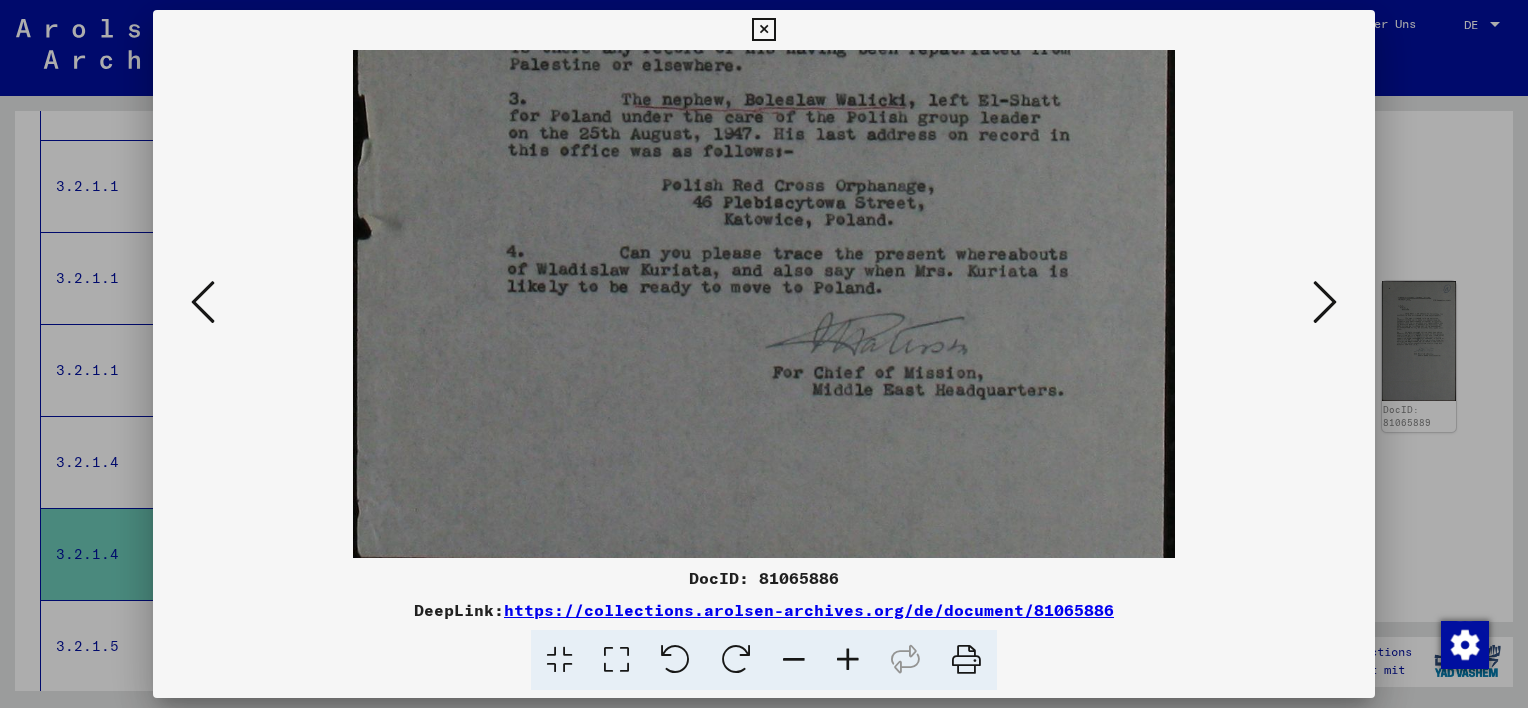scroll, scrollTop: 596, scrollLeft: 0, axis: vertical 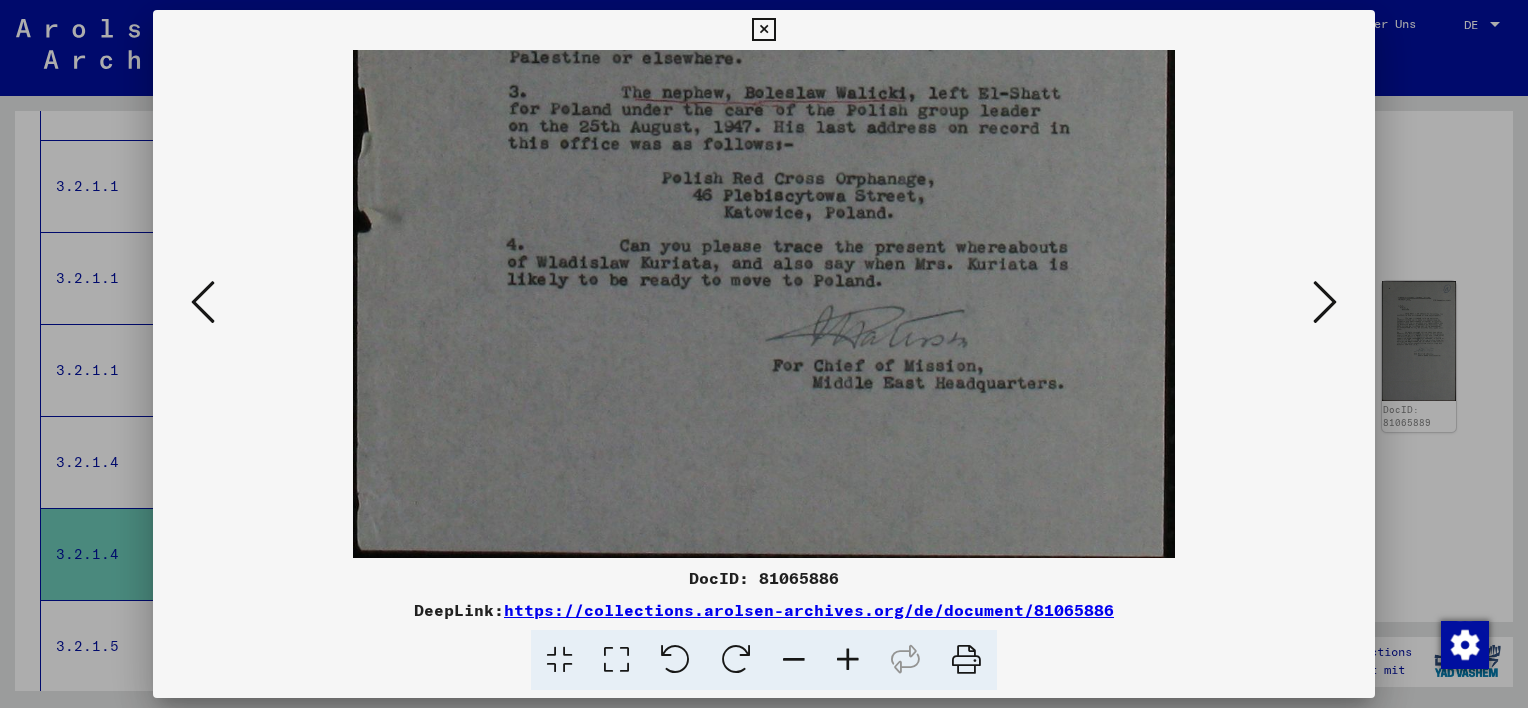 drag, startPoint x: 881, startPoint y: 413, endPoint x: 850, endPoint y: 297, distance: 120.070816 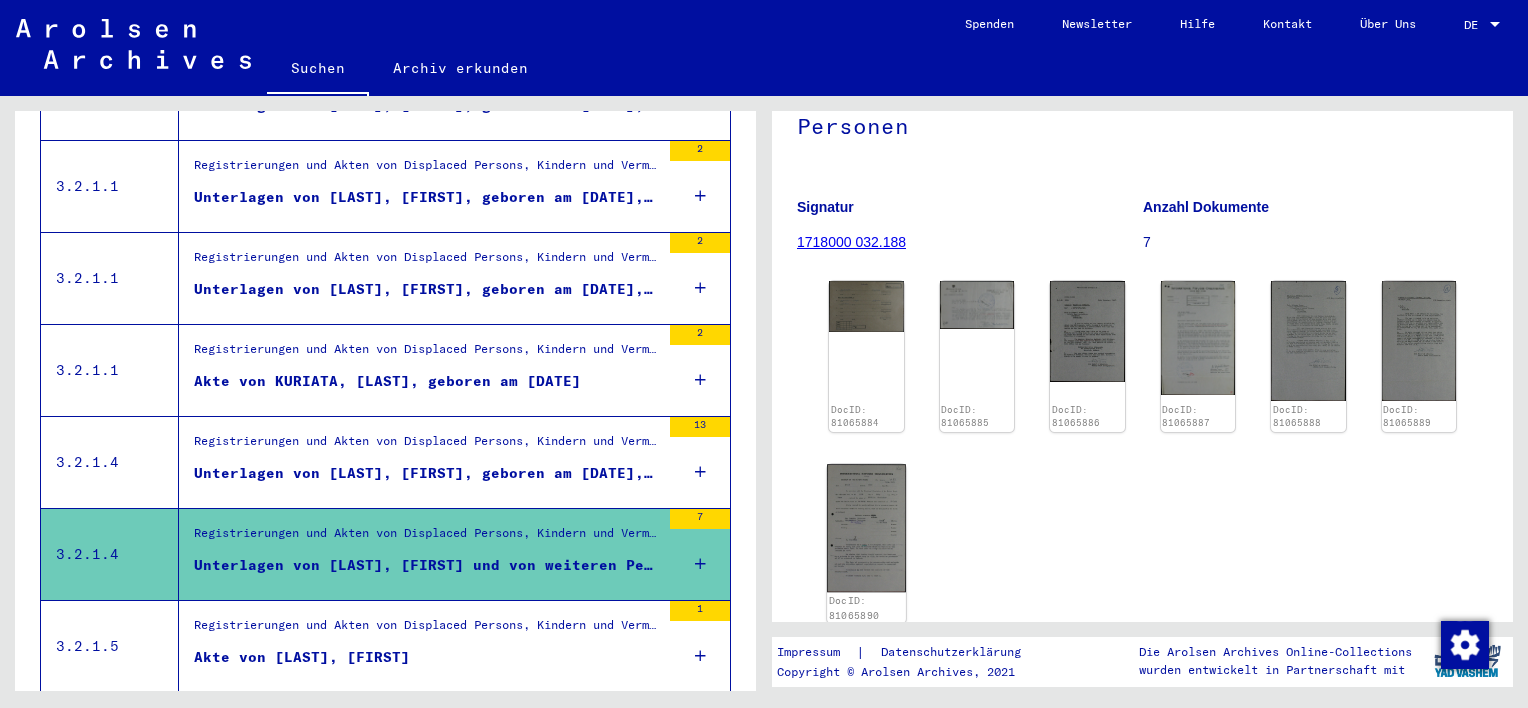 click 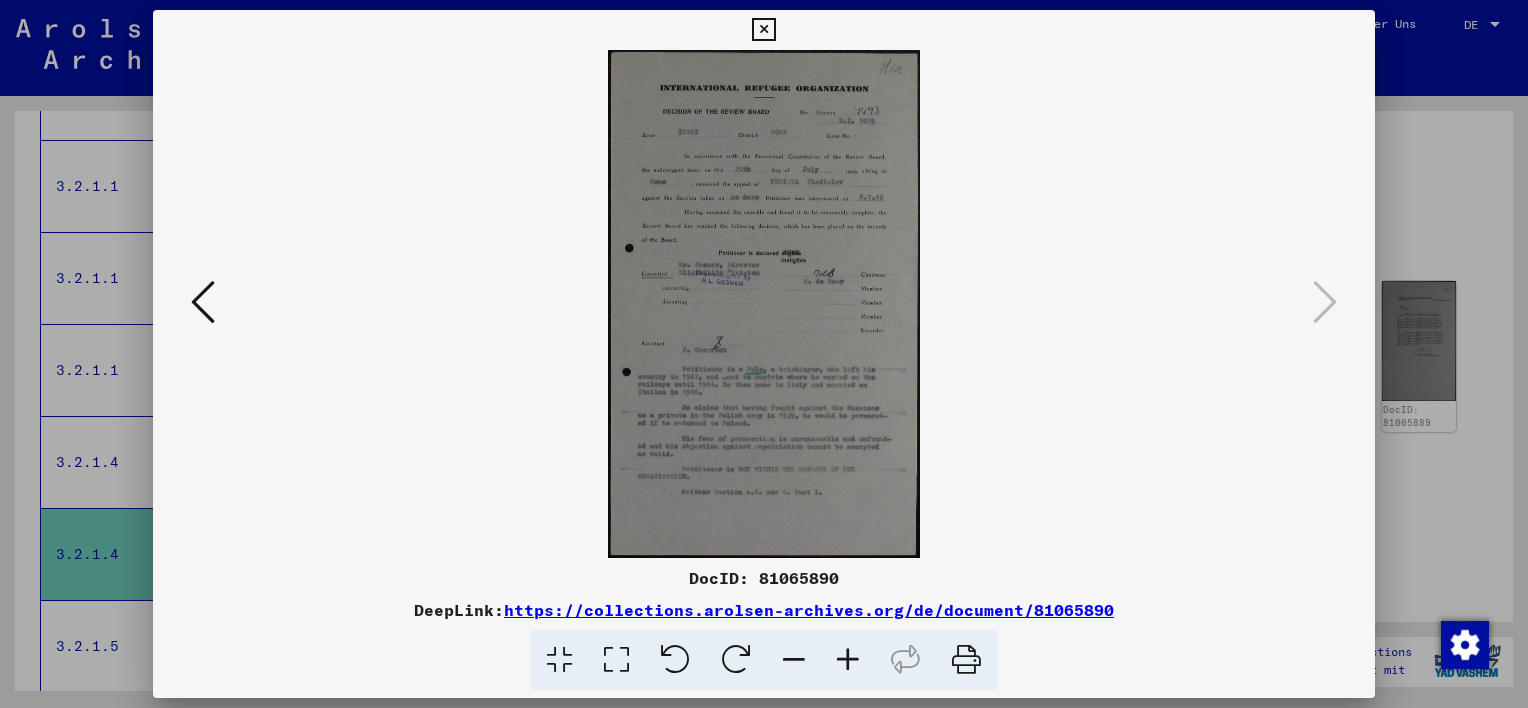 click at bounding box center [848, 660] 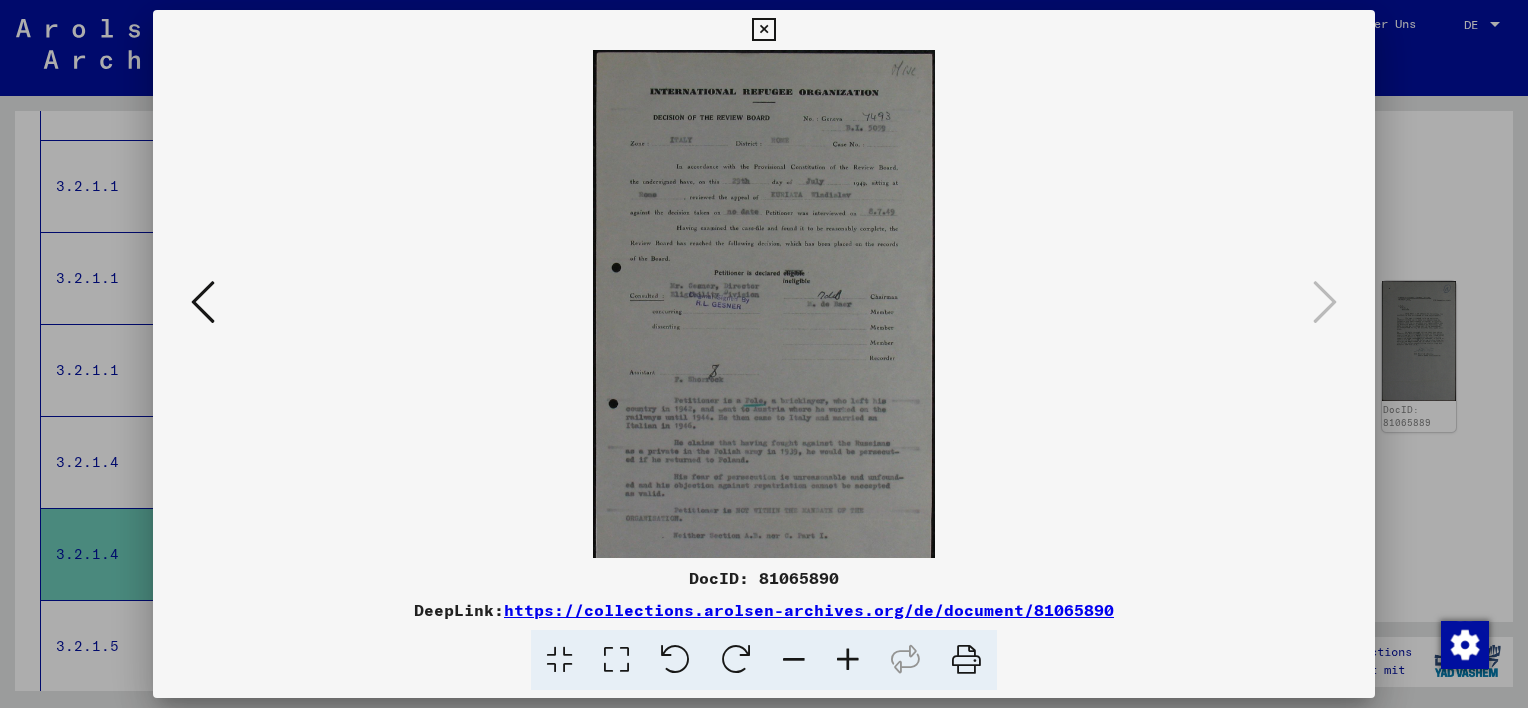 click at bounding box center [848, 660] 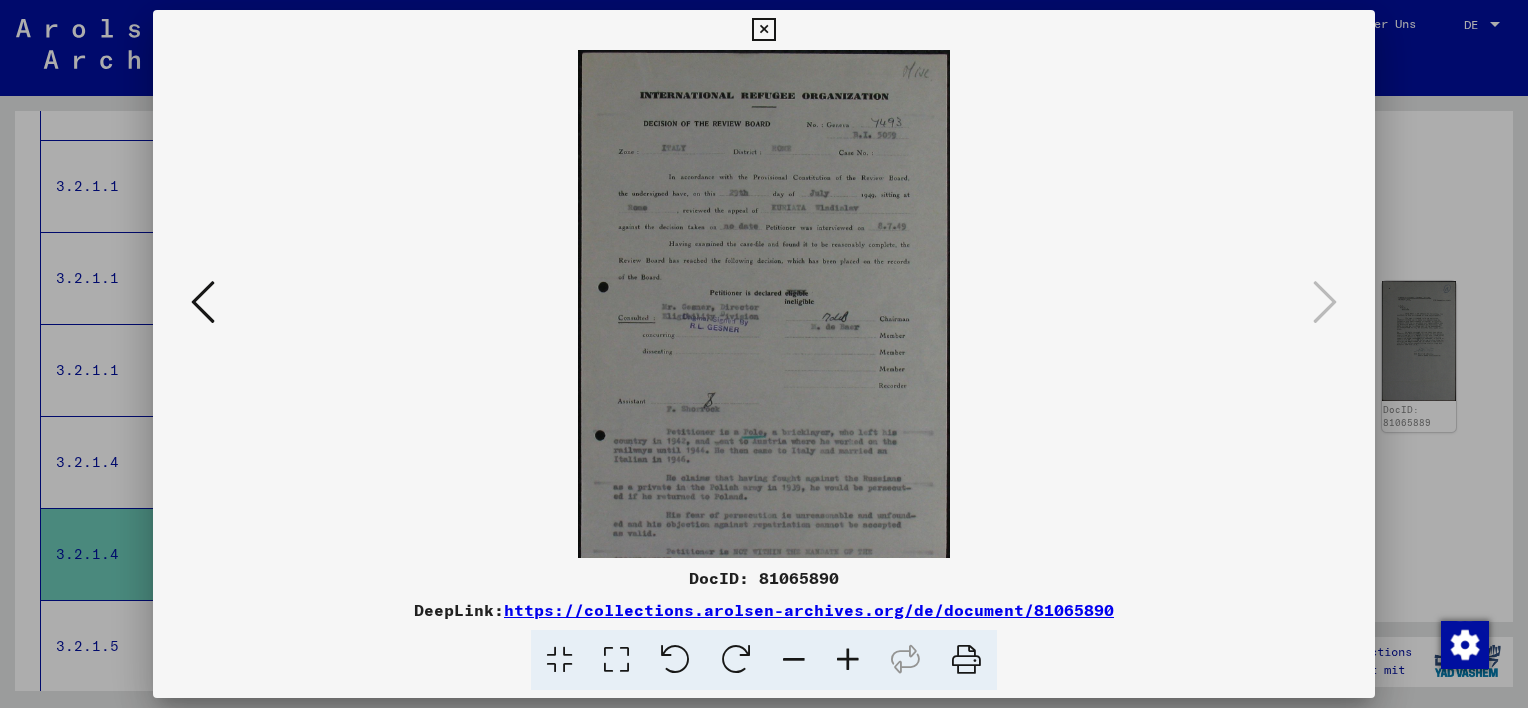 click at bounding box center [848, 660] 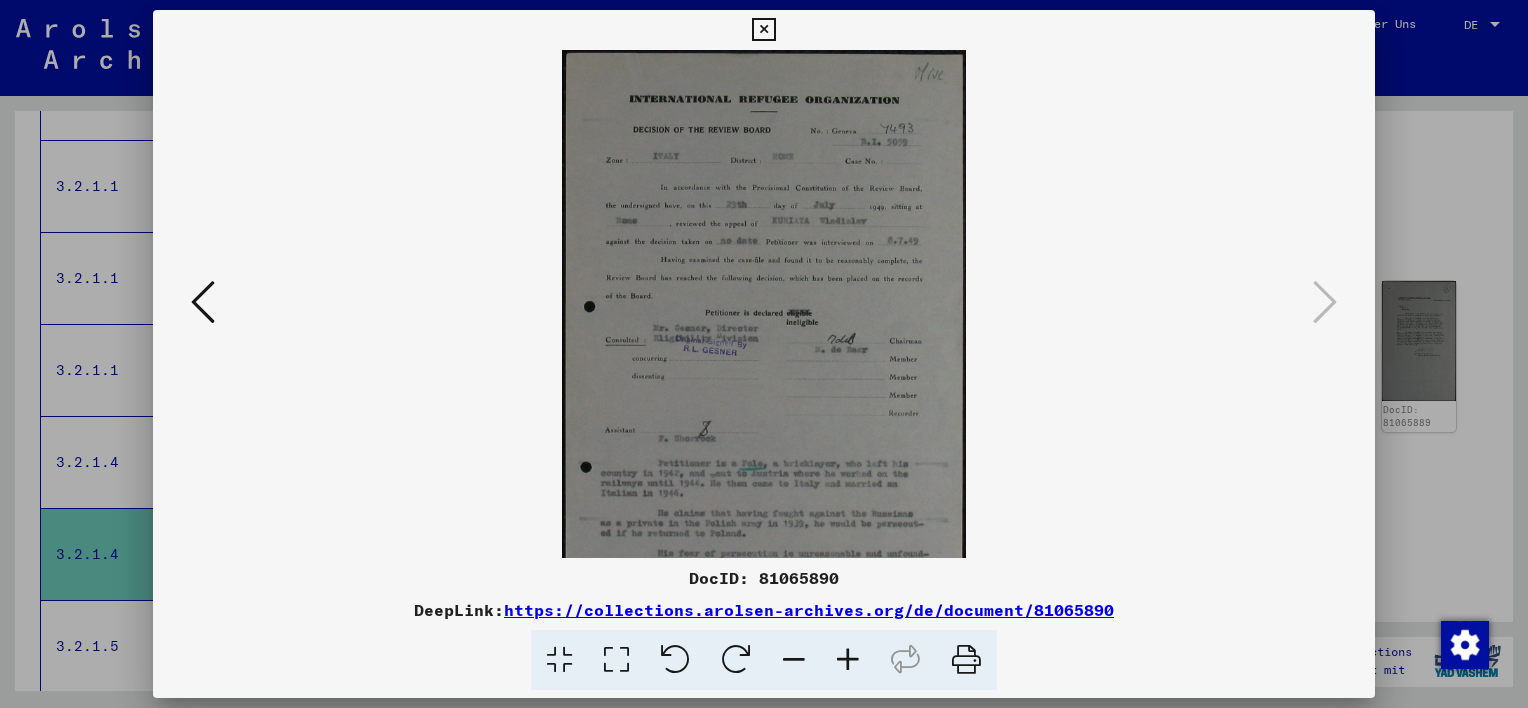 click at bounding box center [848, 660] 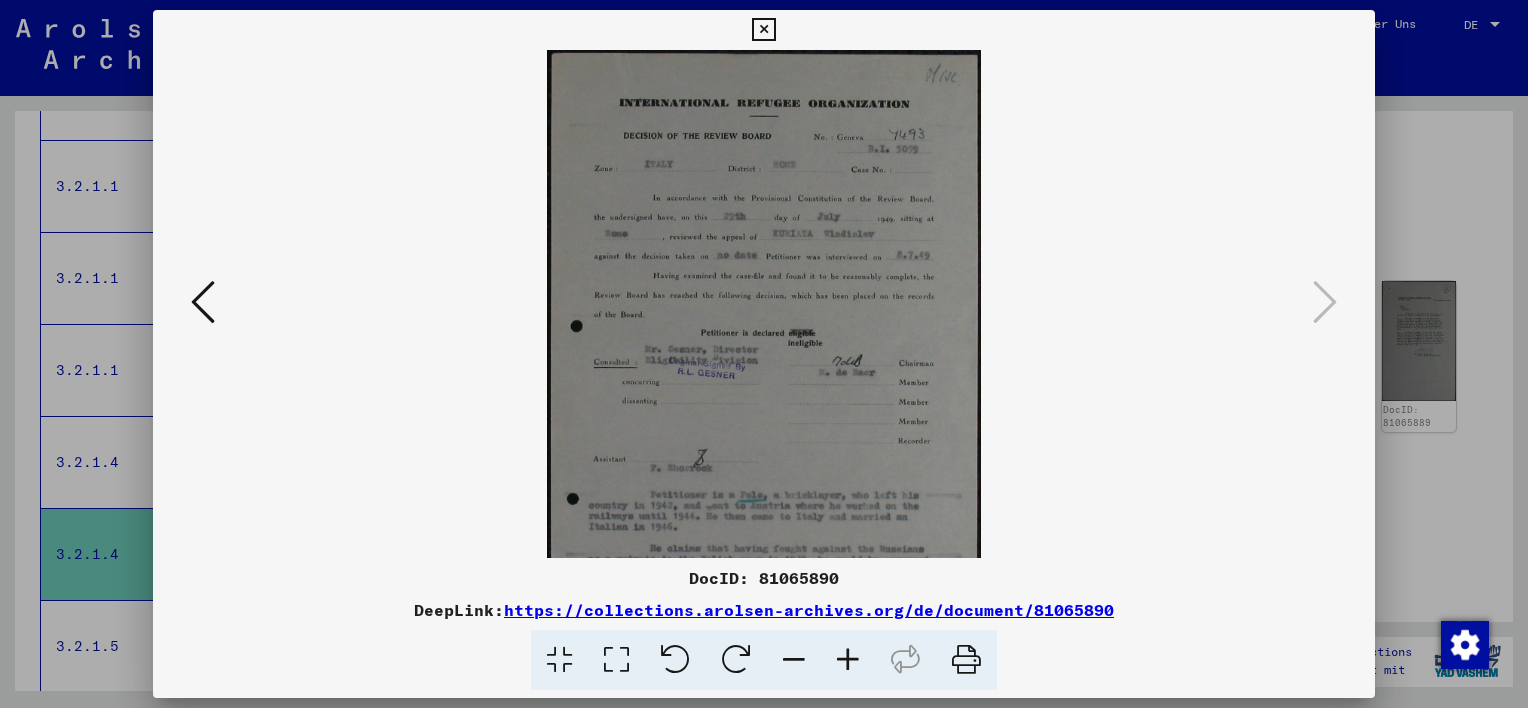 click at bounding box center [848, 660] 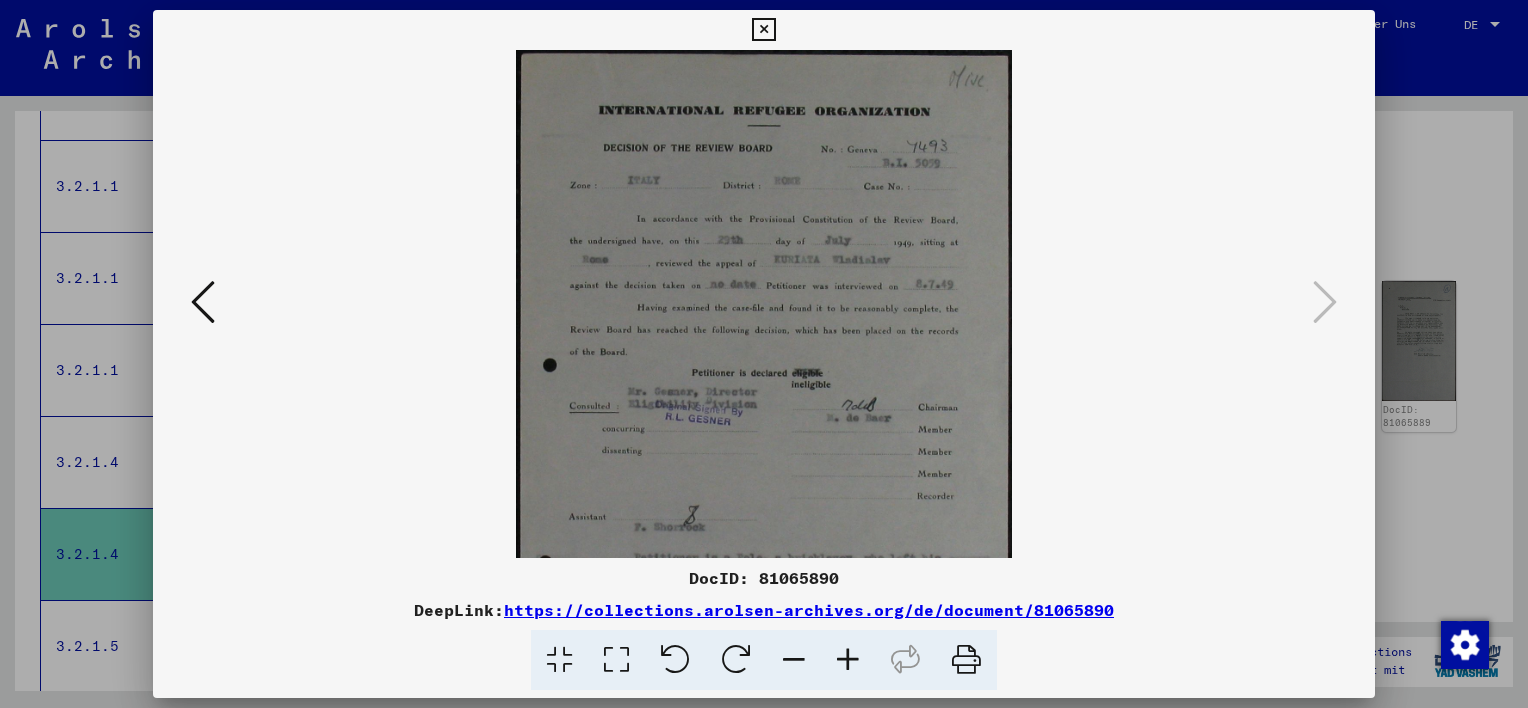 click at bounding box center (848, 660) 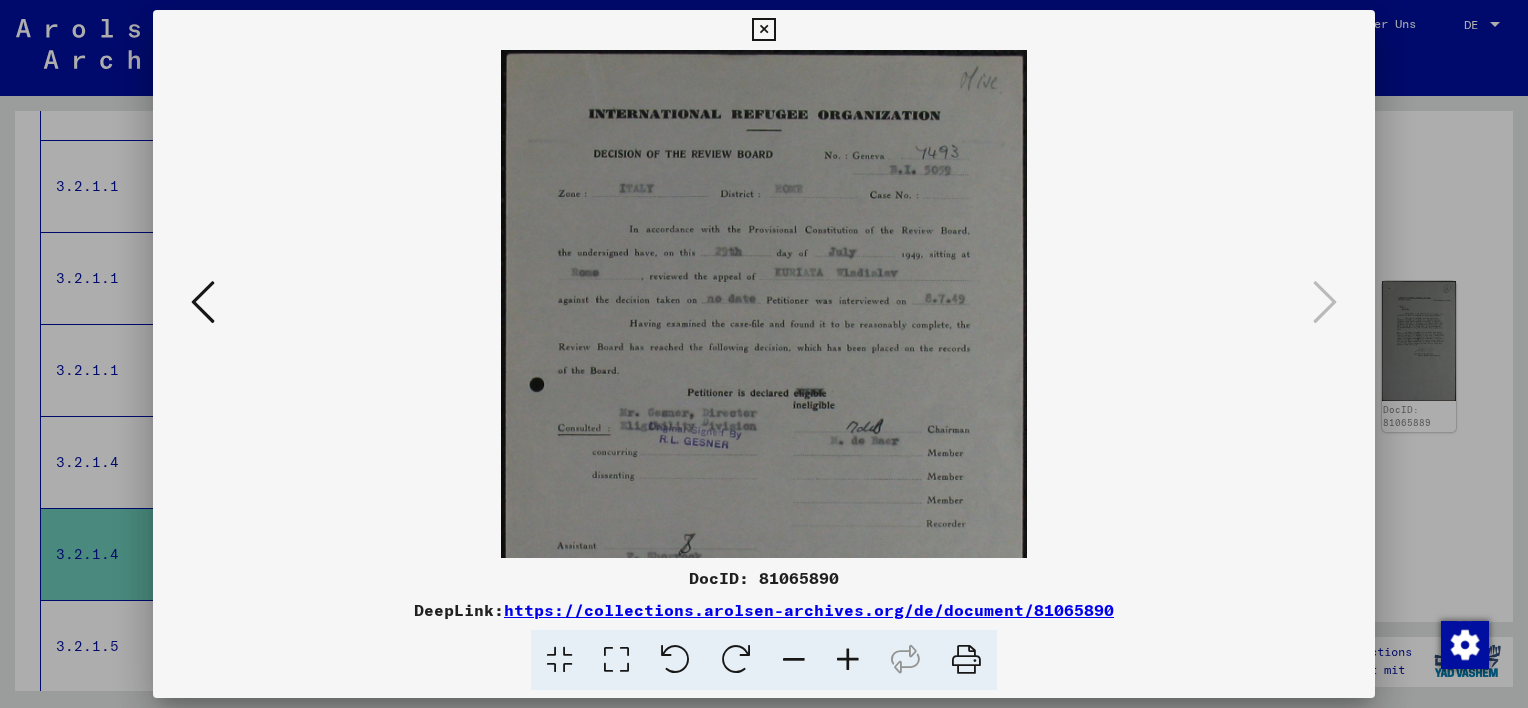 click at bounding box center [848, 660] 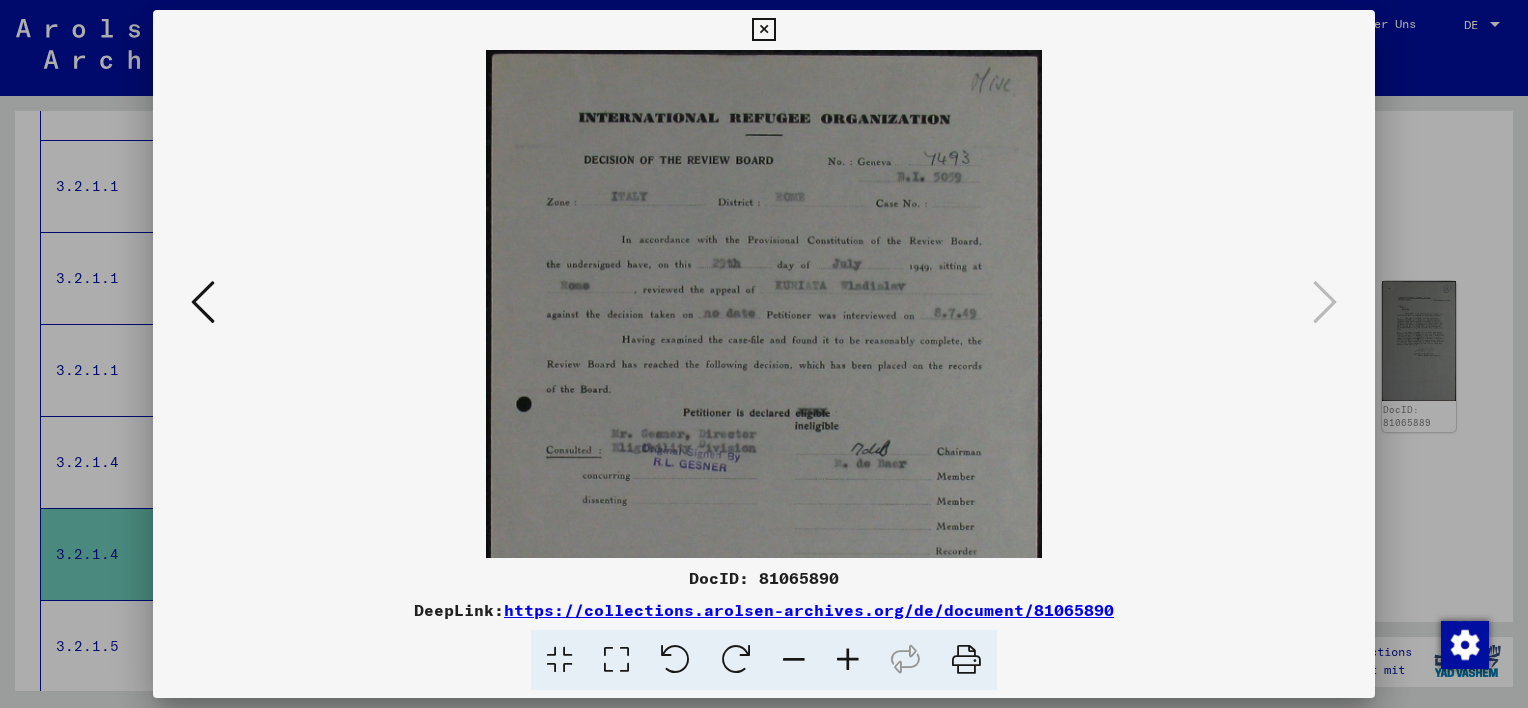 click at bounding box center [848, 660] 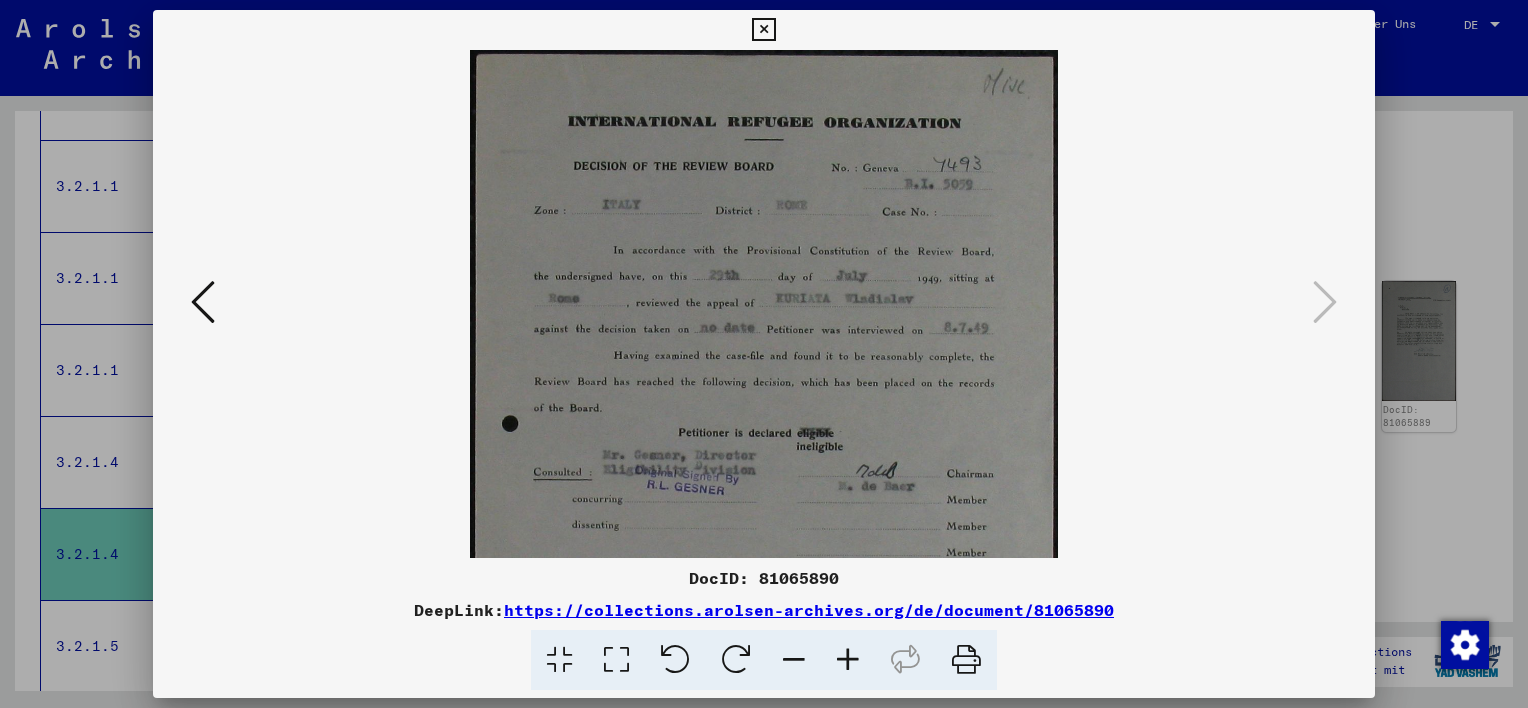 click at bounding box center [848, 660] 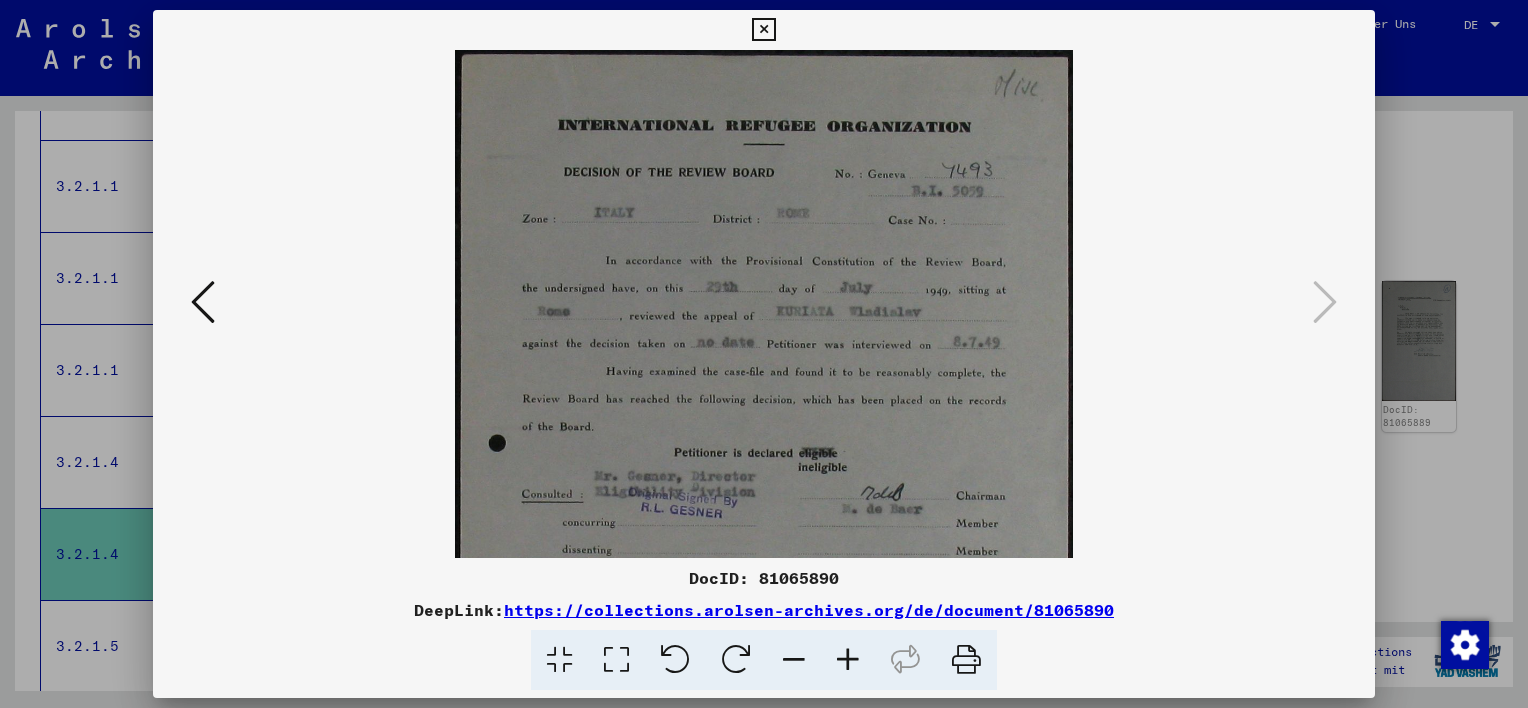 click at bounding box center [848, 660] 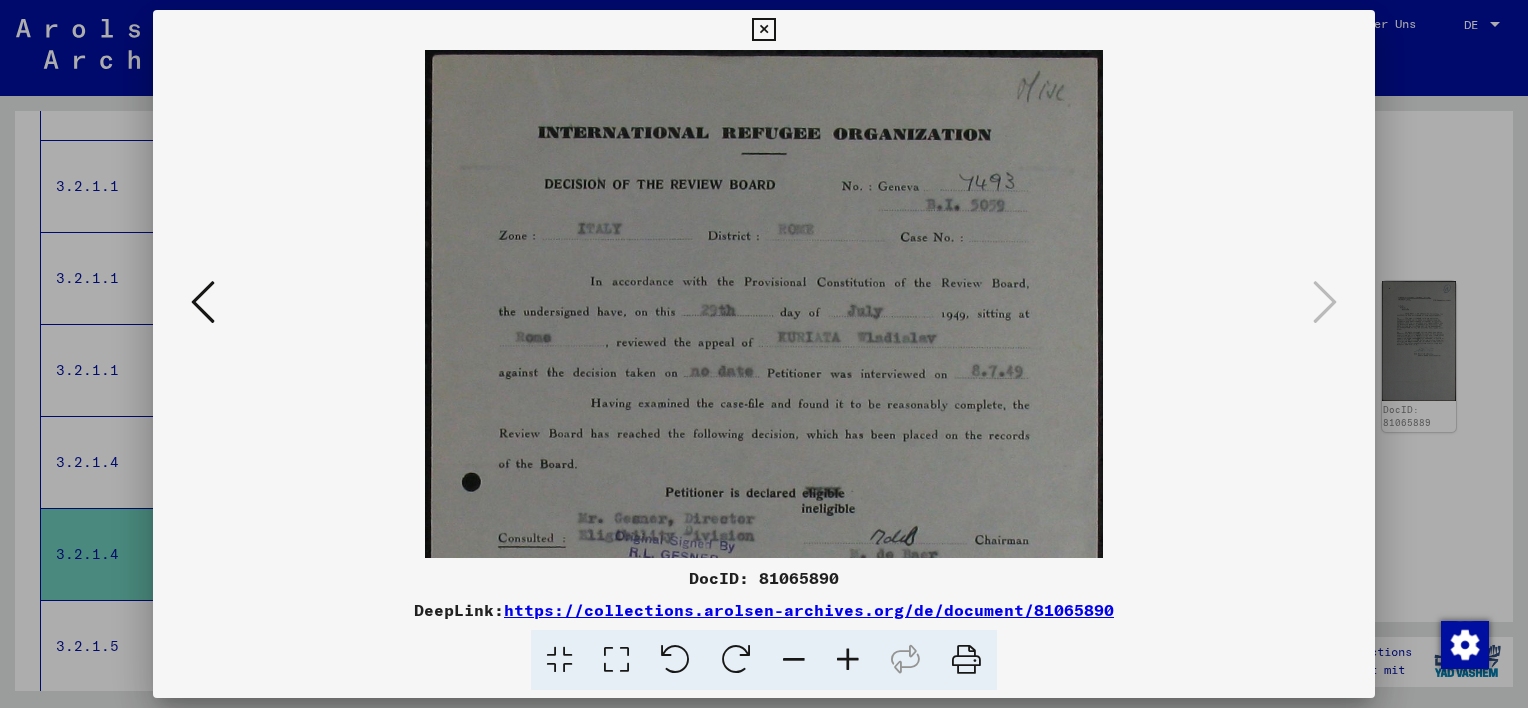 click at bounding box center (848, 660) 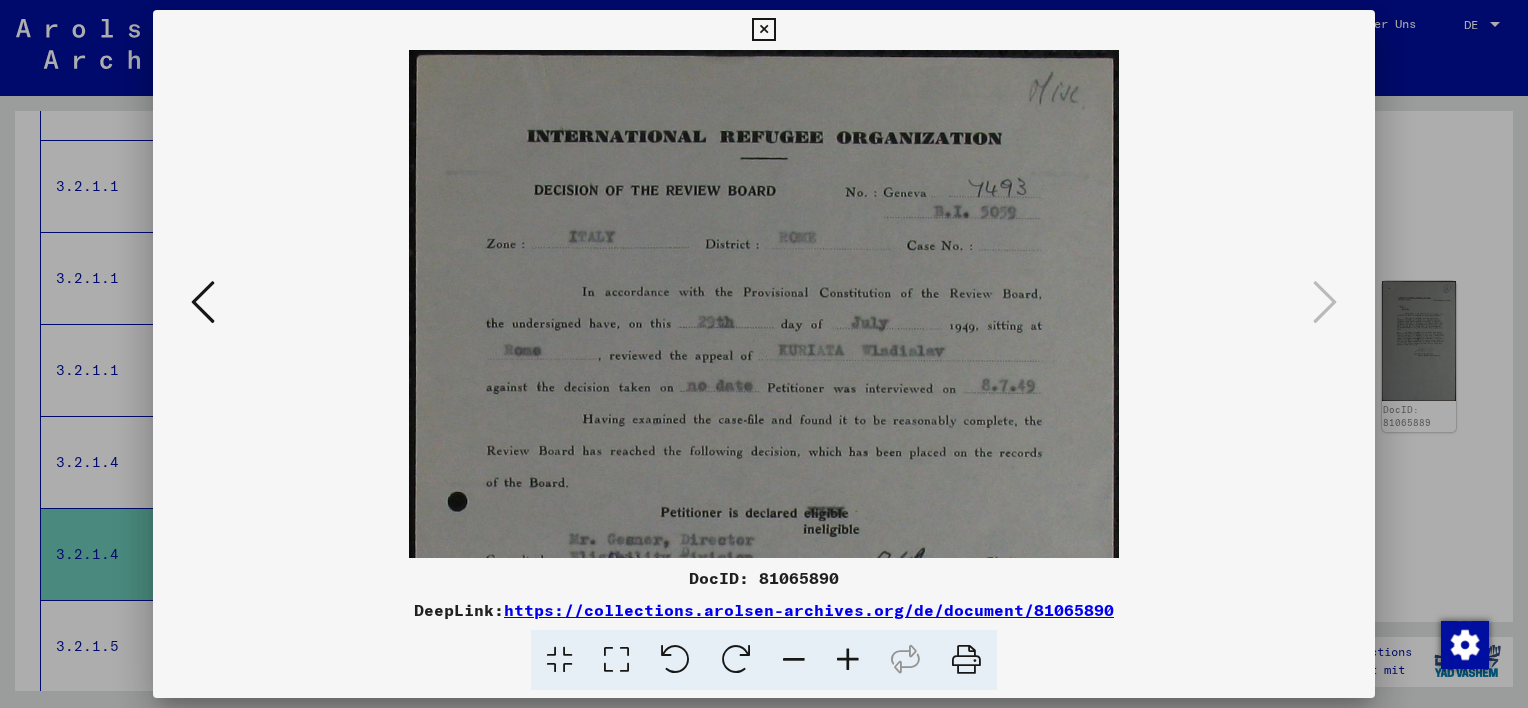 click at bounding box center (848, 660) 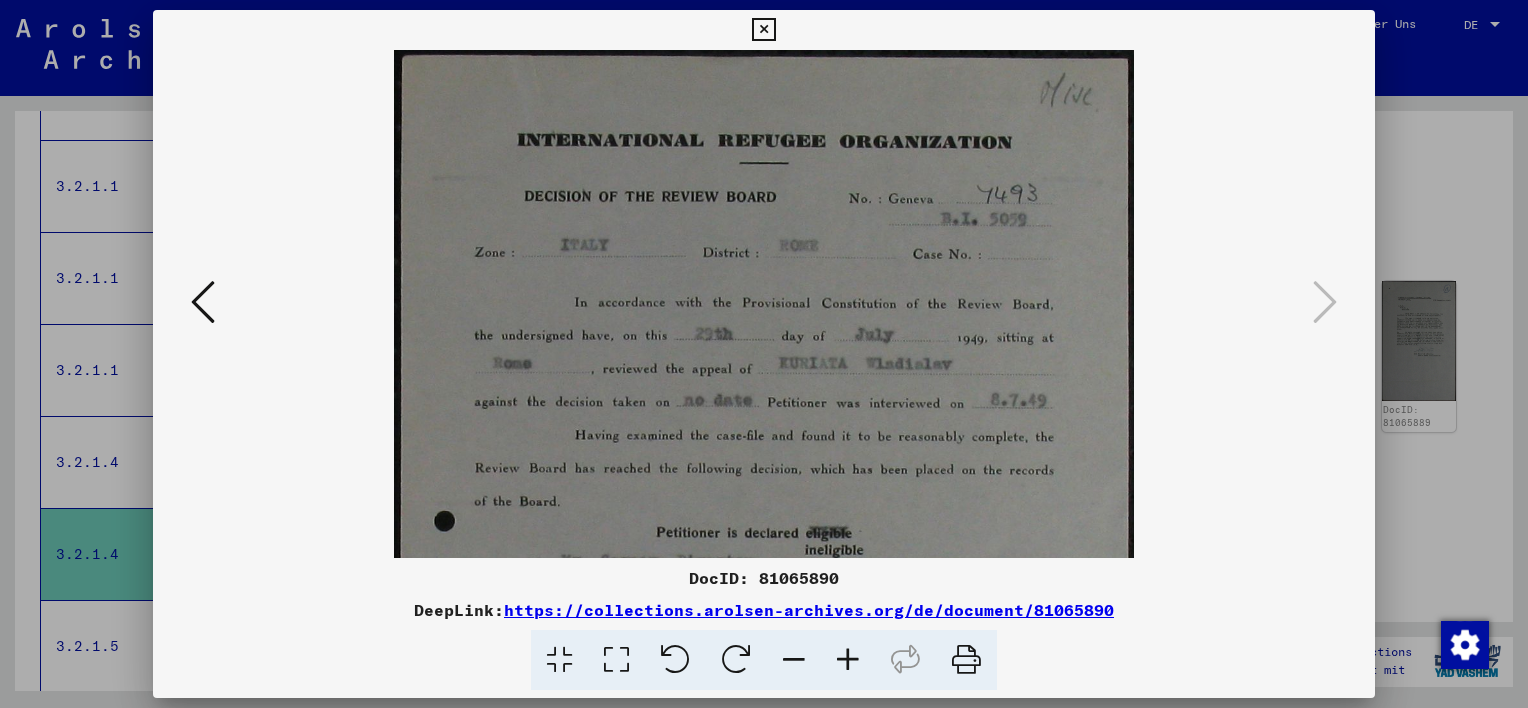 click at bounding box center [848, 660] 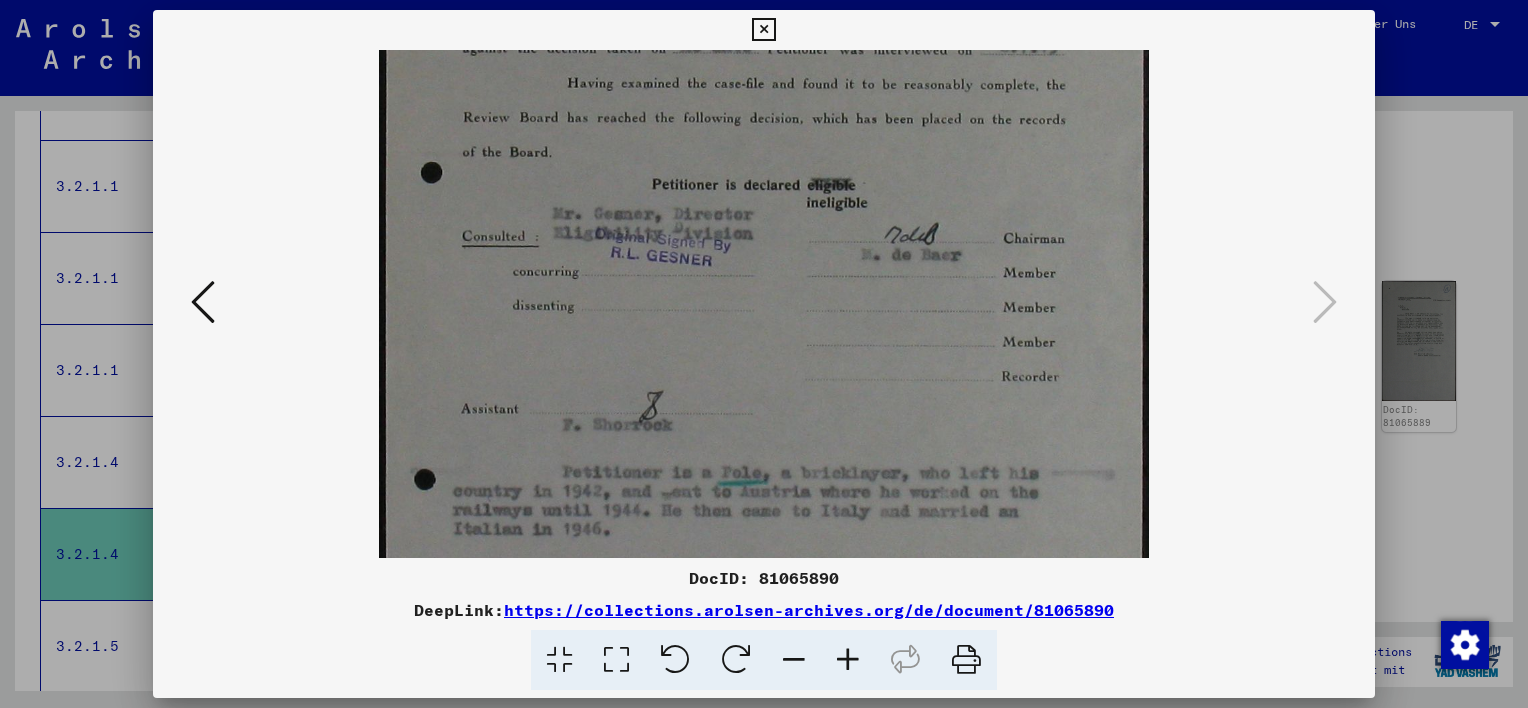 scroll, scrollTop: 371, scrollLeft: 0, axis: vertical 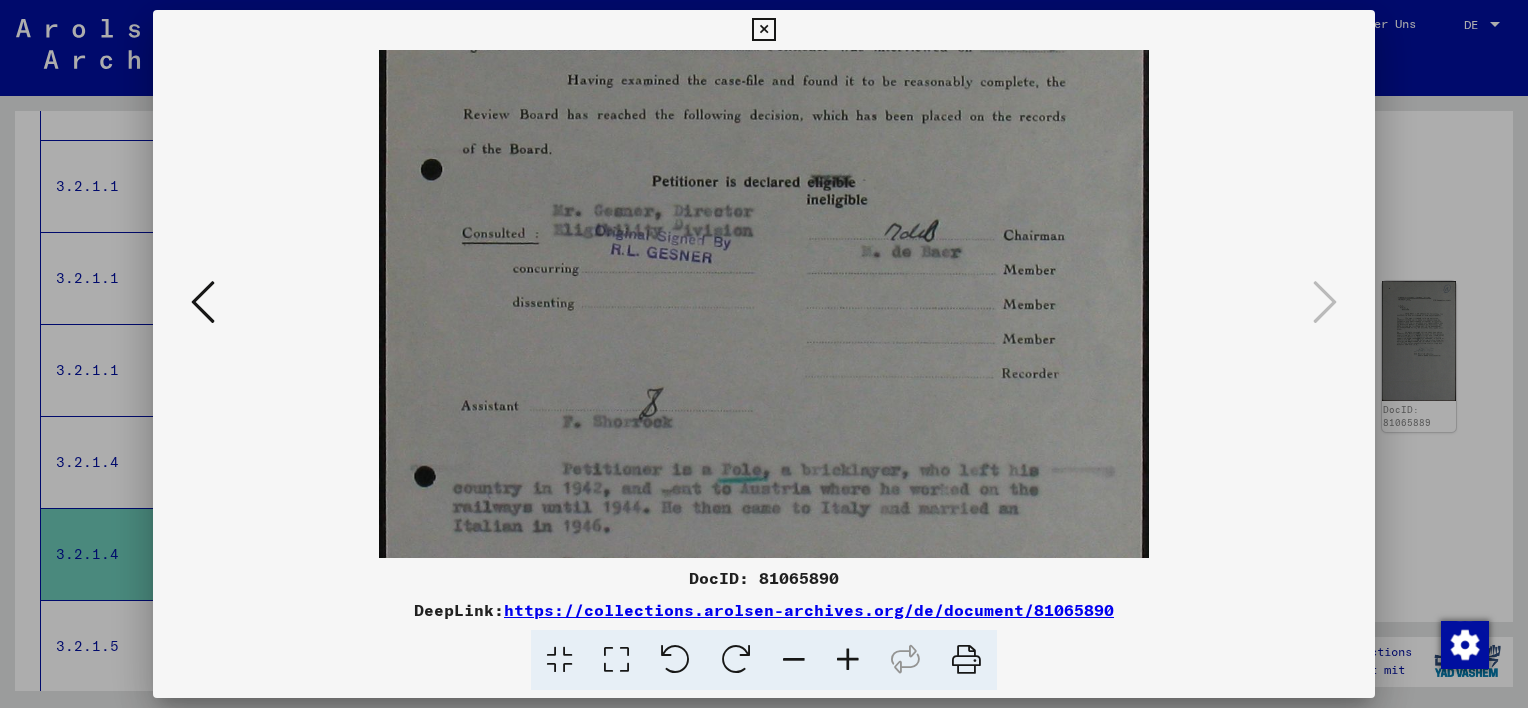 drag, startPoint x: 854, startPoint y: 484, endPoint x: 767, endPoint y: 120, distance: 374.2526 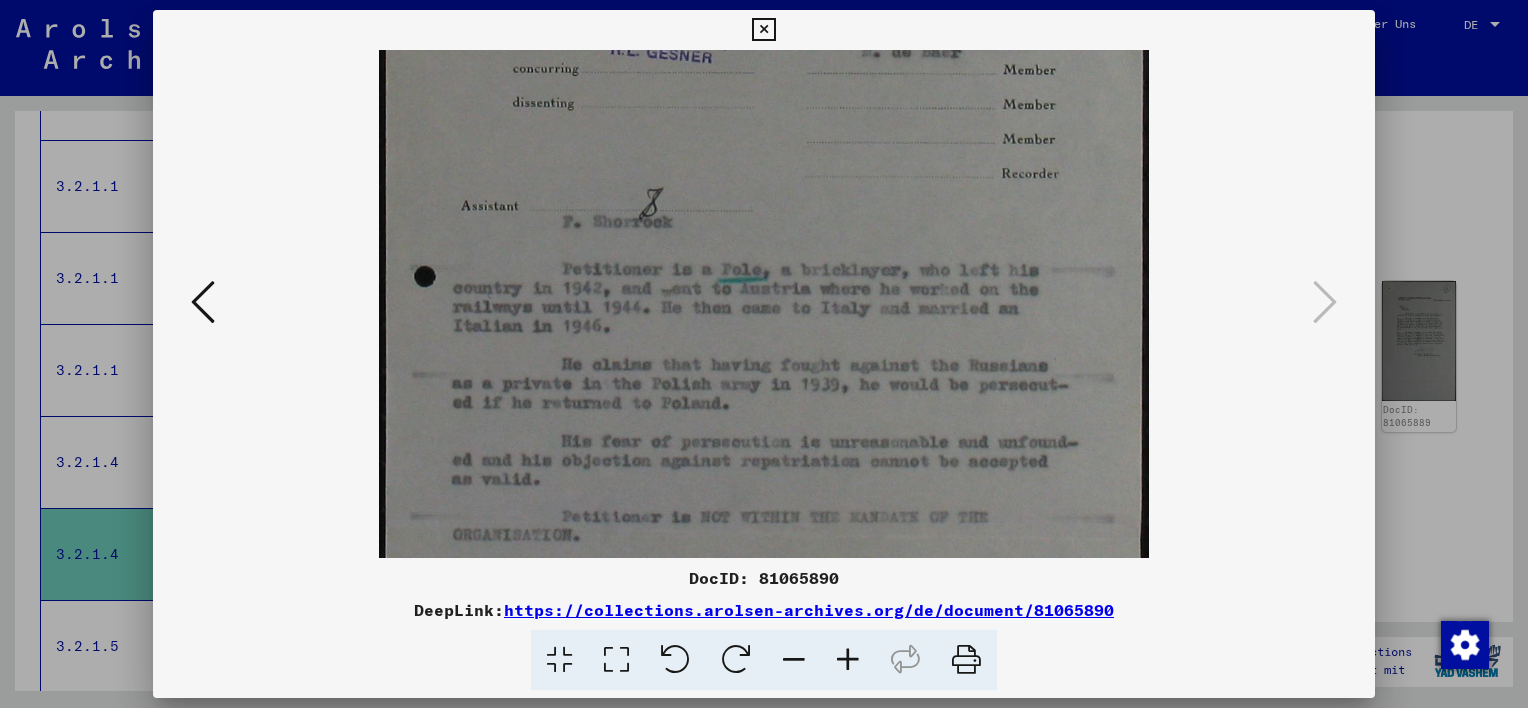 scroll, scrollTop: 572, scrollLeft: 0, axis: vertical 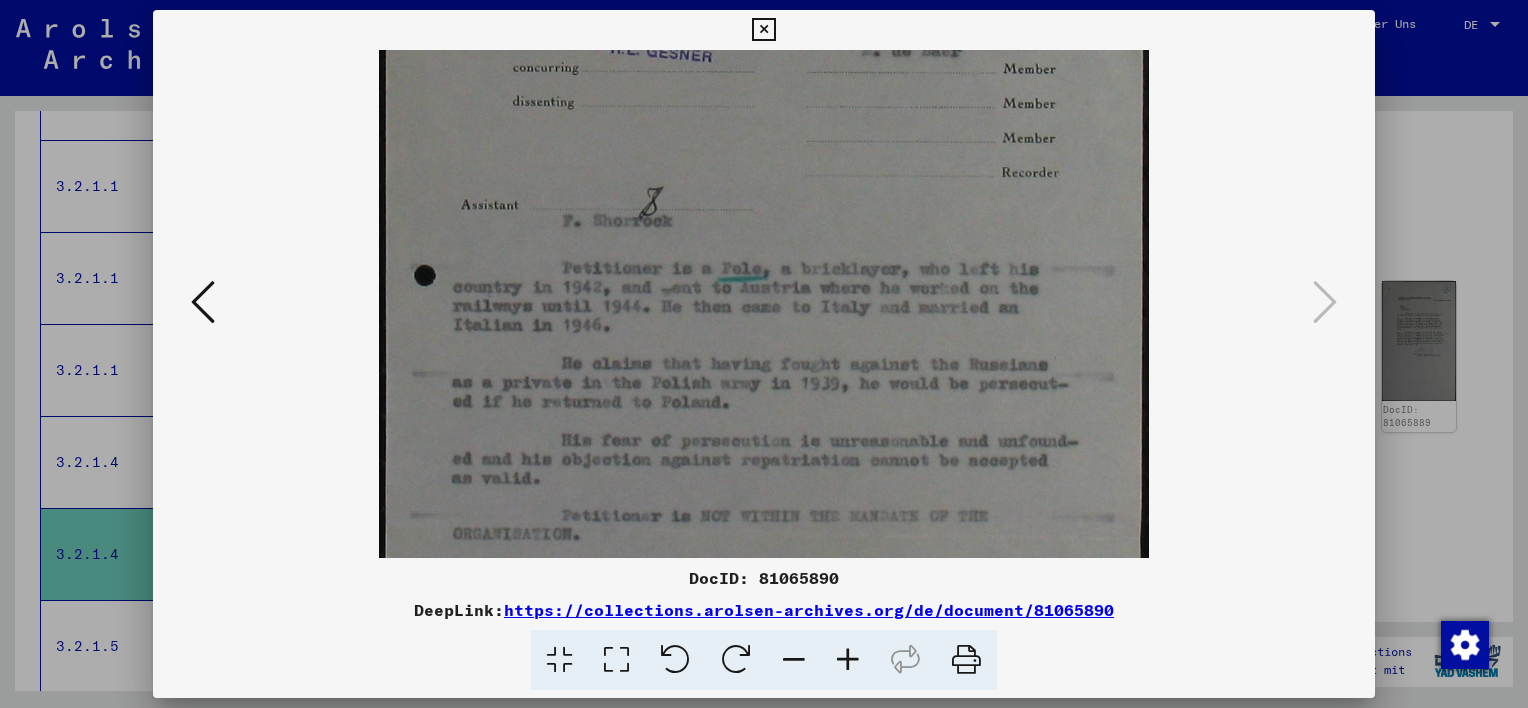 drag, startPoint x: 827, startPoint y: 431, endPoint x: 815, endPoint y: 233, distance: 198.3633 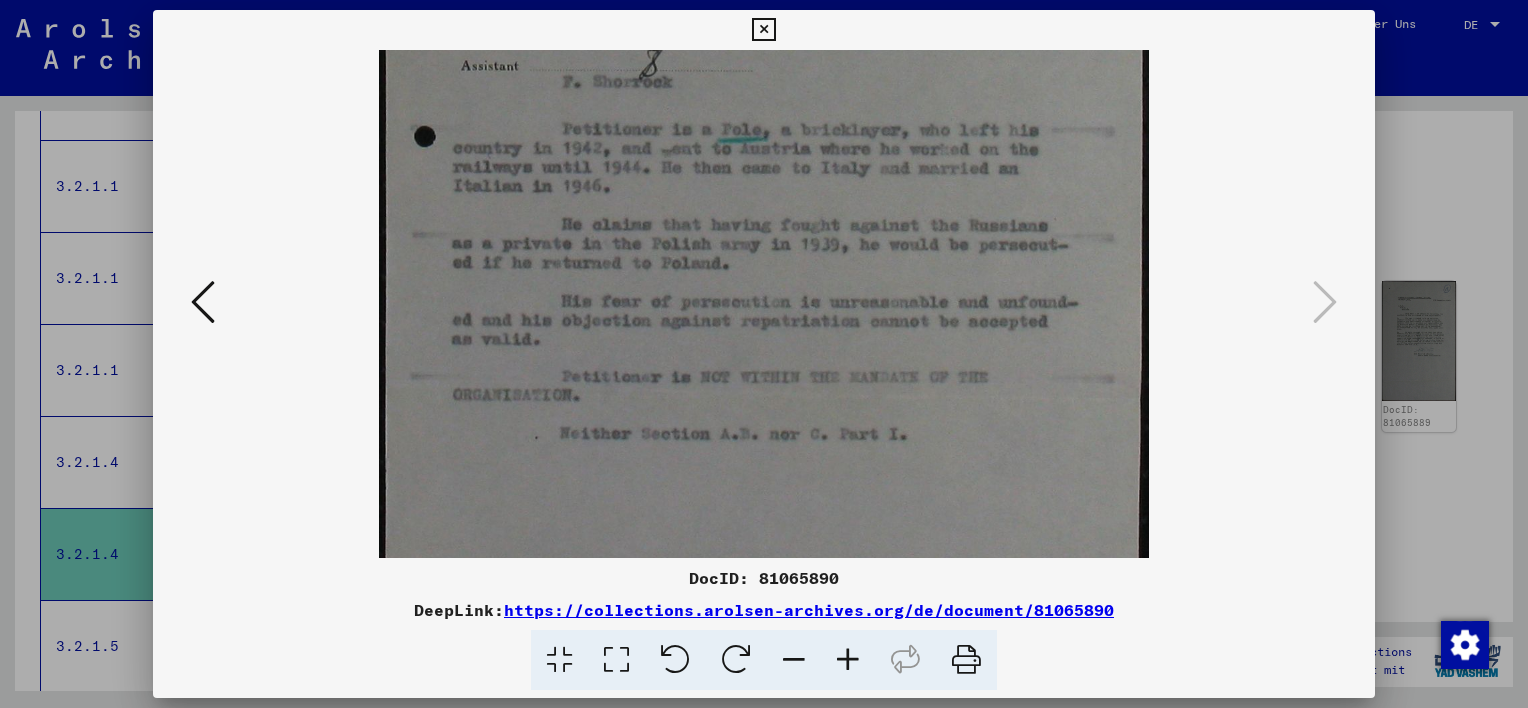scroll, scrollTop: 712, scrollLeft: 0, axis: vertical 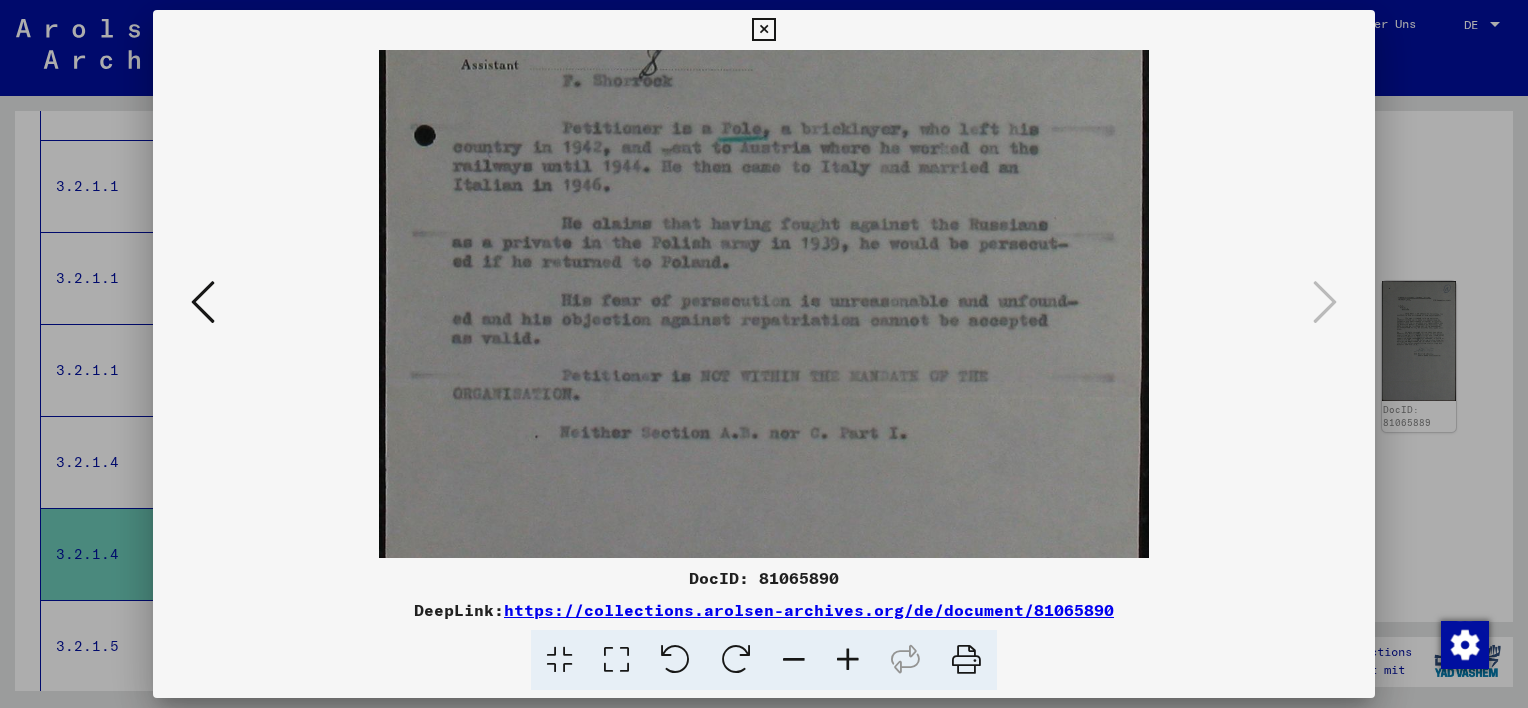drag, startPoint x: 836, startPoint y: 410, endPoint x: 838, endPoint y: 272, distance: 138.0145 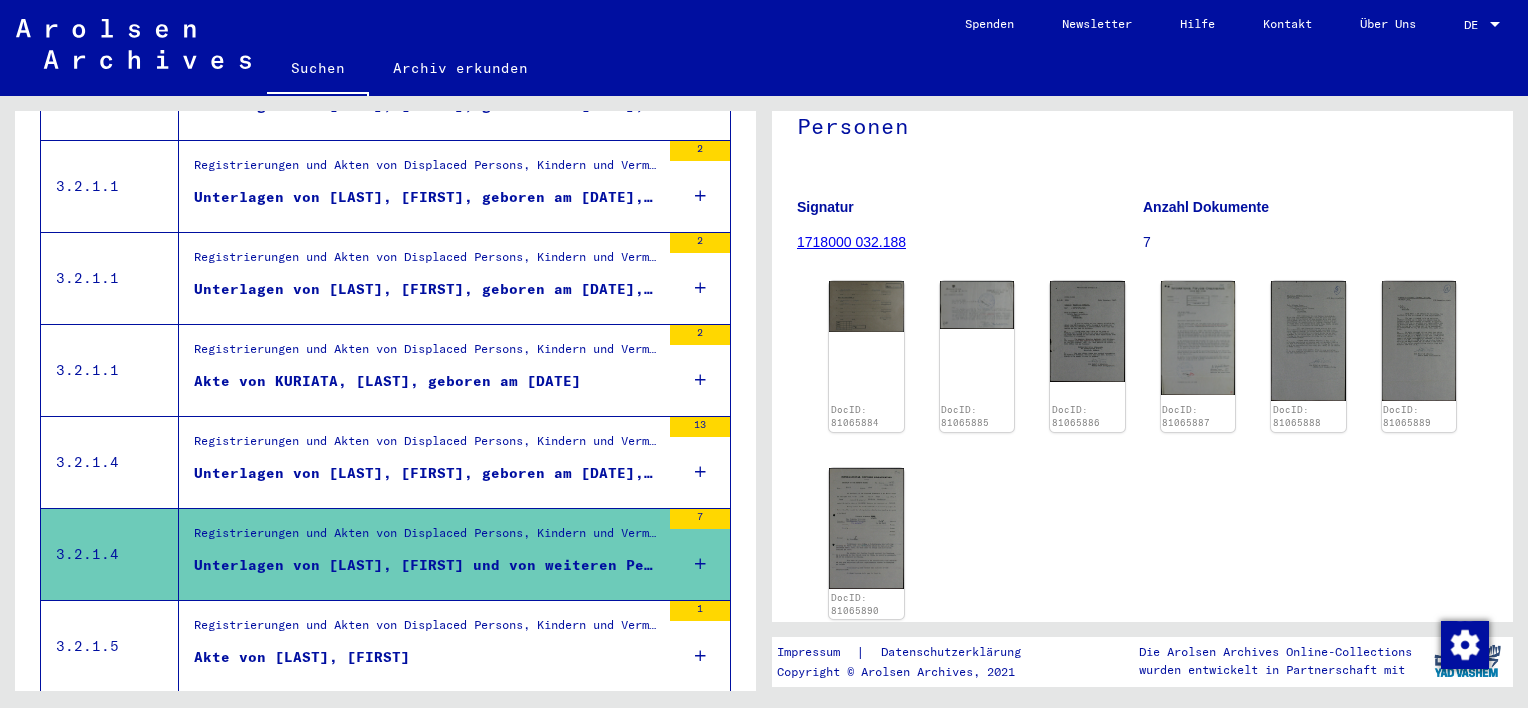click on "Registrierungen und Akten von Displaced Persons, Kindern und Vermissten > Unterstützungsprogramme unterschiedlicher Organisationen > IRO „Care and Maintenance“ Programm > CM/1 Einspruchsverfahren, IRO Büro Genf > Entscheidungen des Review Board der PCIRO und IRO über Einsprüche gegen      abgelehnte Anträge auf  Unterstützung > Akten mit Namen ab KUNST" at bounding box center [427, 630] 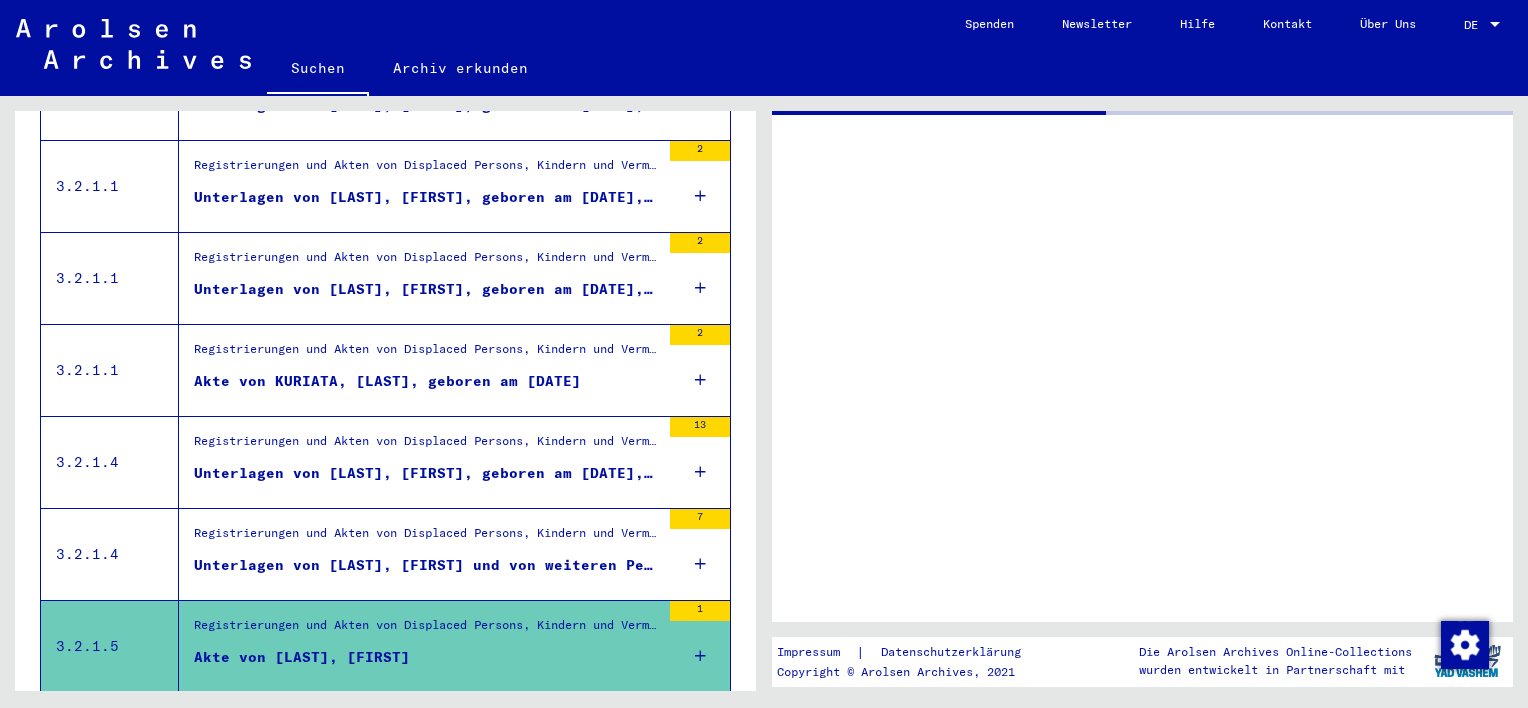 scroll, scrollTop: 0, scrollLeft: 0, axis: both 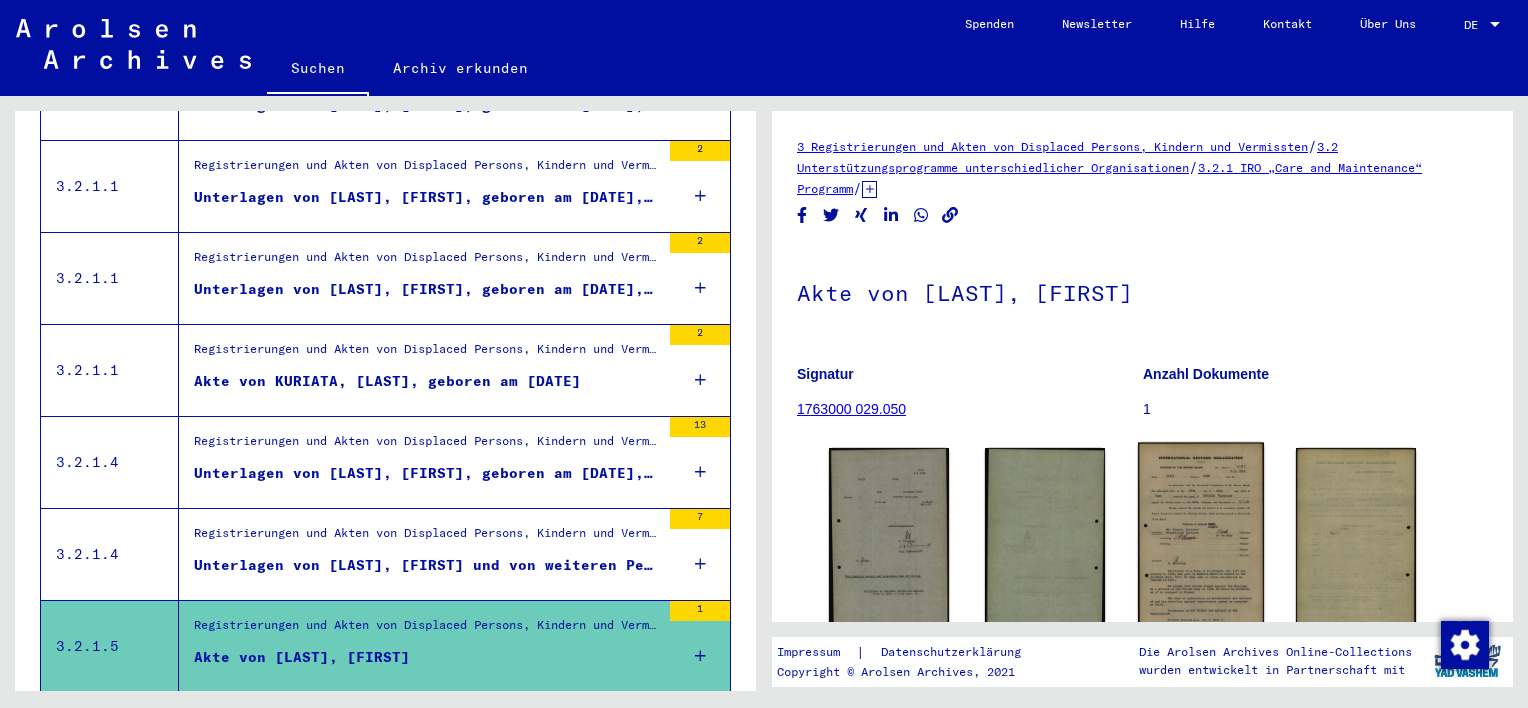 click 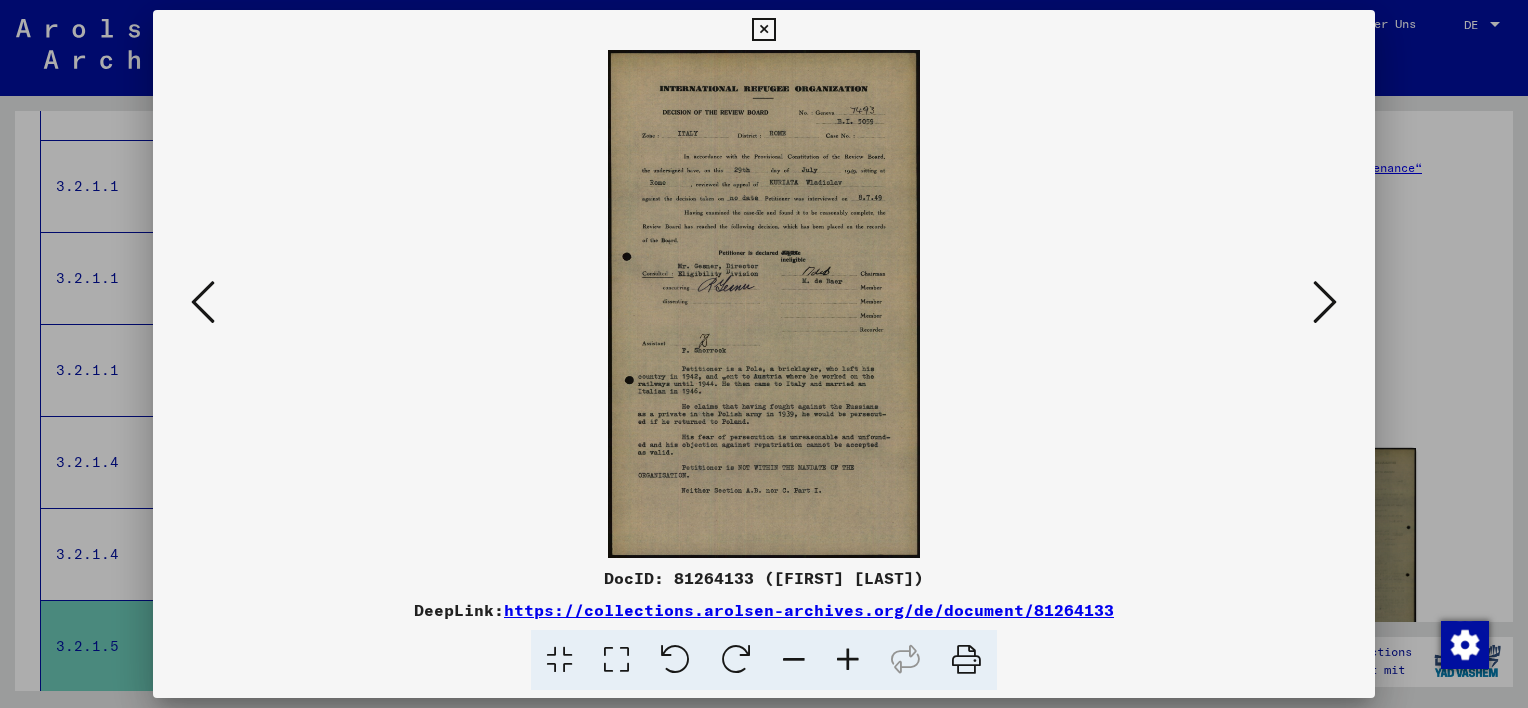 click at bounding box center [848, 660] 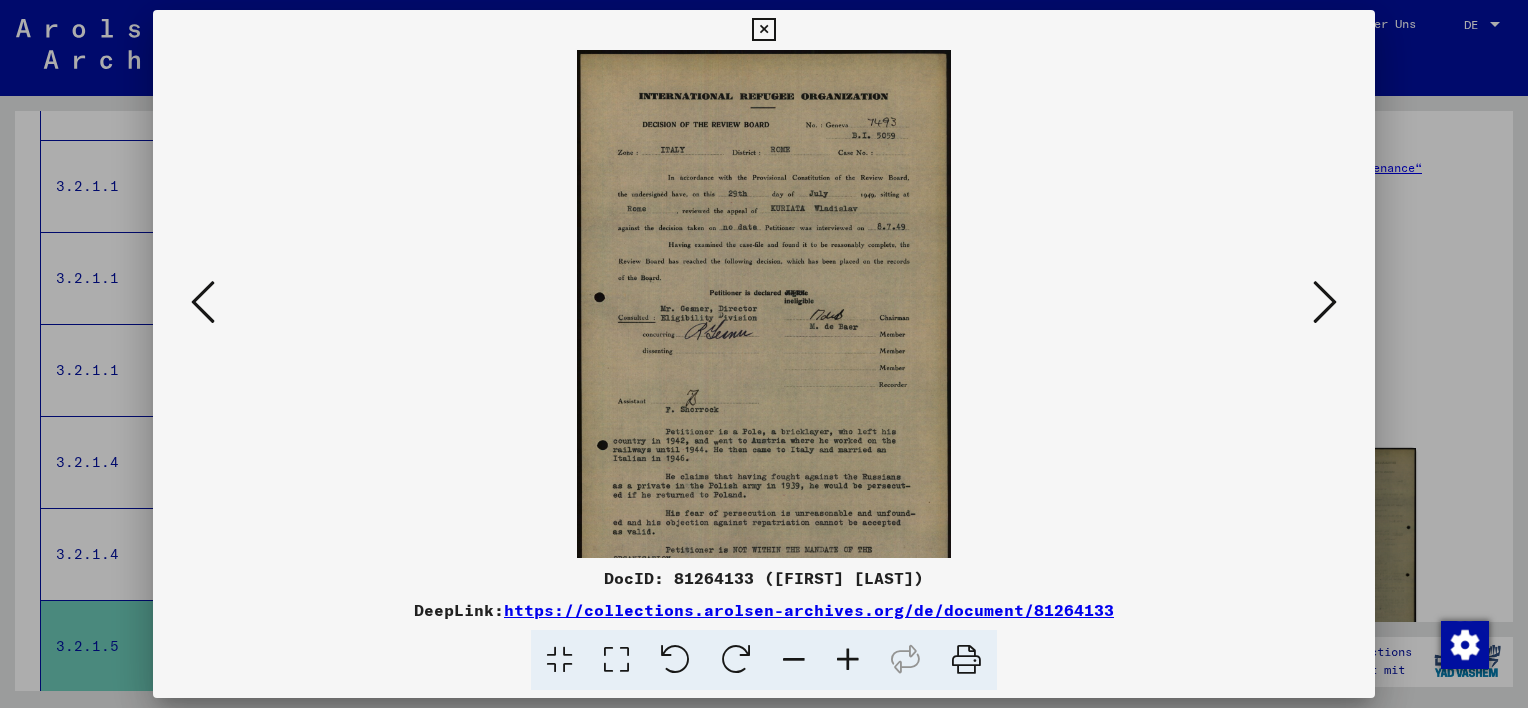 click at bounding box center (848, 660) 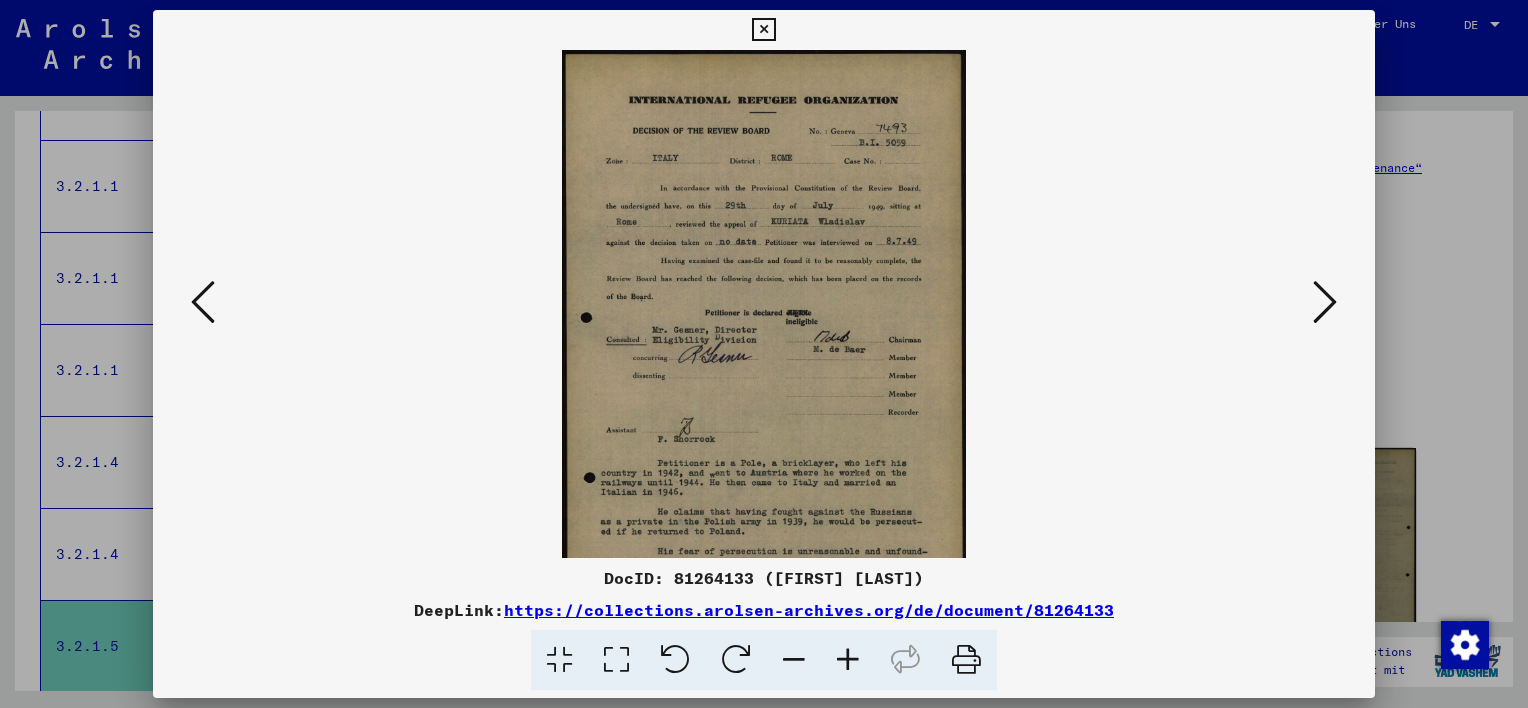 click at bounding box center [848, 660] 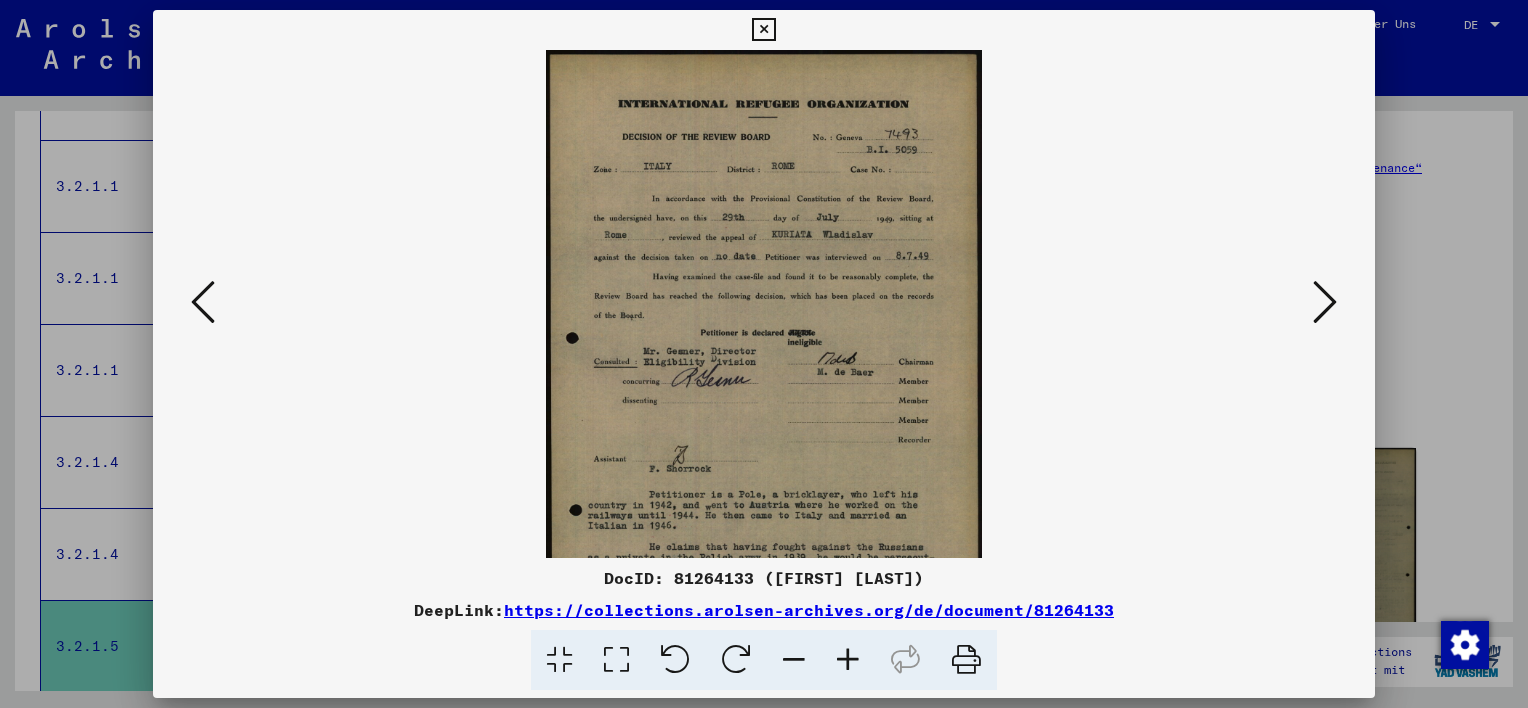 click at bounding box center (848, 660) 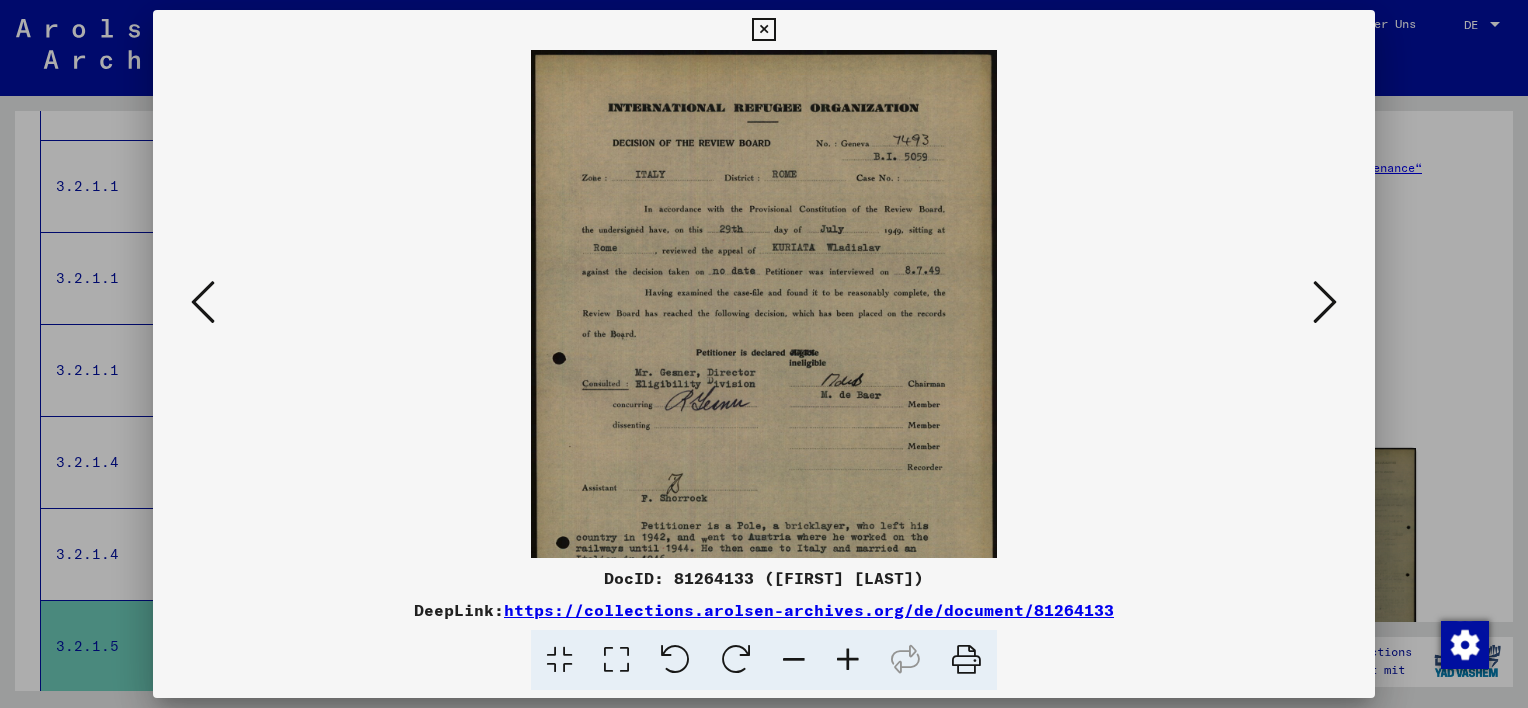 click at bounding box center [848, 660] 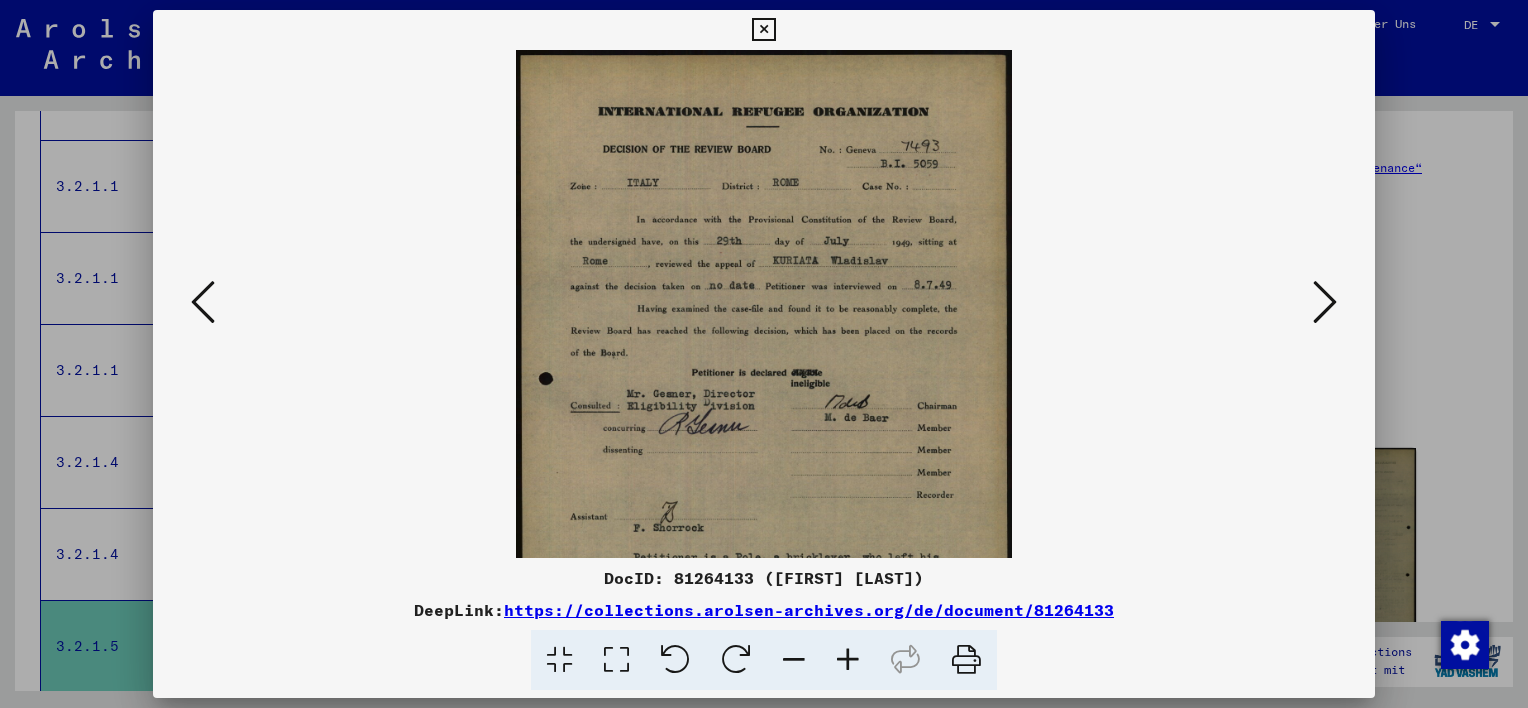 click at bounding box center [848, 660] 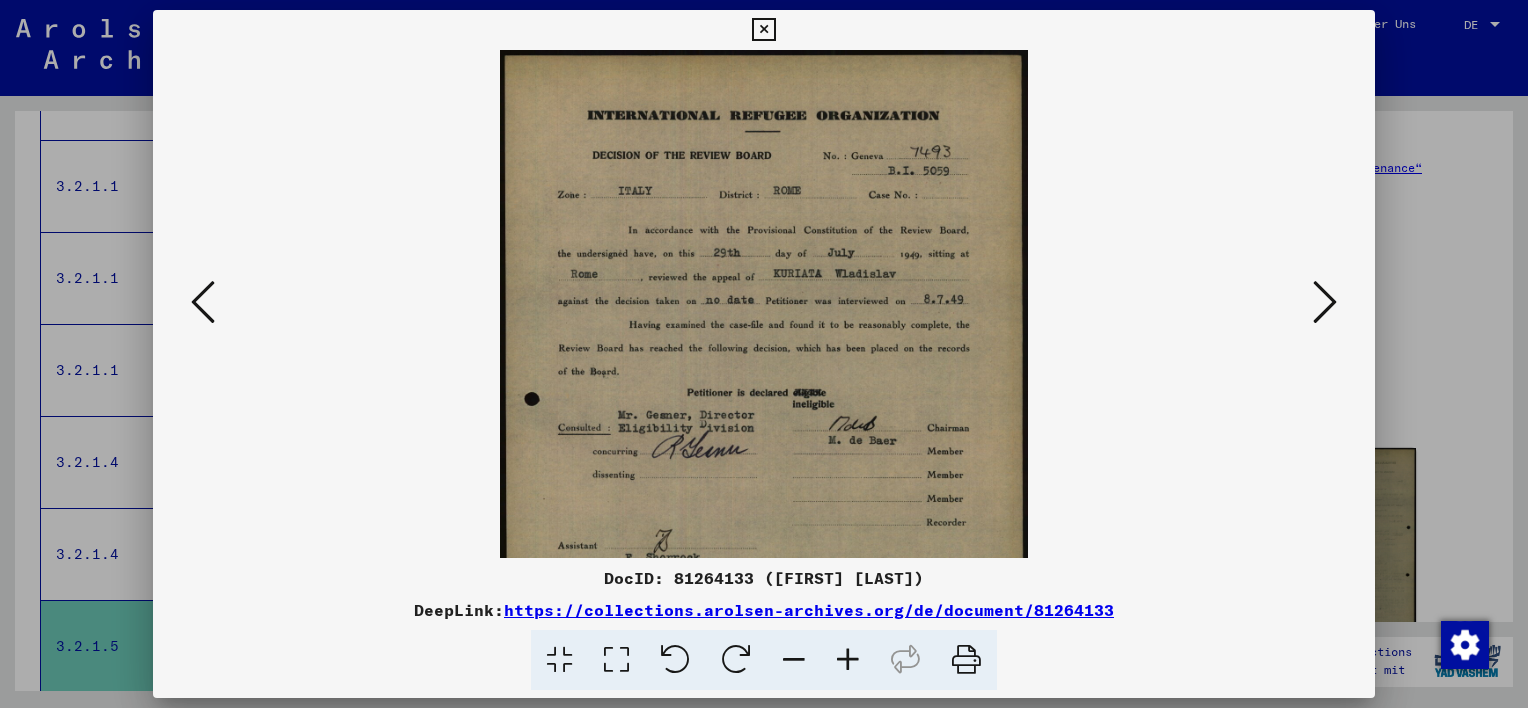 click at bounding box center [848, 660] 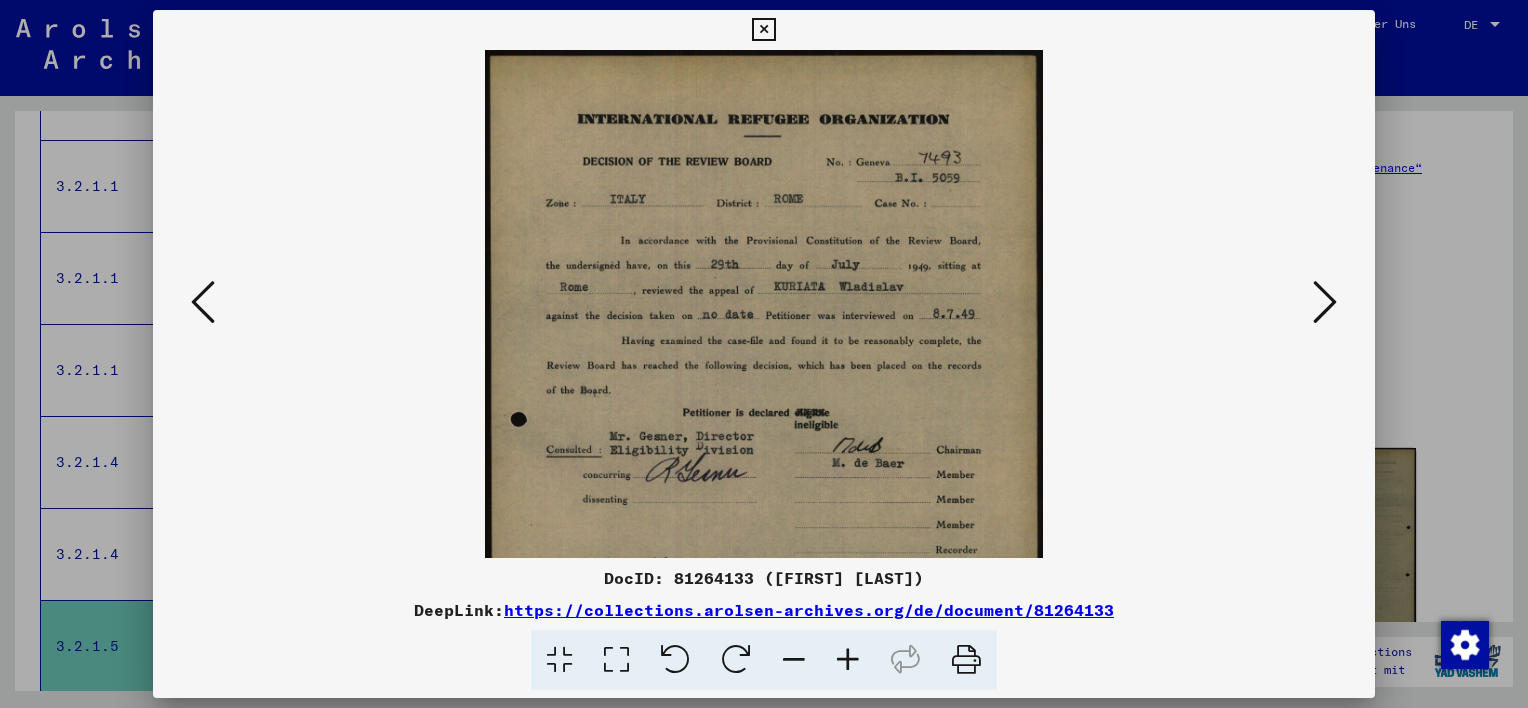 click at bounding box center (848, 660) 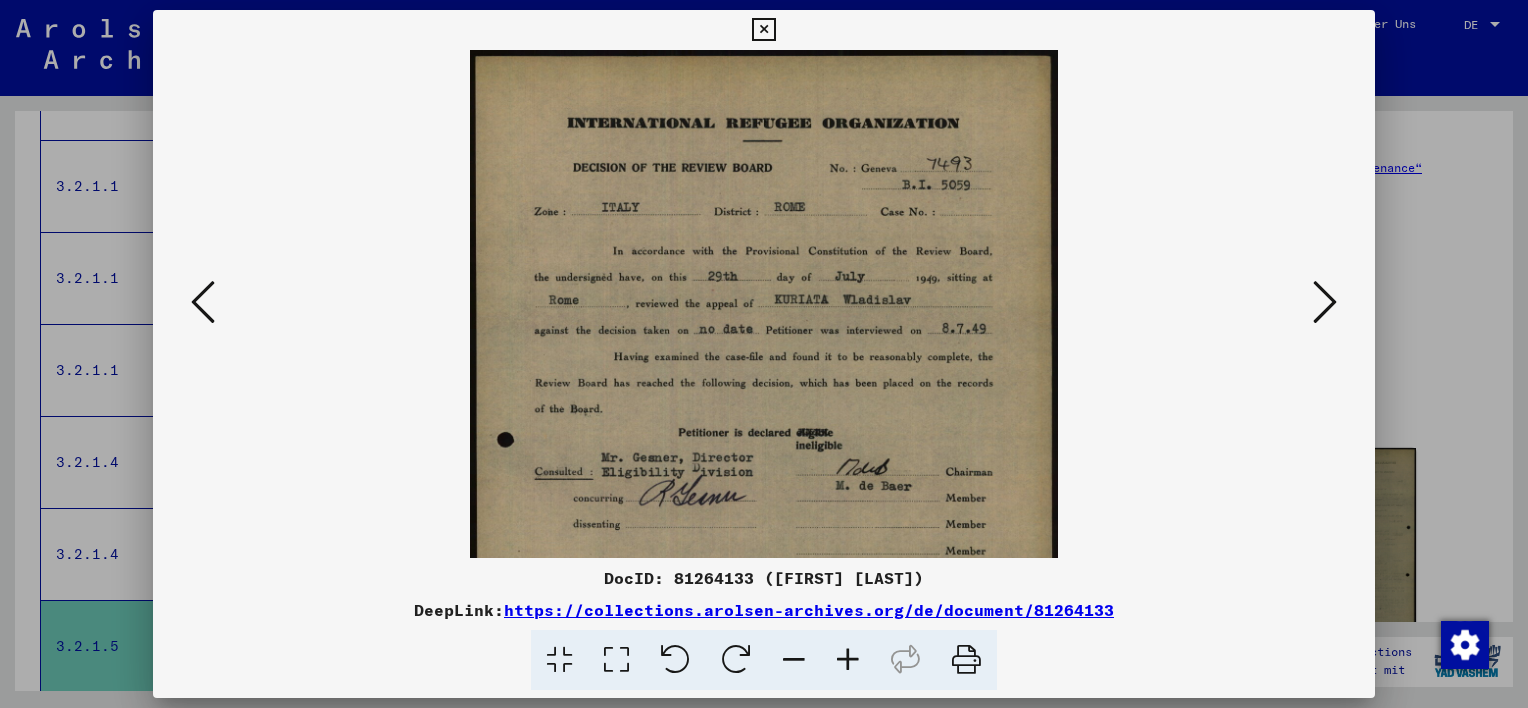 click at bounding box center (848, 660) 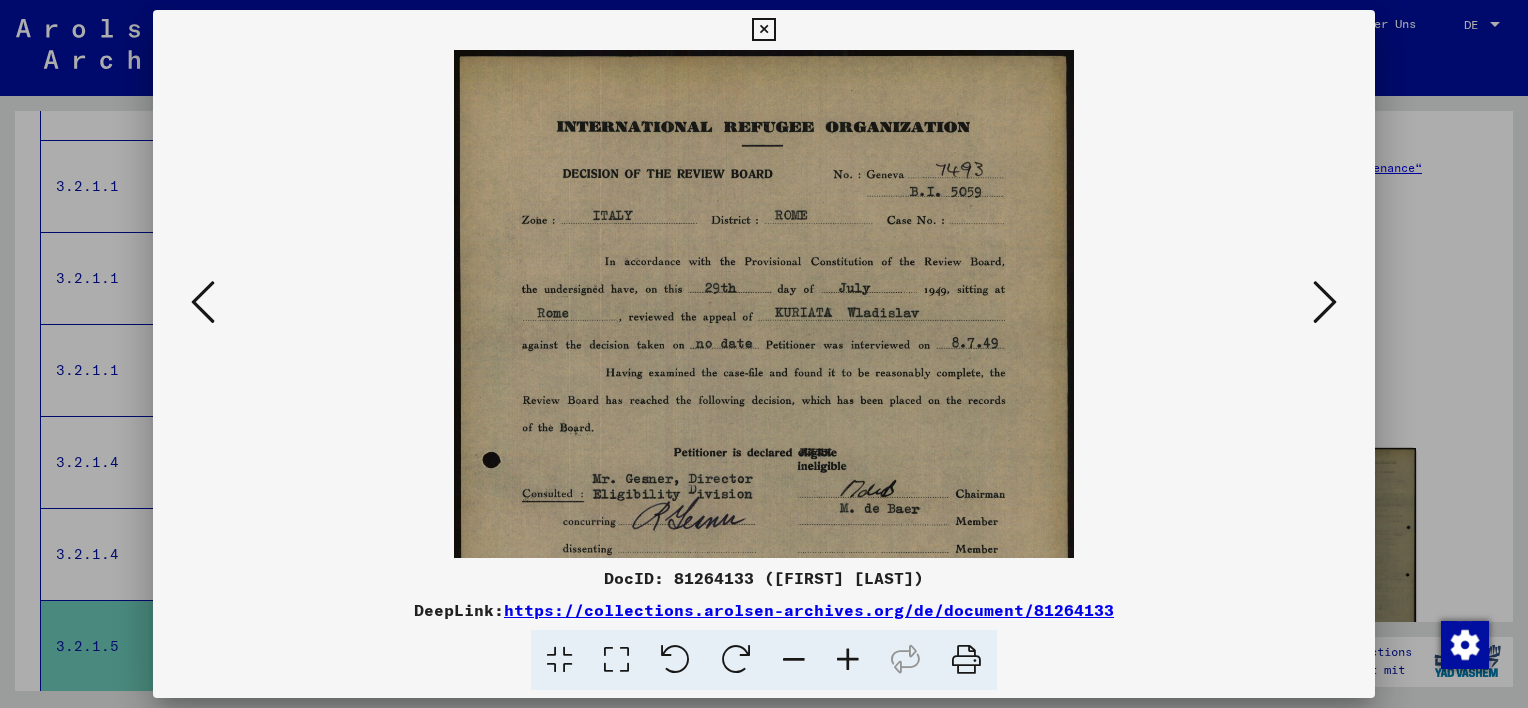 click at bounding box center [848, 660] 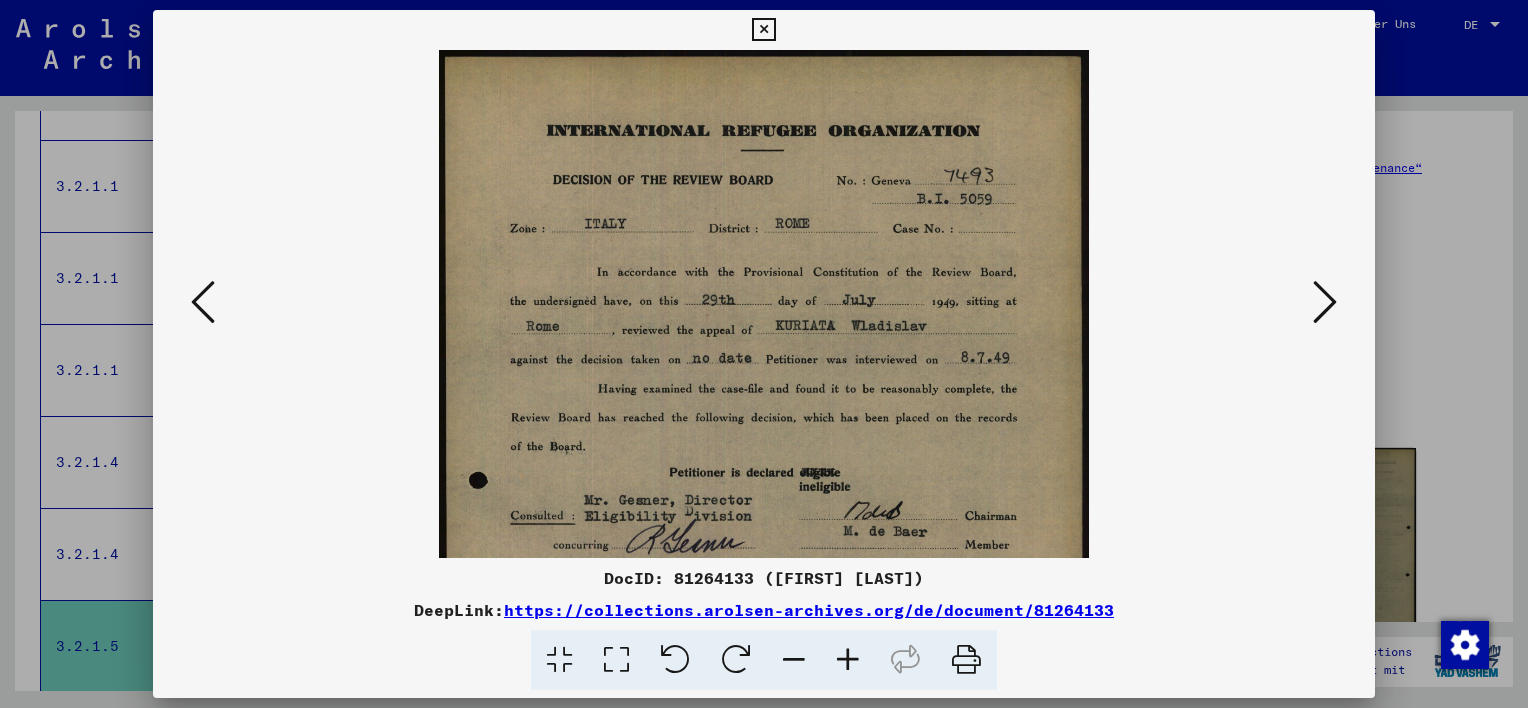 click at bounding box center (848, 660) 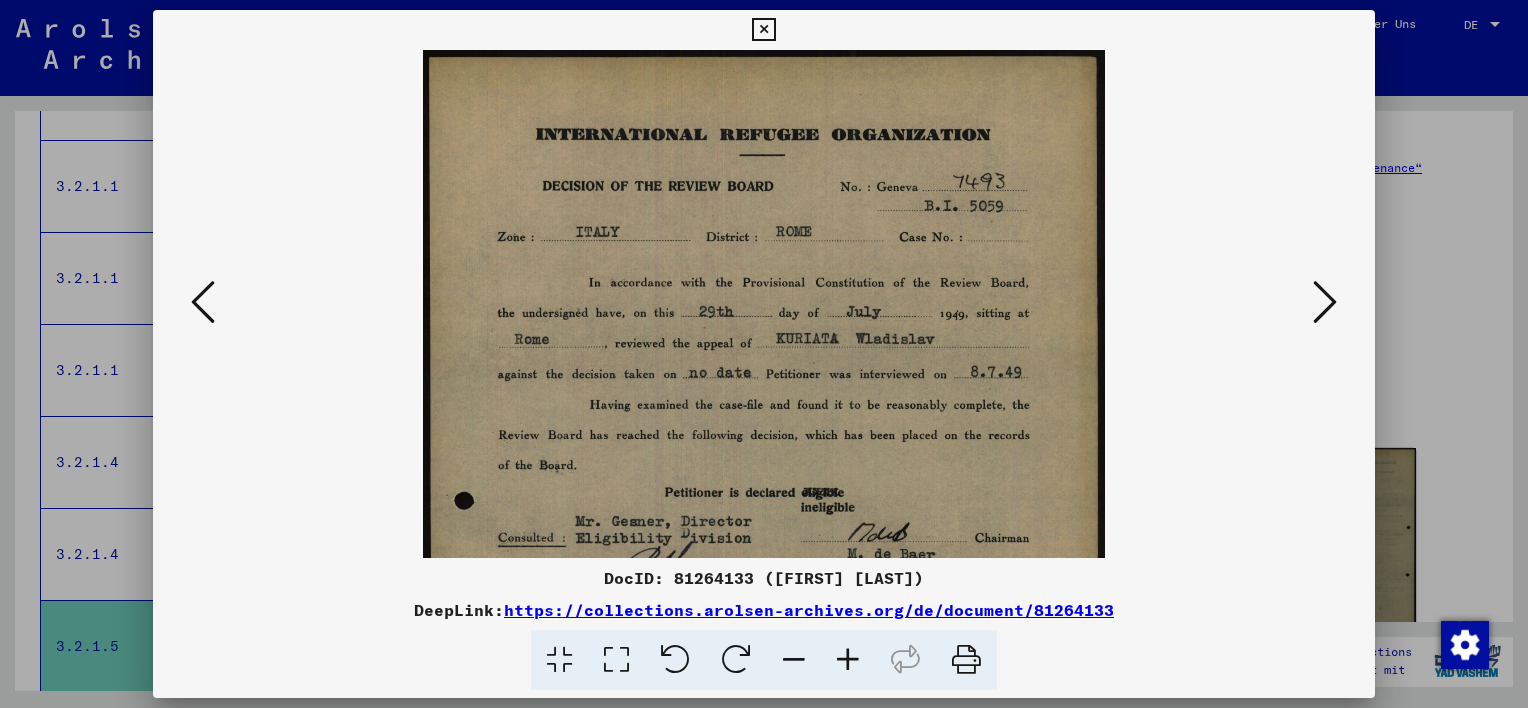 click at bounding box center (848, 660) 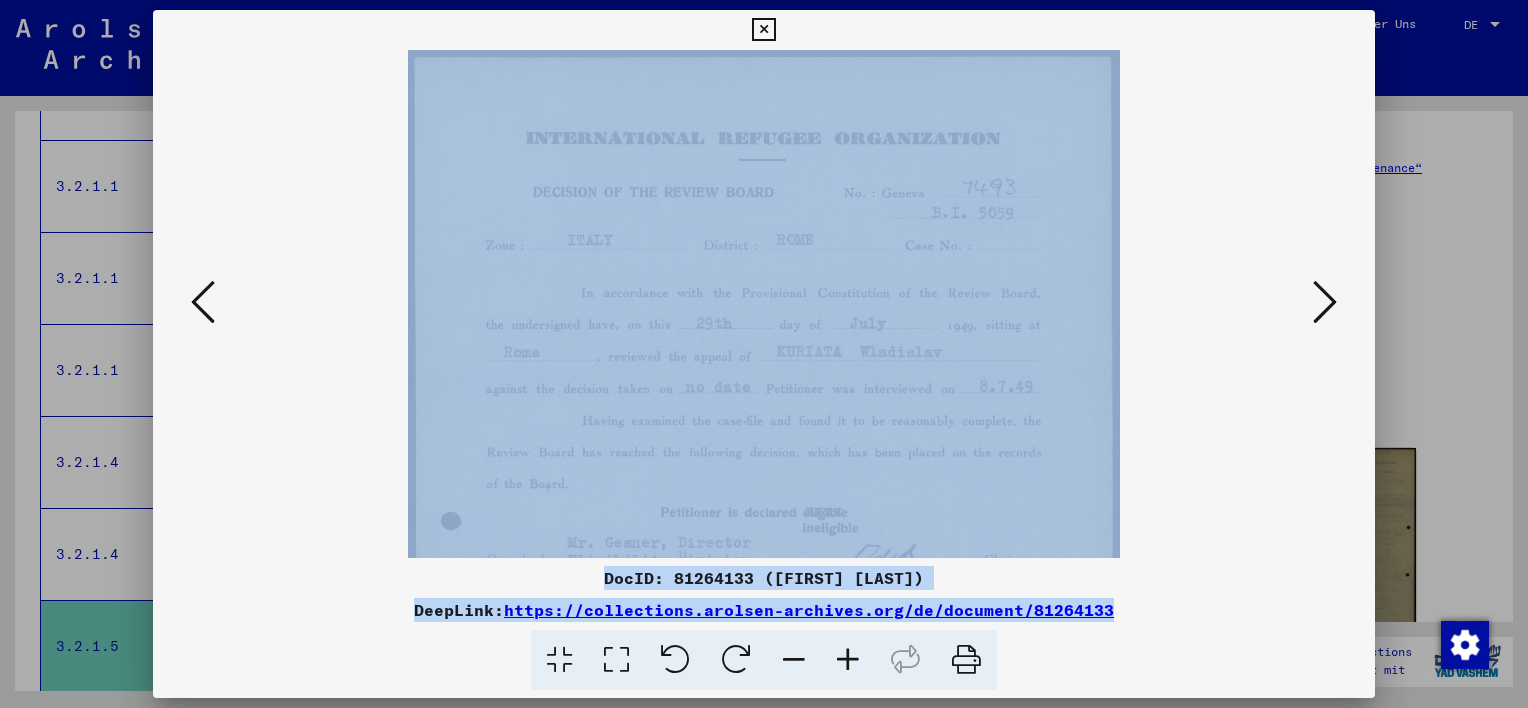 drag, startPoint x: 845, startPoint y: 651, endPoint x: 1156, endPoint y: 434, distance: 379.2229 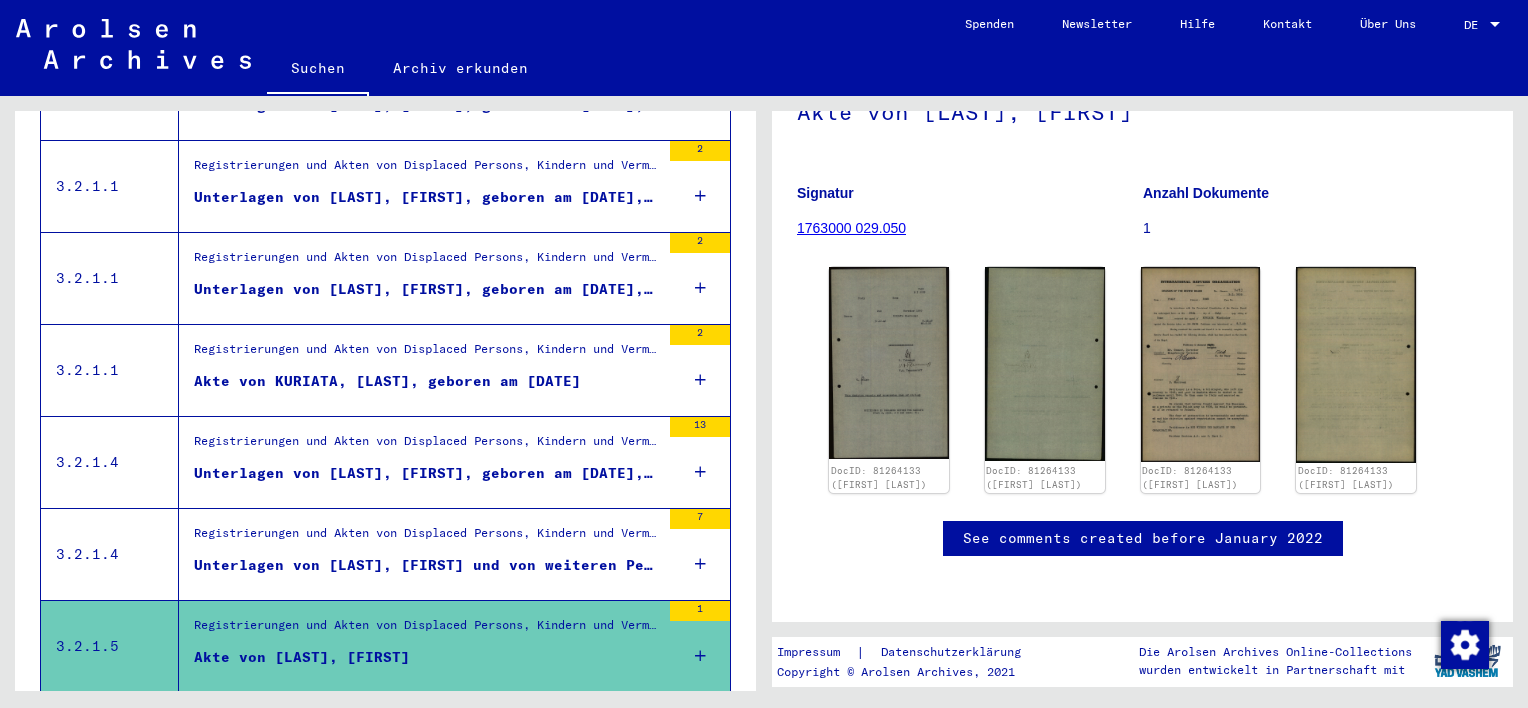 scroll, scrollTop: 320, scrollLeft: 0, axis: vertical 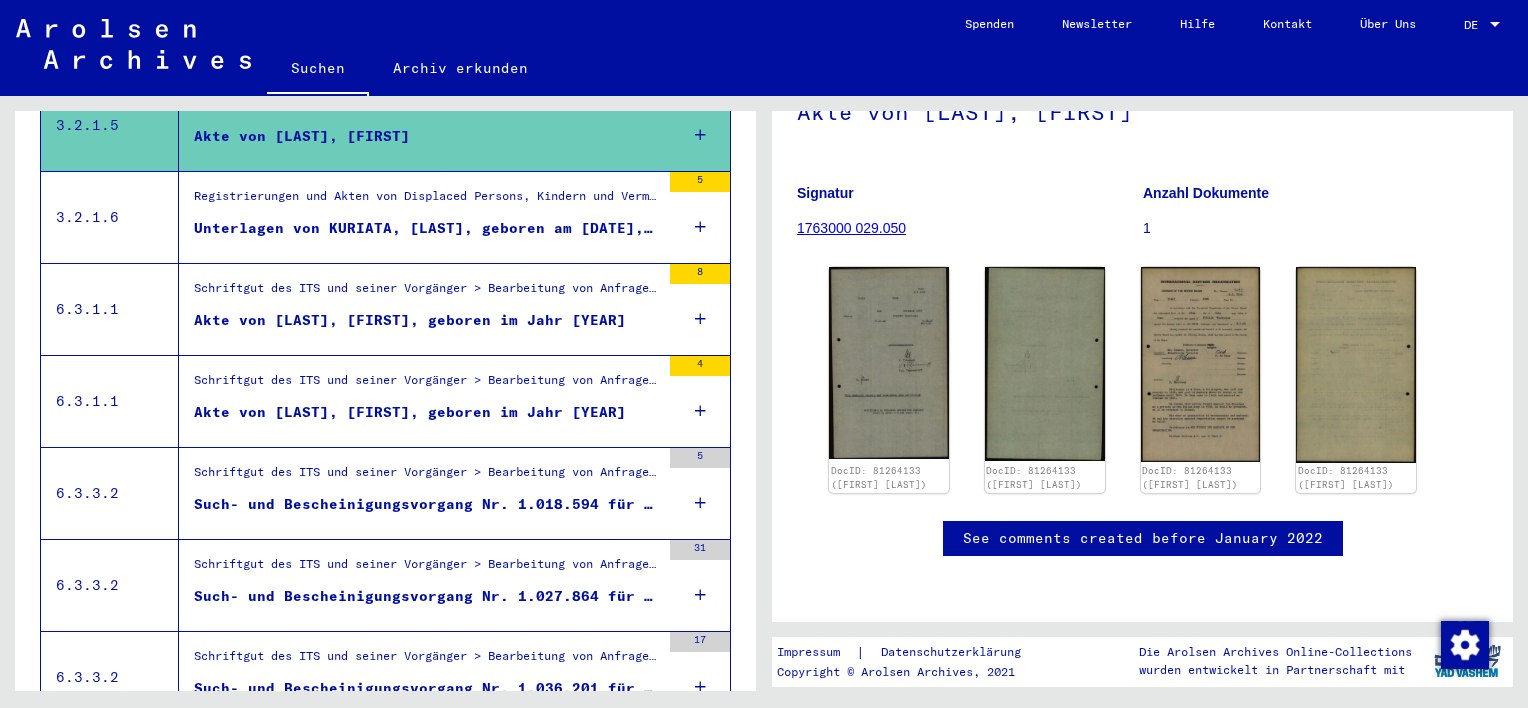 click on "Akte von [LAST], [FIRST], geboren im Jahr [YEAR]" at bounding box center [410, 320] 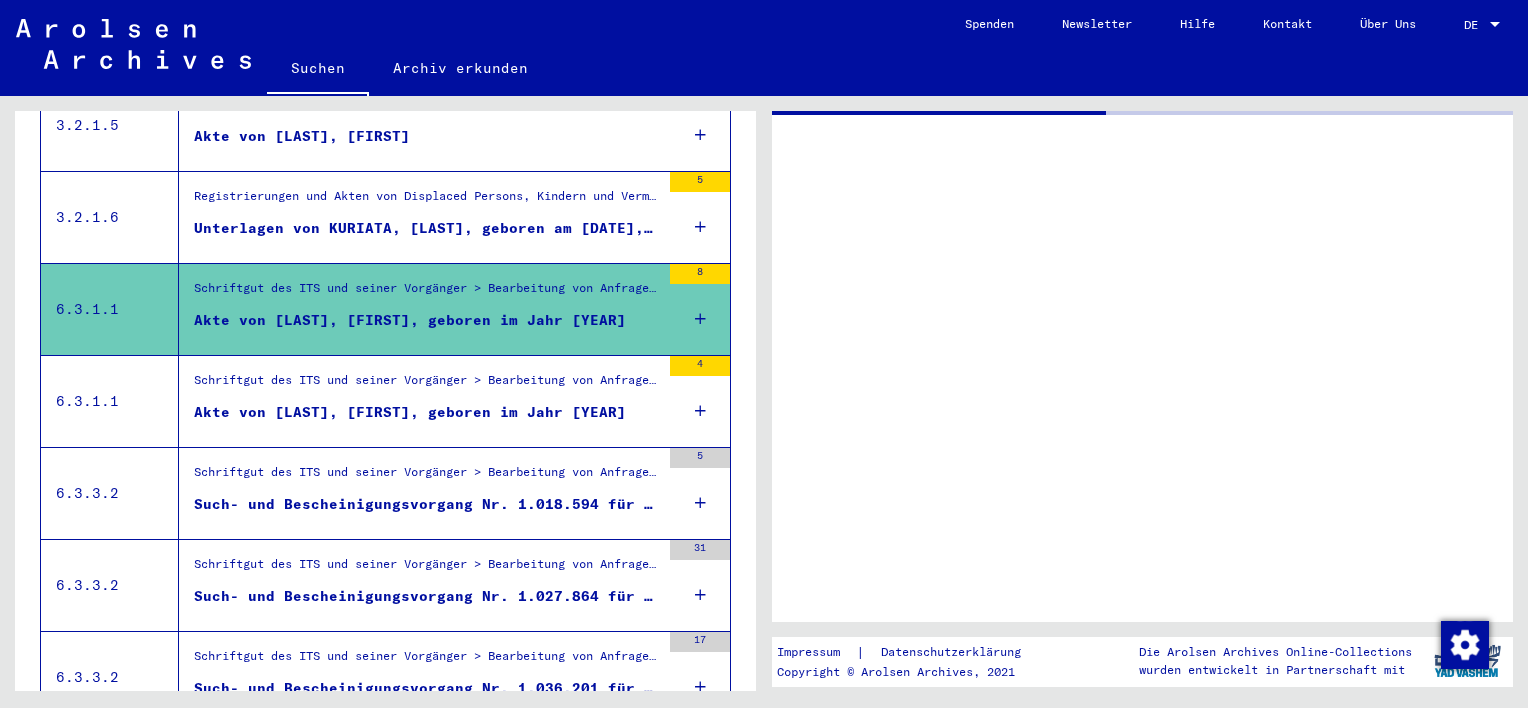 scroll, scrollTop: 0, scrollLeft: 0, axis: both 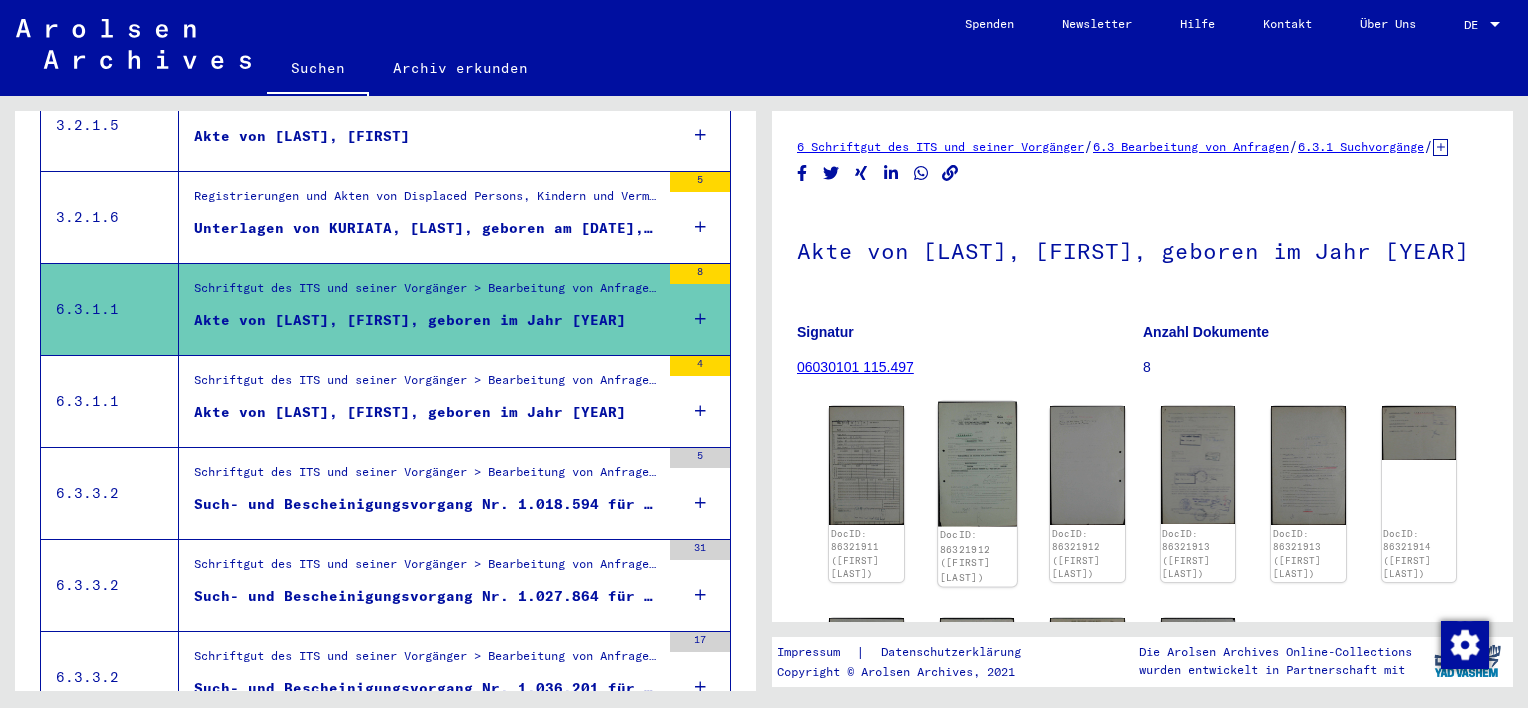 click 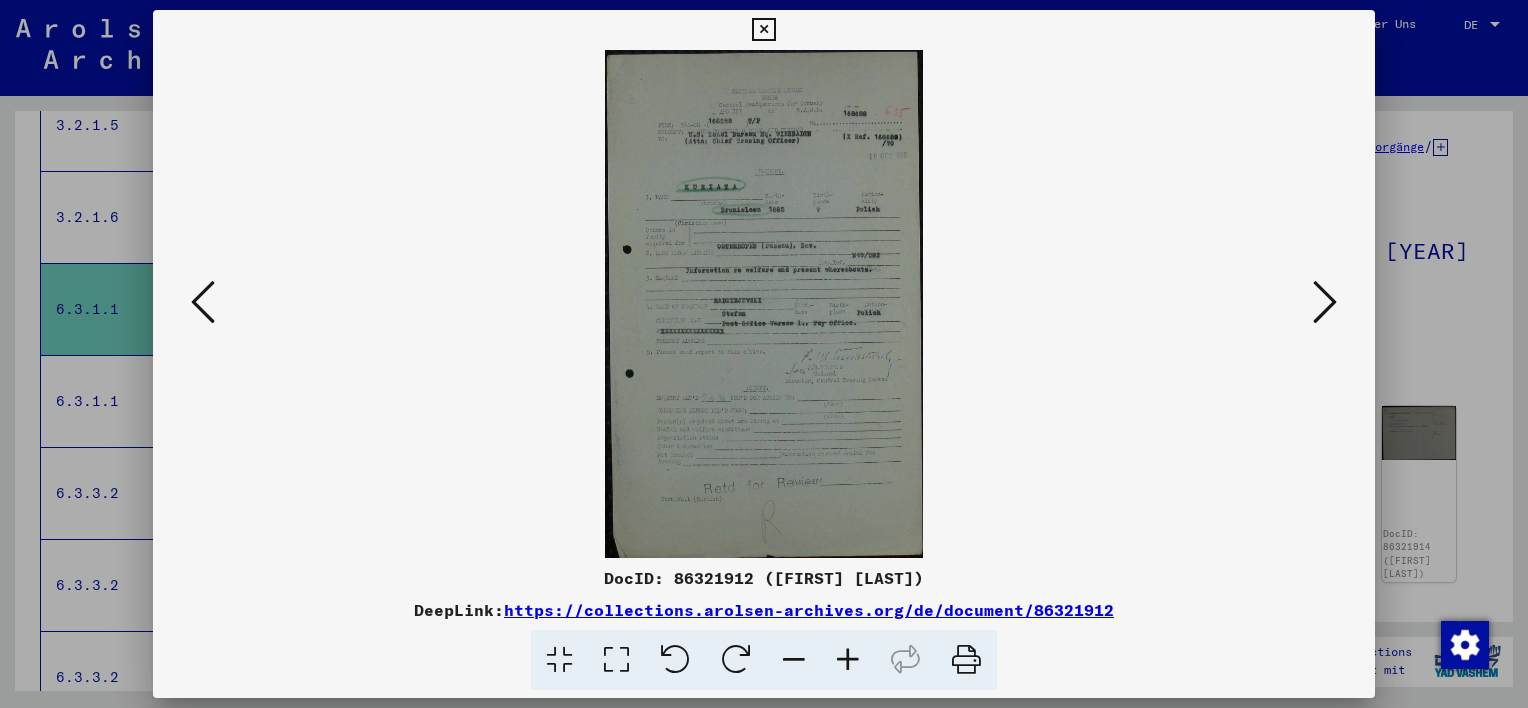 click at bounding box center (848, 660) 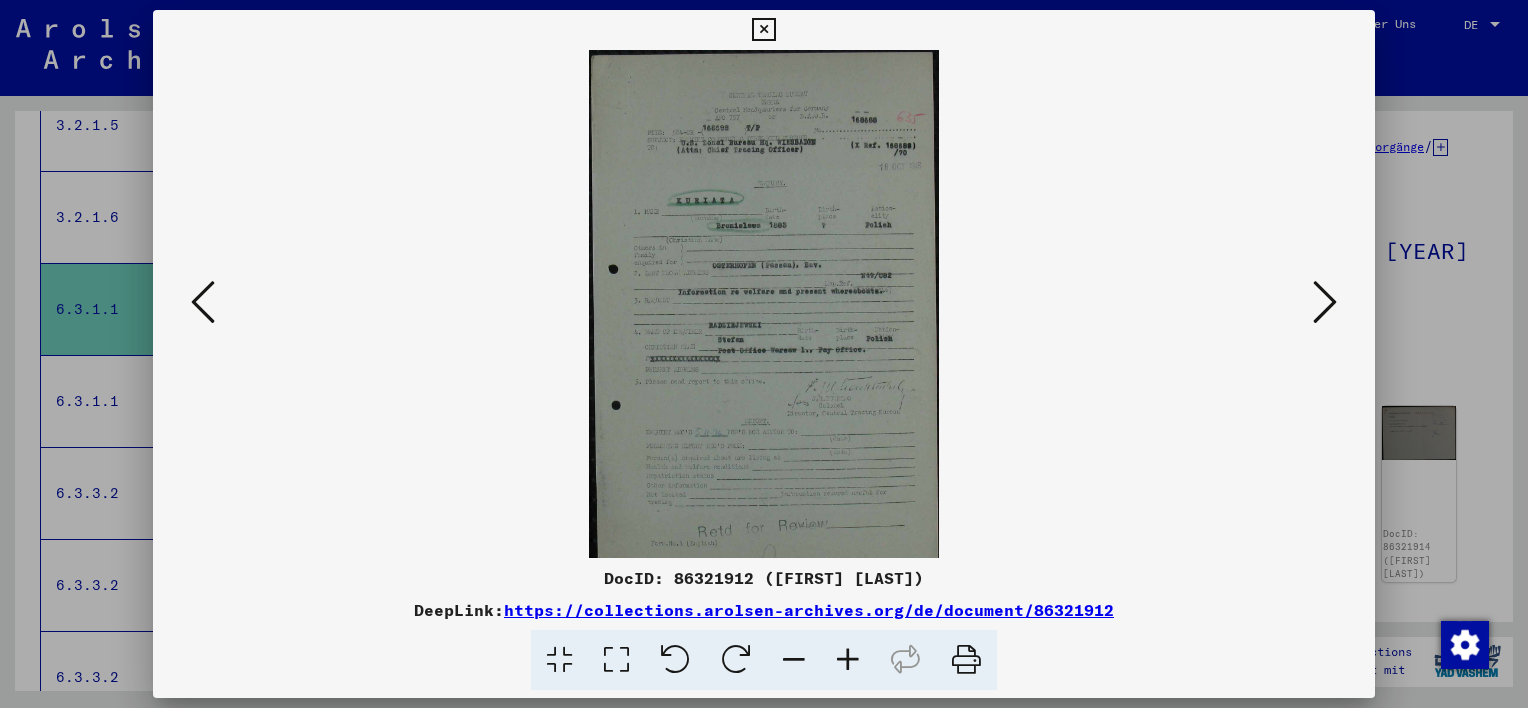 click at bounding box center (848, 660) 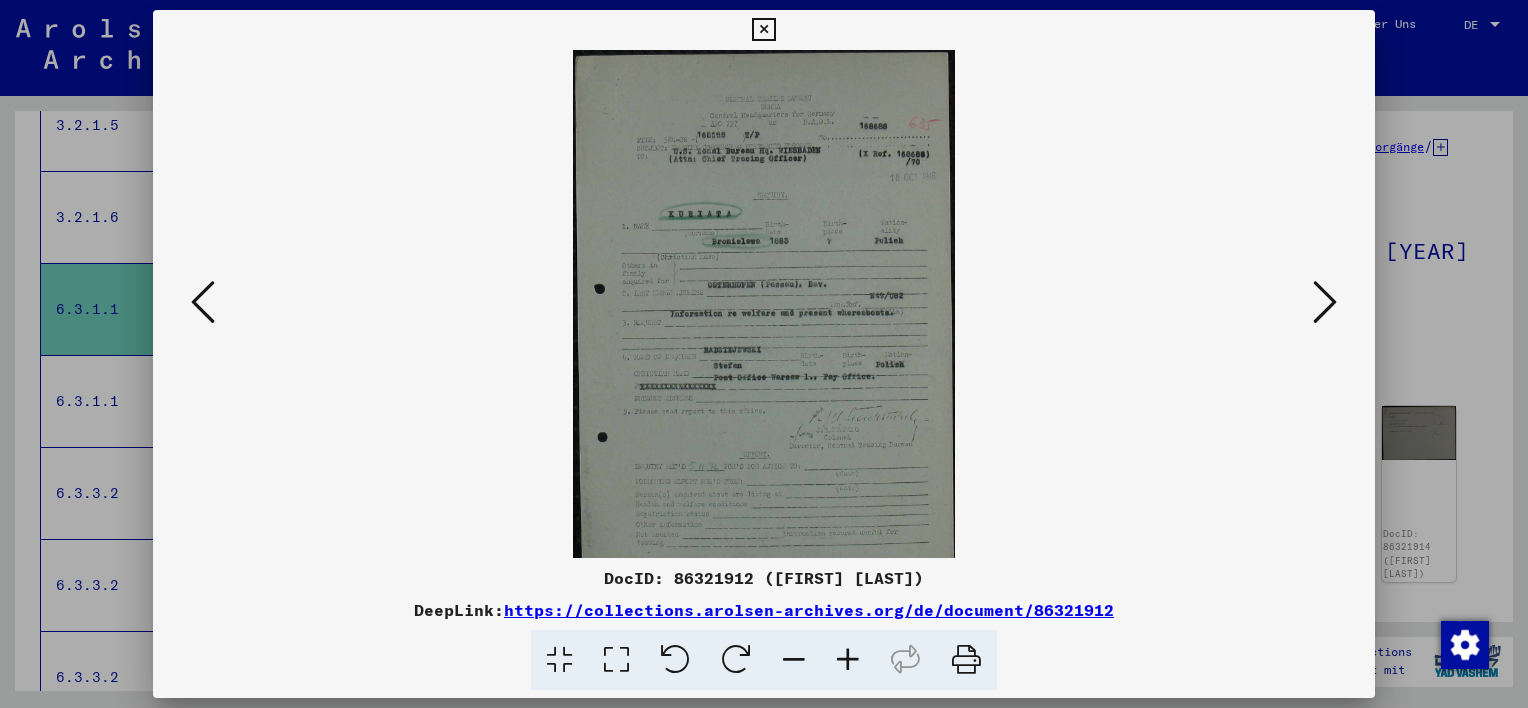 click at bounding box center [848, 660] 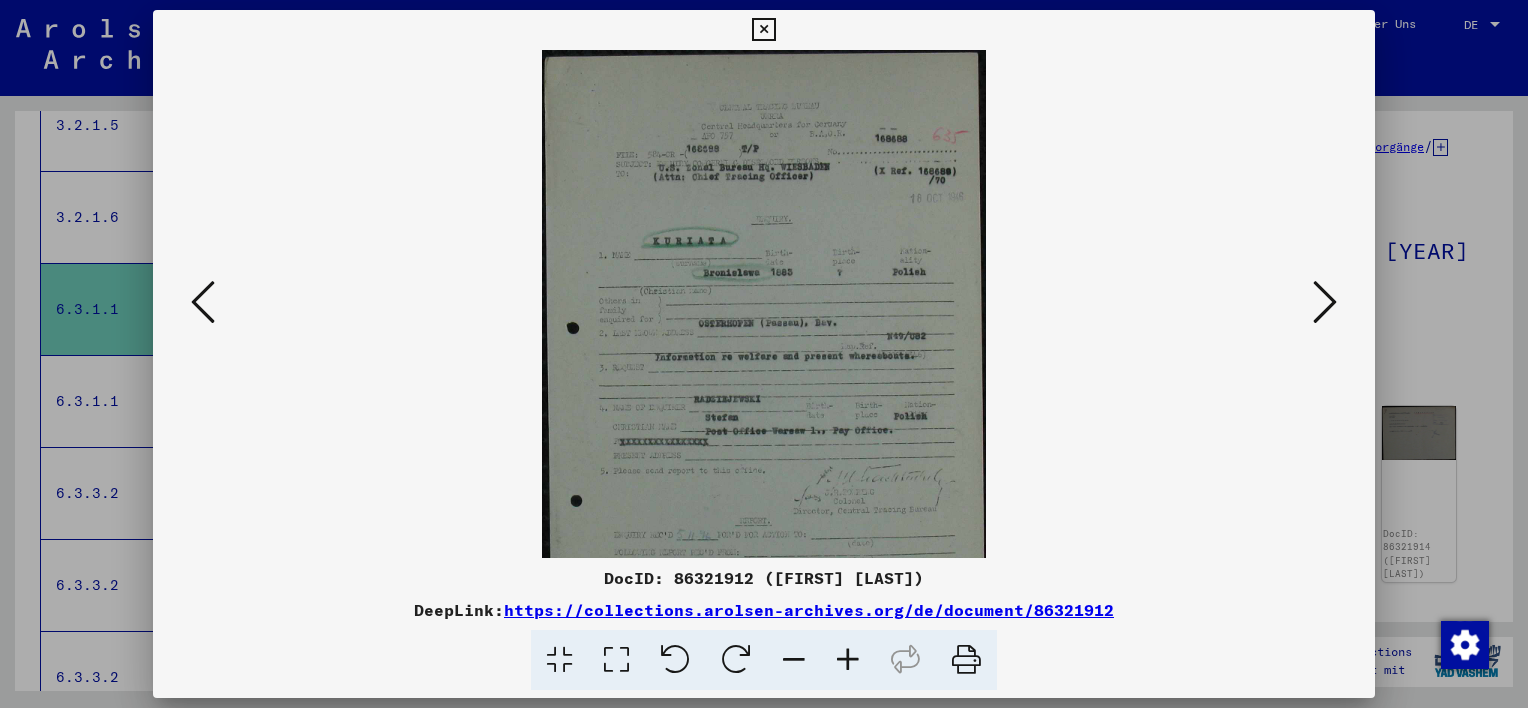 click at bounding box center [848, 660] 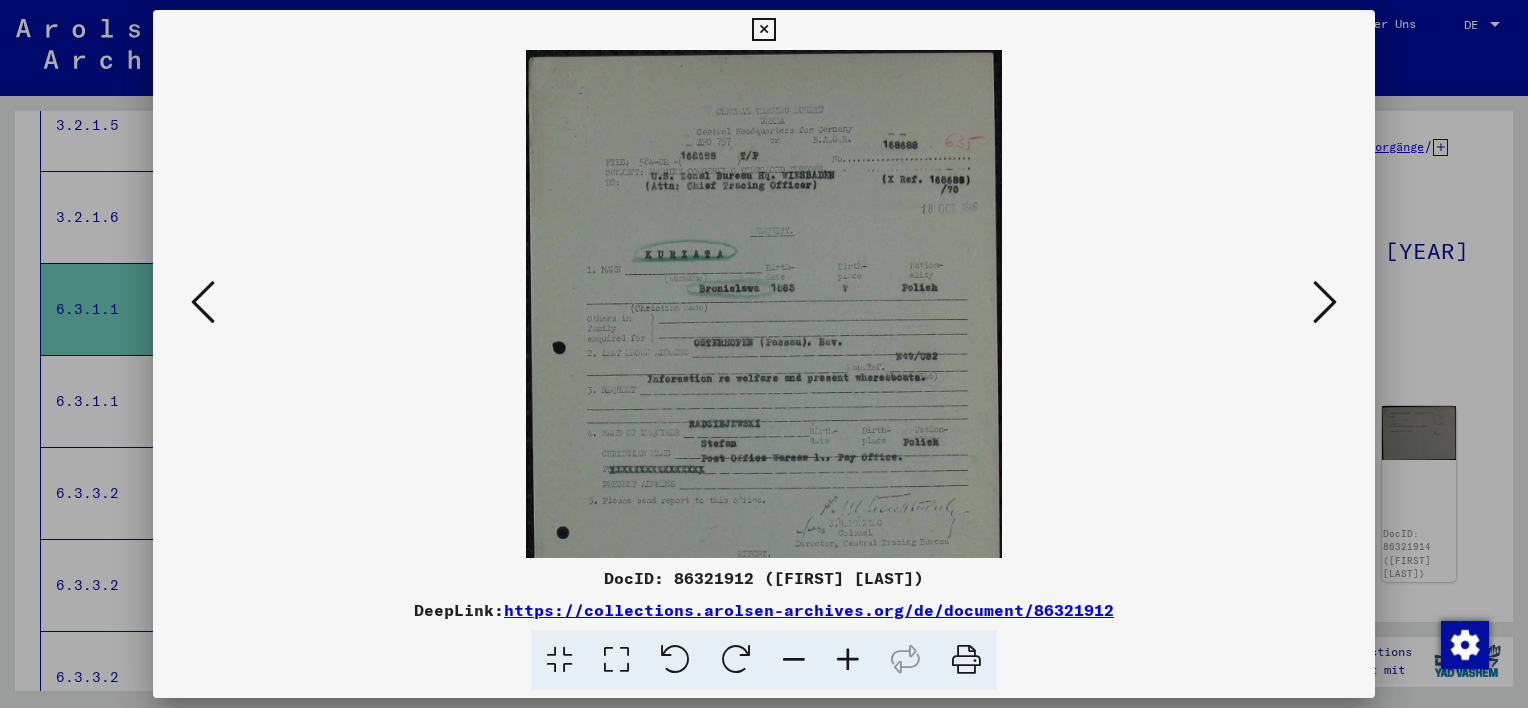 click at bounding box center (848, 660) 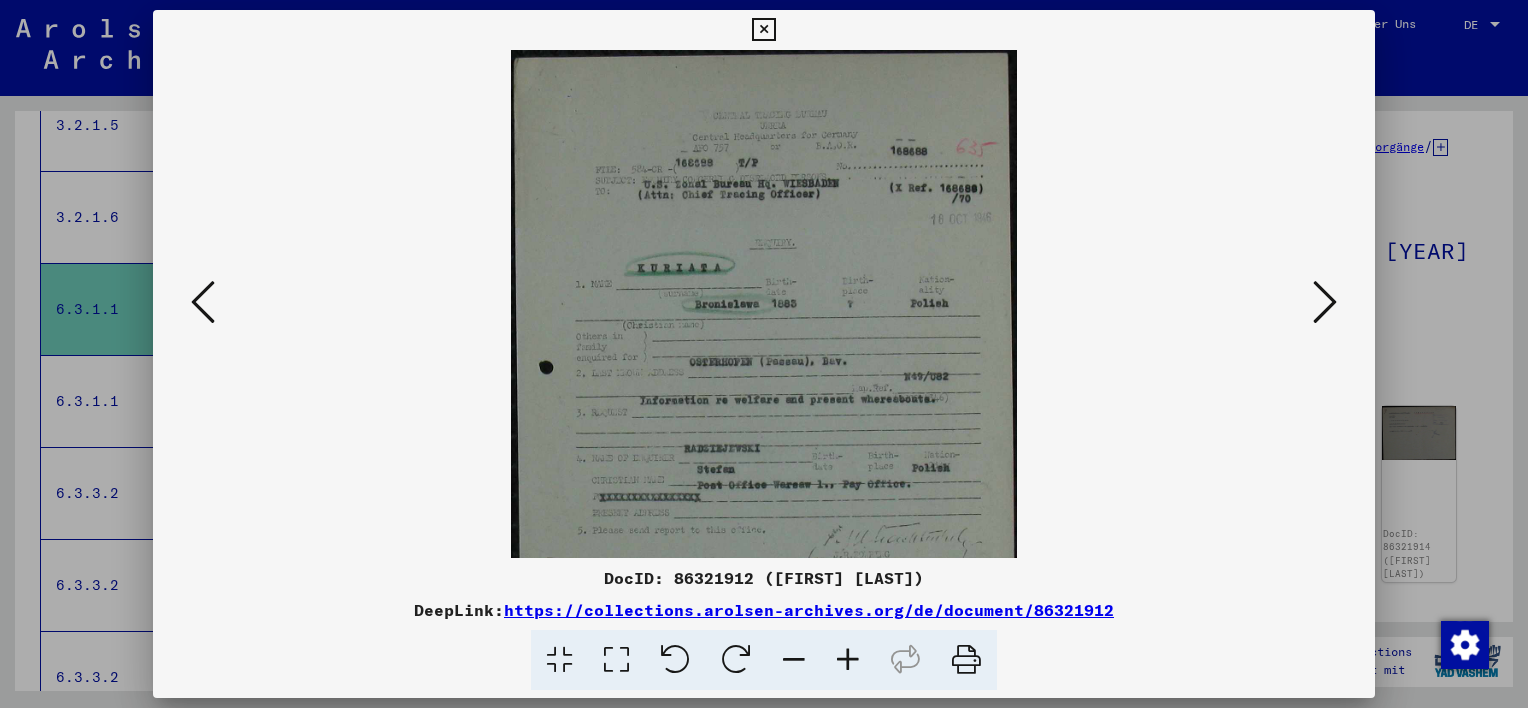 click at bounding box center (848, 660) 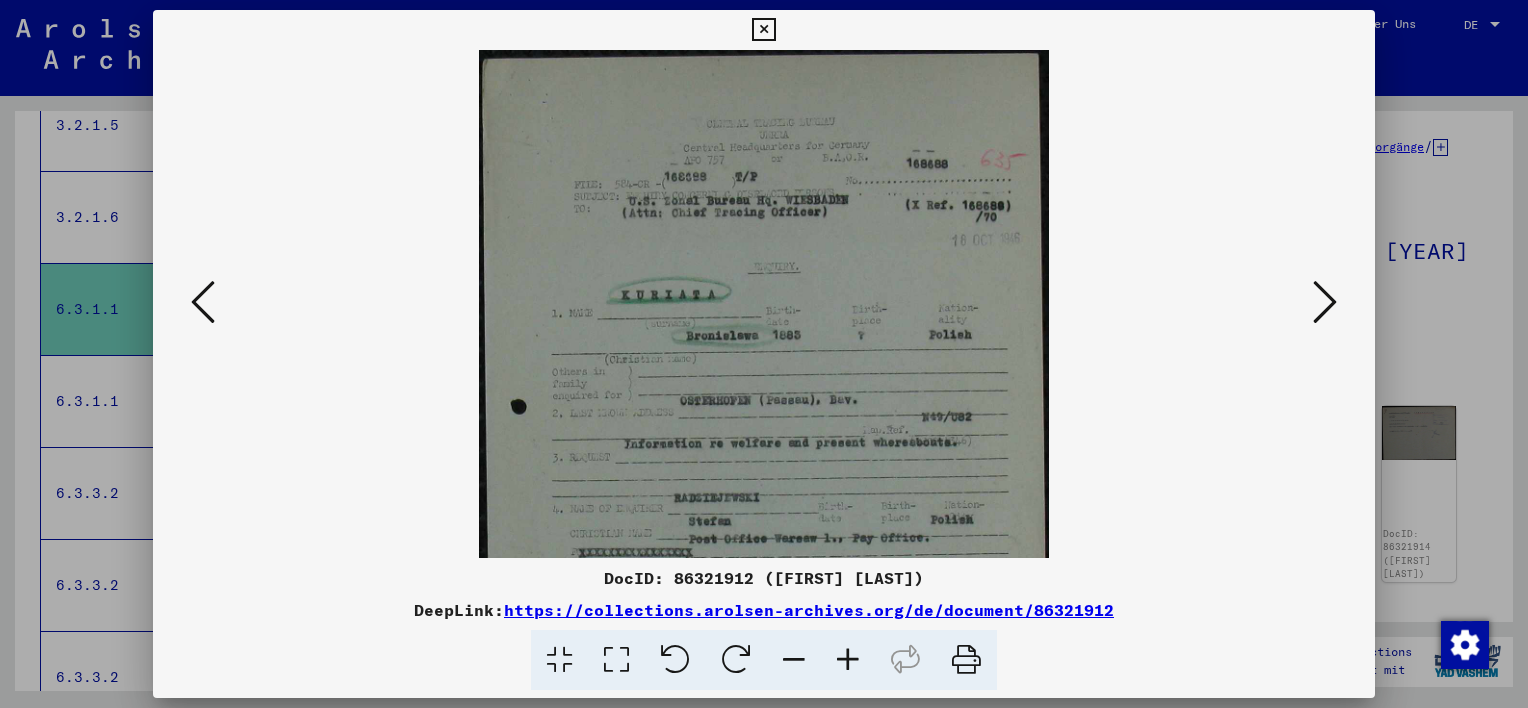 click at bounding box center [848, 660] 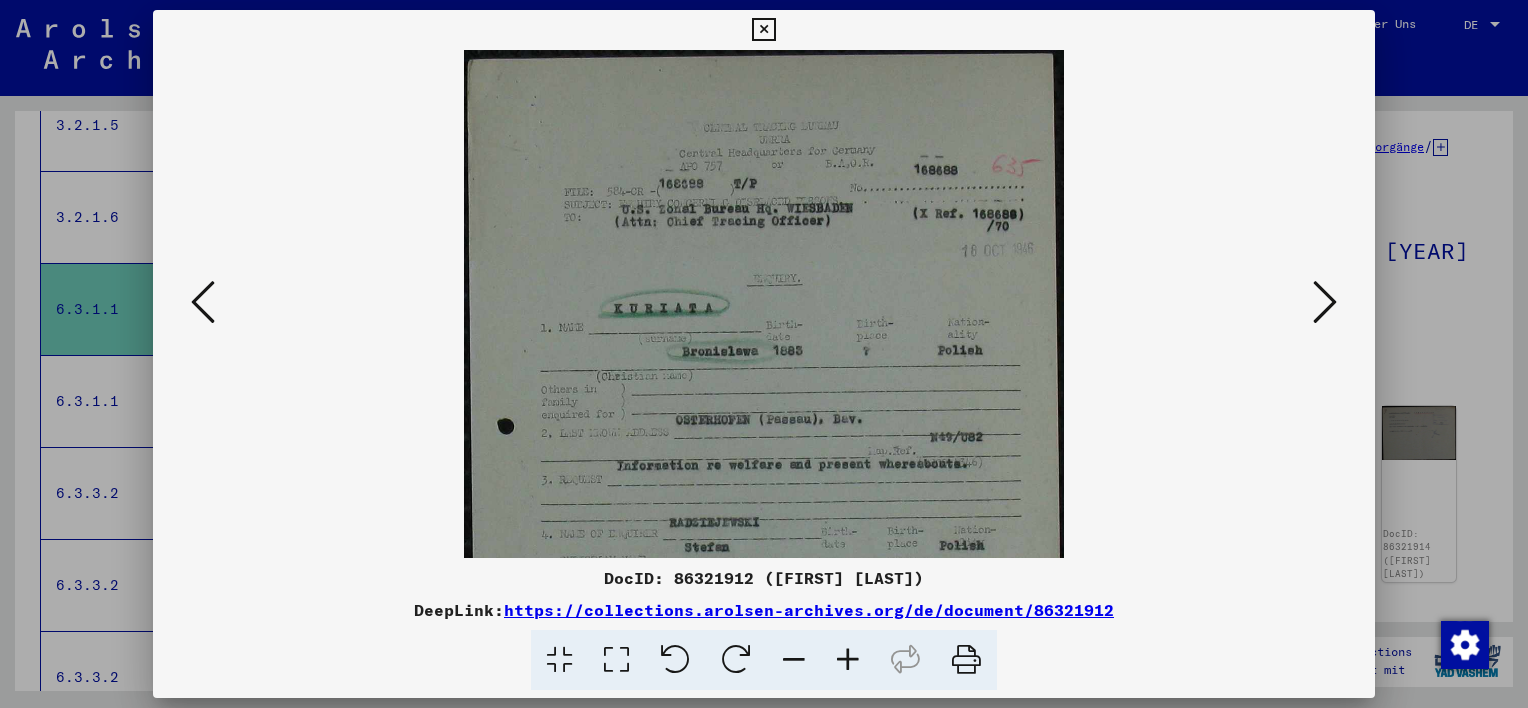 click at bounding box center (848, 660) 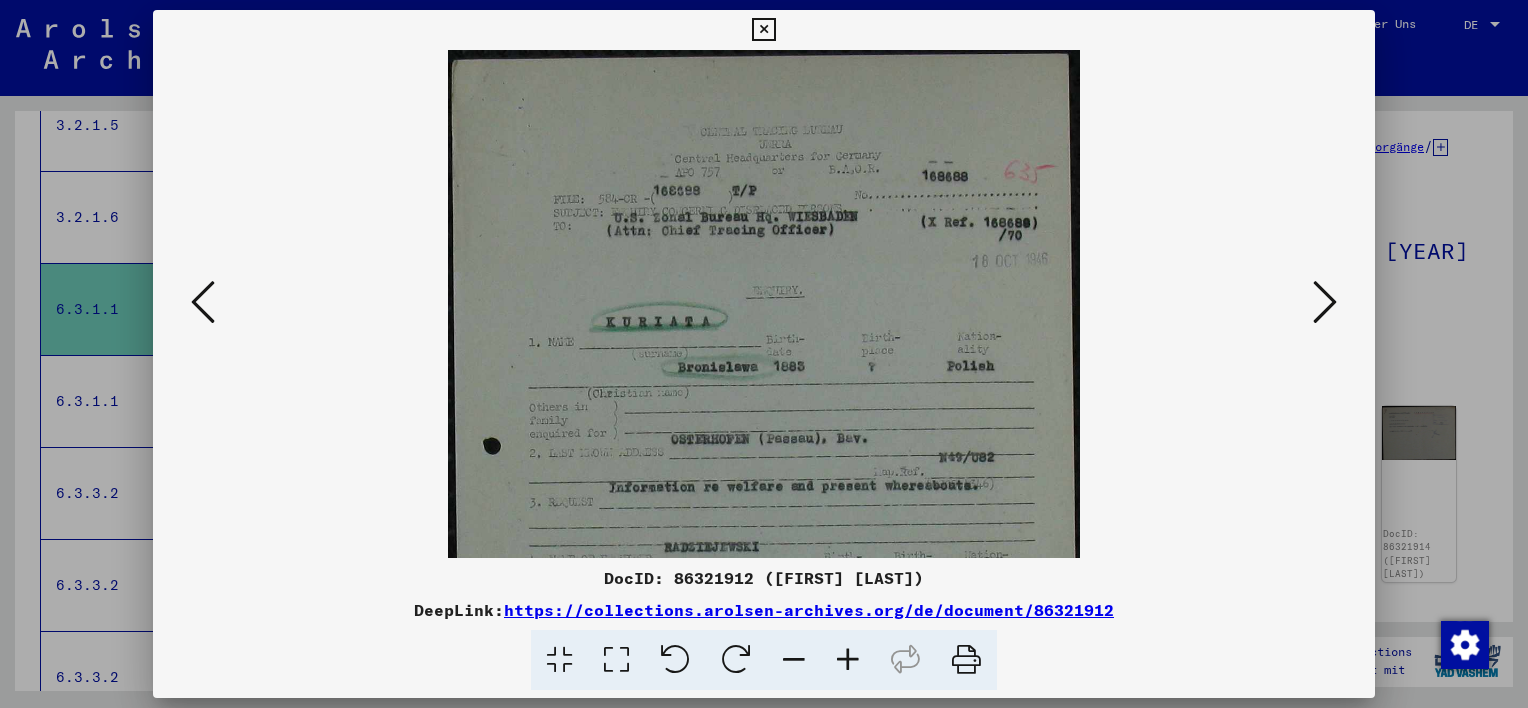 click at bounding box center [848, 660] 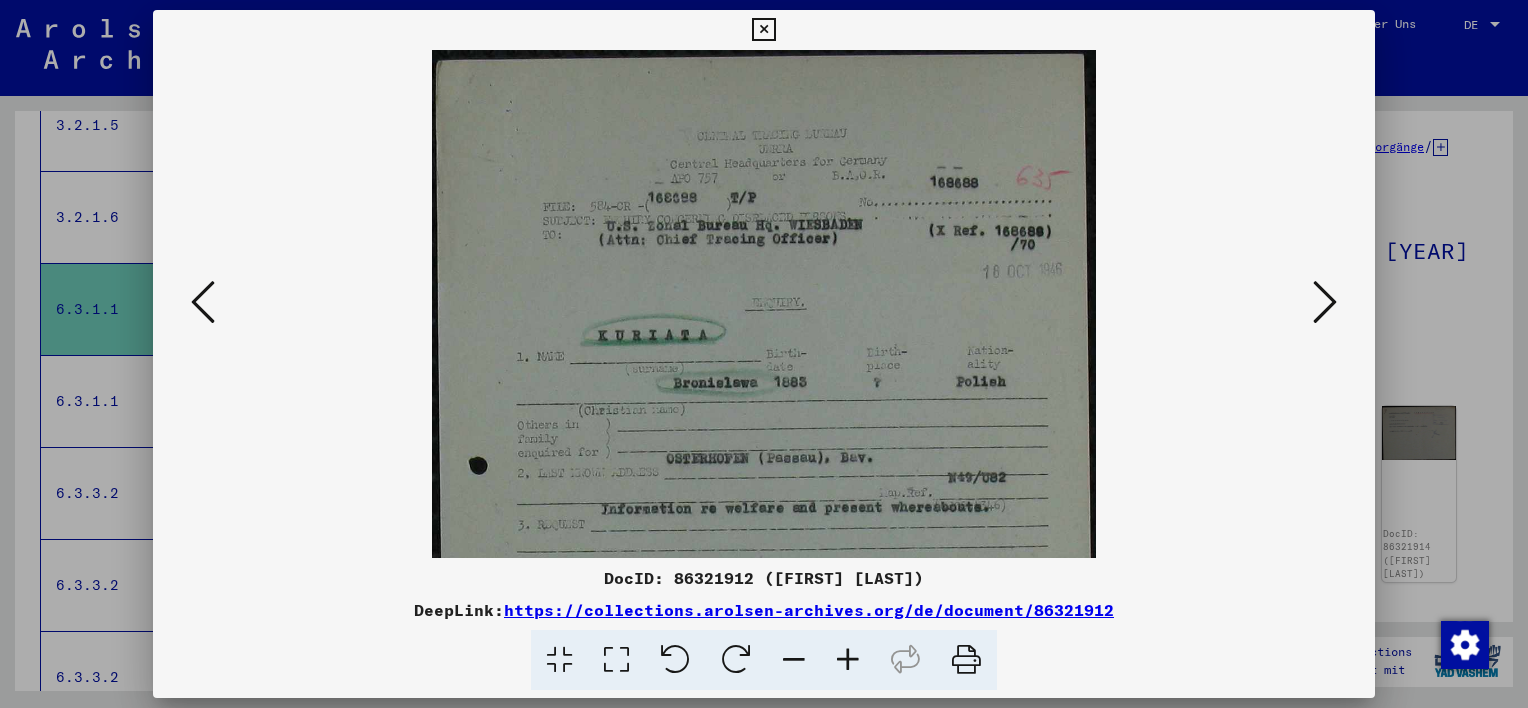 click at bounding box center [848, 660] 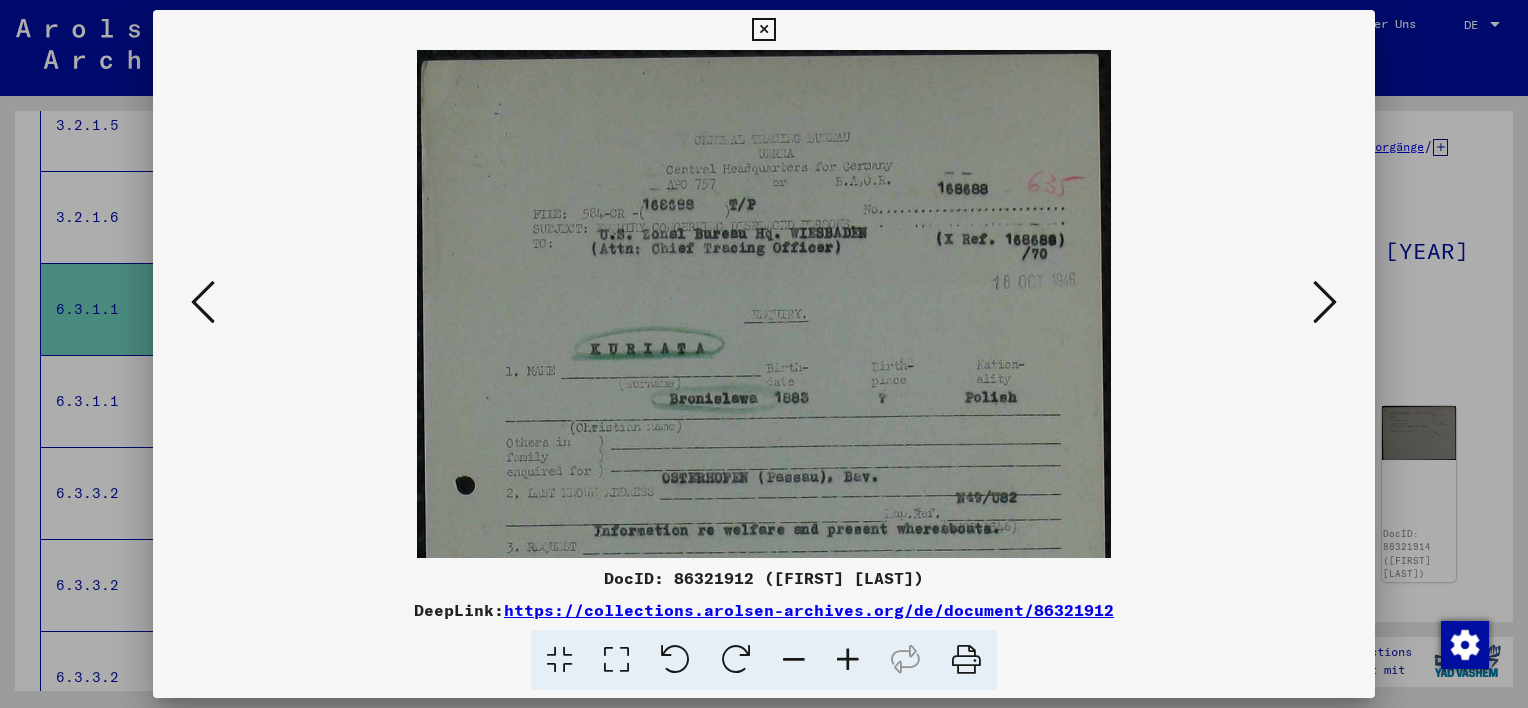 click at bounding box center (848, 660) 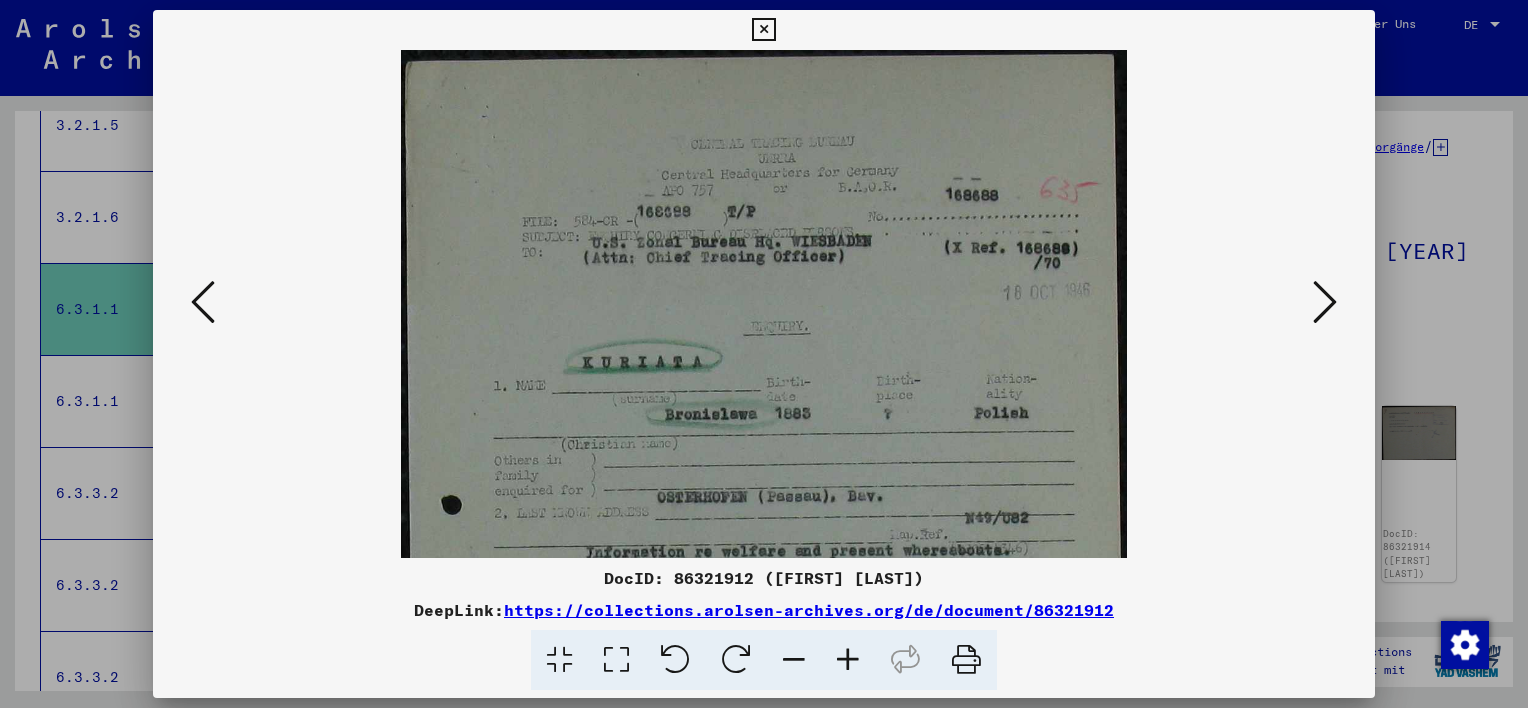 click at bounding box center (848, 660) 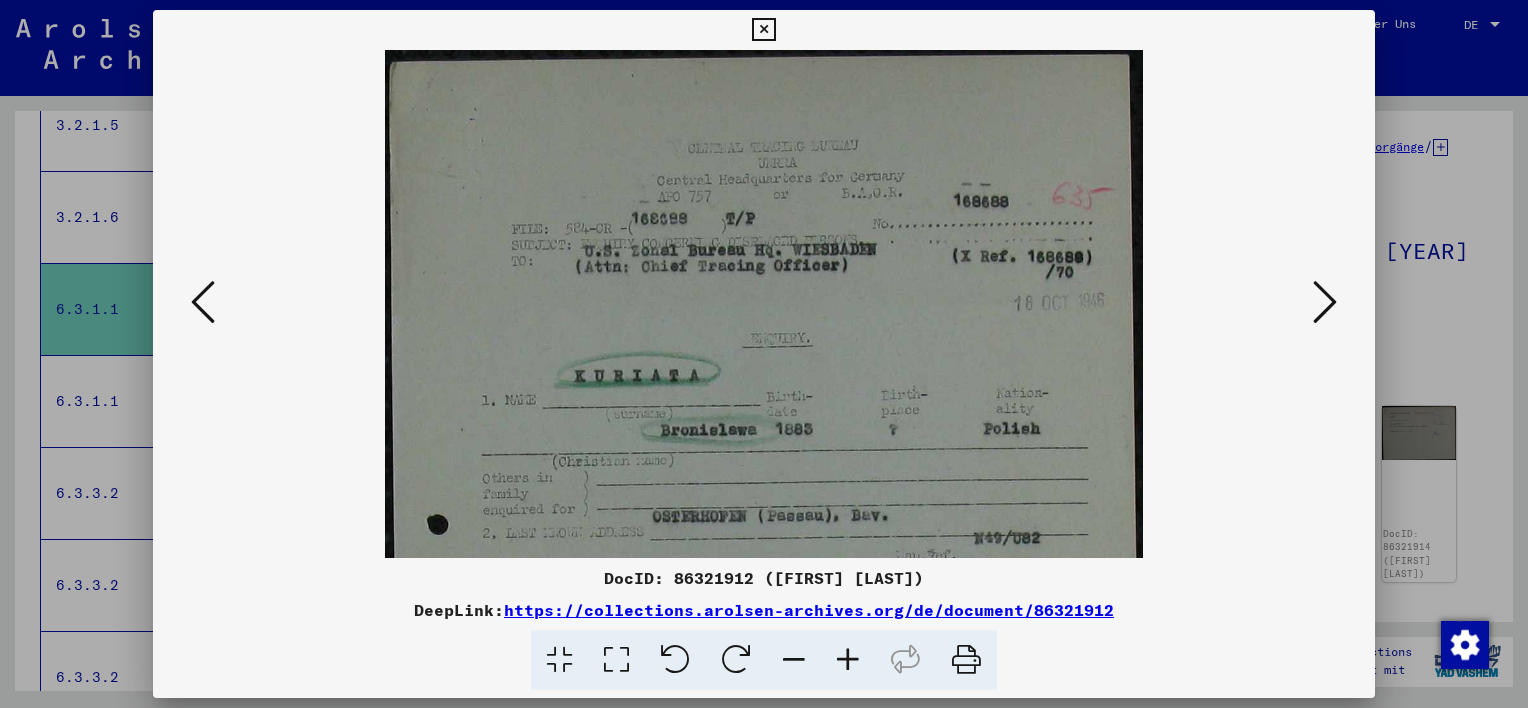click at bounding box center (848, 660) 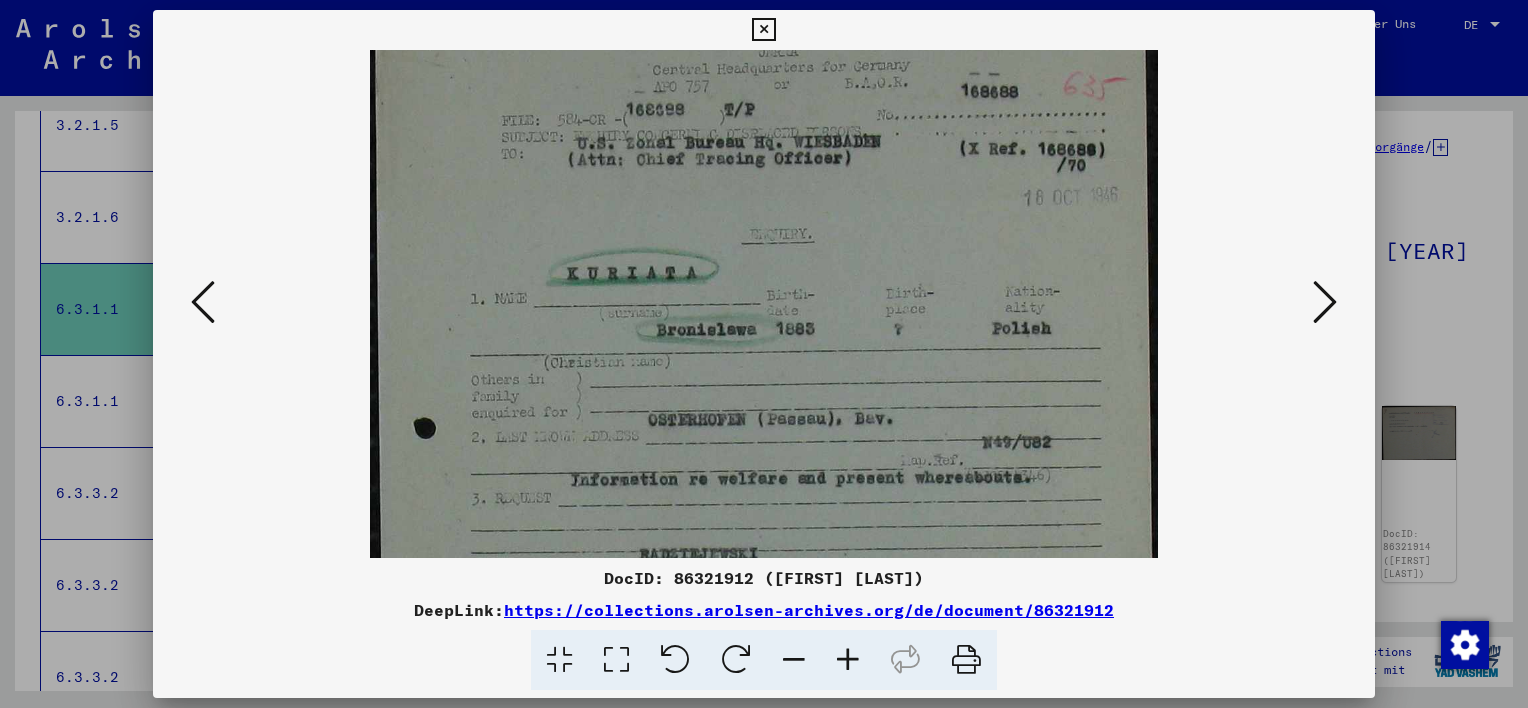 scroll, scrollTop: 124, scrollLeft: 0, axis: vertical 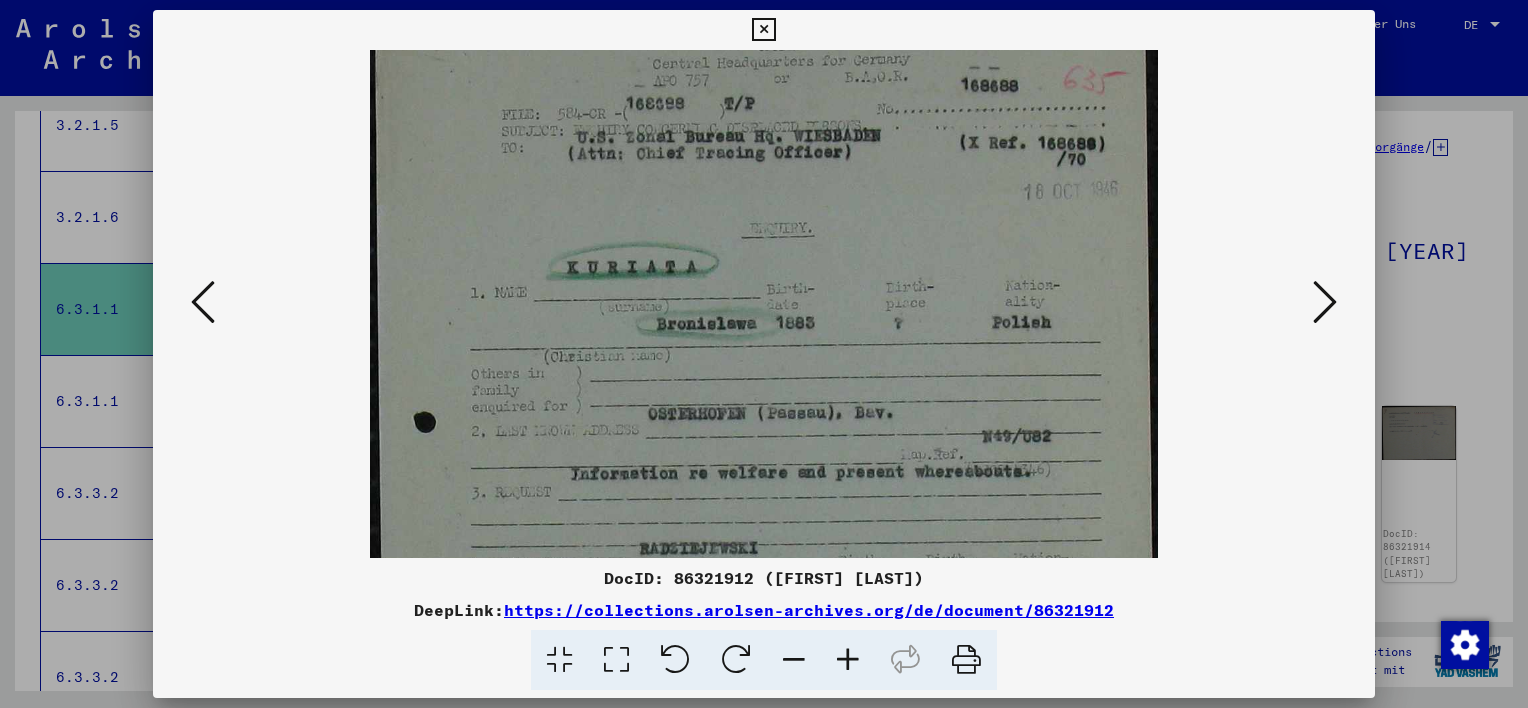 drag, startPoint x: 812, startPoint y: 526, endPoint x: 786, endPoint y: 406, distance: 122.78436 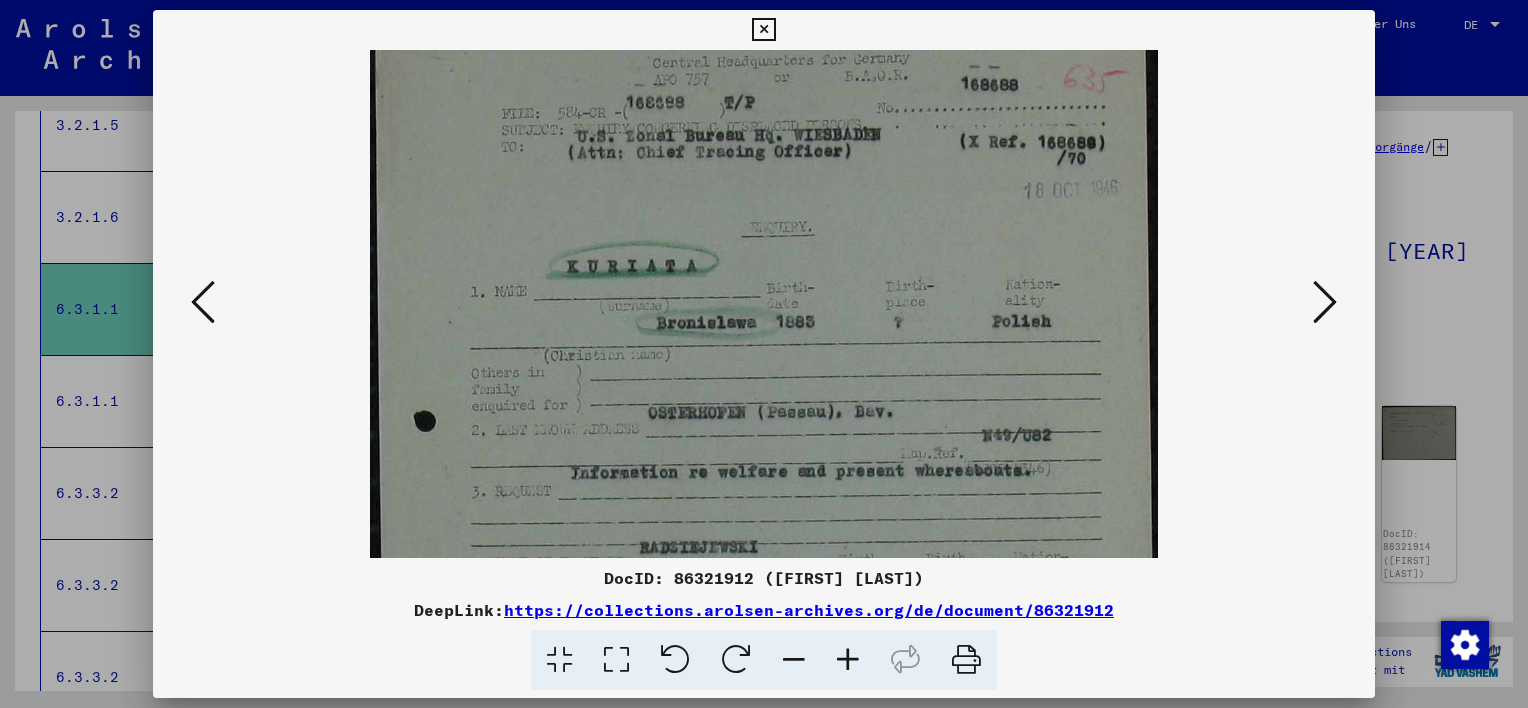 click at bounding box center [764, 556] 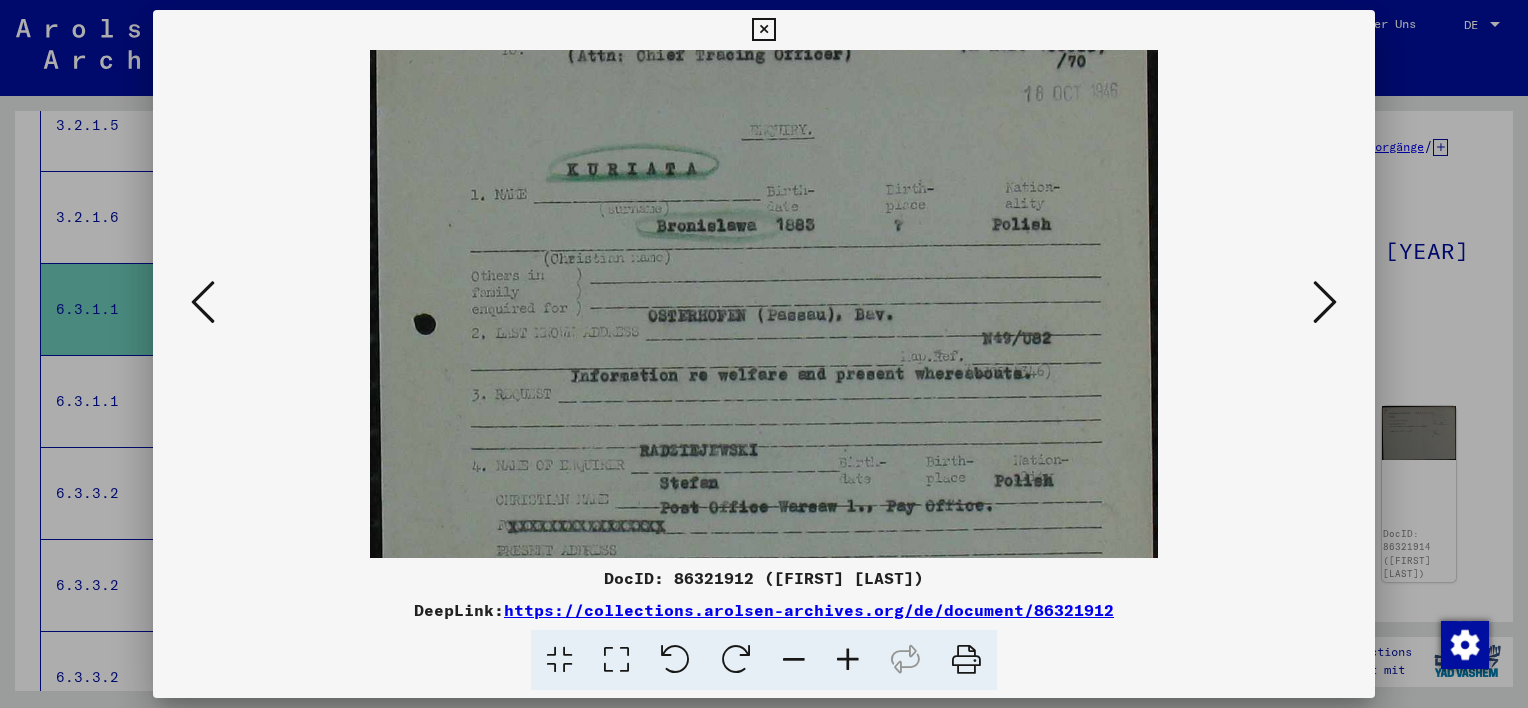 drag, startPoint x: 796, startPoint y: 480, endPoint x: 790, endPoint y: 387, distance: 93.193344 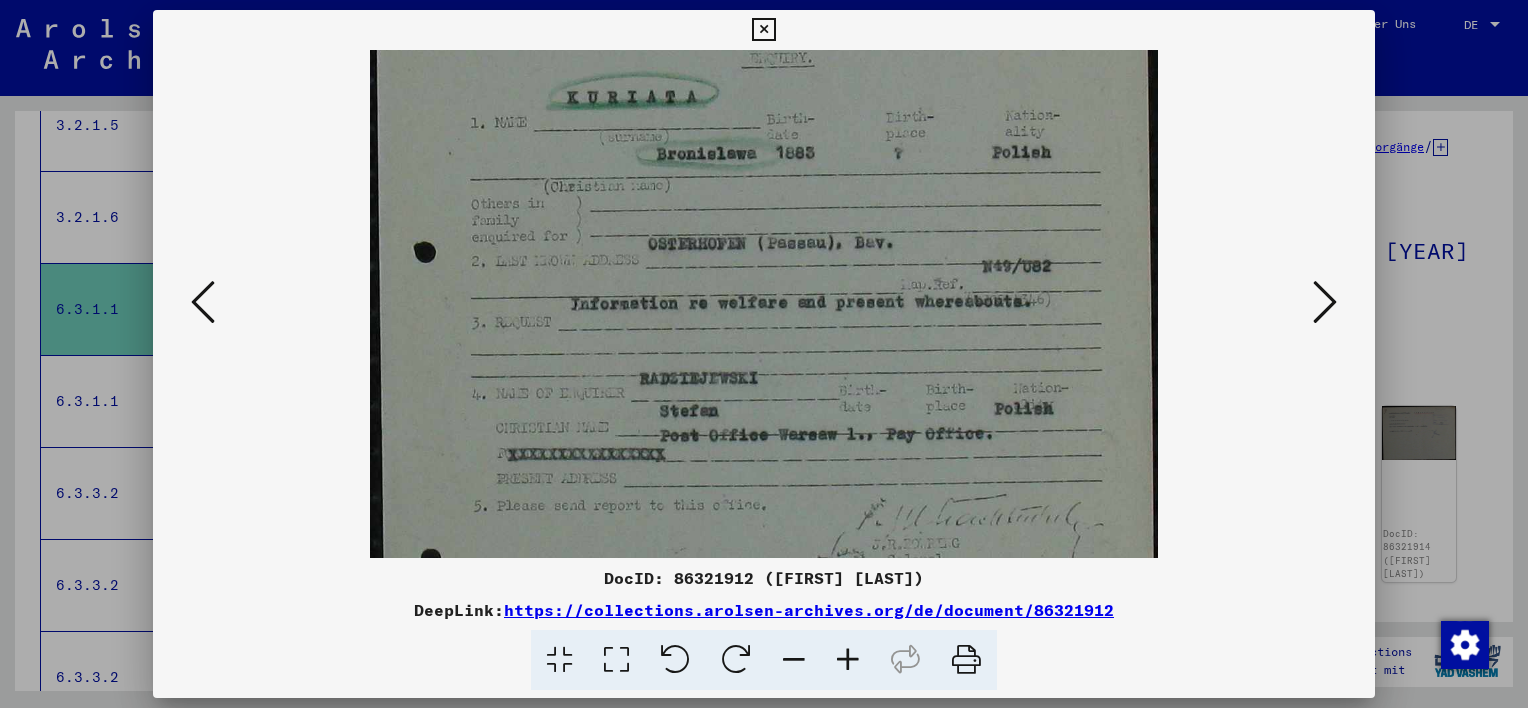 scroll, scrollTop: 308, scrollLeft: 0, axis: vertical 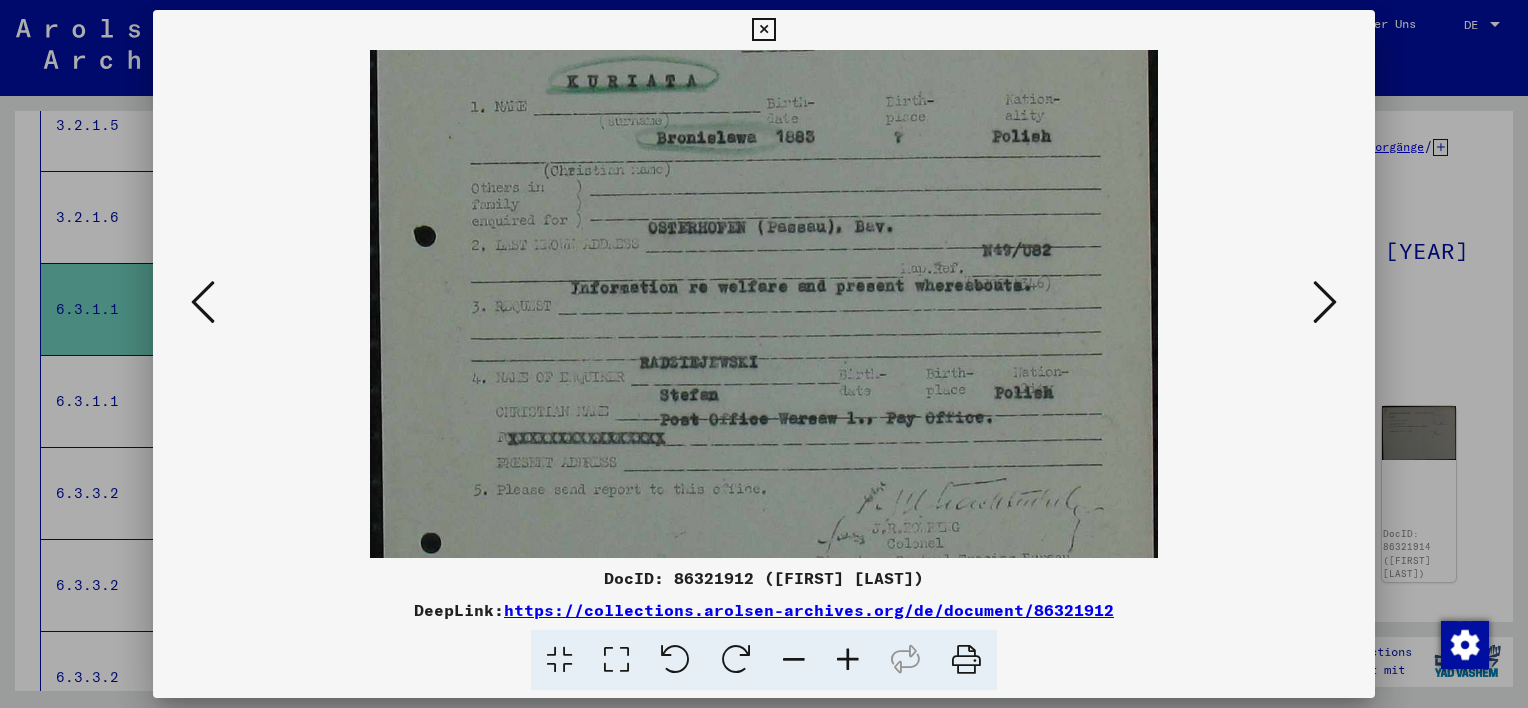 drag, startPoint x: 774, startPoint y: 502, endPoint x: 777, endPoint y: 415, distance: 87.05171 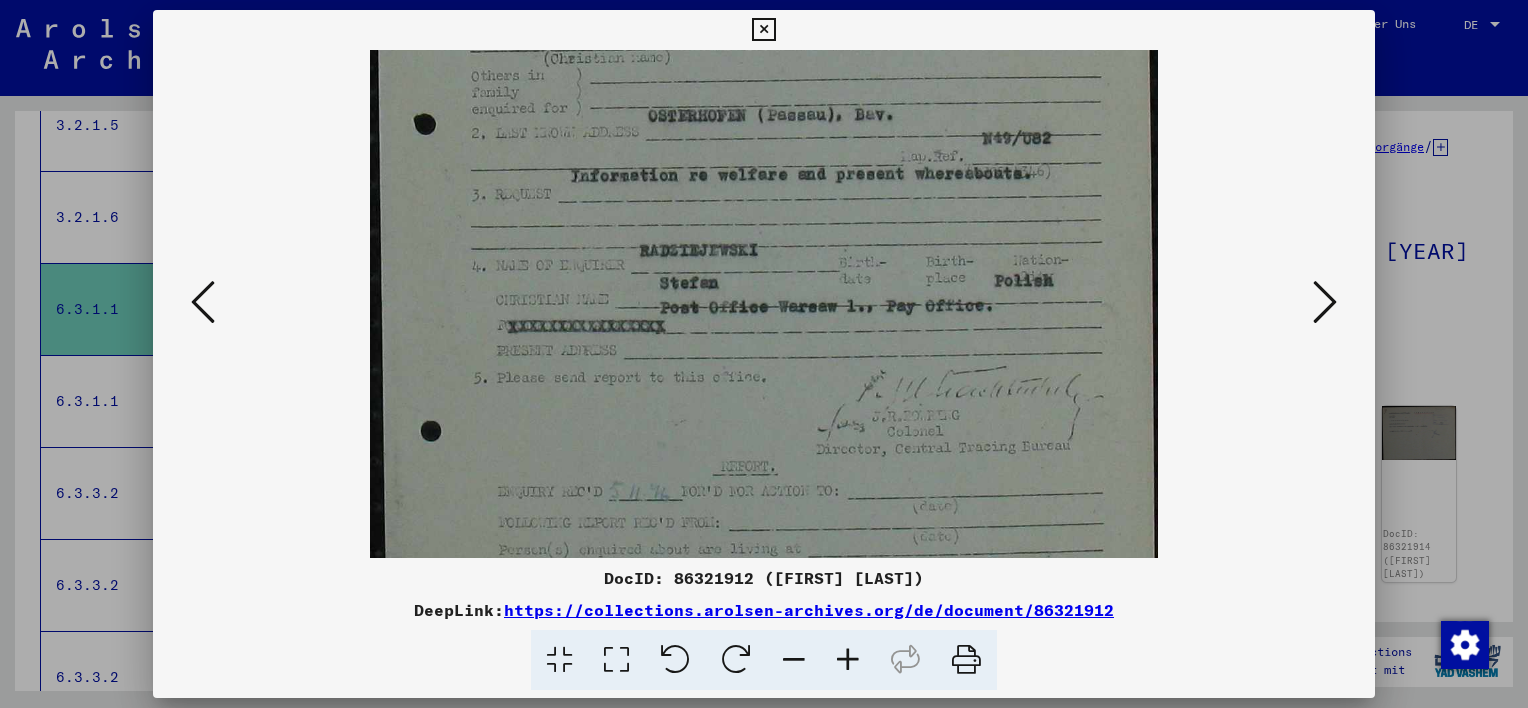 drag, startPoint x: 720, startPoint y: 457, endPoint x: 720, endPoint y: 346, distance: 111 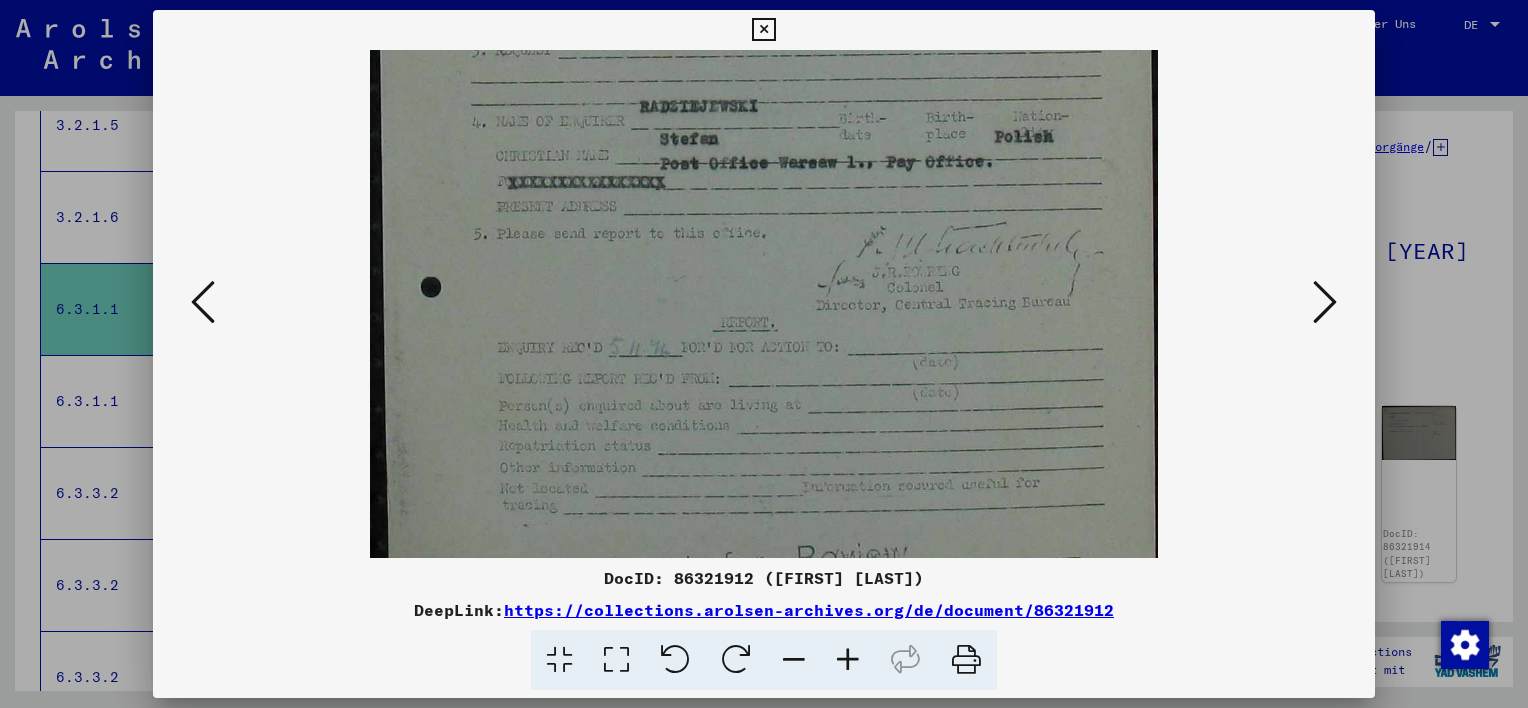 drag, startPoint x: 712, startPoint y: 437, endPoint x: 707, endPoint y: 331, distance: 106.11786 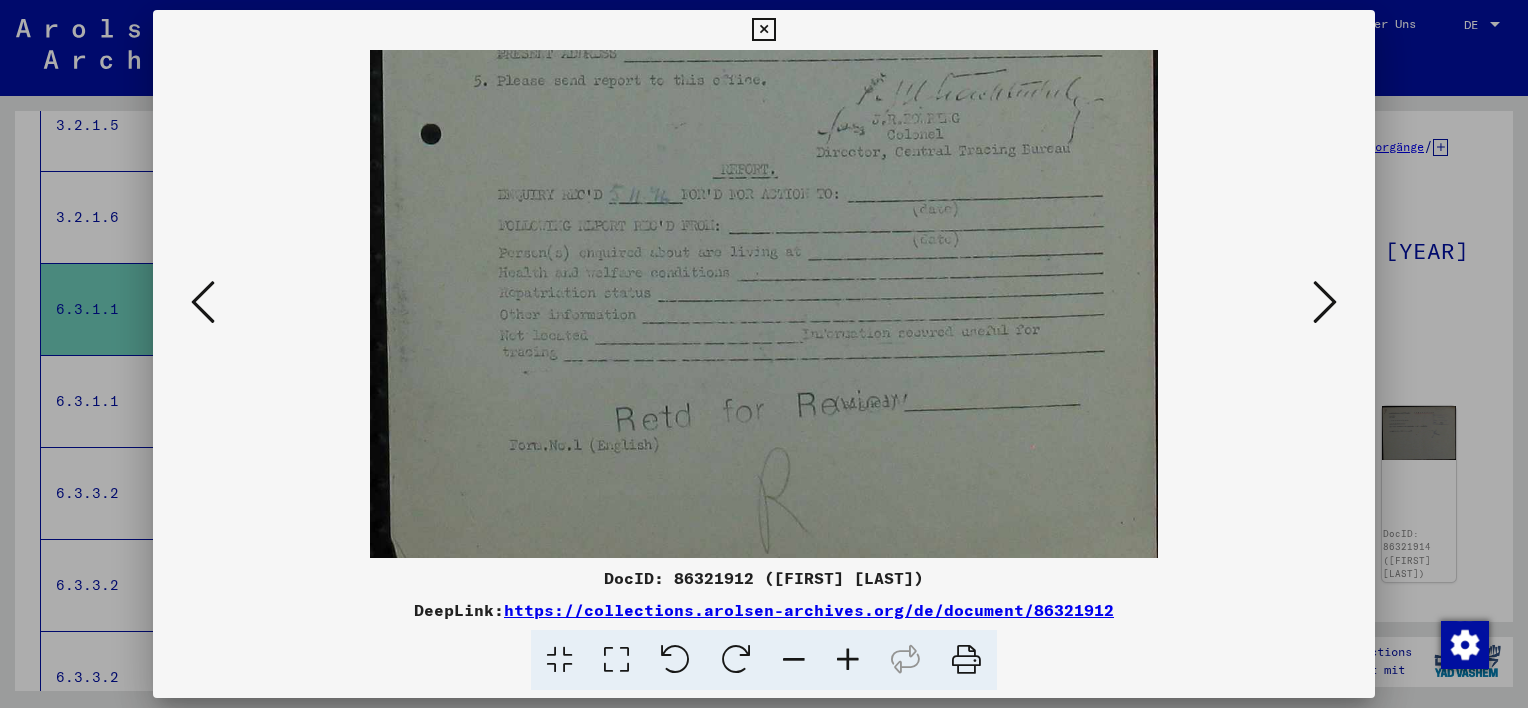 drag, startPoint x: 709, startPoint y: 440, endPoint x: 700, endPoint y: 274, distance: 166.24379 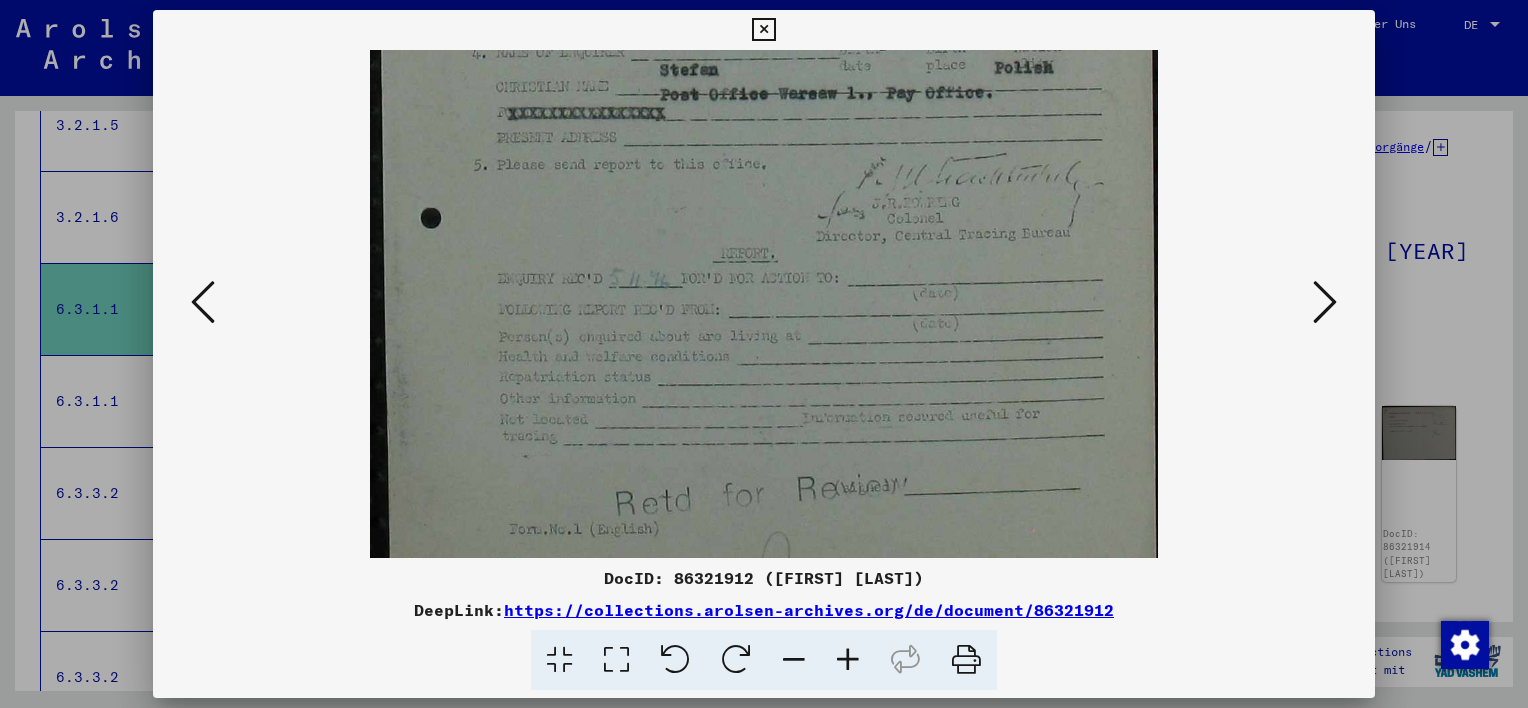 drag, startPoint x: 716, startPoint y: 298, endPoint x: 862, endPoint y: 425, distance: 193.50711 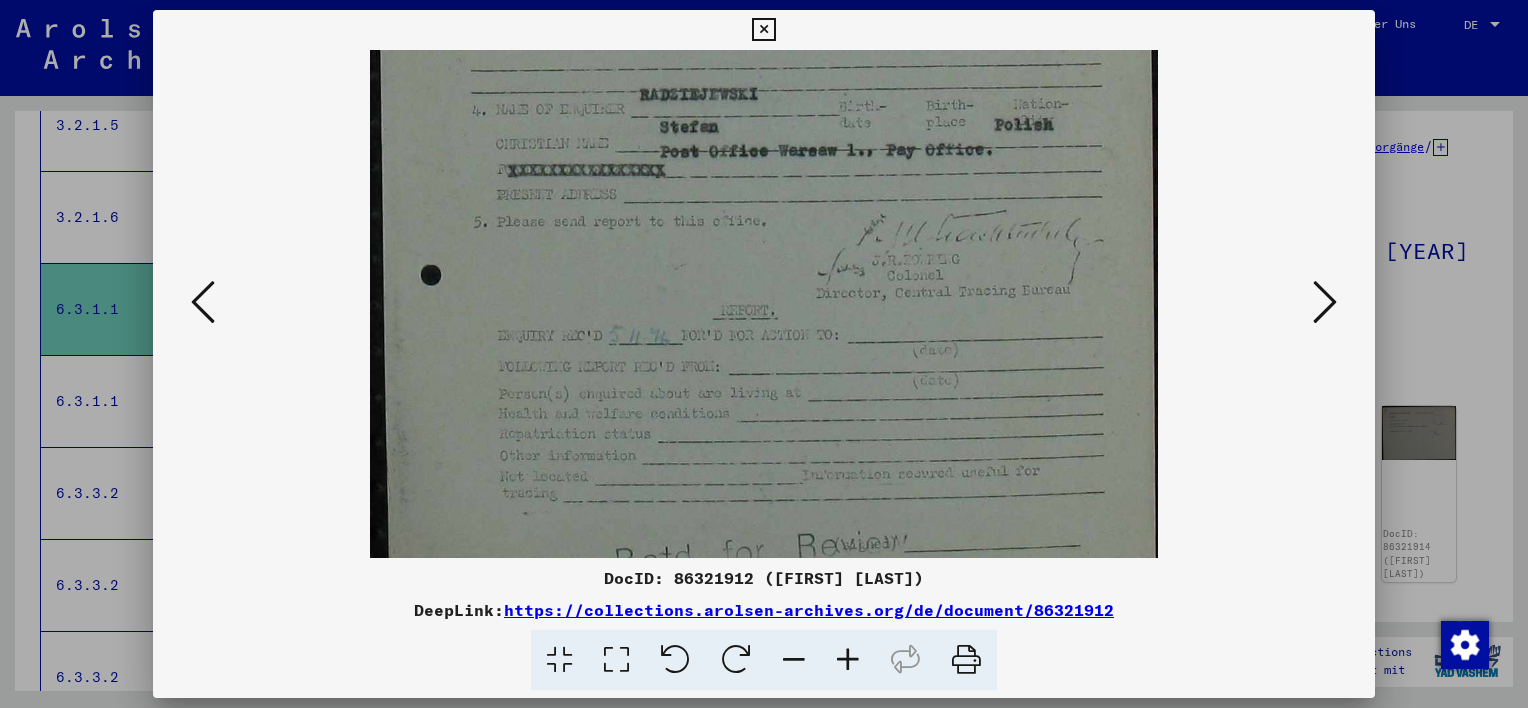 drag, startPoint x: 701, startPoint y: 217, endPoint x: 761, endPoint y: 283, distance: 89.19641 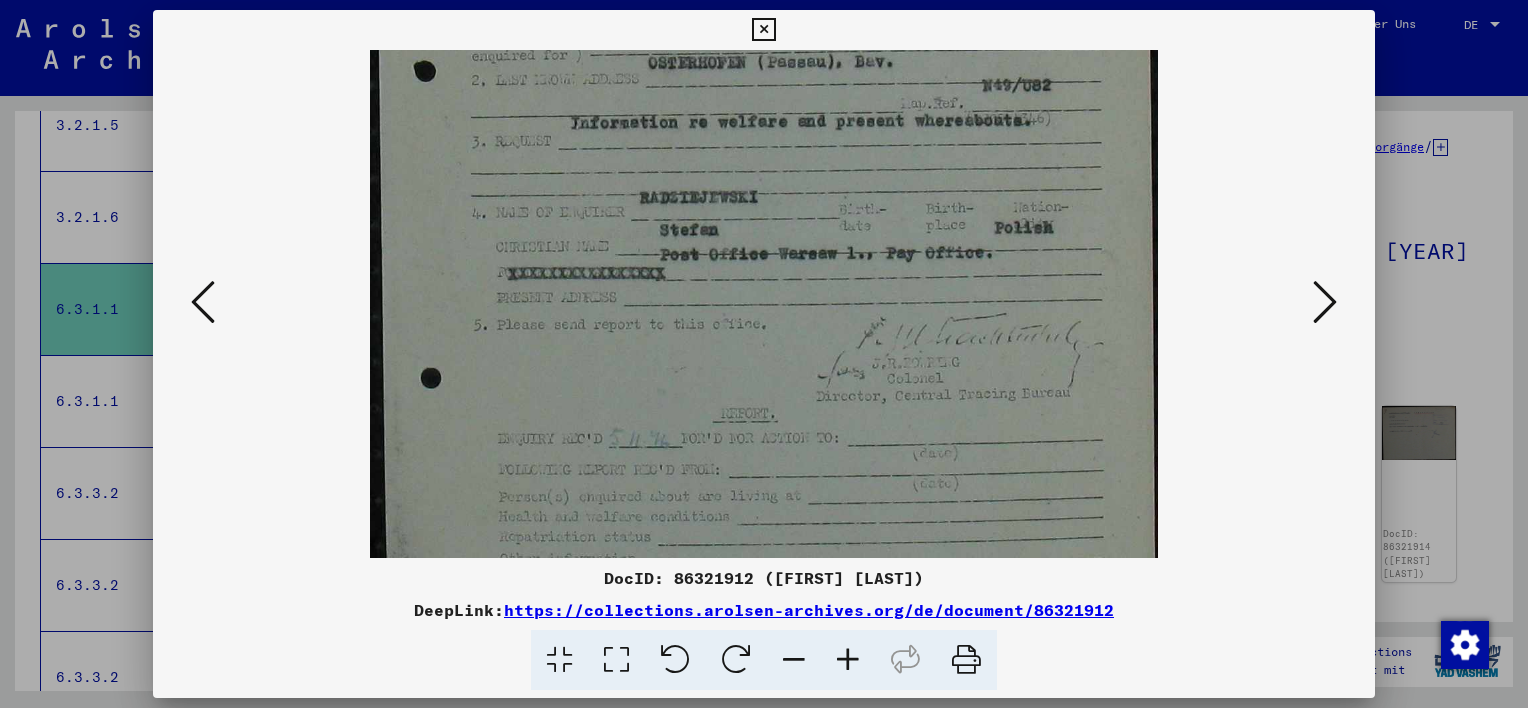 drag, startPoint x: 791, startPoint y: 229, endPoint x: 828, endPoint y: 312, distance: 90.873535 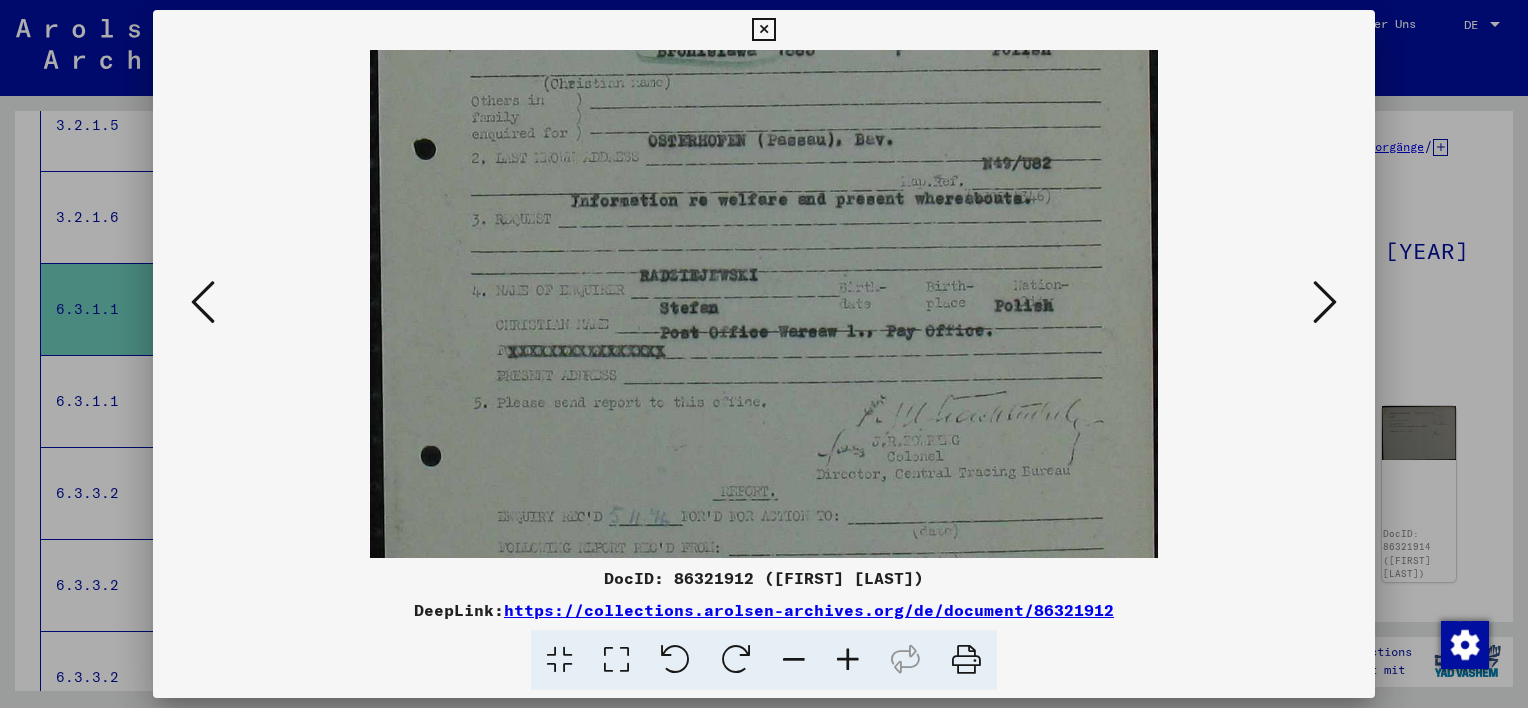 scroll, scrollTop: 383, scrollLeft: 0, axis: vertical 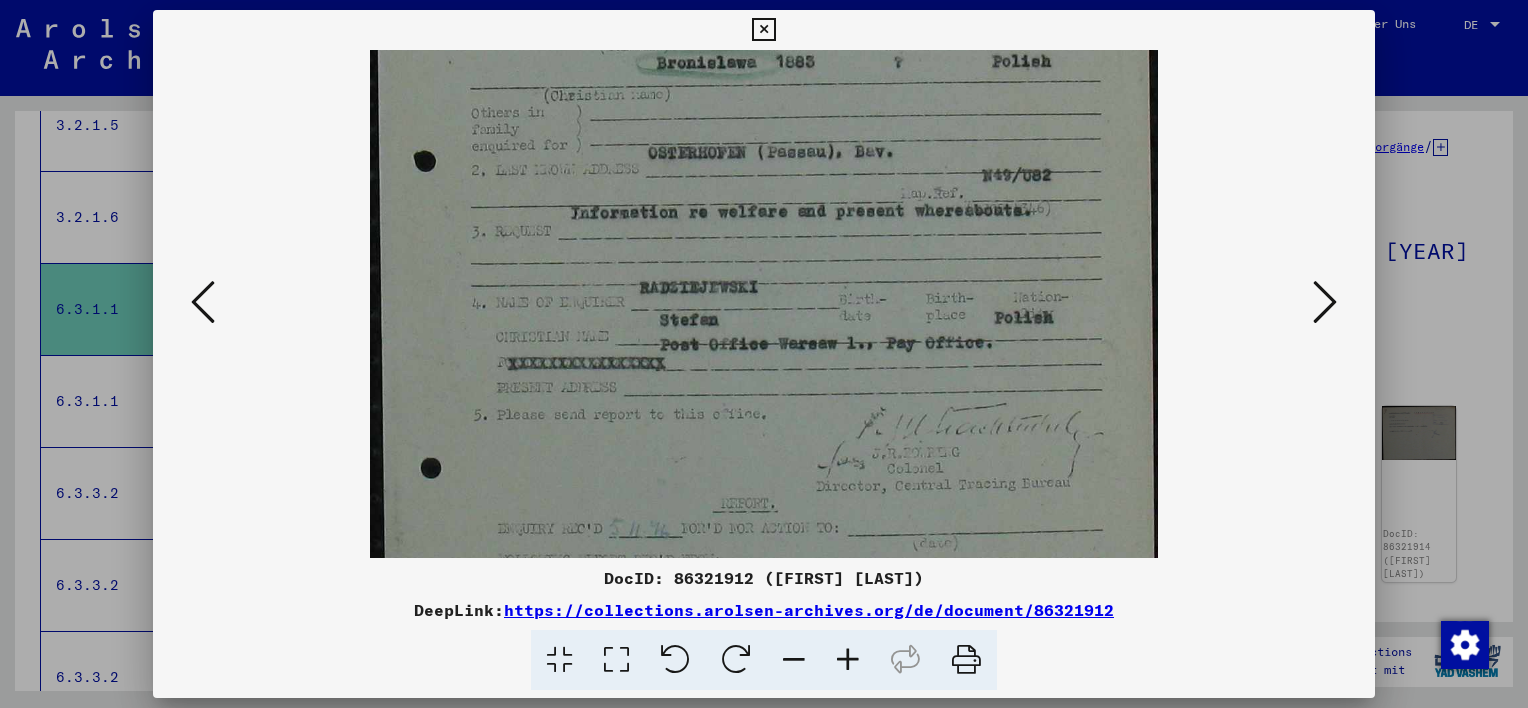 drag, startPoint x: 696, startPoint y: 235, endPoint x: 718, endPoint y: 319, distance: 86.833176 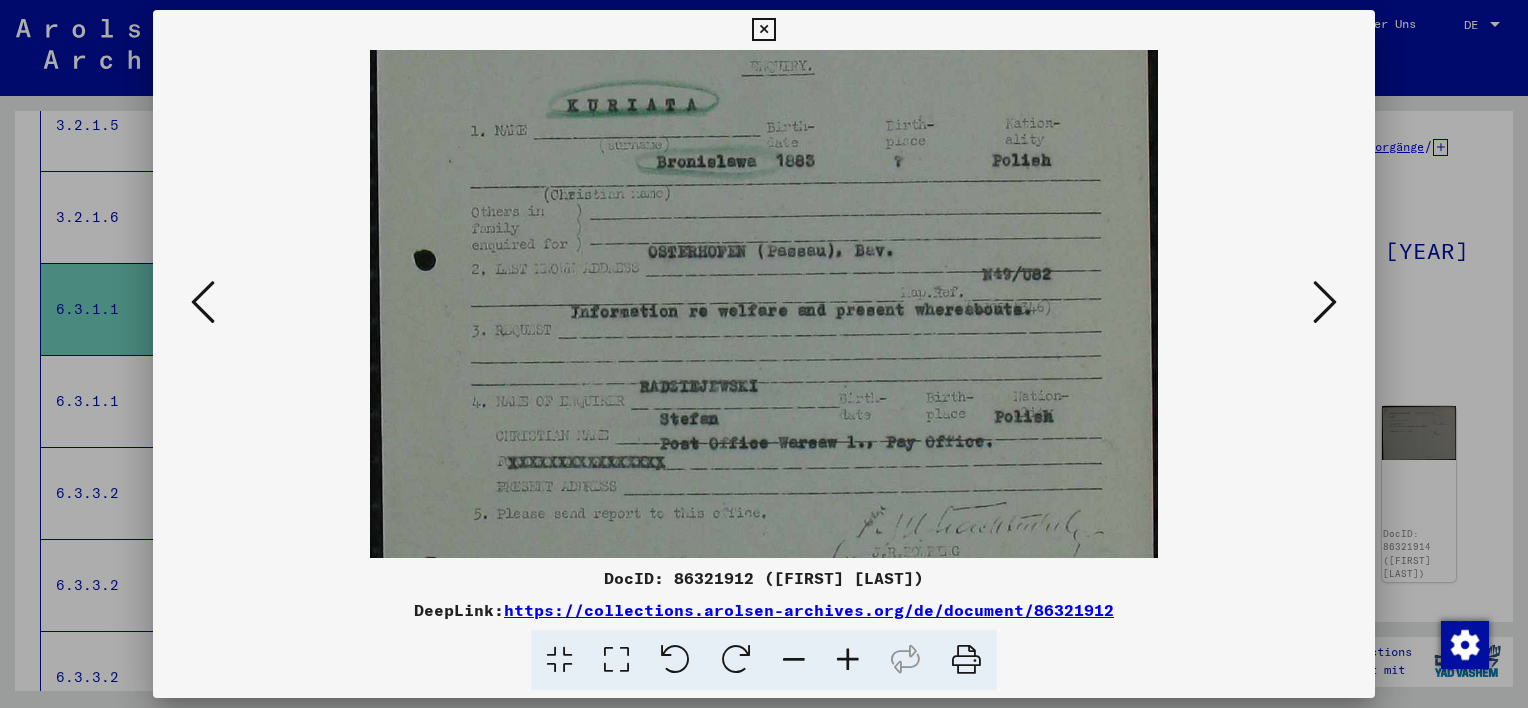 drag, startPoint x: 752, startPoint y: 265, endPoint x: 759, endPoint y: 376, distance: 111.220505 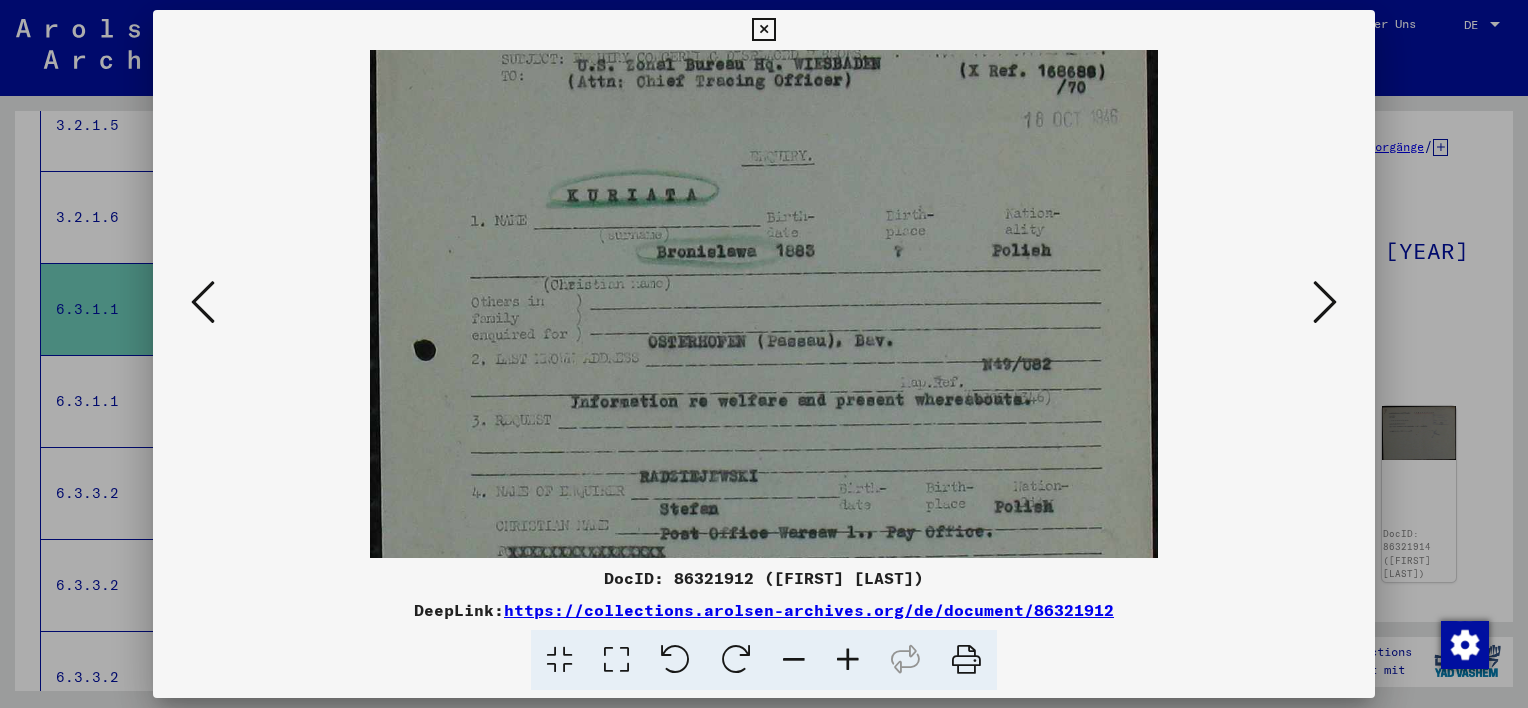 drag, startPoint x: 728, startPoint y: 257, endPoint x: 750, endPoint y: 351, distance: 96.540146 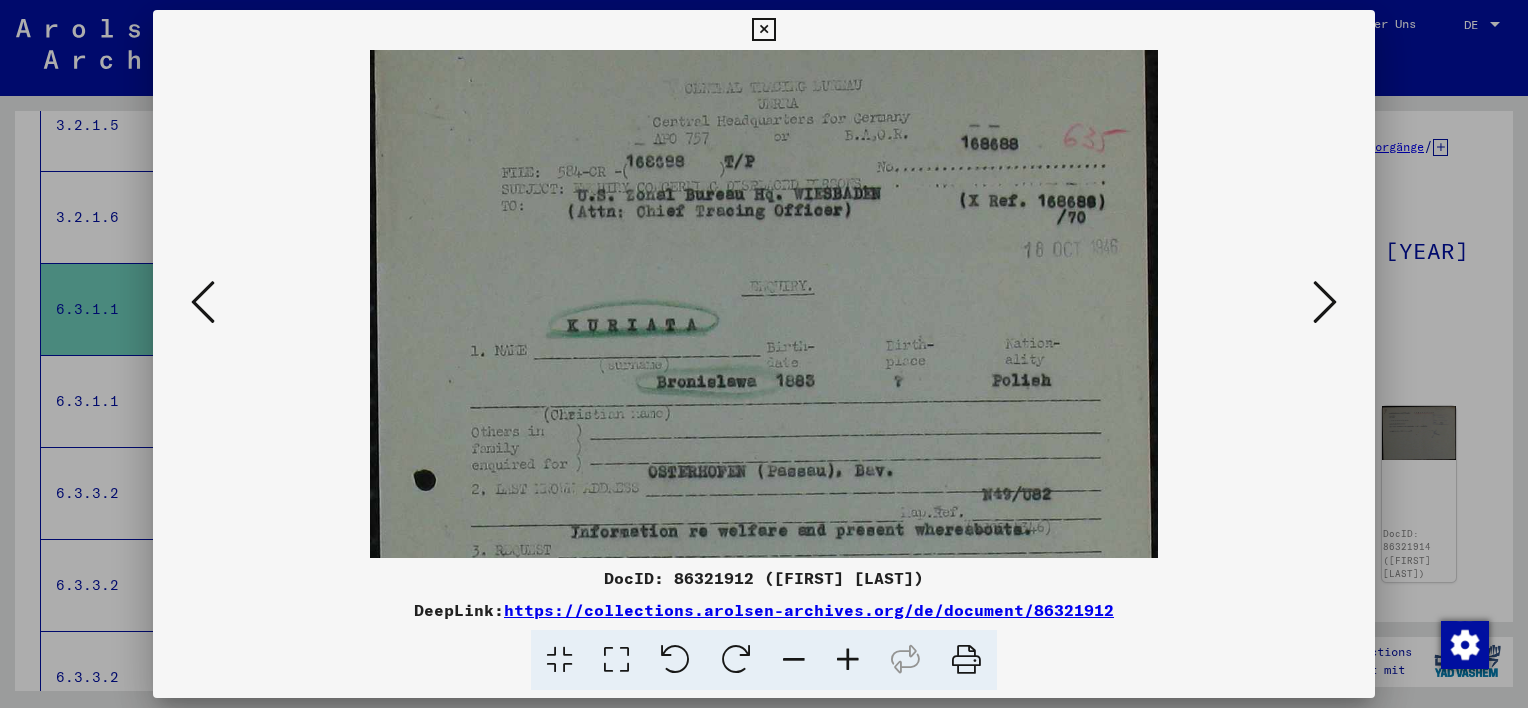 scroll, scrollTop: 56, scrollLeft: 0, axis: vertical 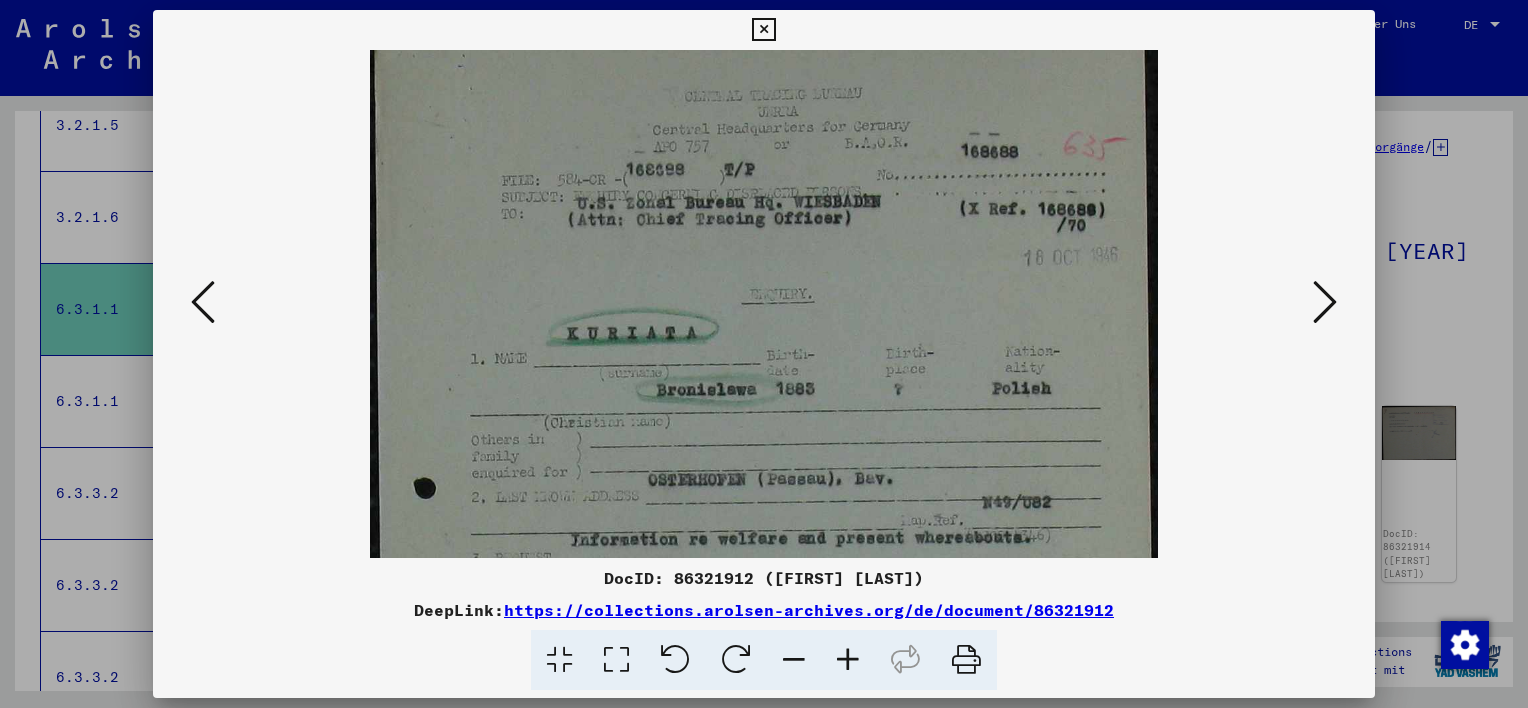 drag, startPoint x: 696, startPoint y: 316, endPoint x: 737, endPoint y: 448, distance: 138.22084 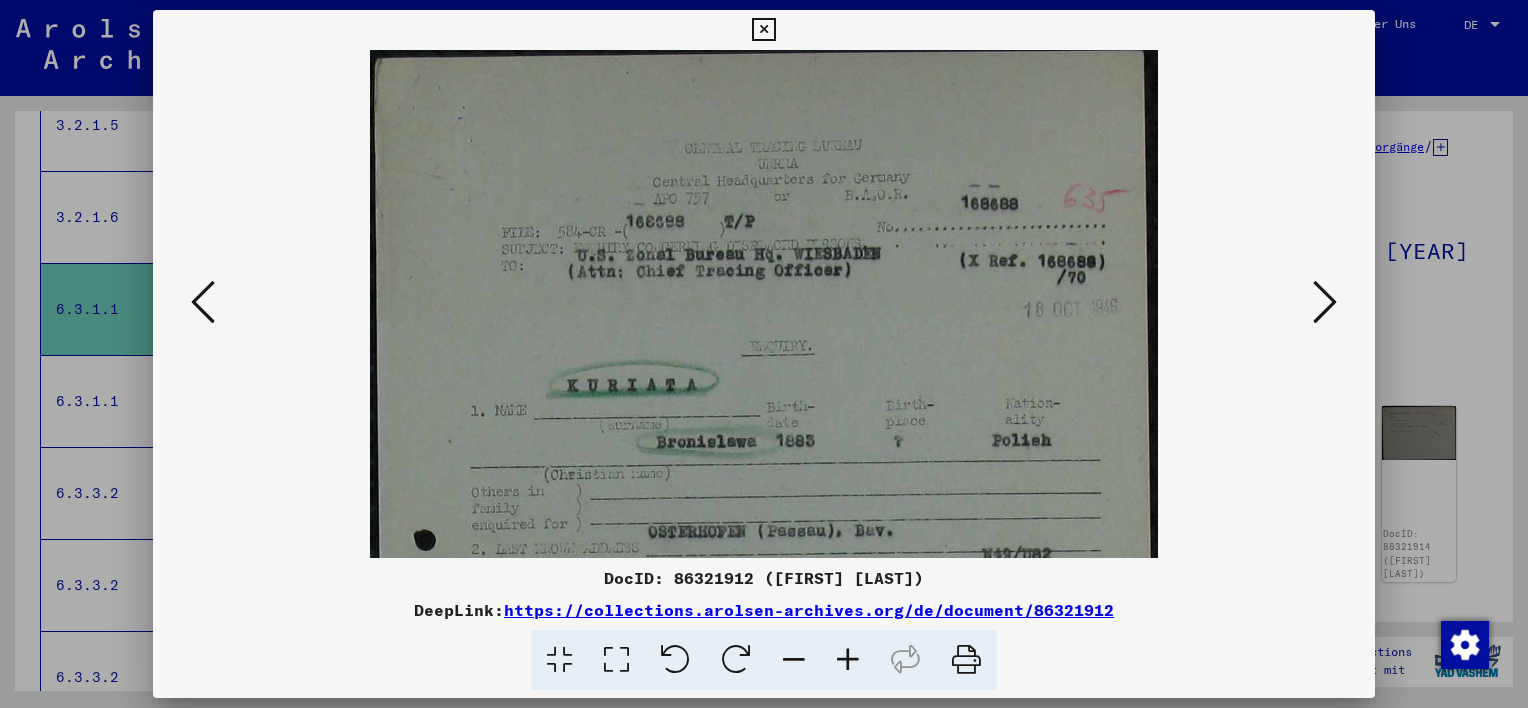 scroll, scrollTop: 0, scrollLeft: 0, axis: both 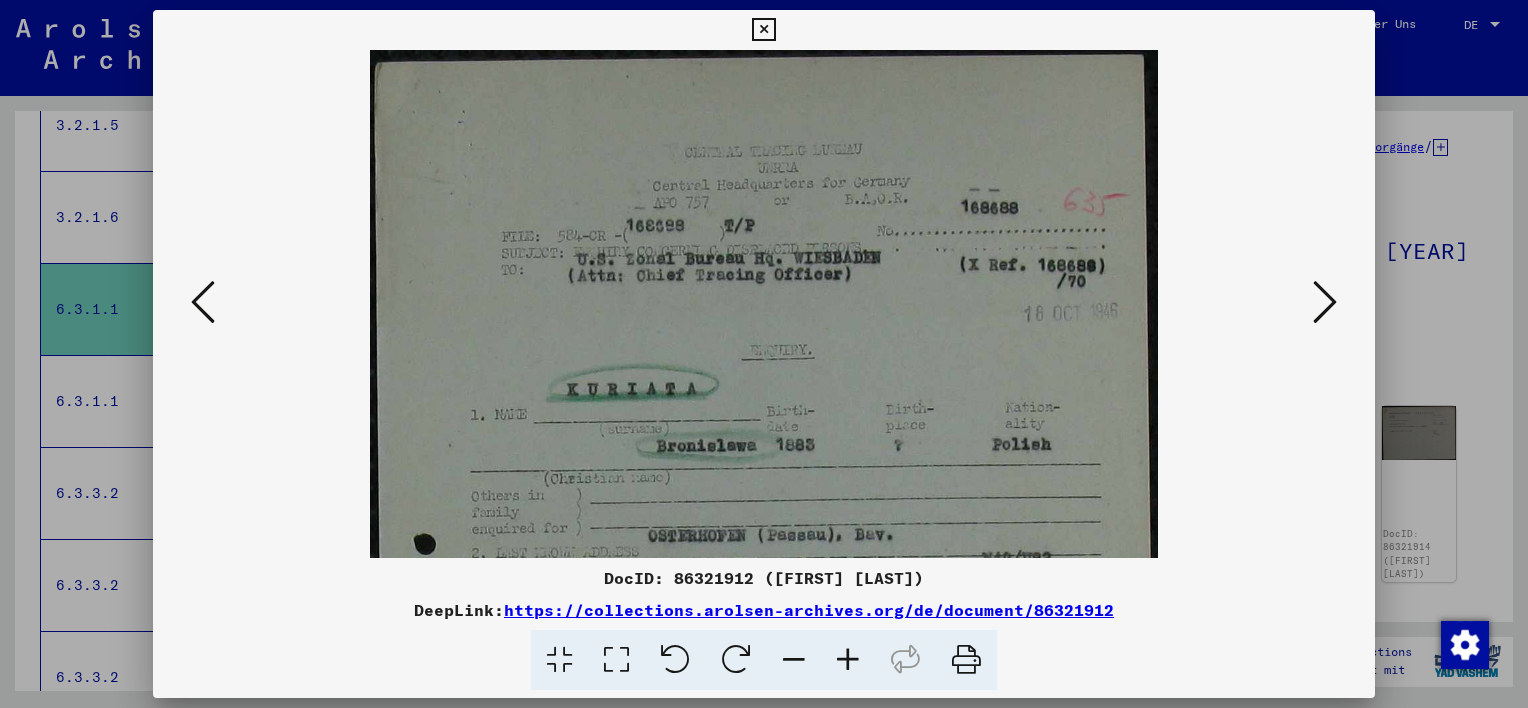 drag, startPoint x: 733, startPoint y: 344, endPoint x: 764, endPoint y: 451, distance: 111.40018 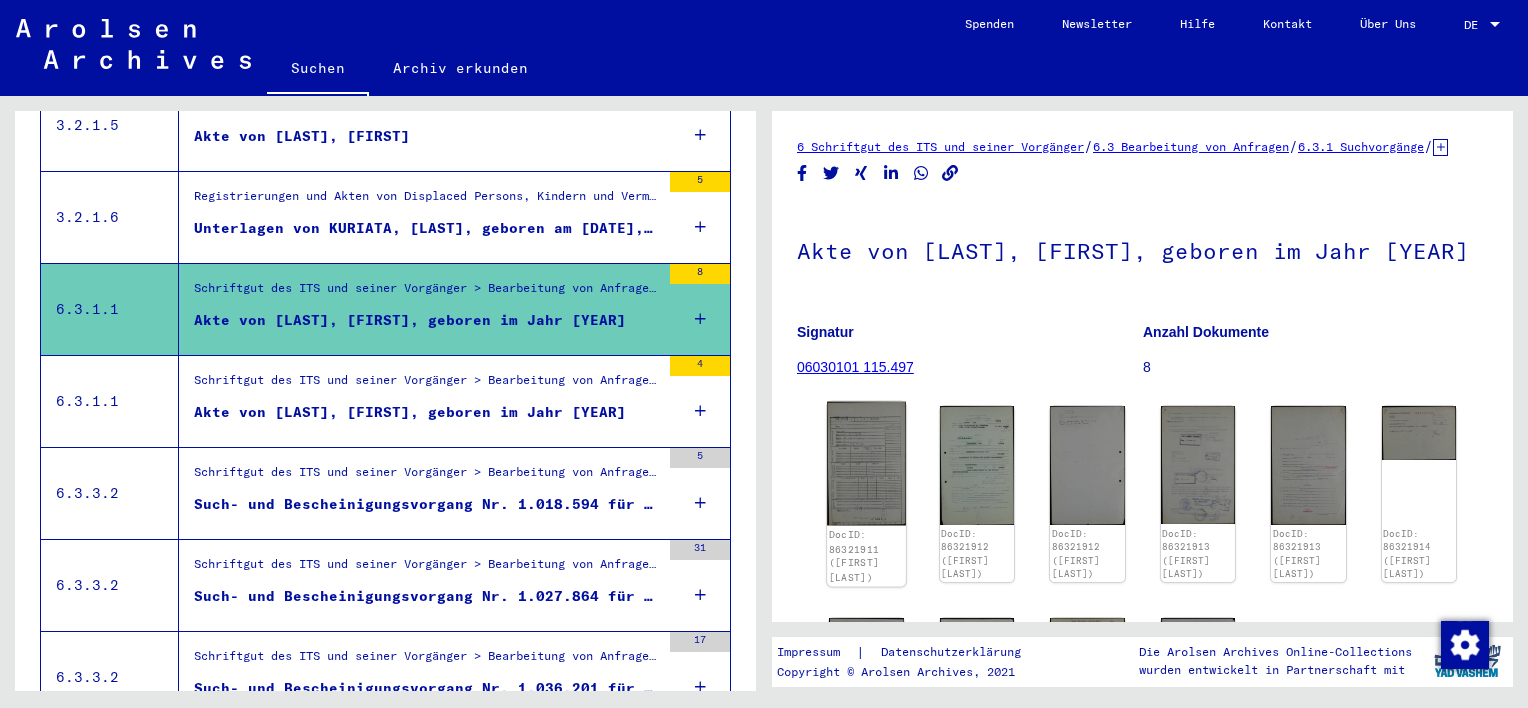 click 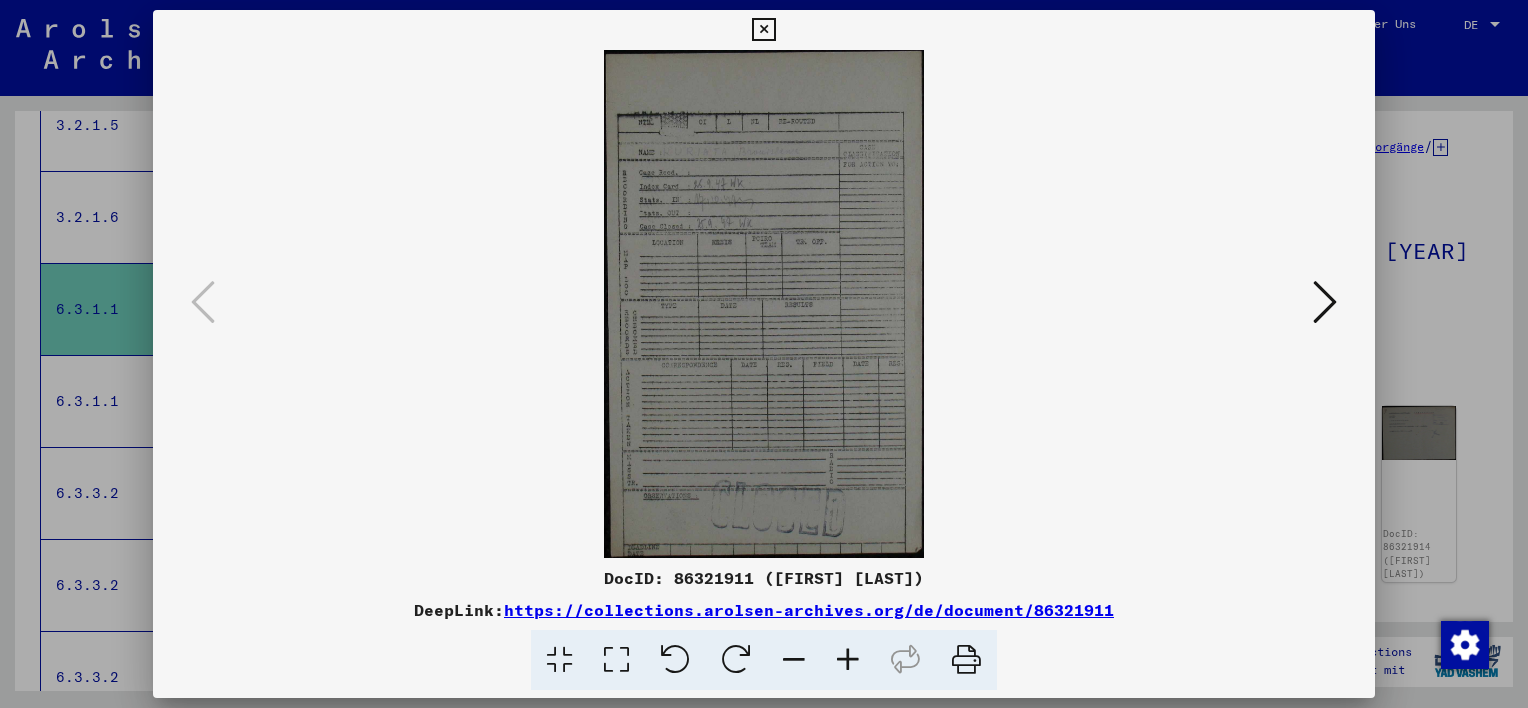 click at bounding box center [848, 660] 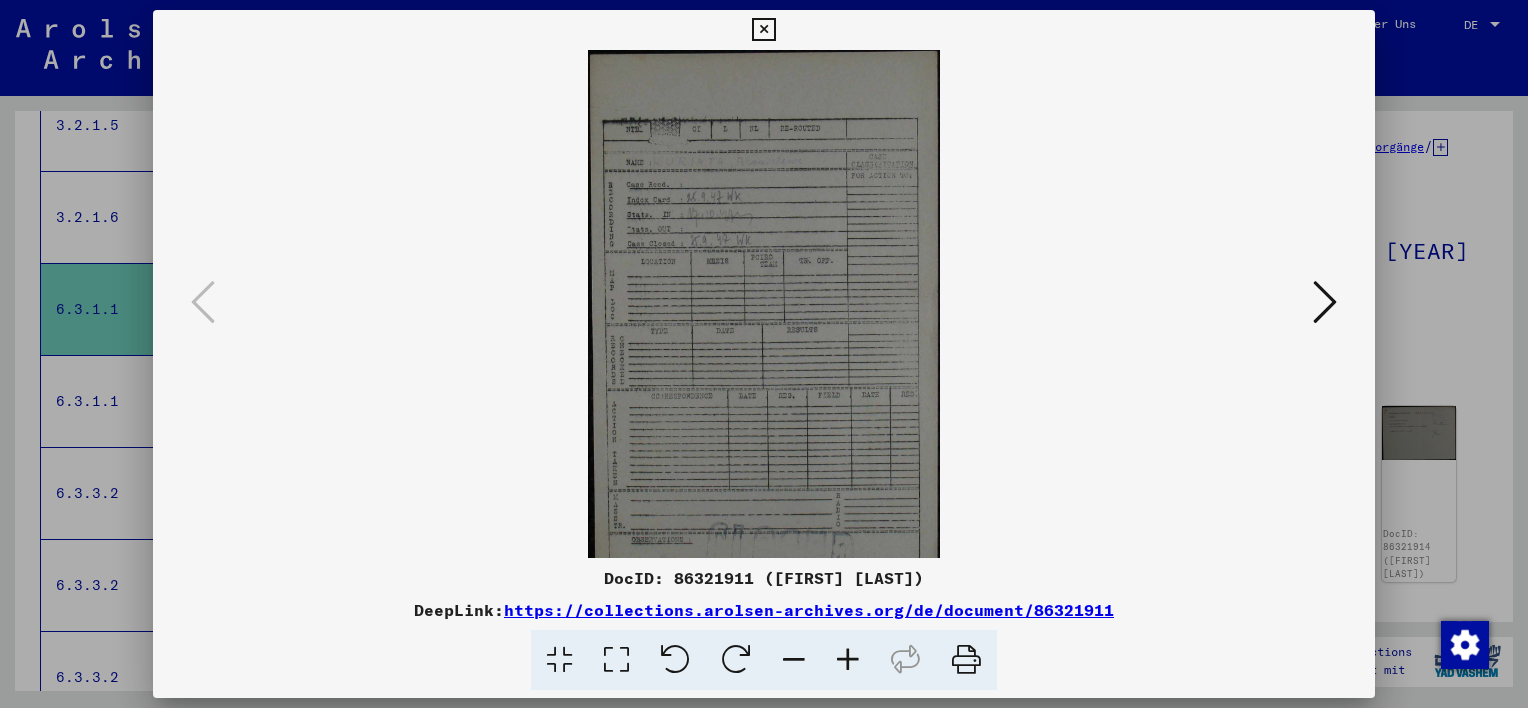 click at bounding box center [848, 660] 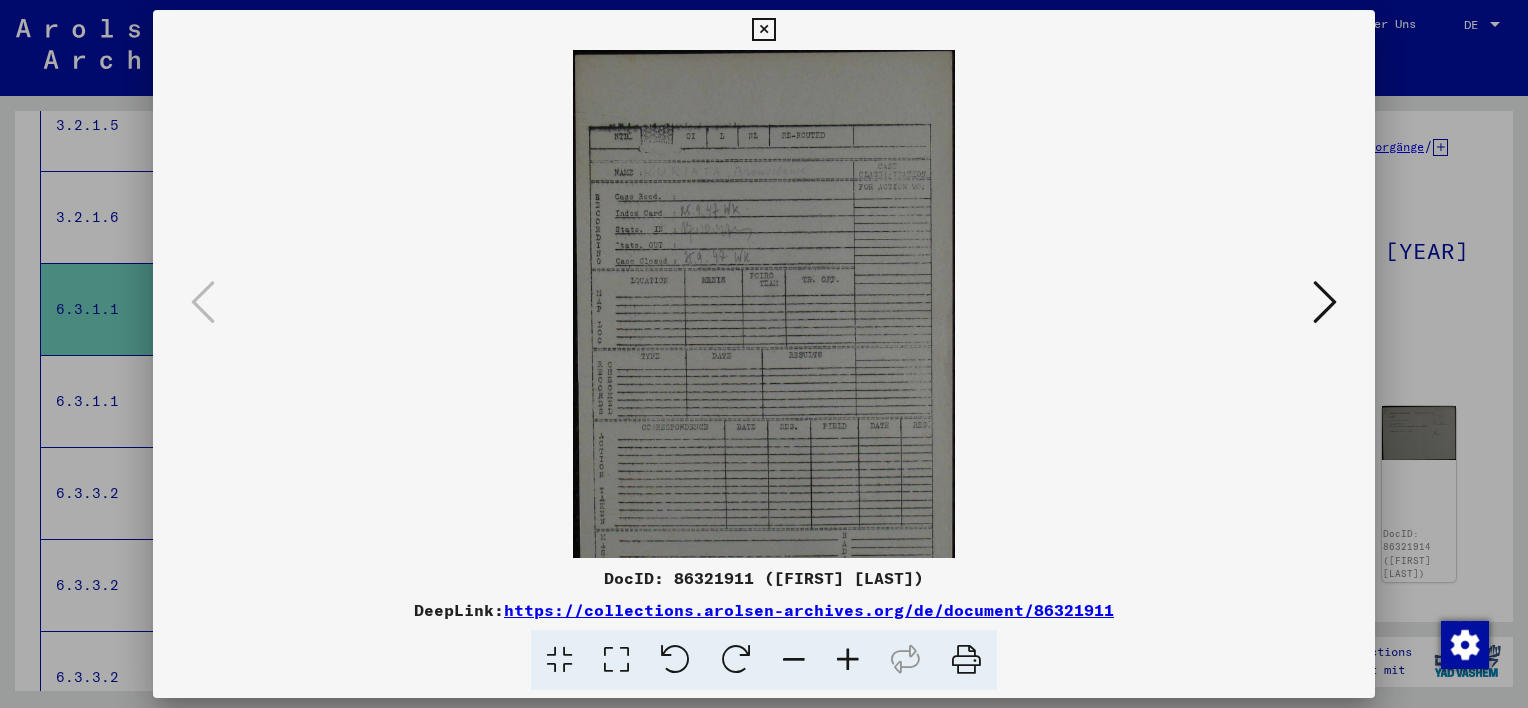 click at bounding box center [848, 660] 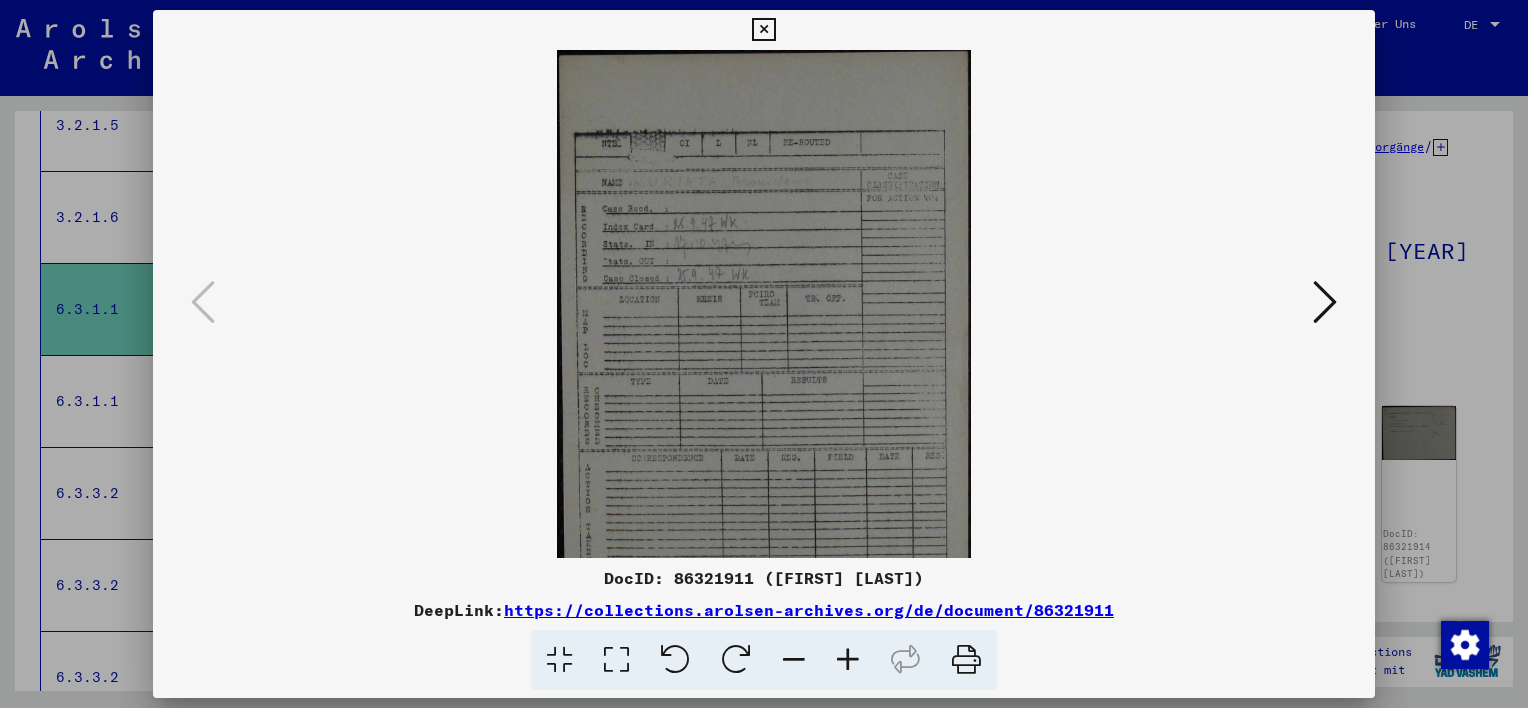 click at bounding box center [848, 660] 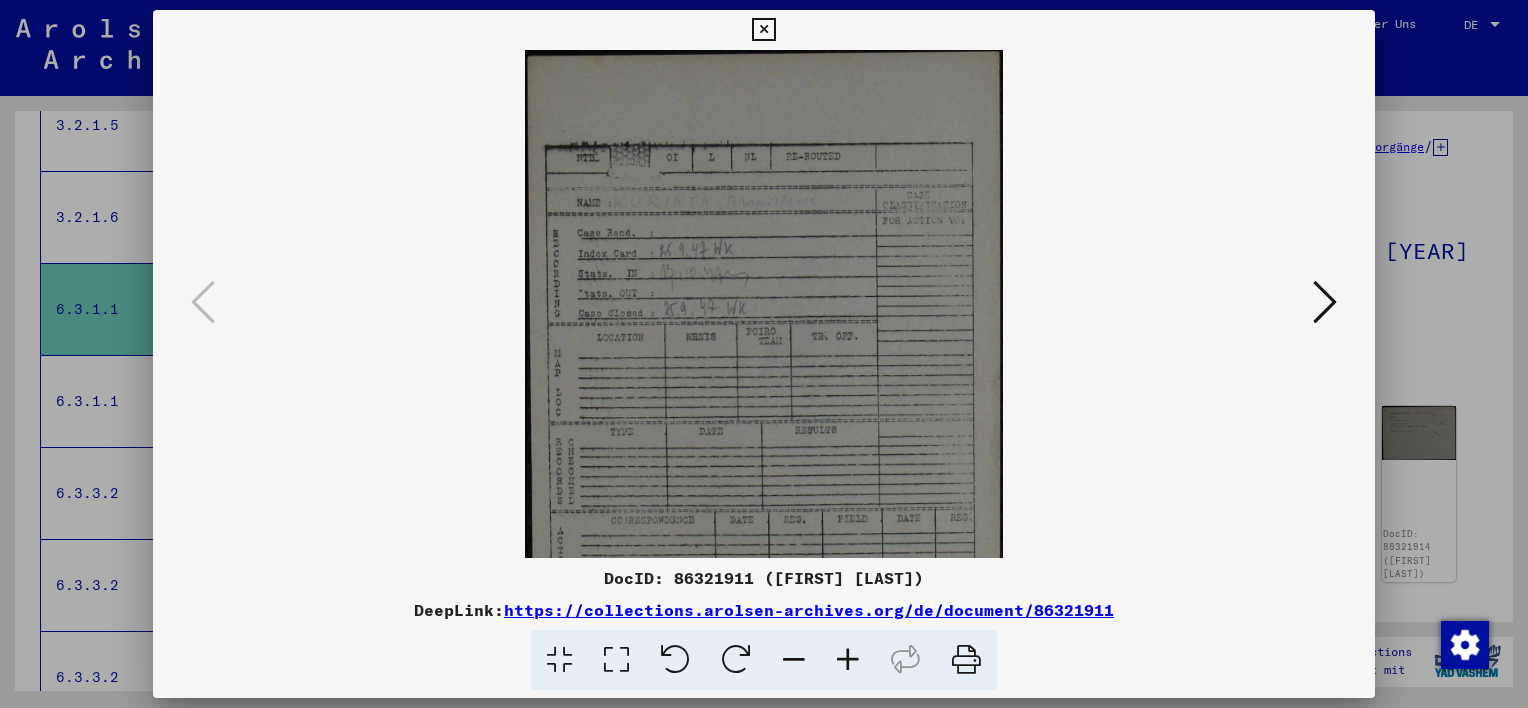 click at bounding box center [848, 660] 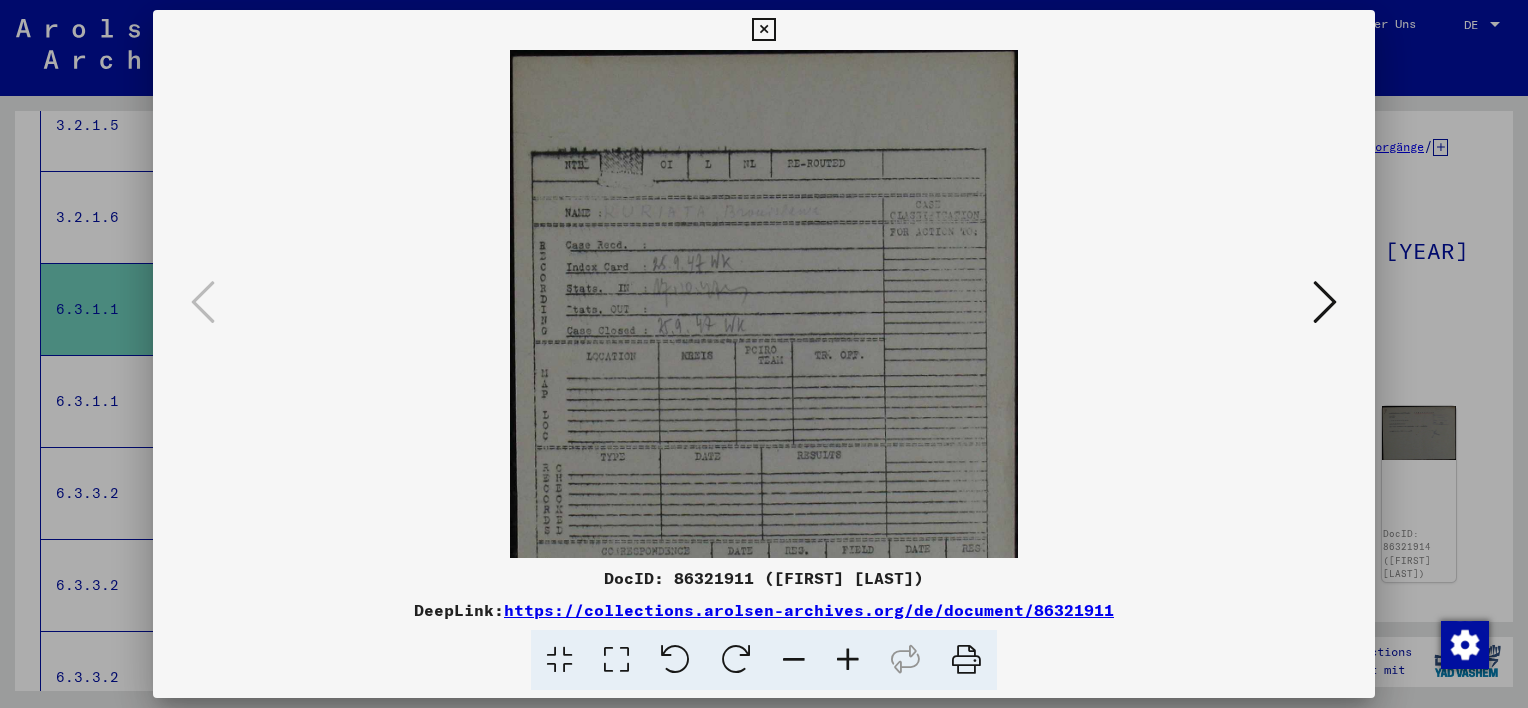 click at bounding box center [848, 660] 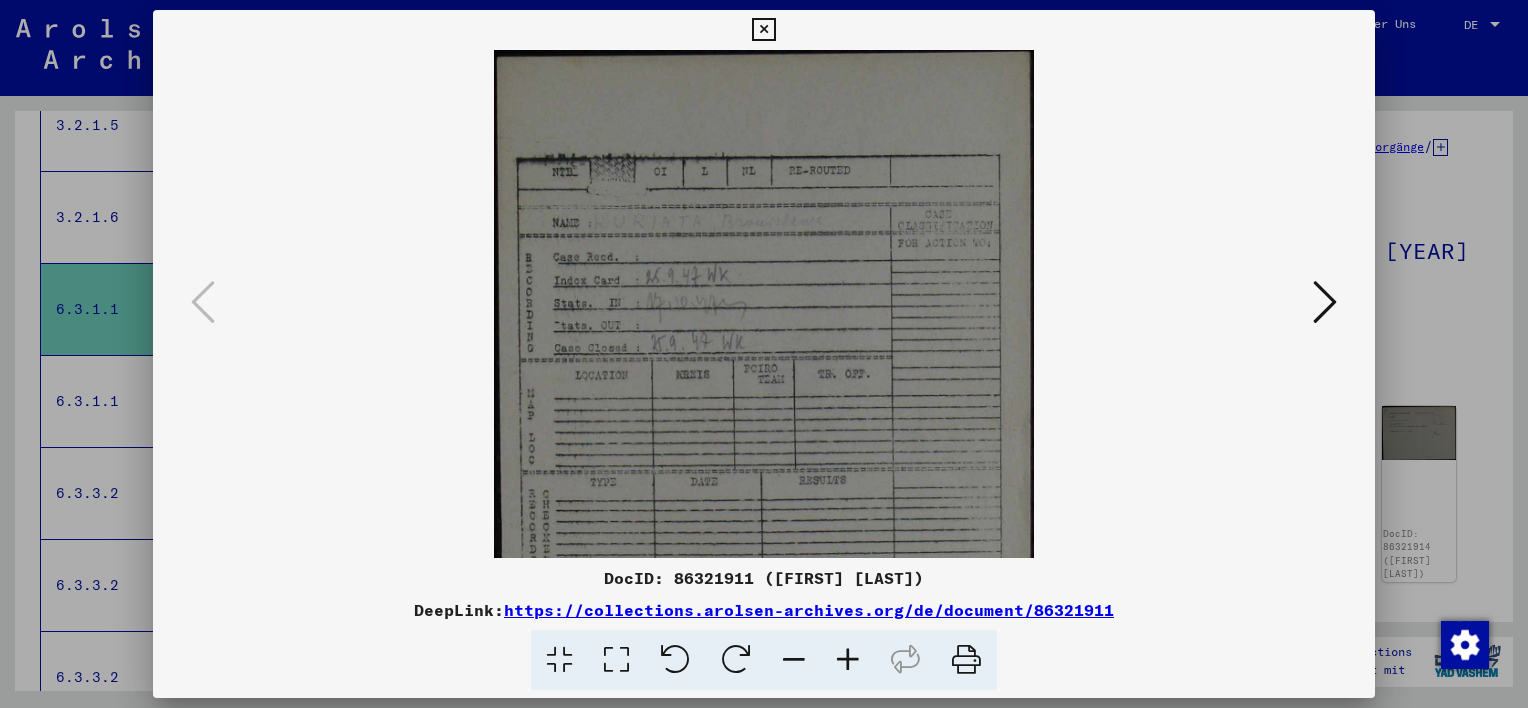 click at bounding box center [848, 660] 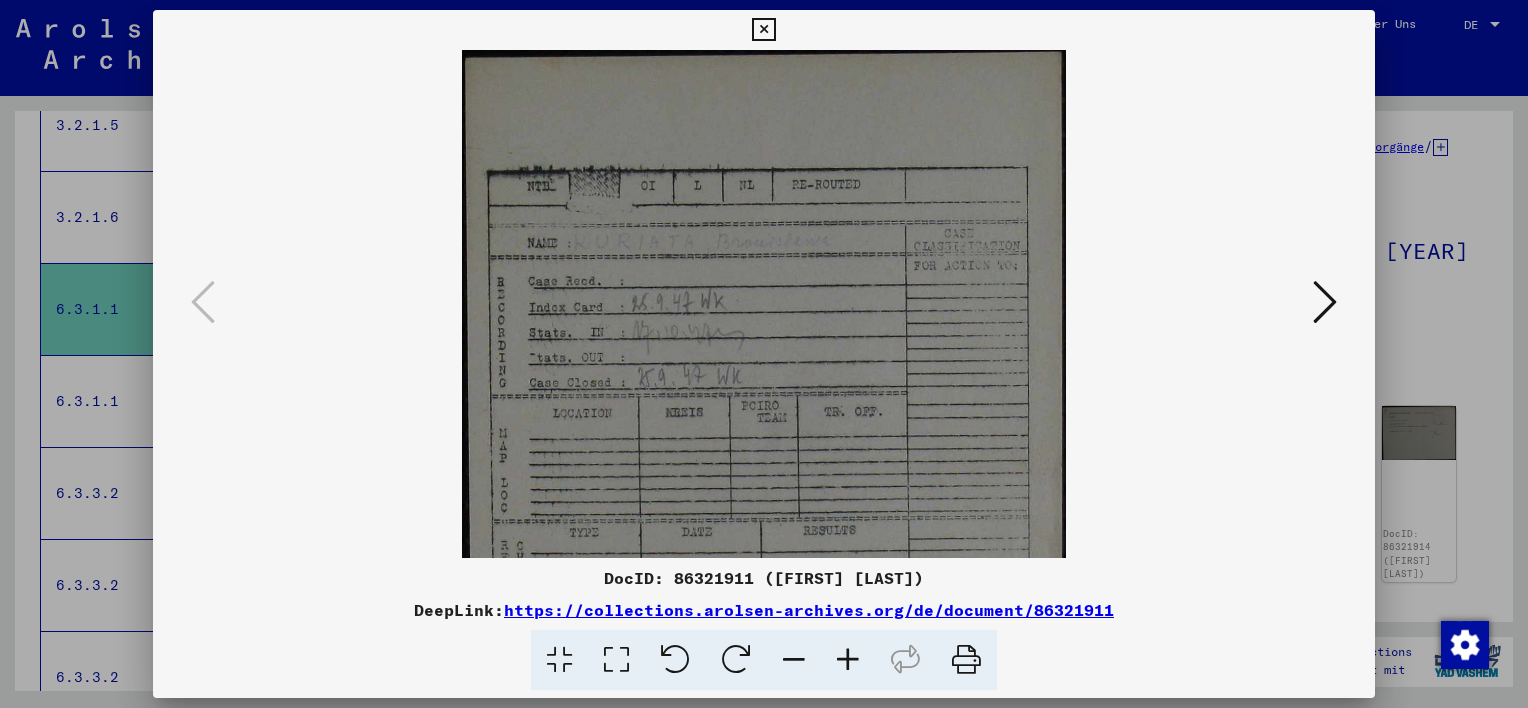 click at bounding box center [848, 660] 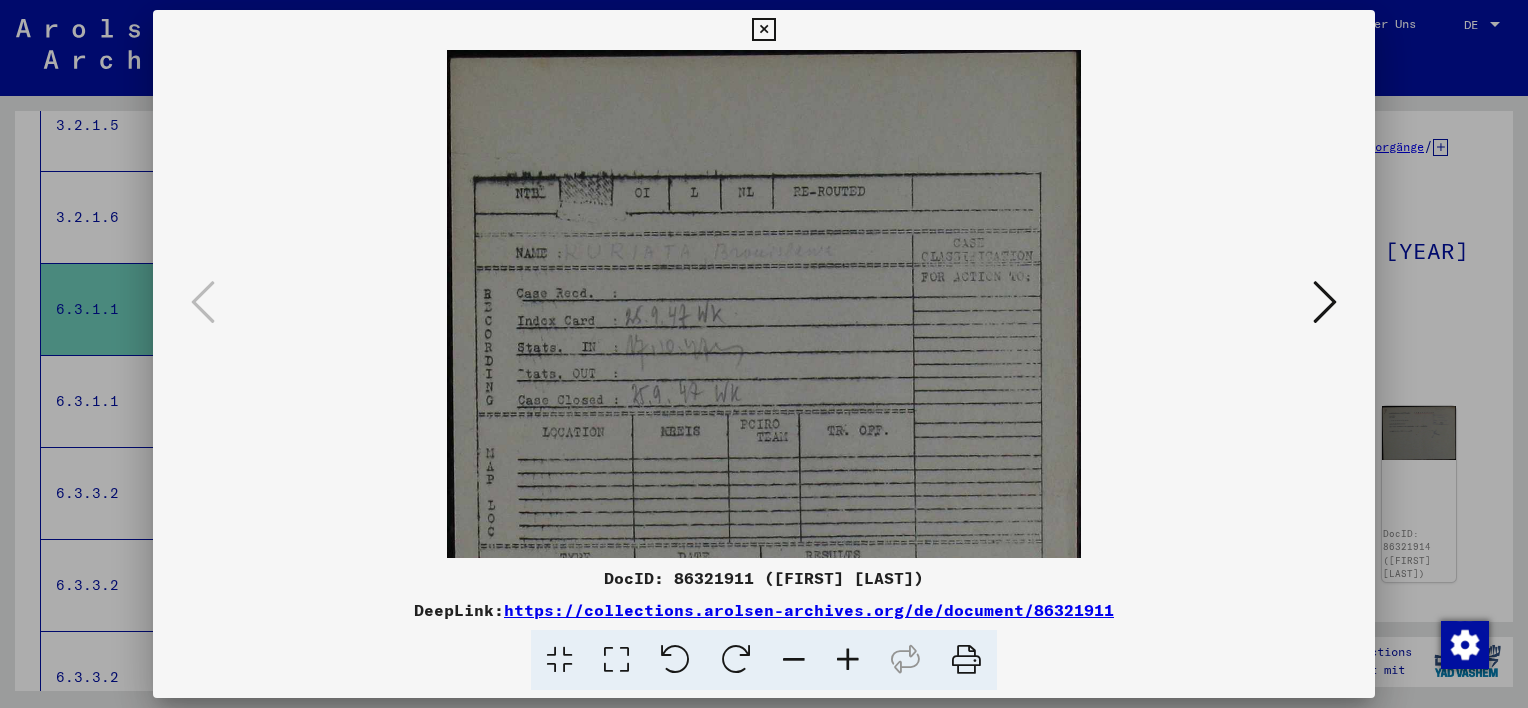 click at bounding box center (848, 660) 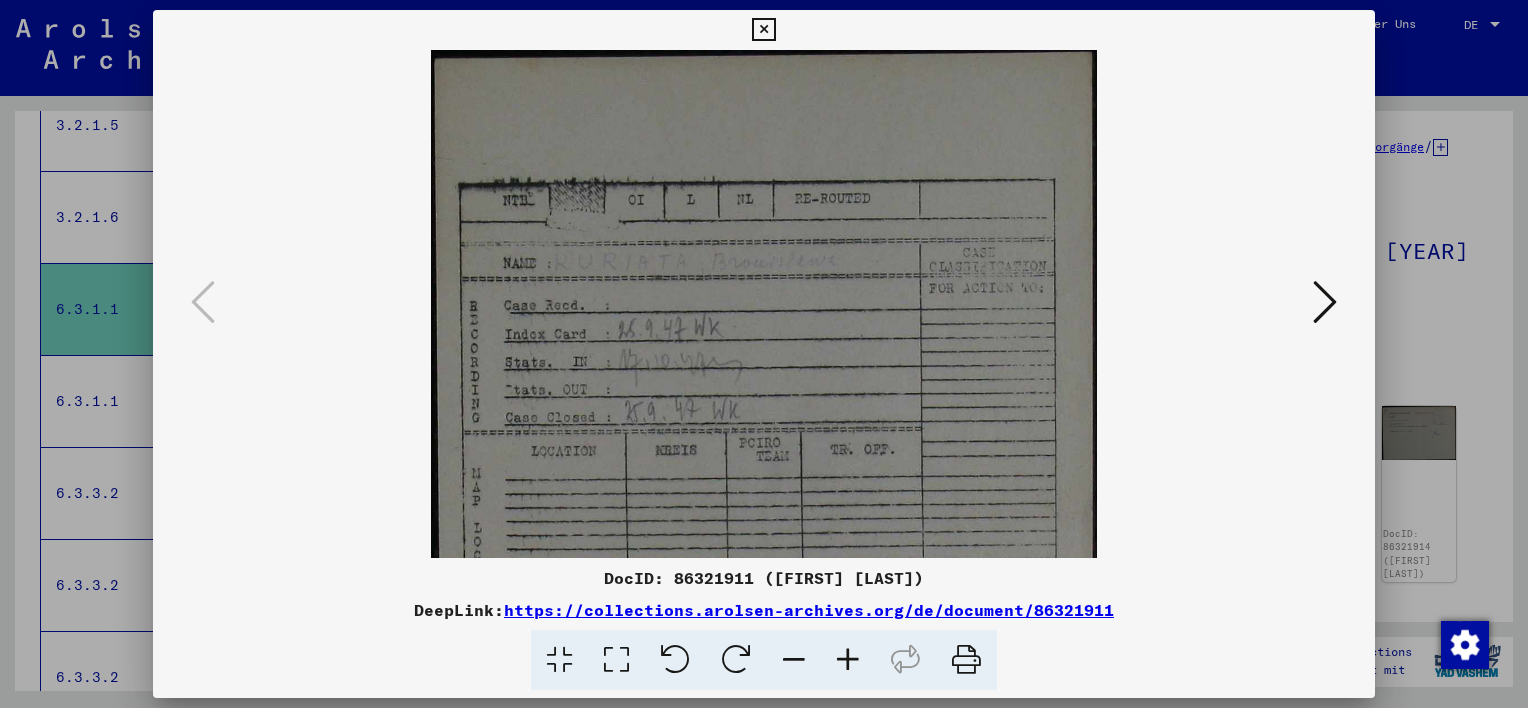click at bounding box center [848, 660] 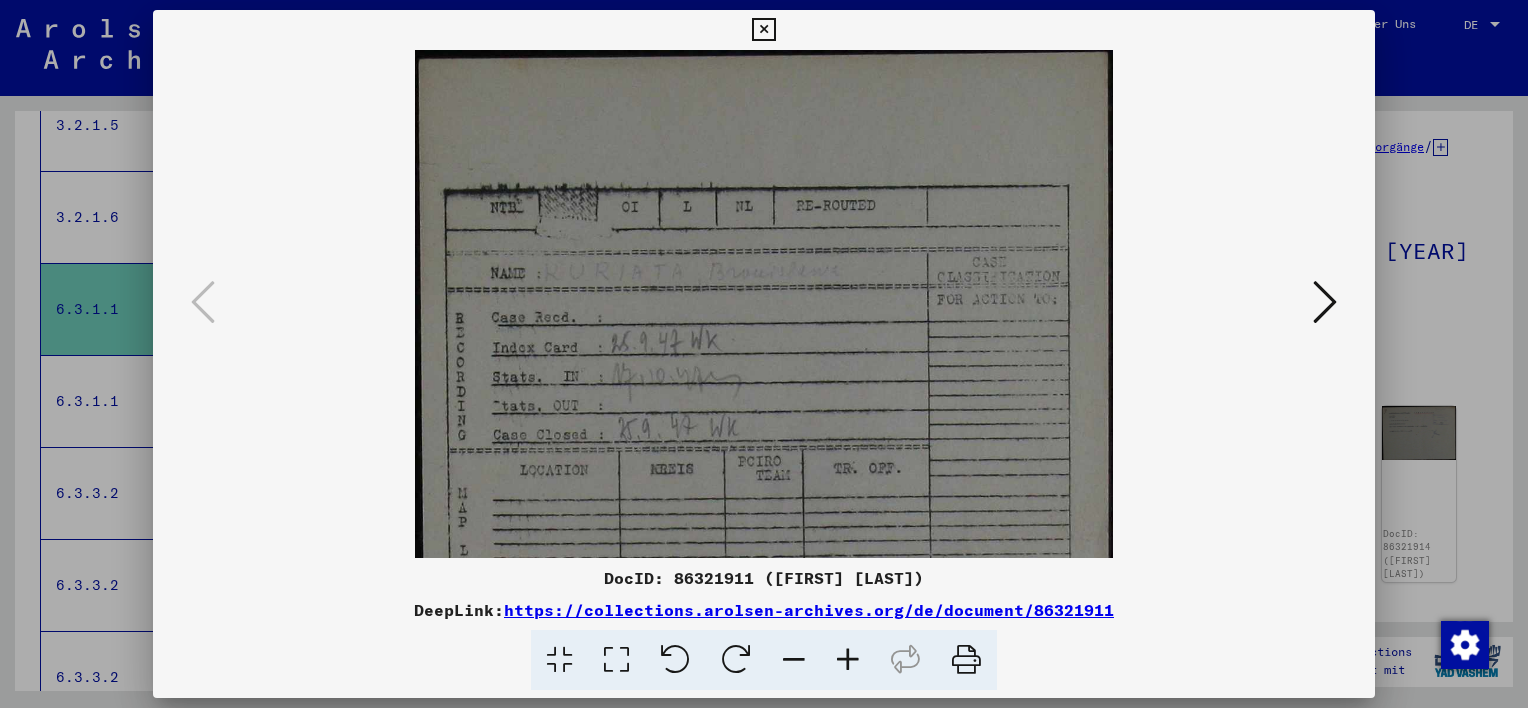 click at bounding box center (848, 660) 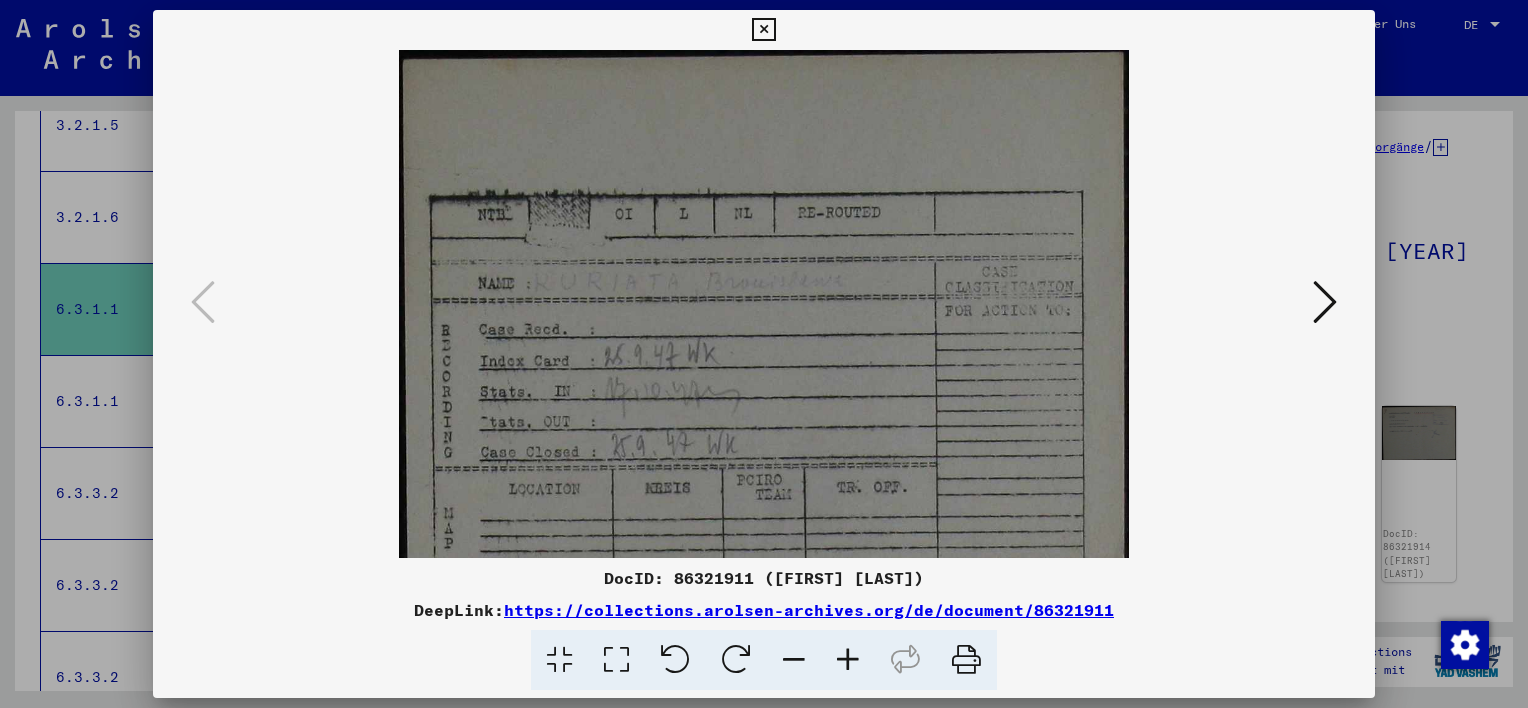 click at bounding box center (848, 660) 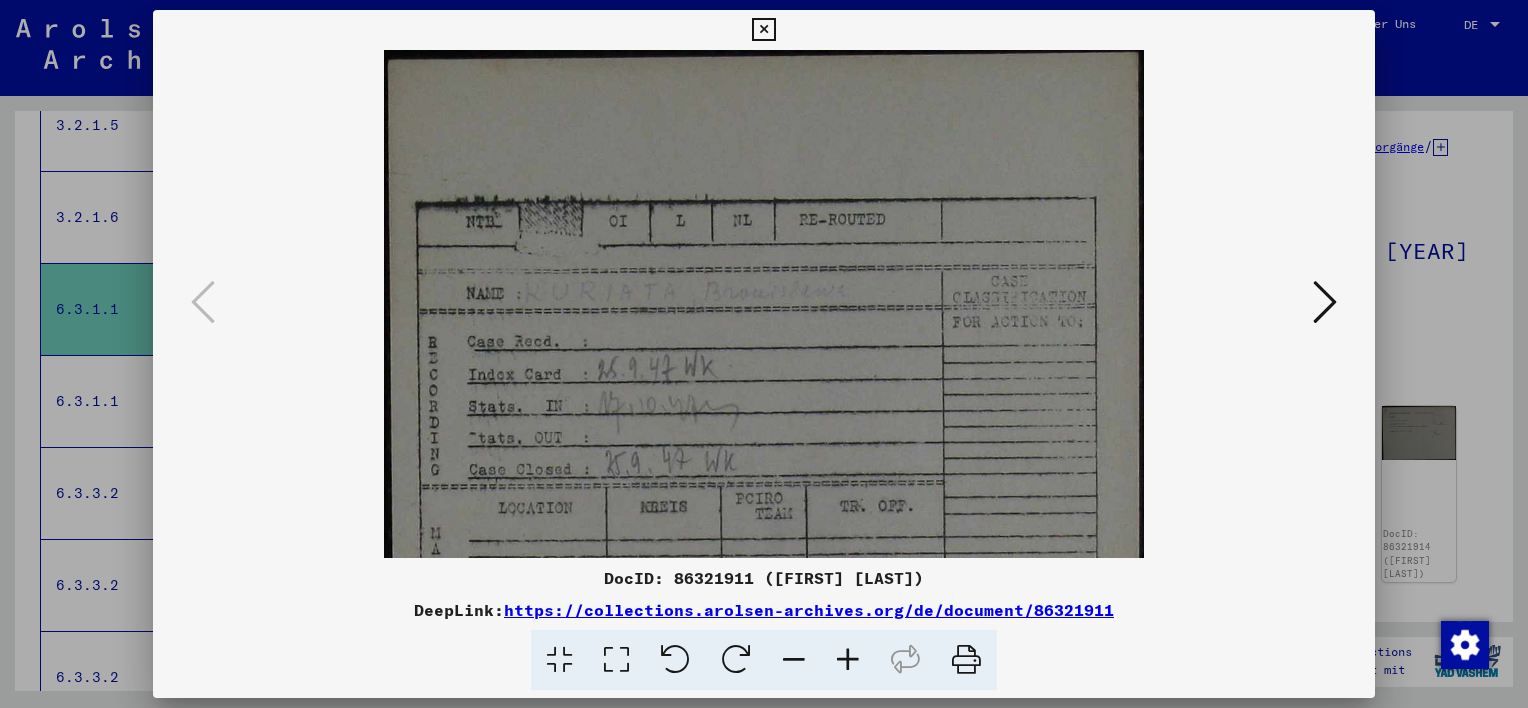 click at bounding box center [848, 660] 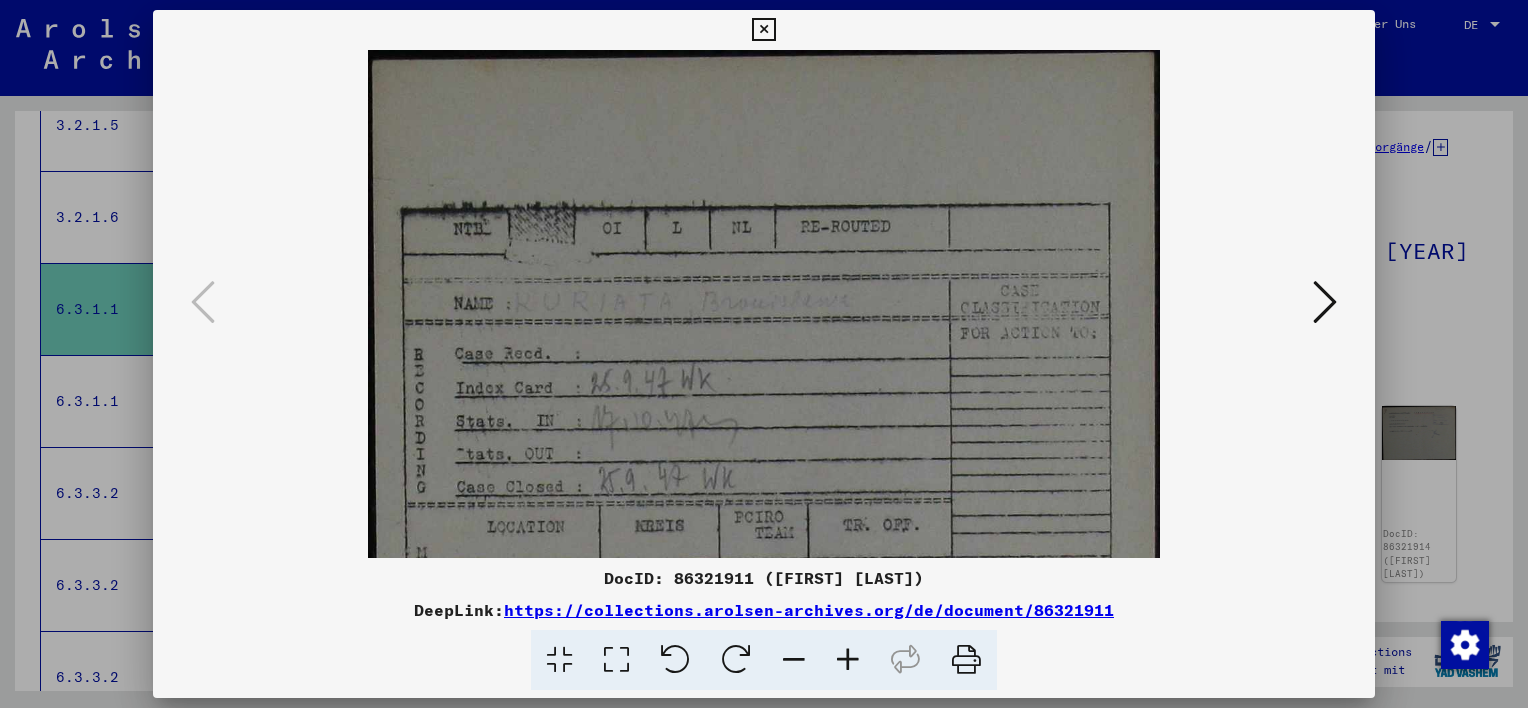 click at bounding box center [848, 660] 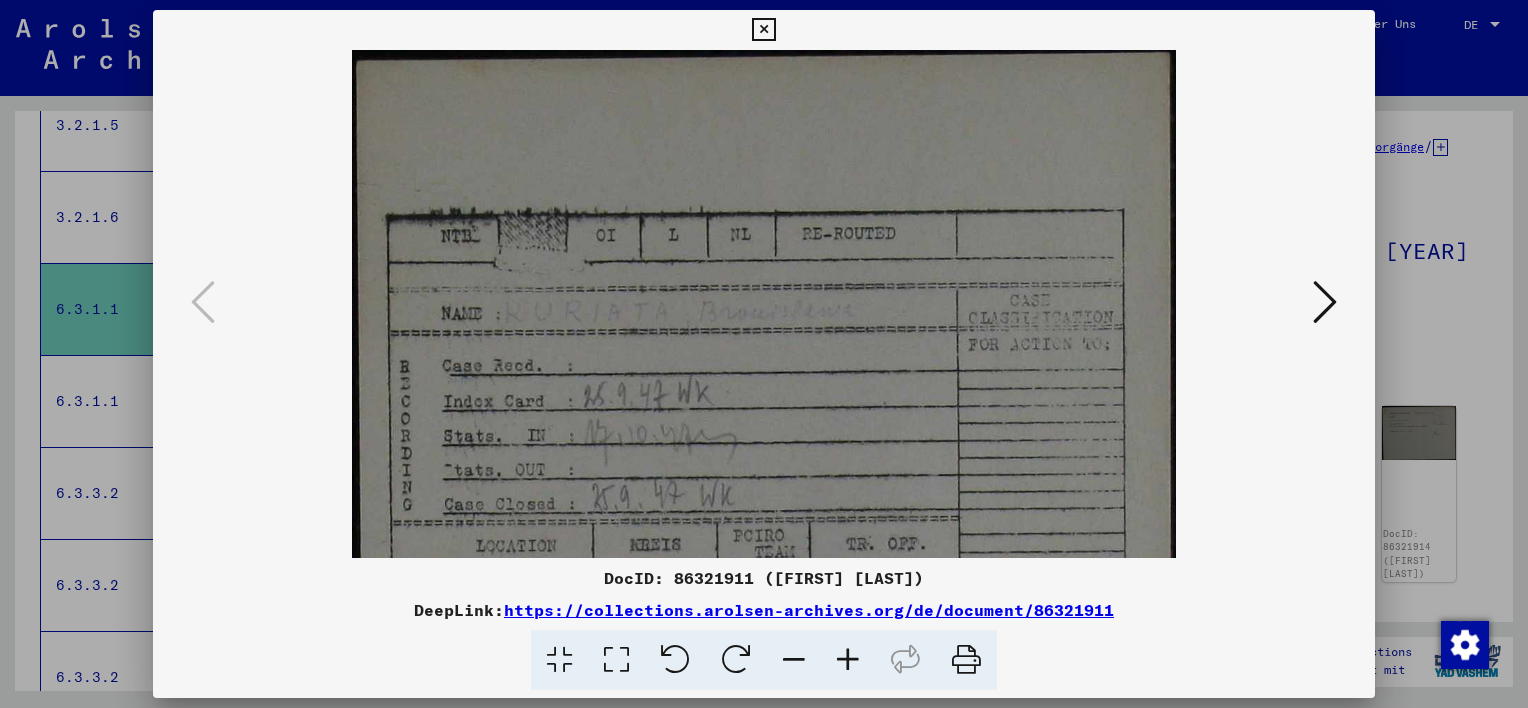 click at bounding box center [763, 30] 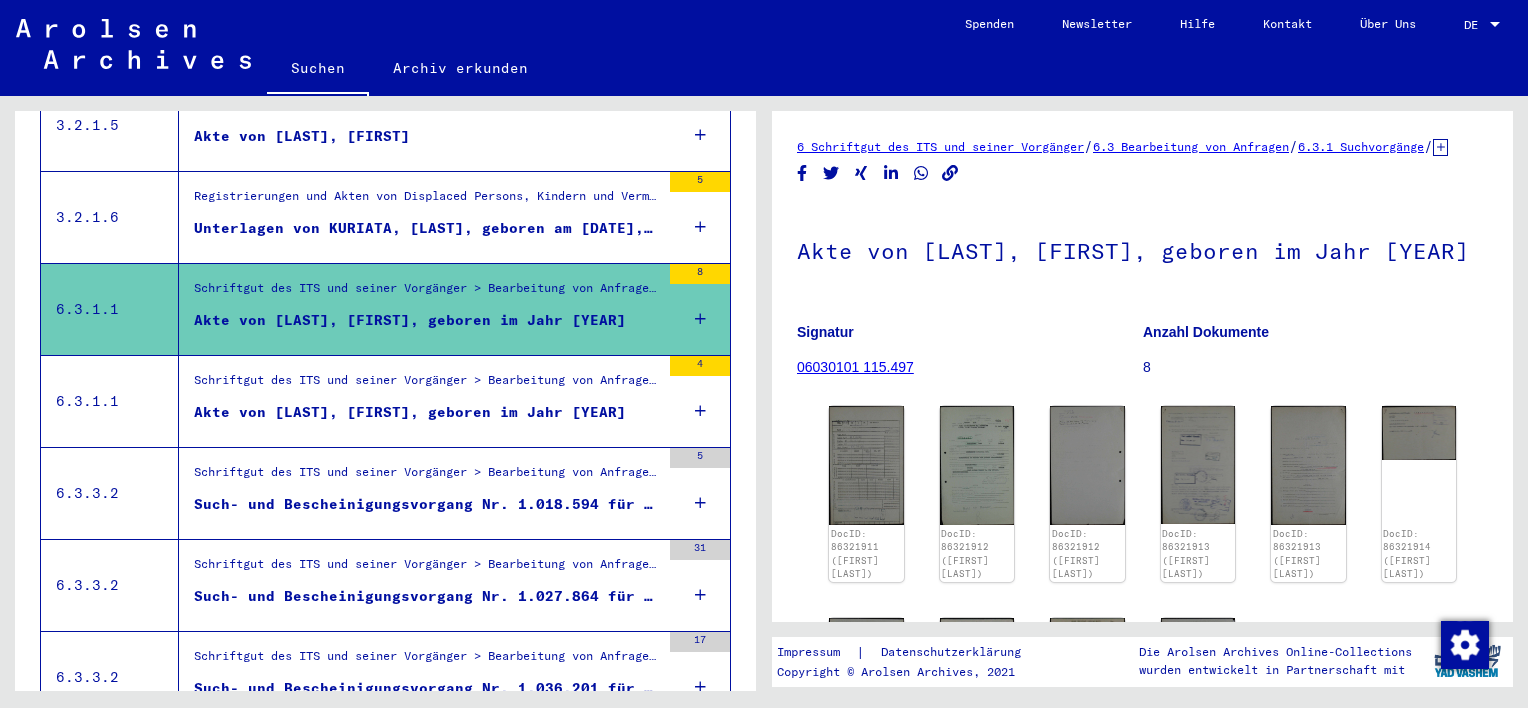 click on "Such- und Bescheinigungsvorgang Nr. 1.027.864 für [LAST], [FIRST] geboren [DATE]" at bounding box center (427, 596) 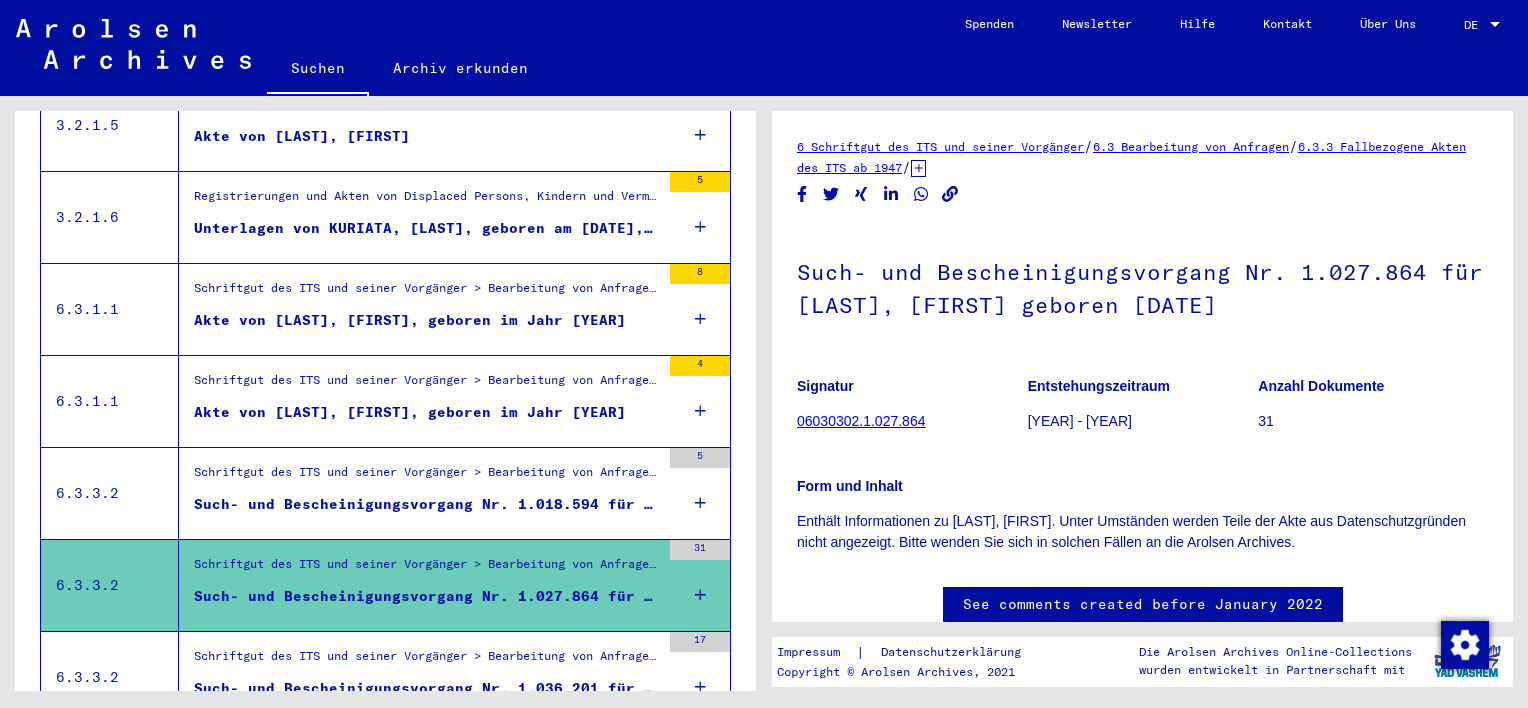 scroll, scrollTop: 0, scrollLeft: 0, axis: both 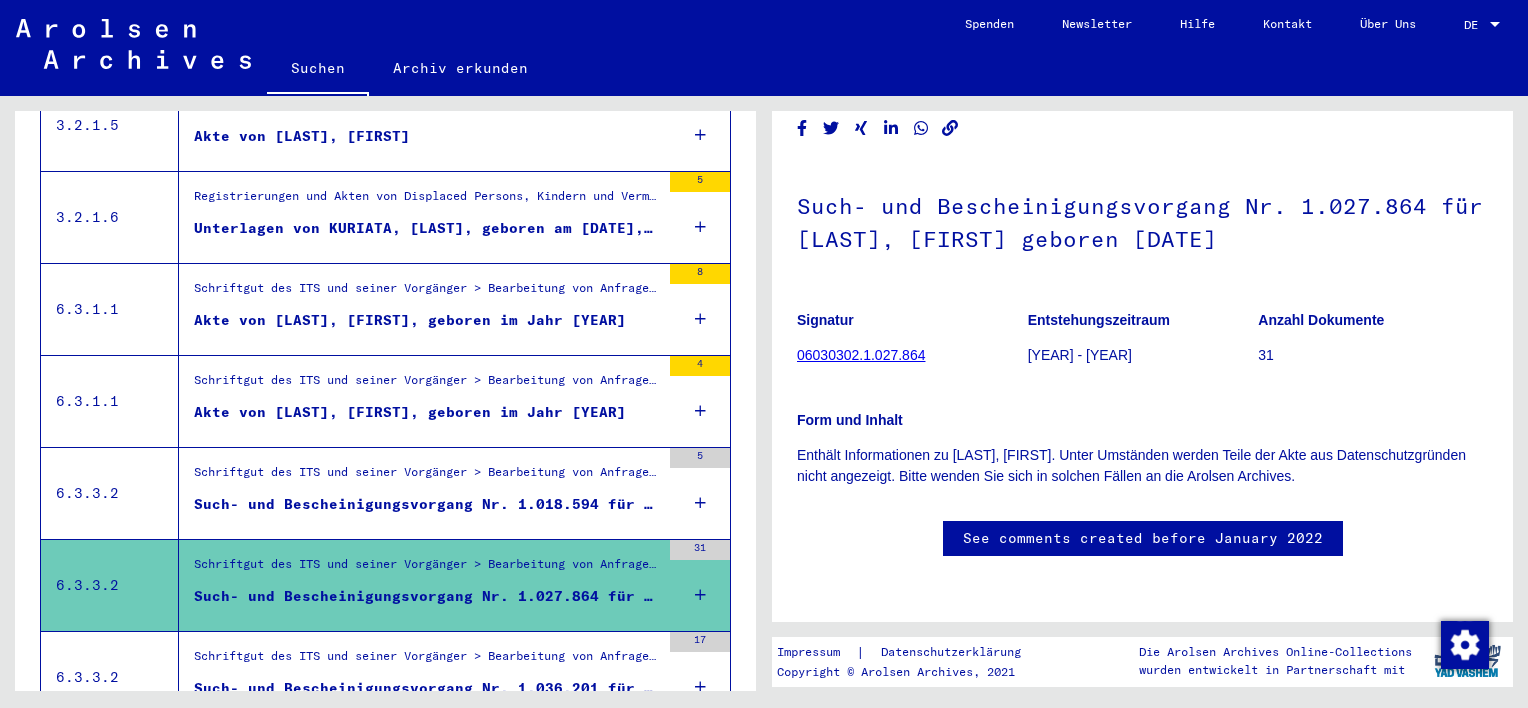 click on "Such- und Bescheinigungsvorgang Nr. 1.036.201 für [LAST], [FIRST] geboren [DATE] oder[DATE]" at bounding box center [427, 688] 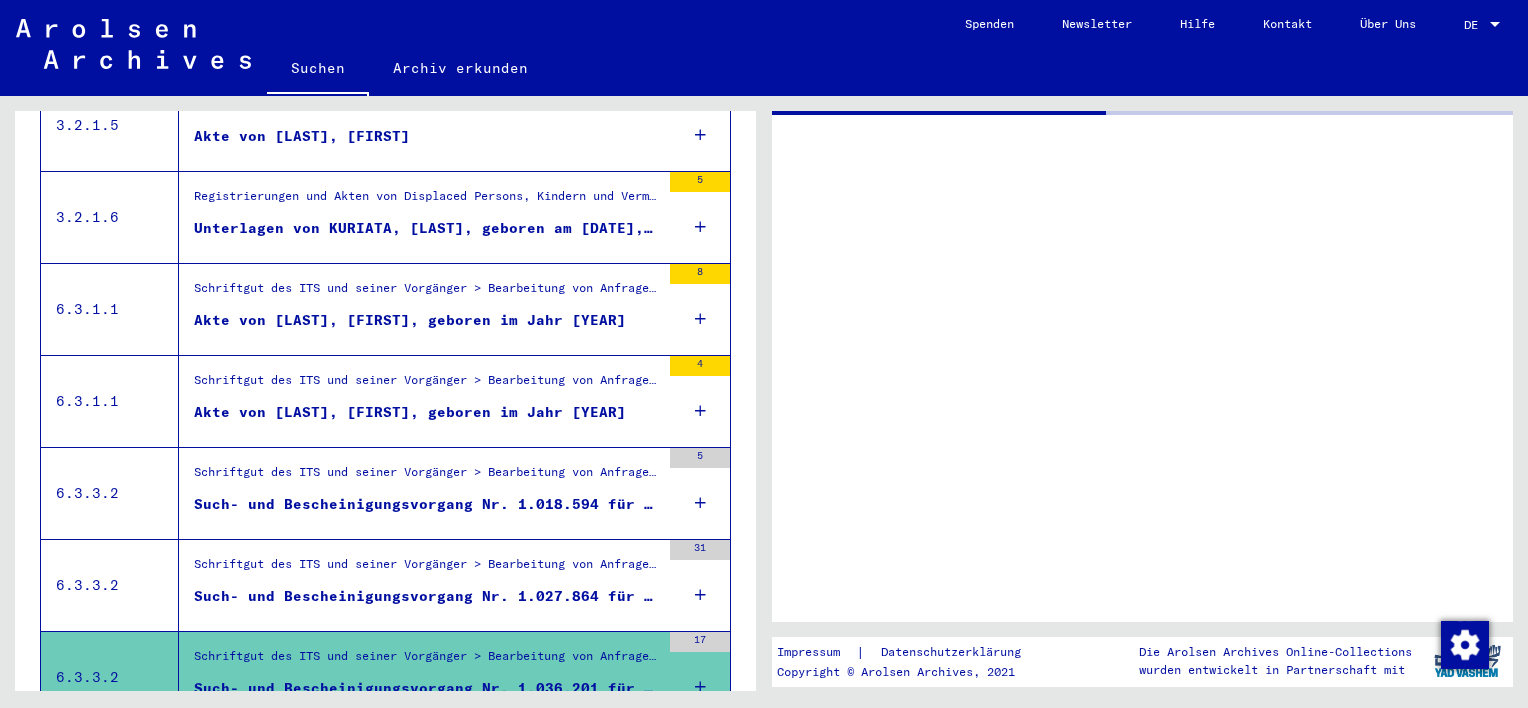 scroll, scrollTop: 0, scrollLeft: 0, axis: both 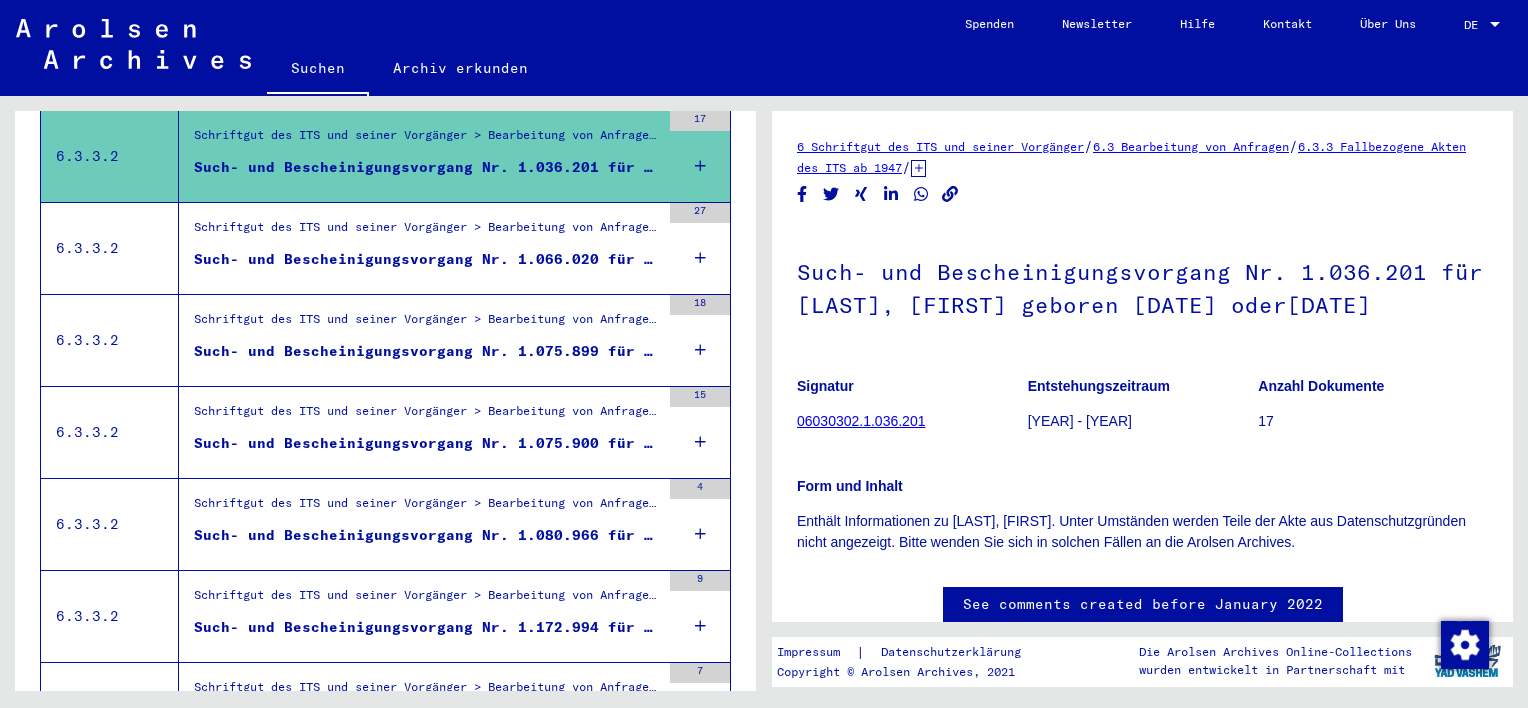 click on "Such- und Bescheinigungsvorgang Nr. 1.066.020 für [LAST], [FIRST] geboren [DATE] oder[DATE]" at bounding box center [427, 259] 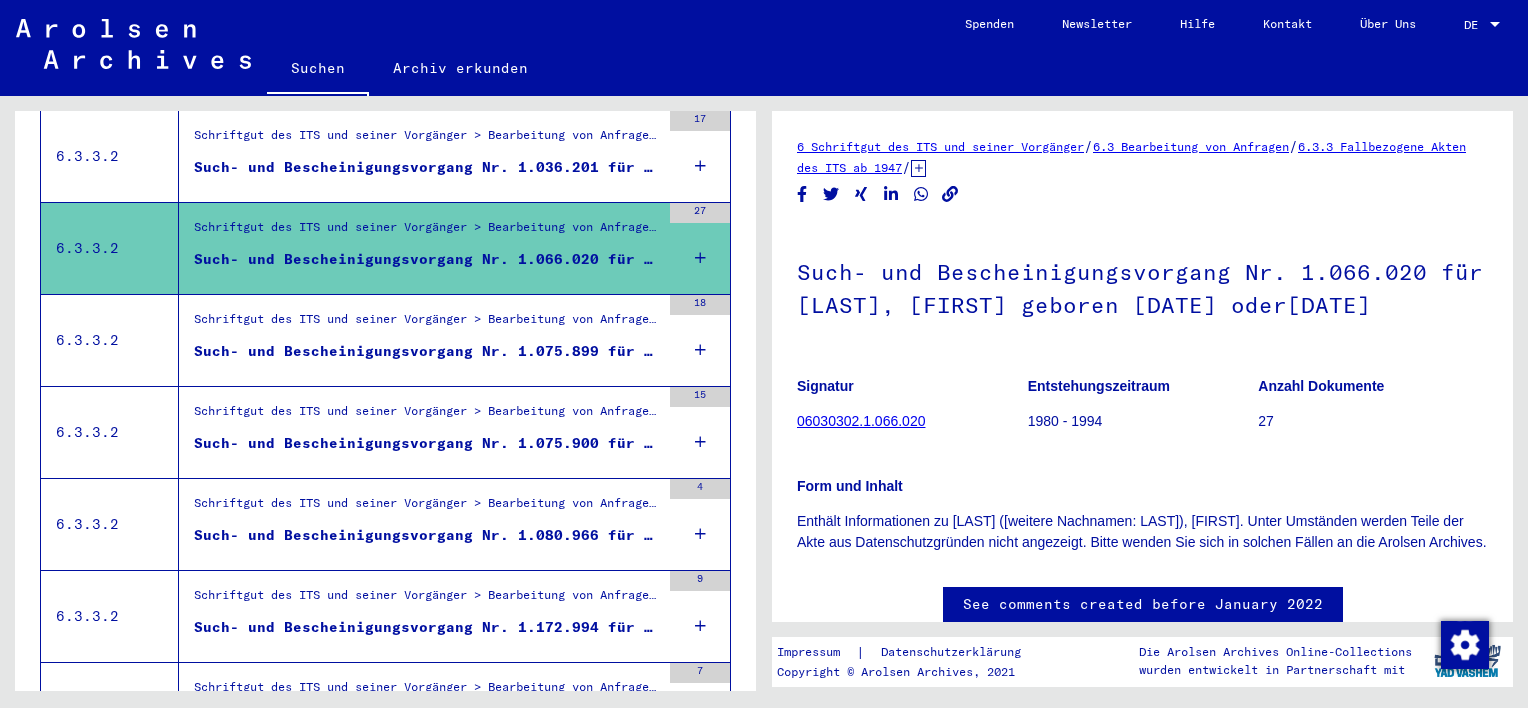 scroll, scrollTop: 0, scrollLeft: 0, axis: both 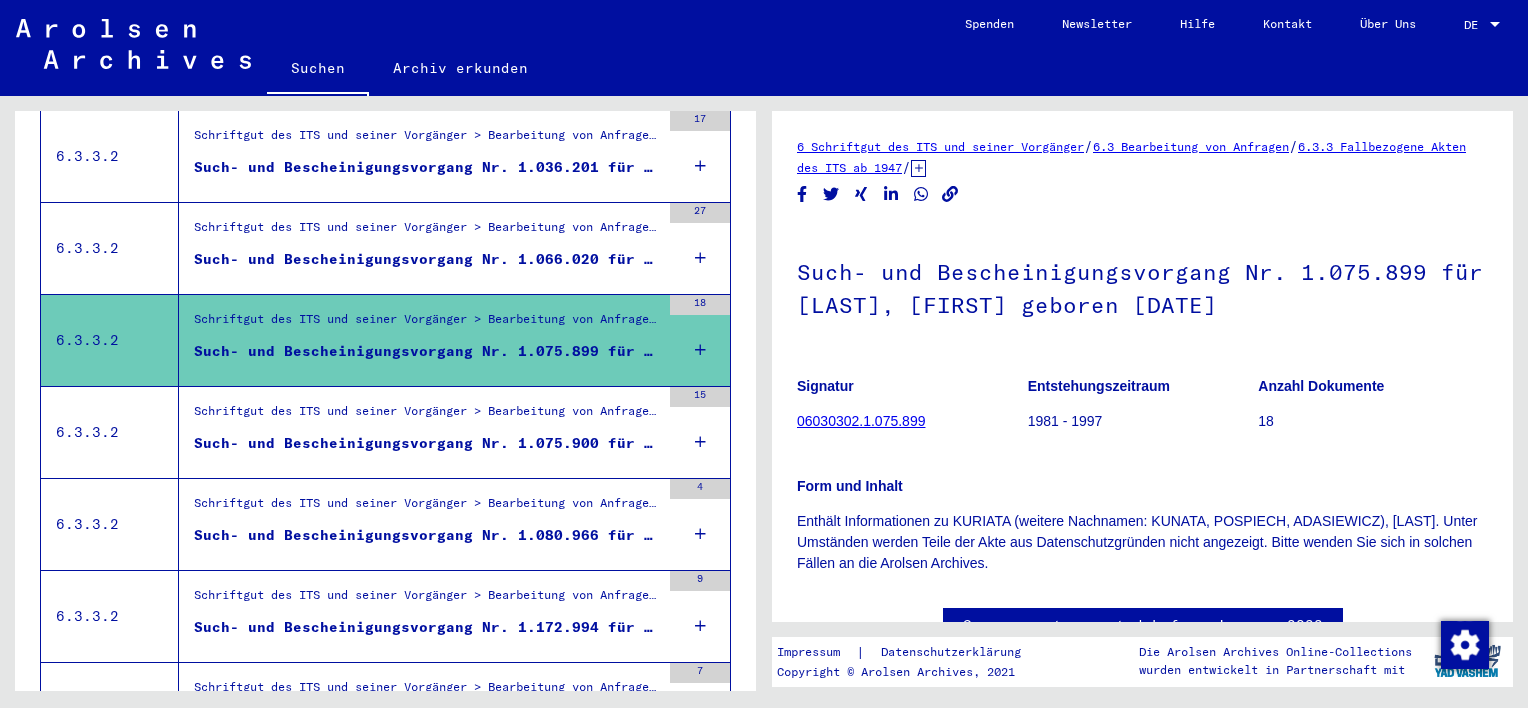 click on "Such- und Bescheinigungsvorgang Nr. 1.075.900 für [LAST], [FIRST] geboren [DATE]" at bounding box center (427, 443) 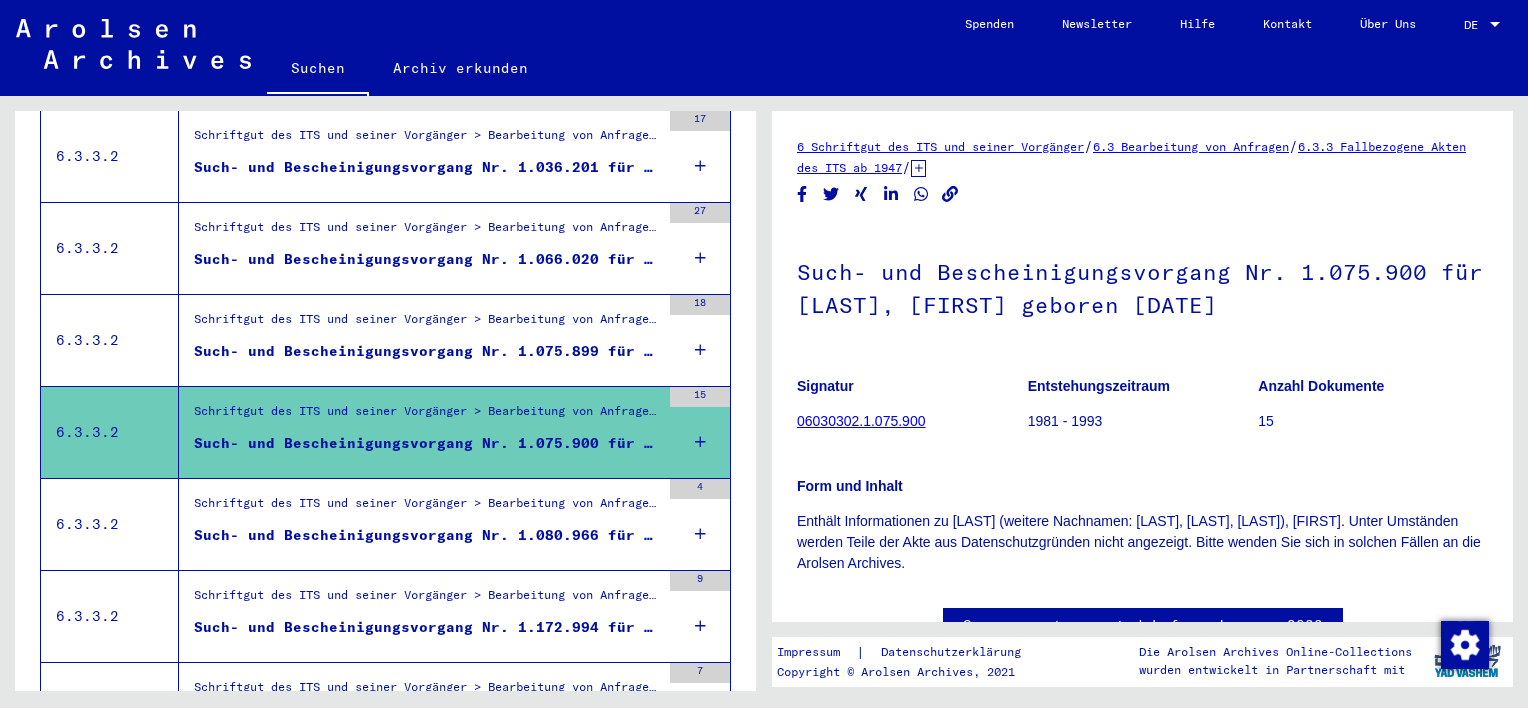 scroll, scrollTop: 0, scrollLeft: 0, axis: both 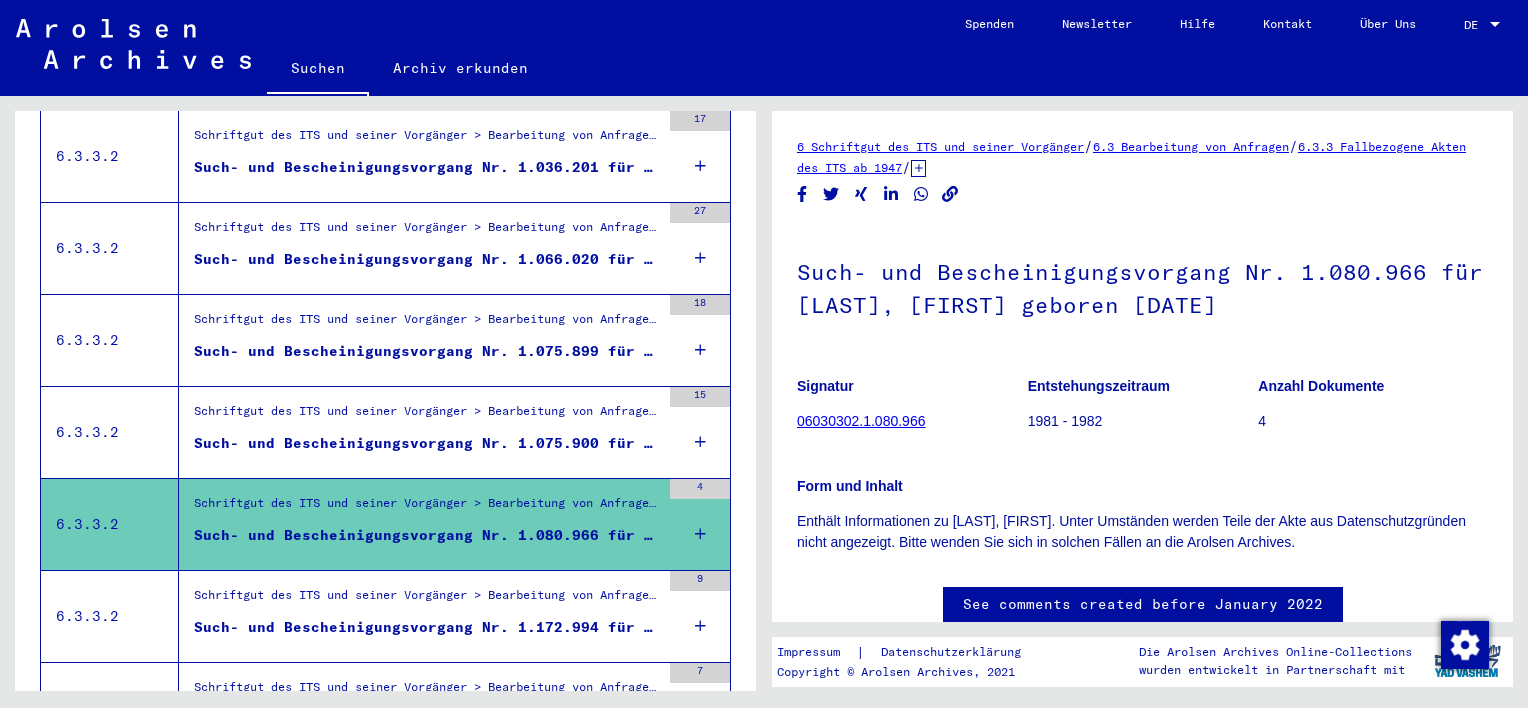 click on "Such- und Bescheinigungsvorgang Nr. 1.172.994 für KURIATA, [NAME] geboren [DATE]" at bounding box center (427, 627) 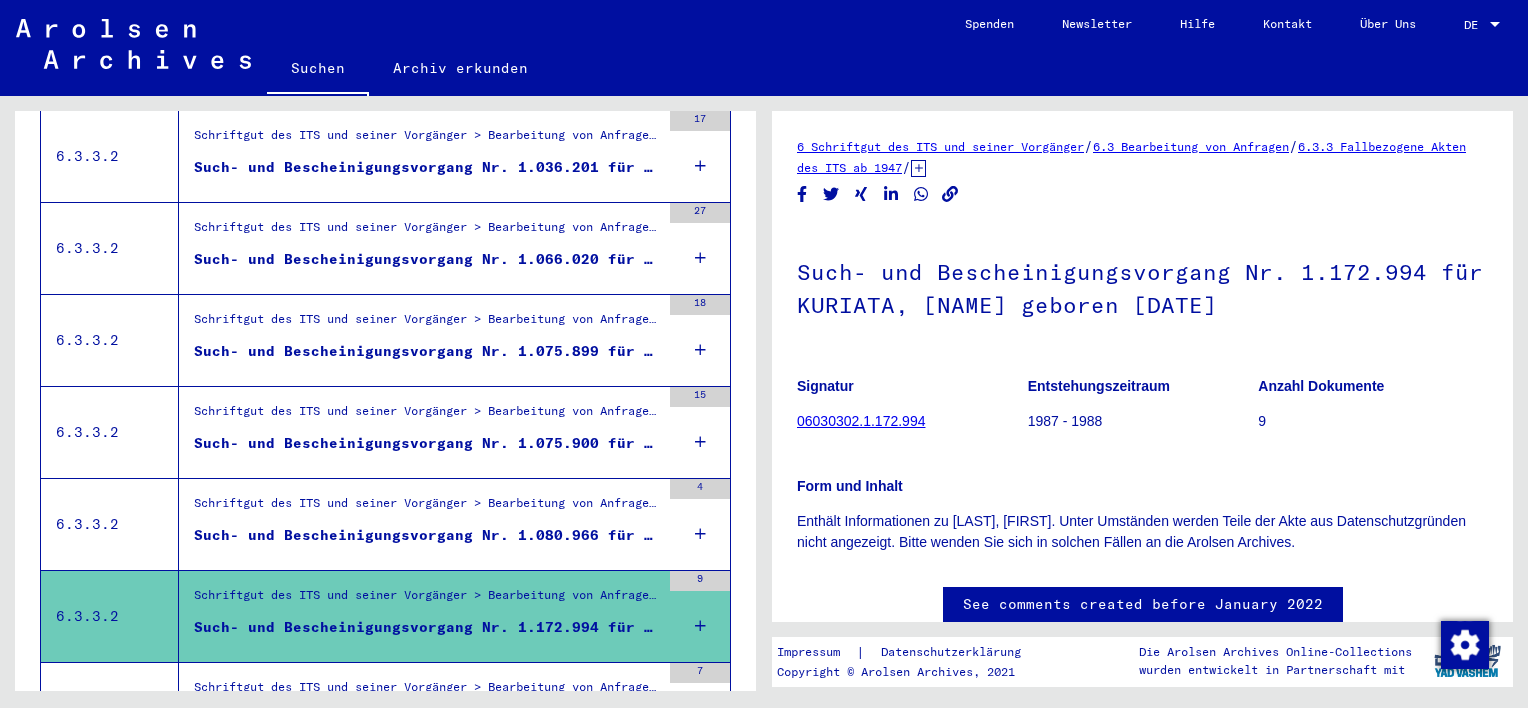 scroll, scrollTop: 0, scrollLeft: 0, axis: both 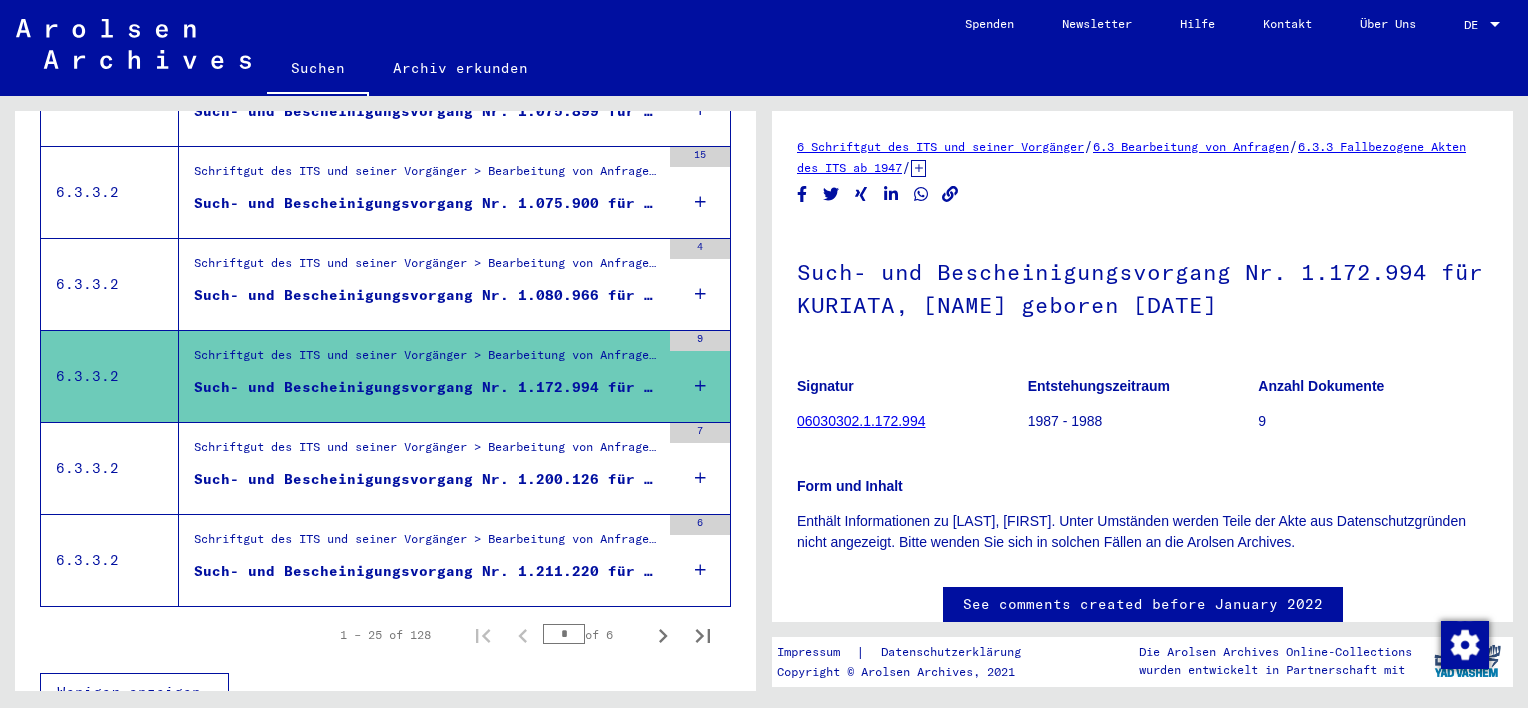 click on "Such- und Bescheinigungsvorgang Nr. 1.211.220 für [LAST], [FIRST] geboren [DATE]" at bounding box center [427, 571] 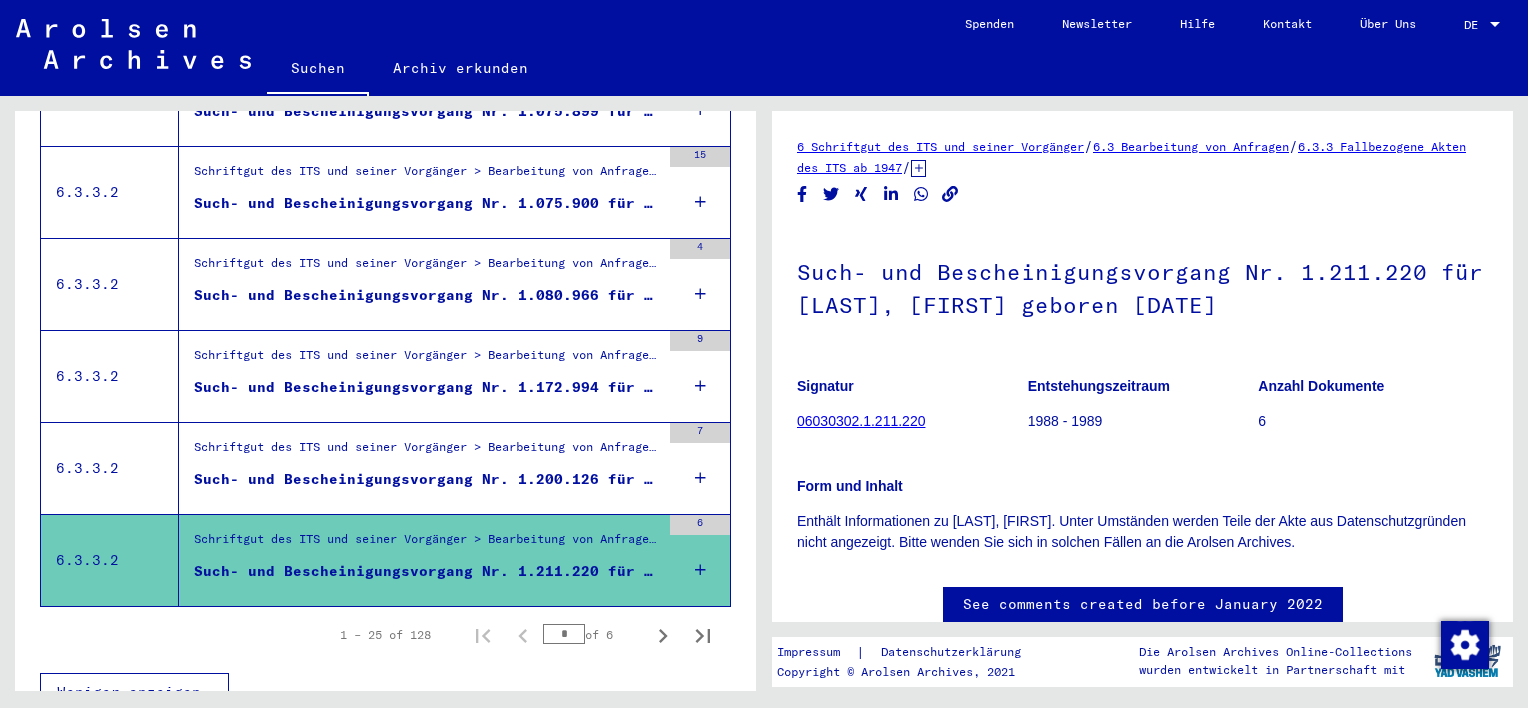 scroll, scrollTop: 0, scrollLeft: 0, axis: both 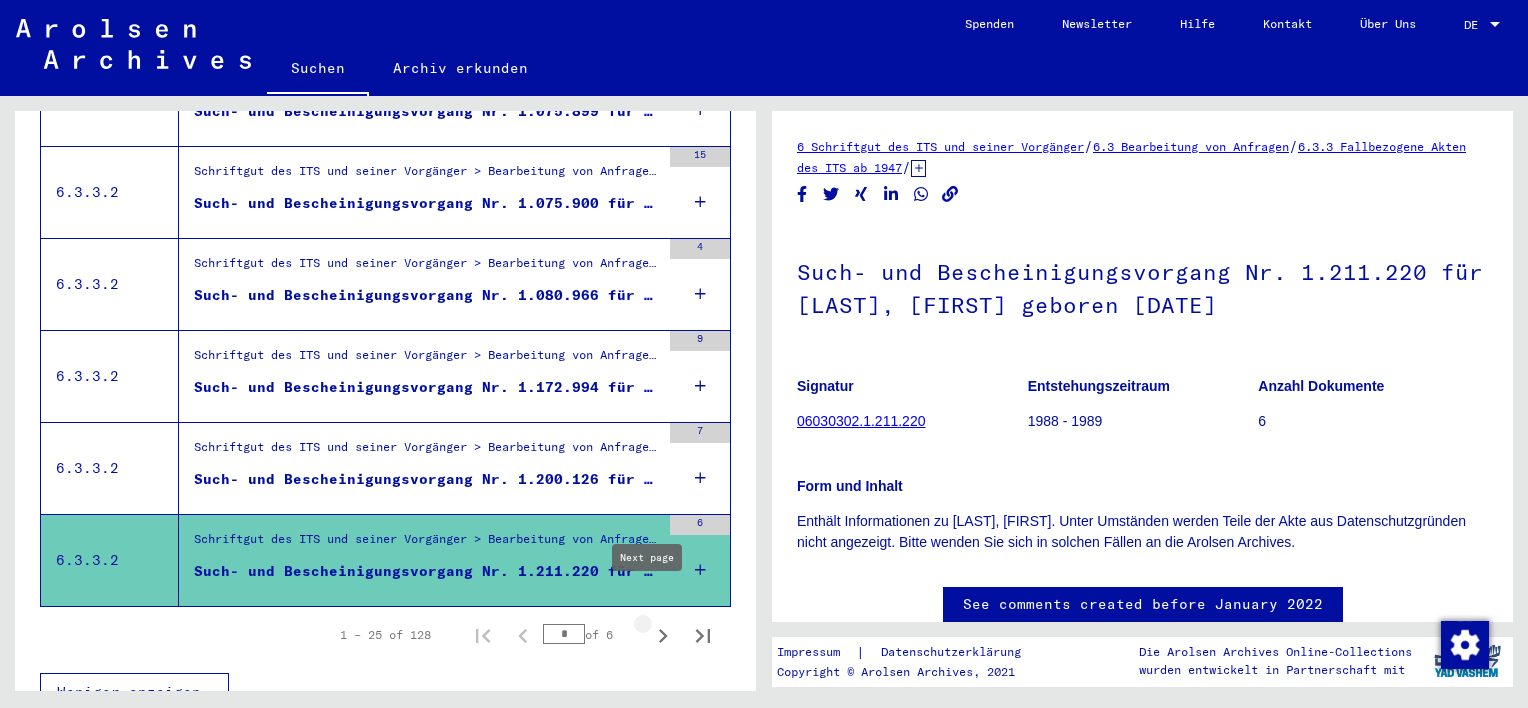 click 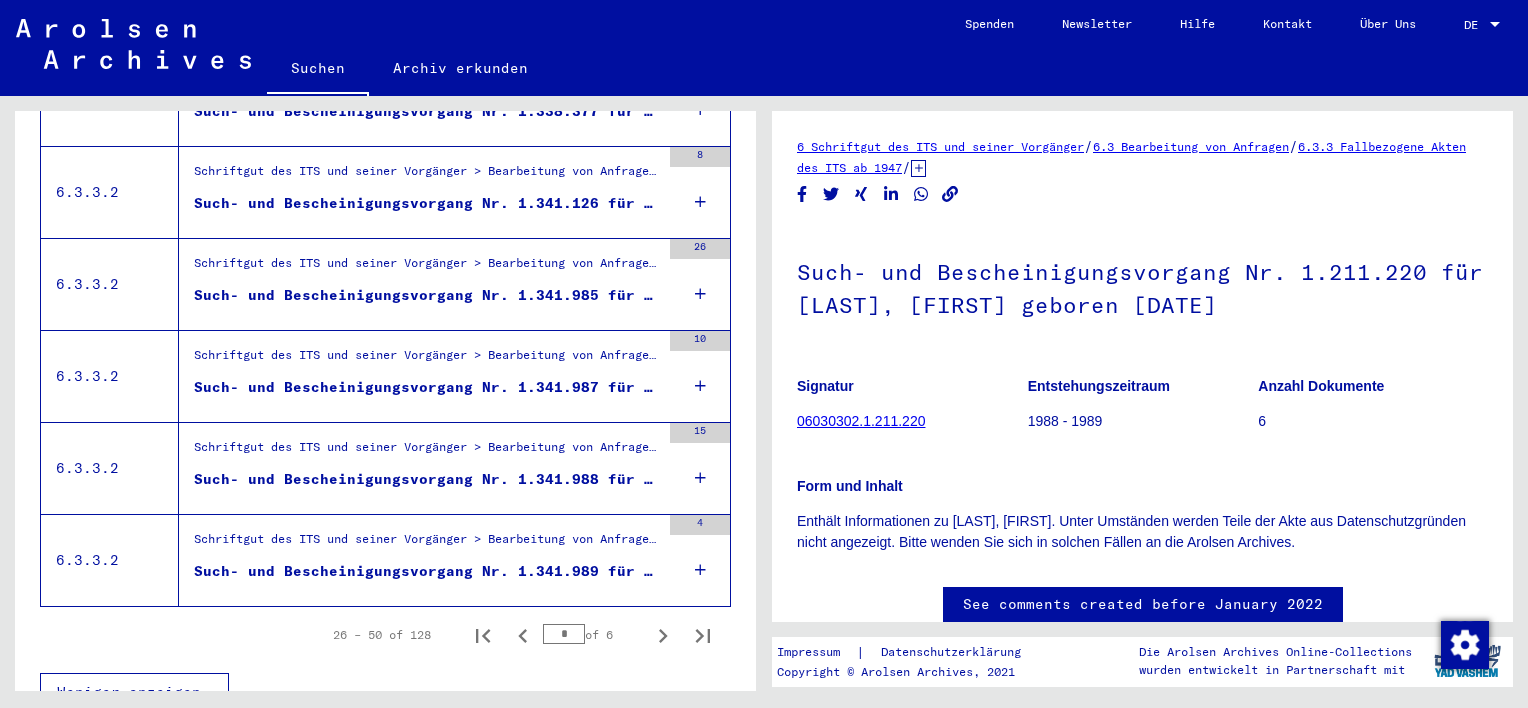 click on "Such- und Bescheinigungsvorgang Nr. 1.341.985 für [LAST], [FIRST] geboren [DATE]" at bounding box center (427, 300) 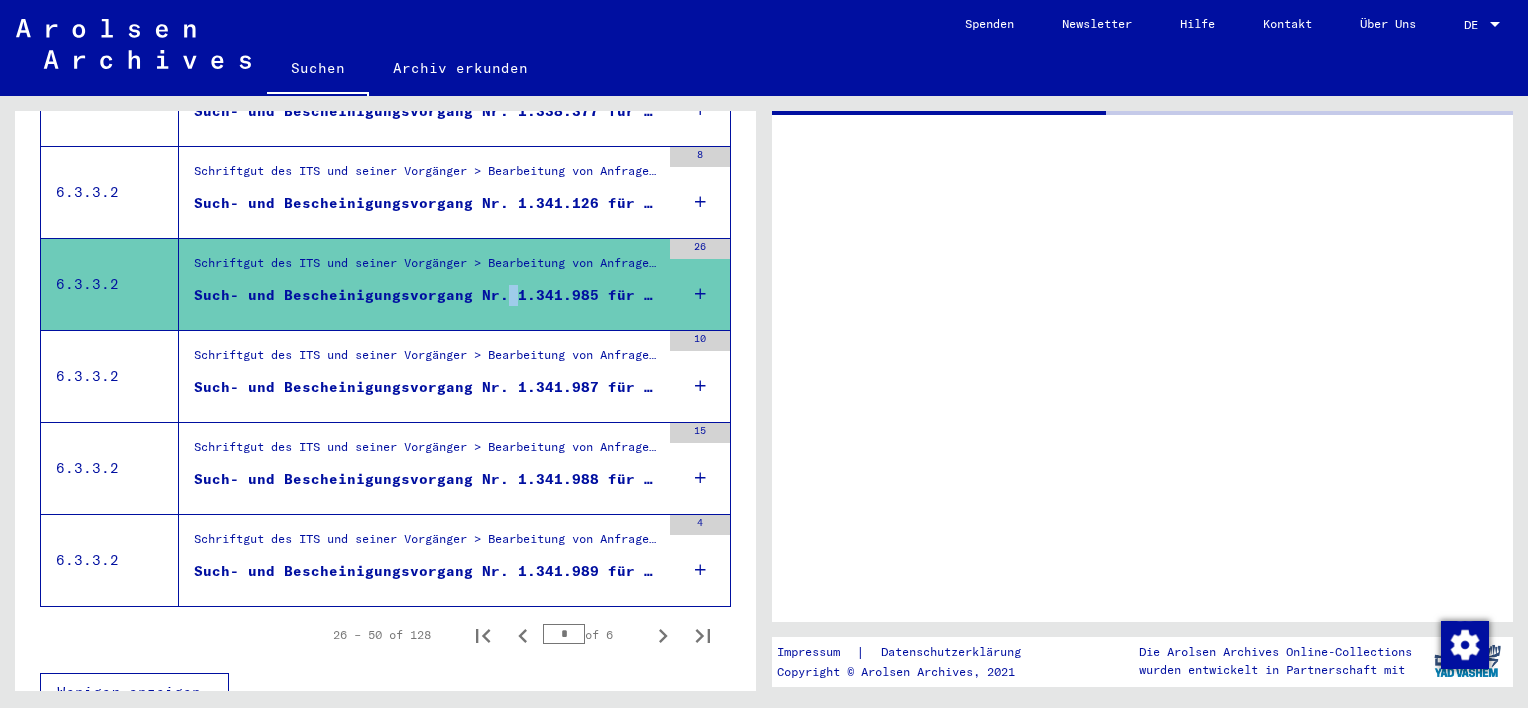 click on "Such- und Bescheinigungsvorgang Nr. 1.341.985 für [LAST], [FIRST] geboren [DATE]" at bounding box center (427, 300) 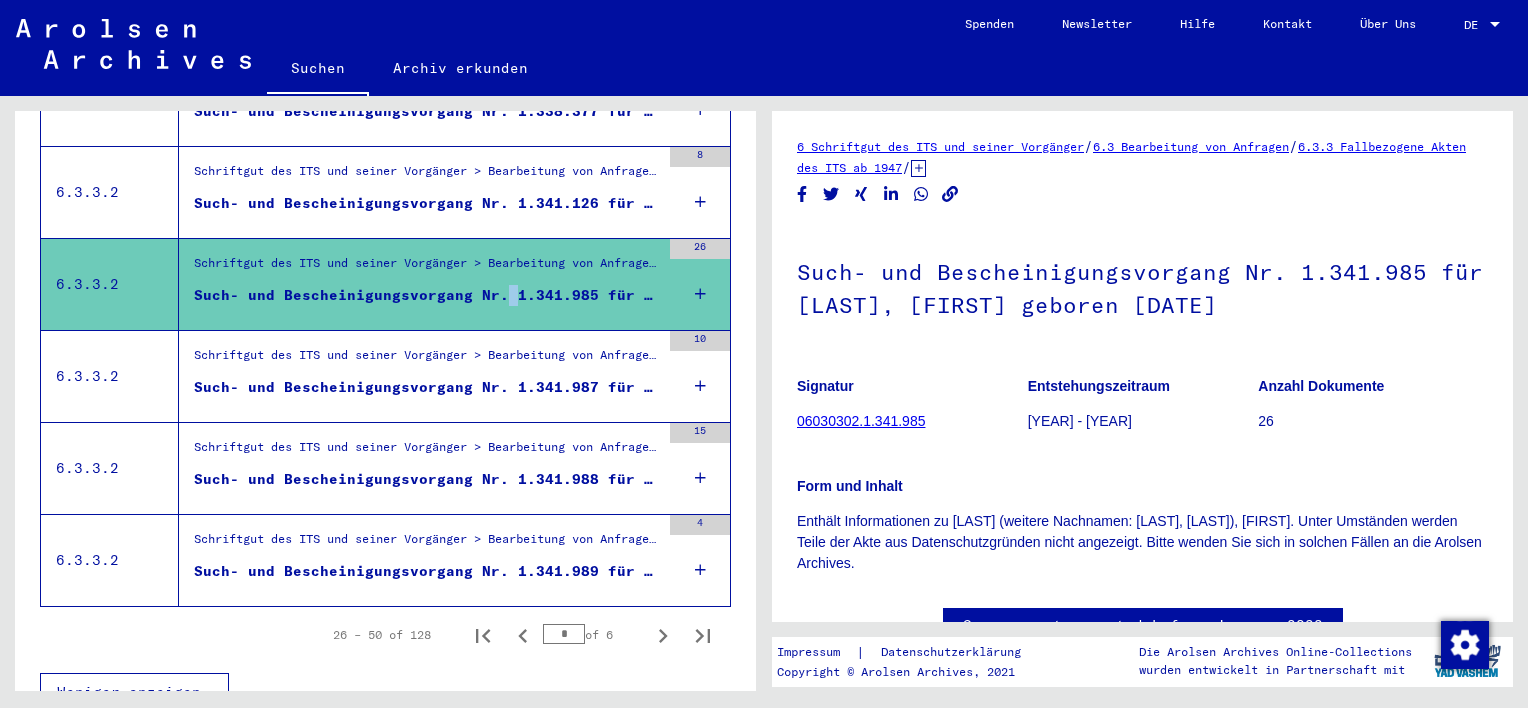 scroll, scrollTop: 0, scrollLeft: 0, axis: both 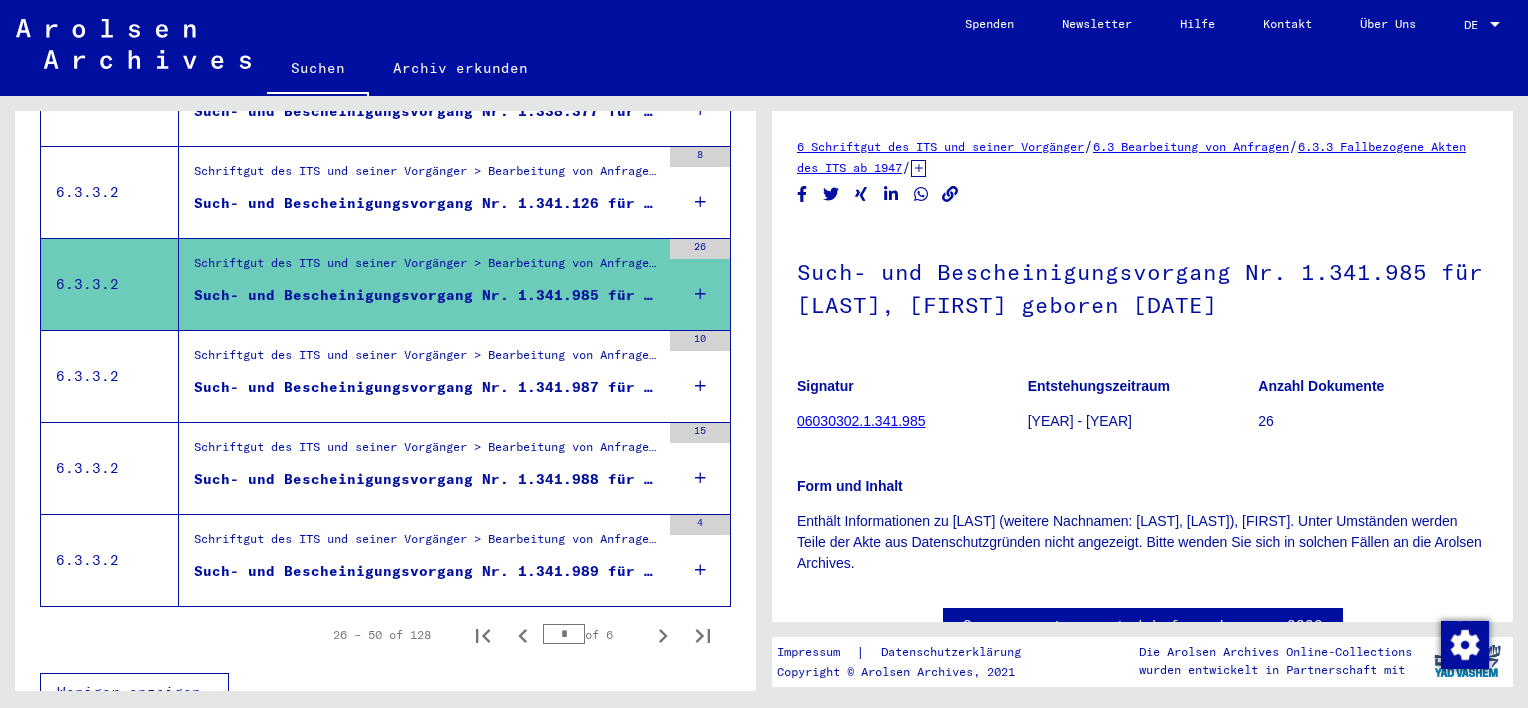 click on "Such- und Bescheinigungsvorgang Nr. 1.341.126 für [LAST], [FIRST] geboren [DATE]" at bounding box center (427, 203) 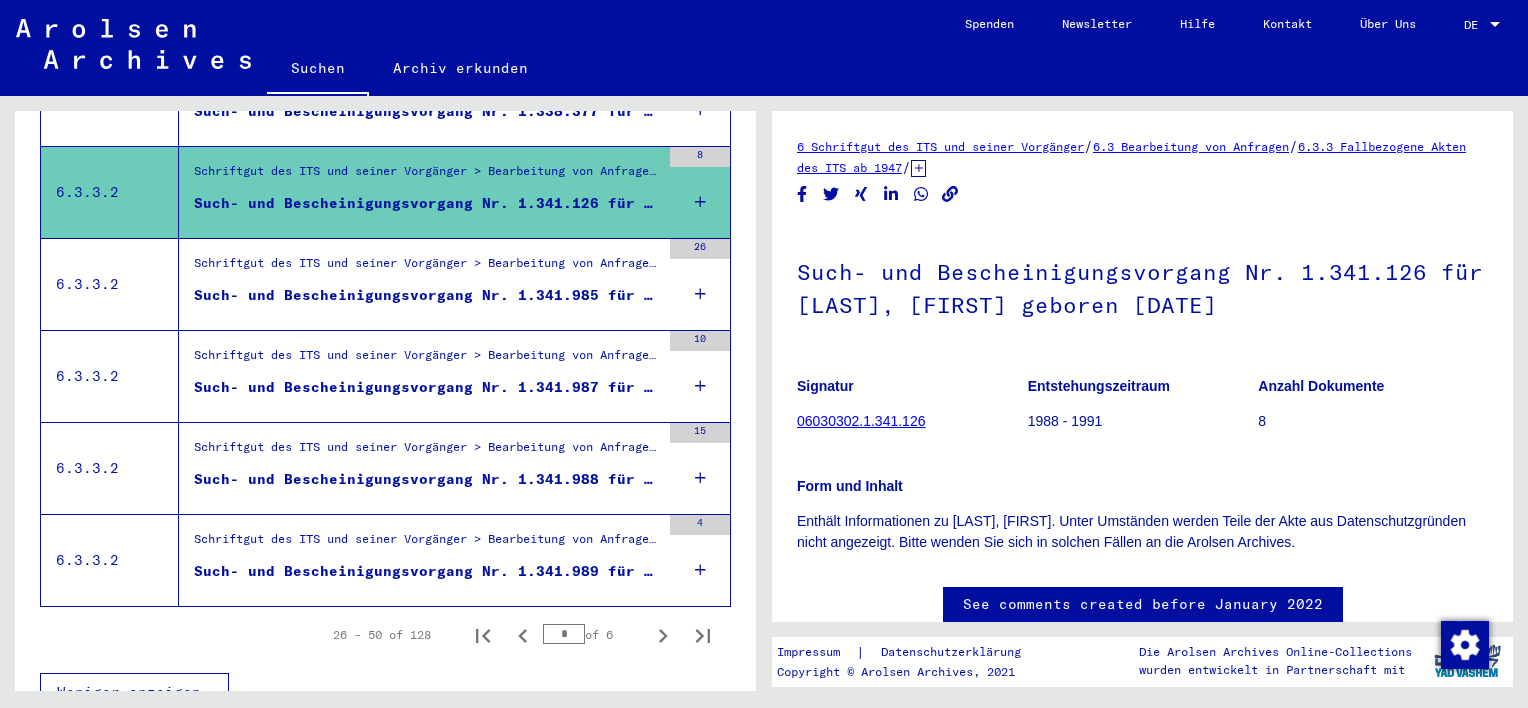 scroll, scrollTop: 0, scrollLeft: 0, axis: both 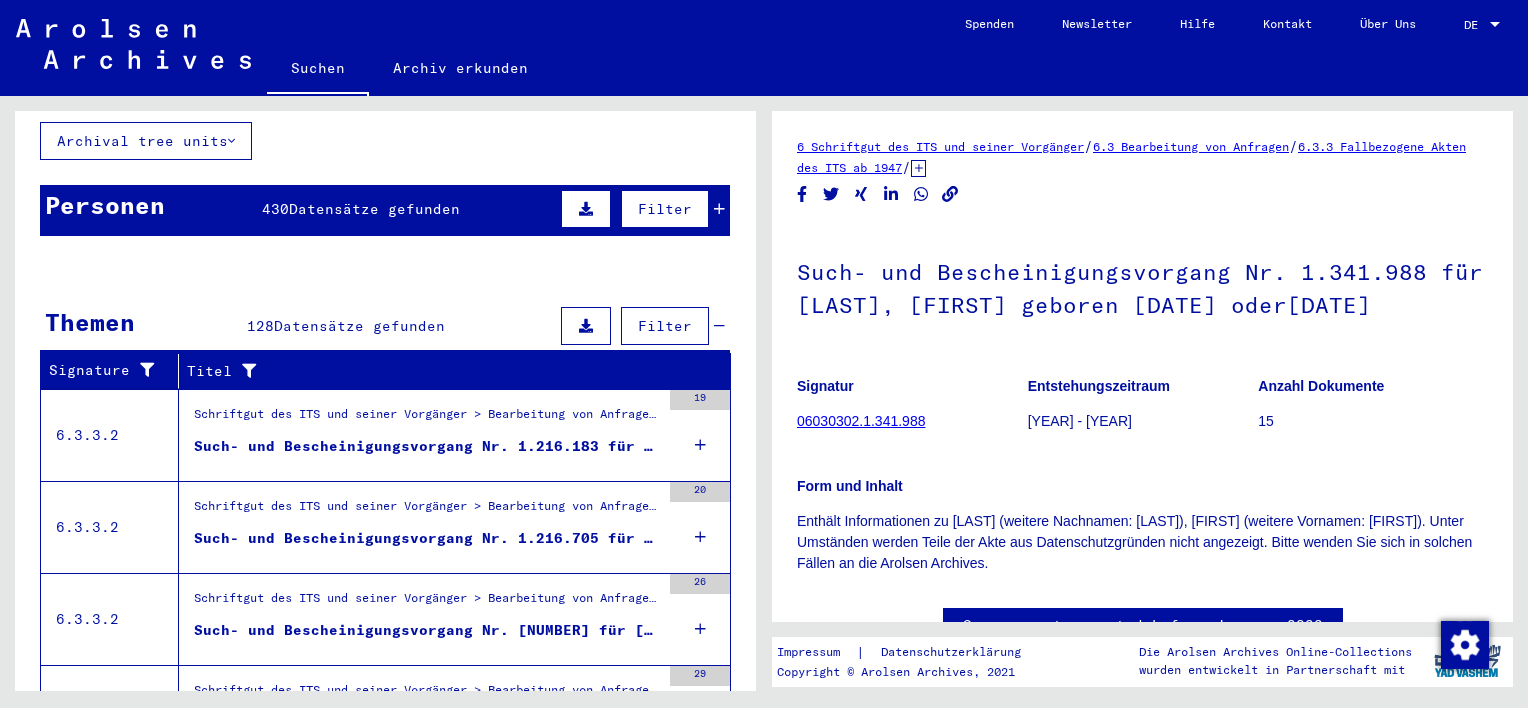 click on "Such- und Bescheinigungsvorgang Nr. 1.216.183 für [LAST], [FIRST] geboren [DATE]" at bounding box center [427, 446] 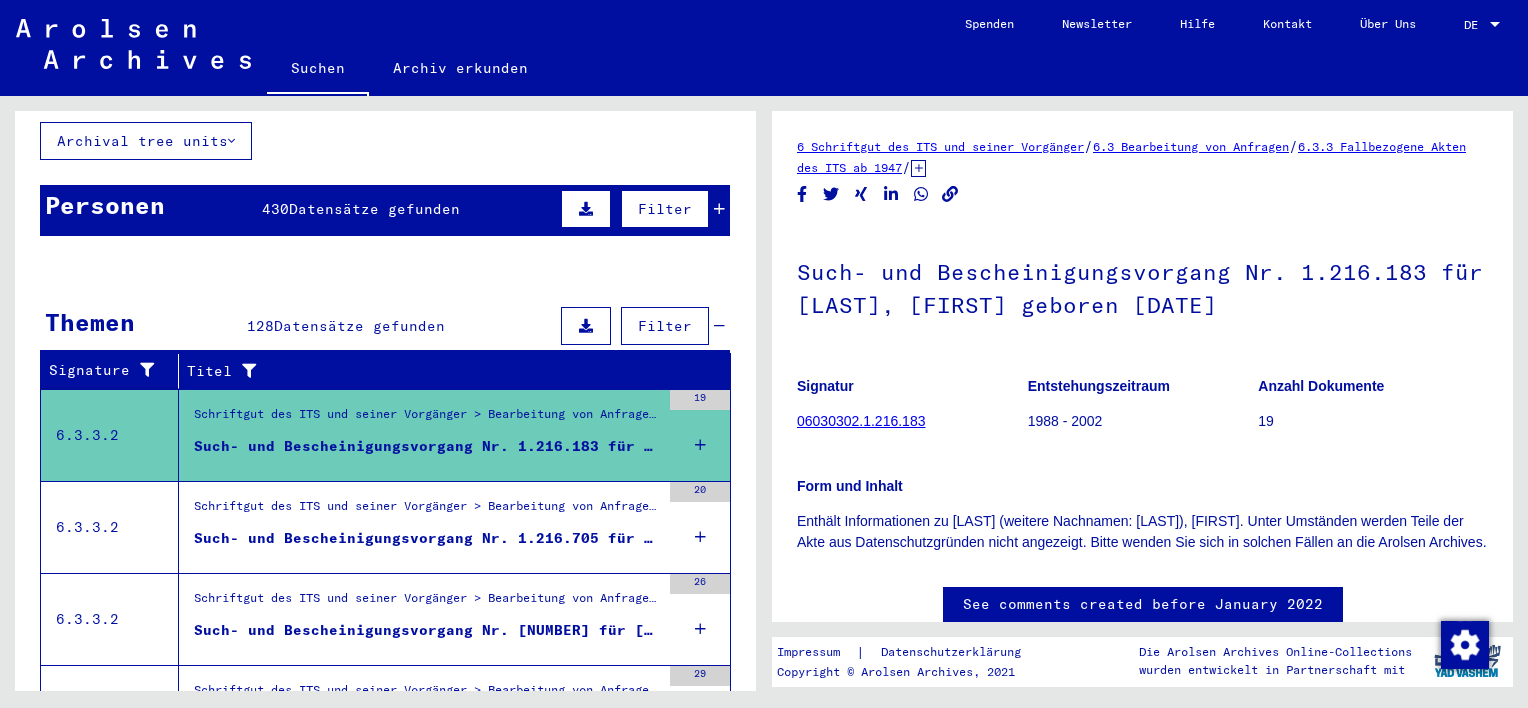 scroll, scrollTop: 0, scrollLeft: 0, axis: both 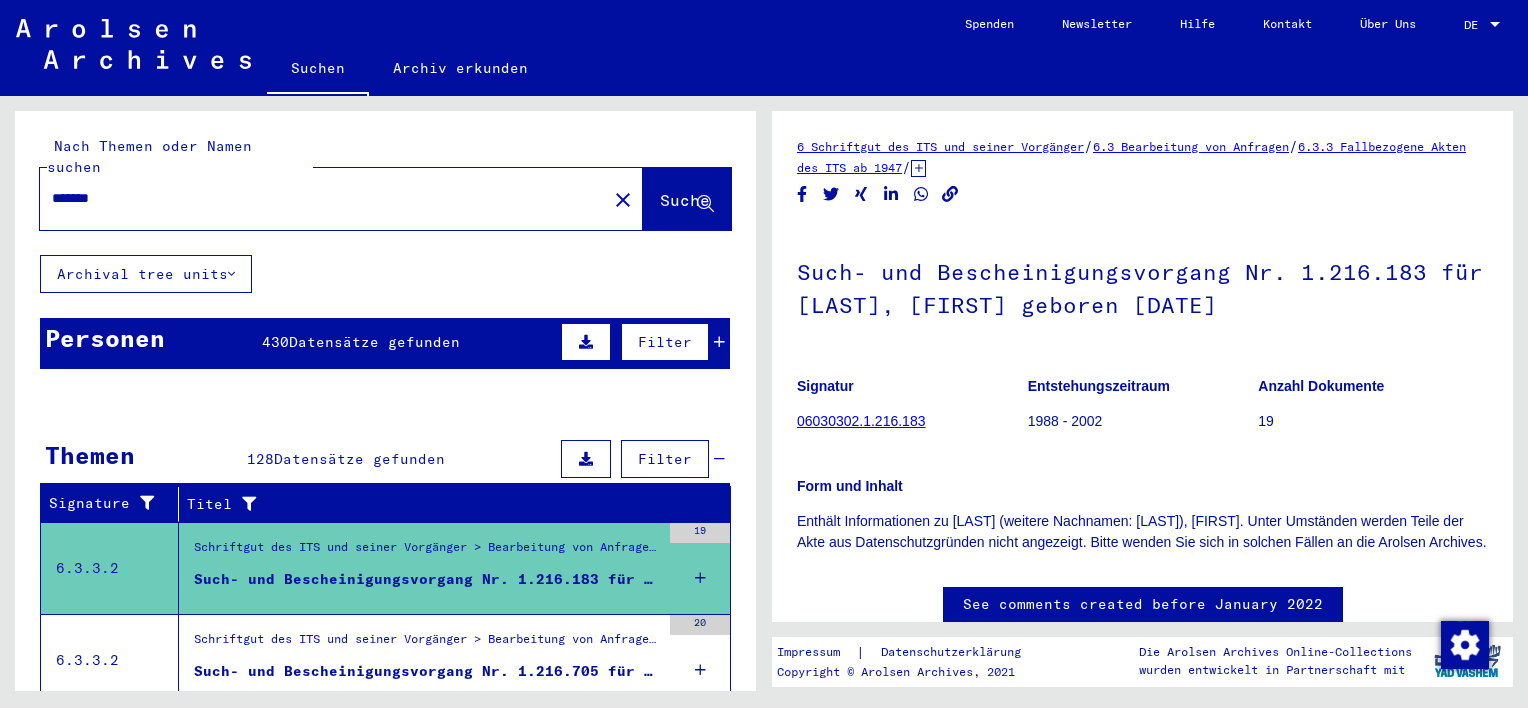 click on "*******" 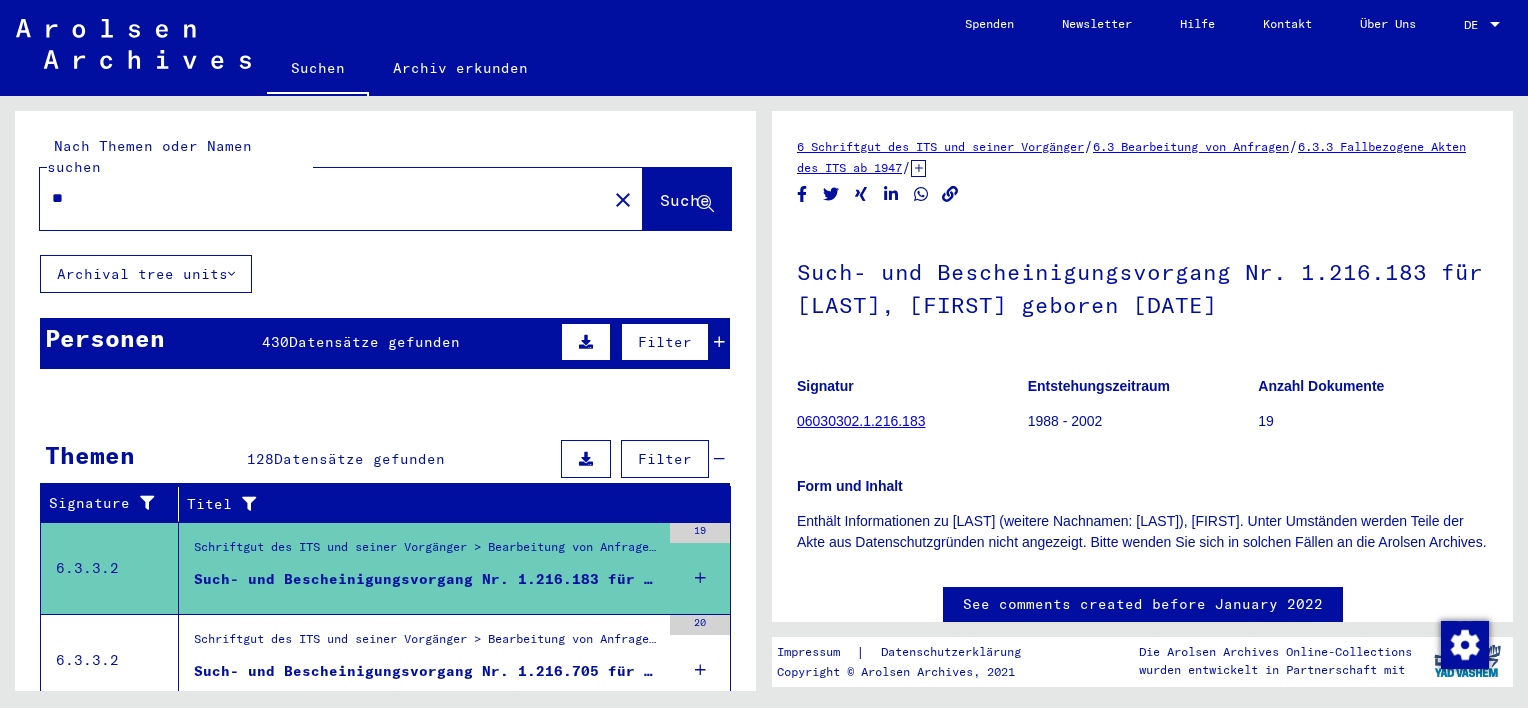 type on "*" 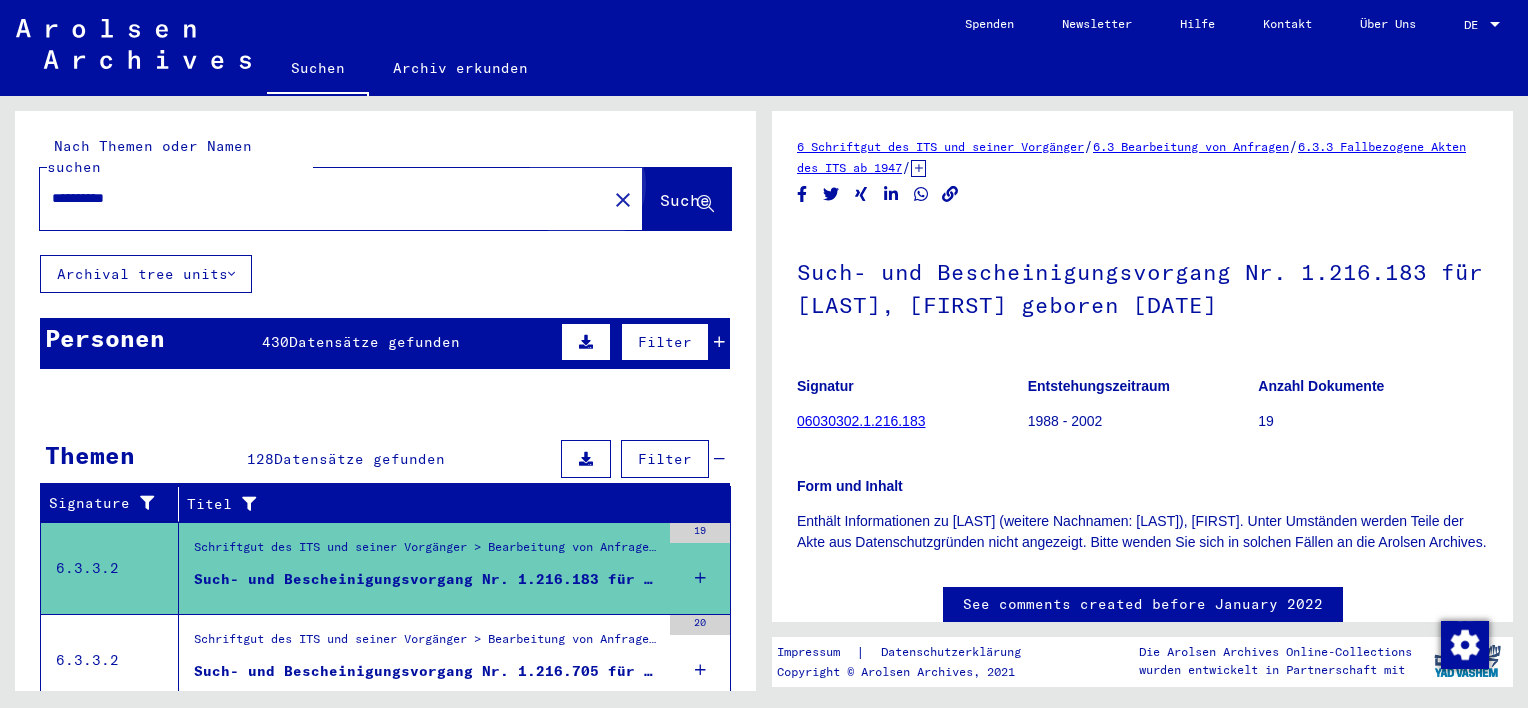 click on "Suche" 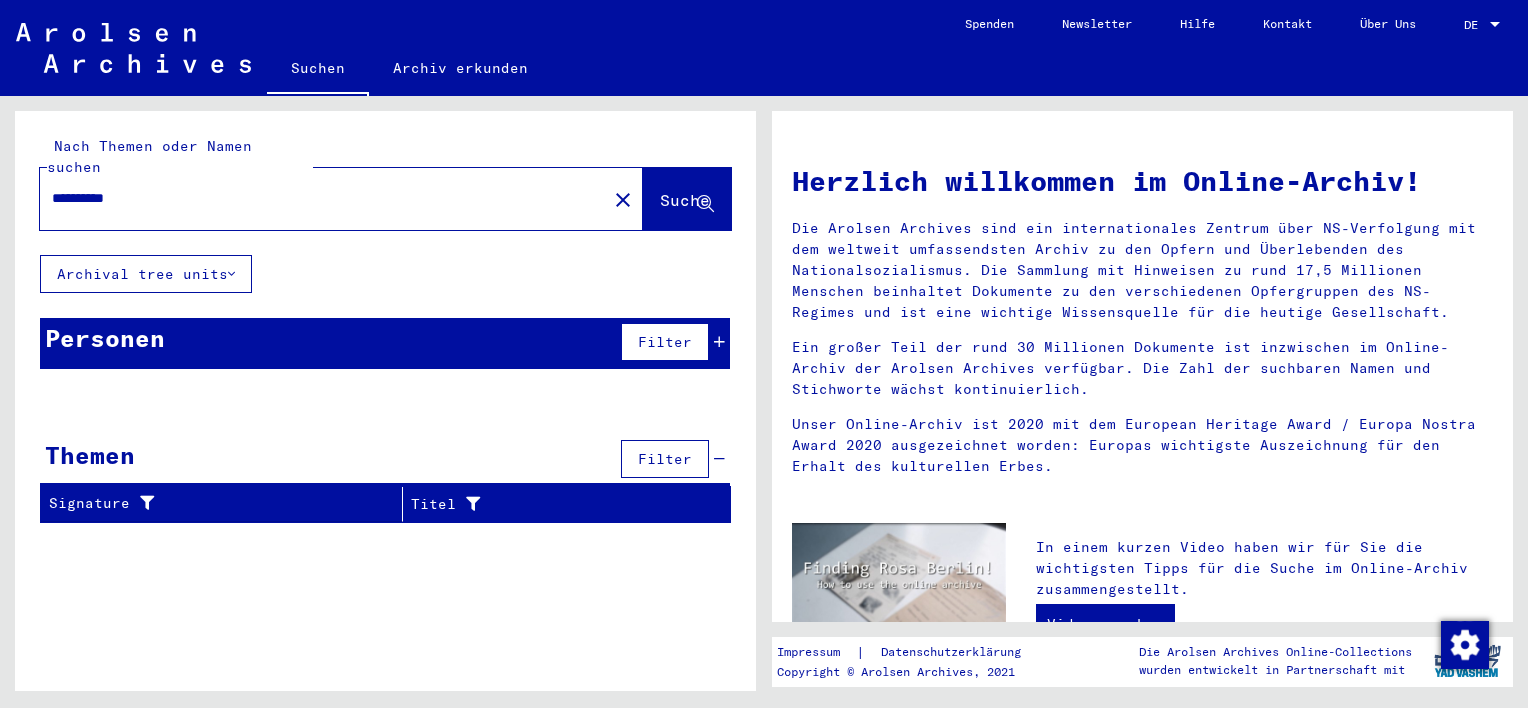 click on "**********" at bounding box center (317, 198) 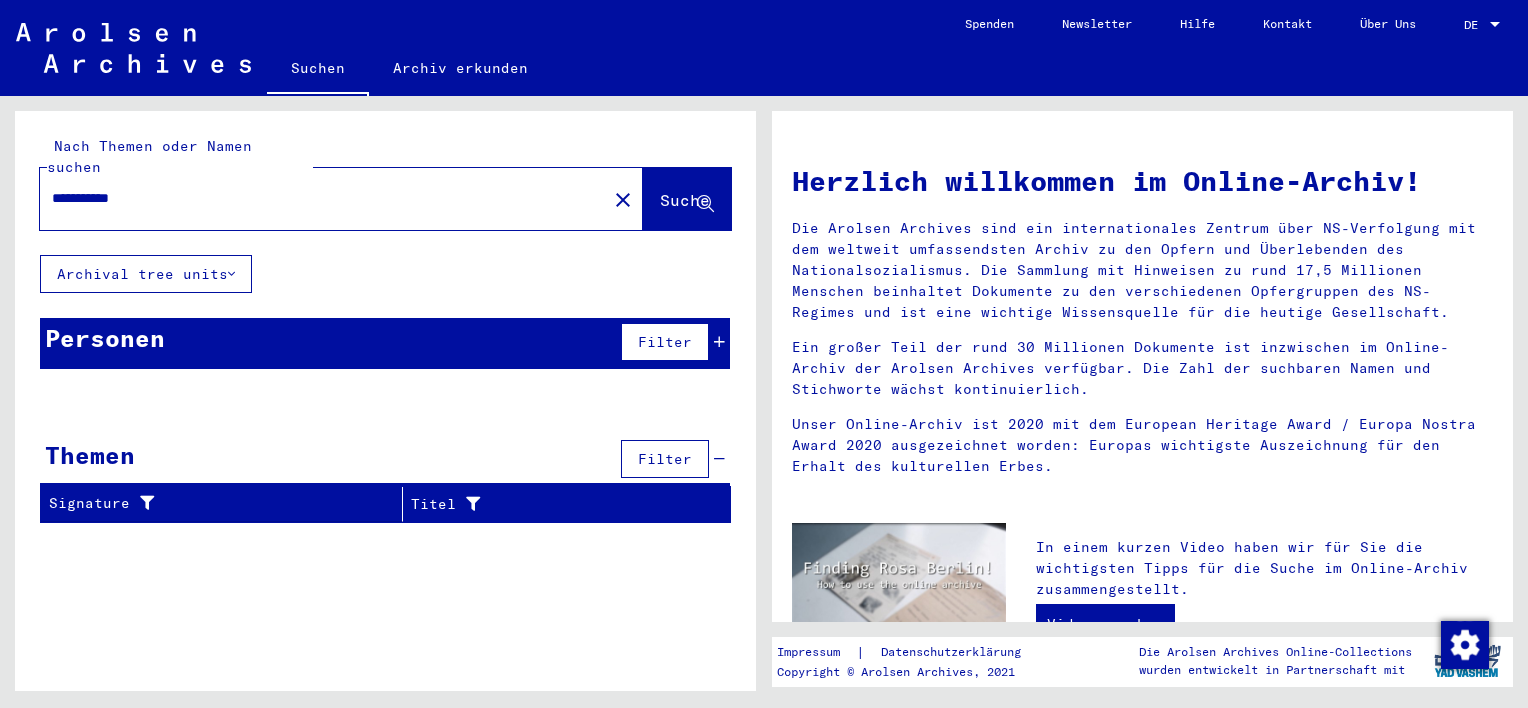 type on "**********" 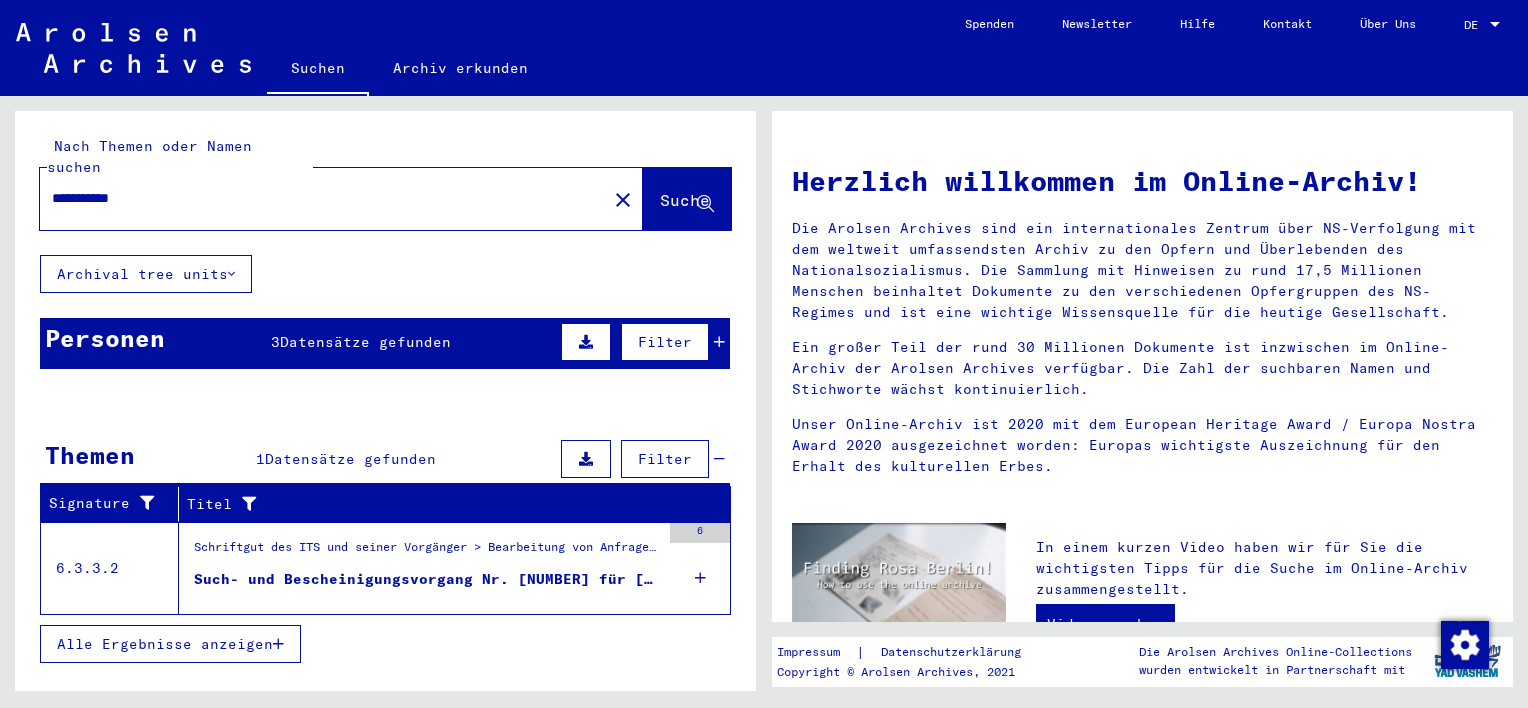 click on "Such- und Bescheinigungsvorgang Nr. [NUMBER] für [LAST], [FIRST] geboren [DATE]" at bounding box center (427, 579) 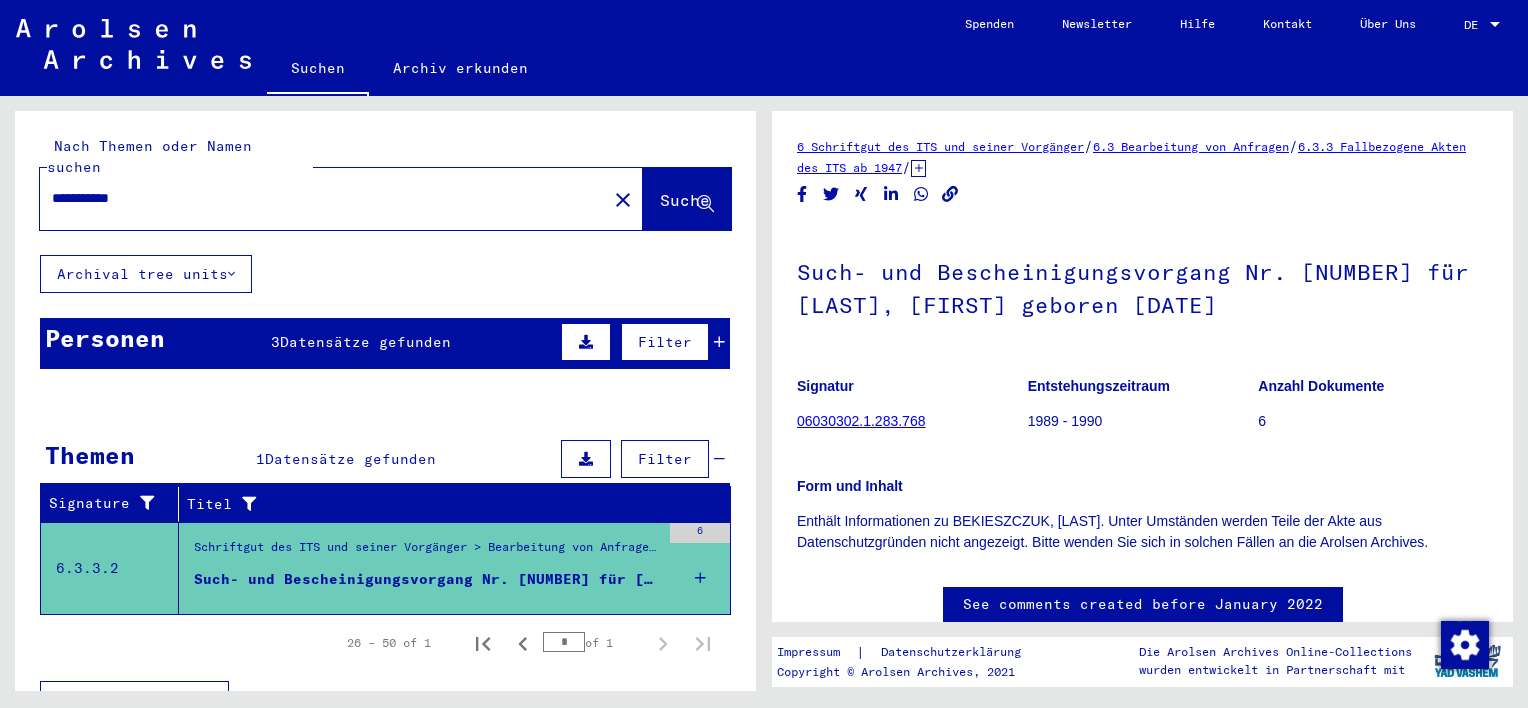 scroll, scrollTop: 0, scrollLeft: 0, axis: both 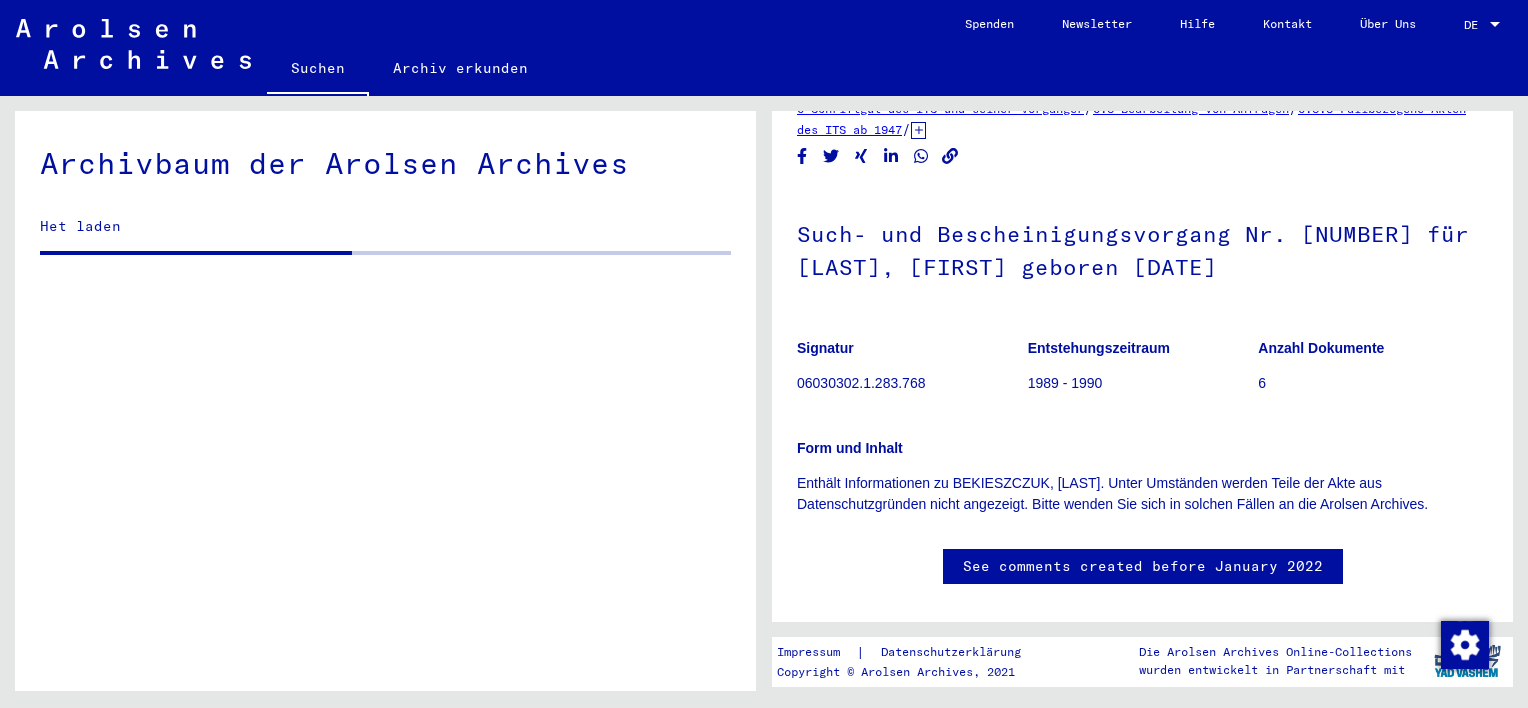 click on "Form und Inhalt Enthält Informationen zu [LAST], [FIRST]. Unter Umständen werden Teile der Akte aus Datenschutzgründen nicht angezeigt. Bitte wenden Sie sich in solchen Fällen an die Arolsen Archives." 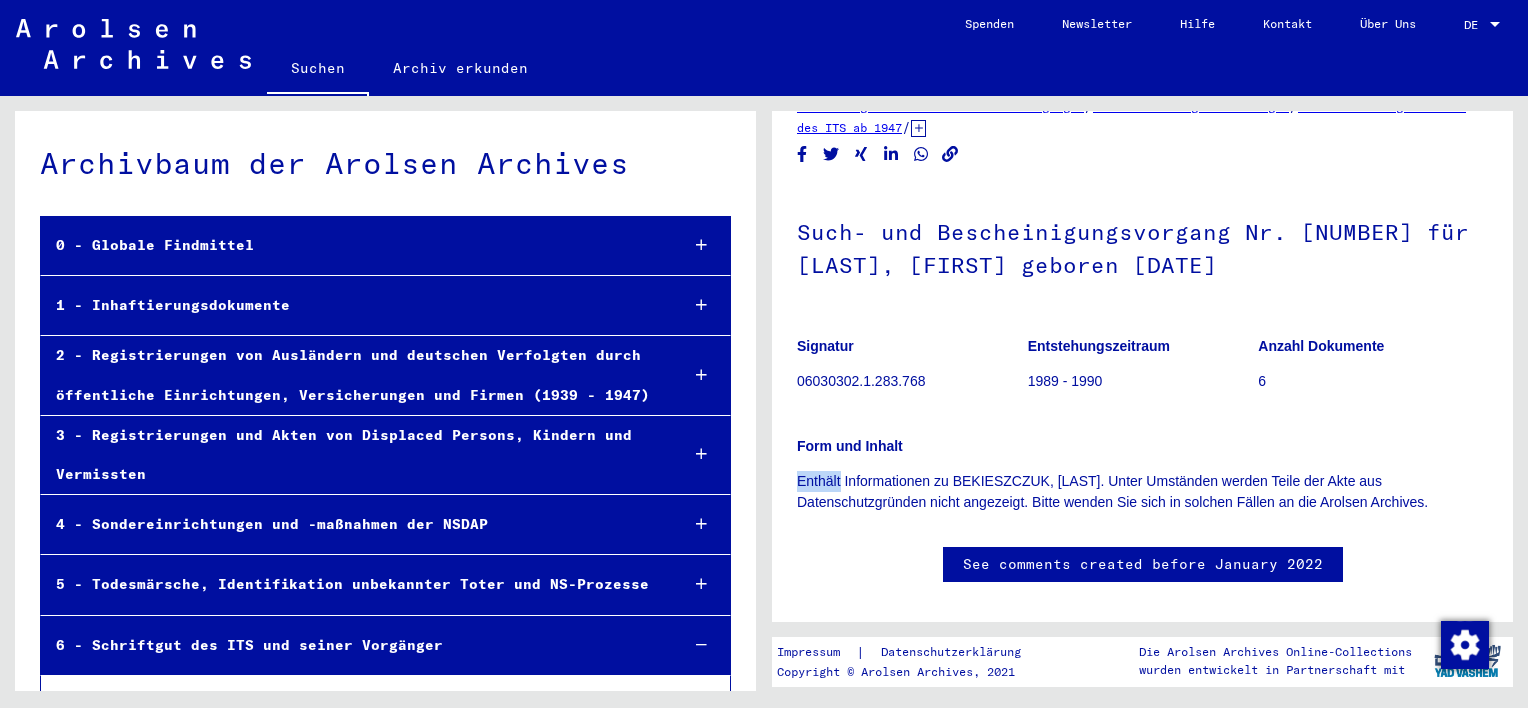 scroll, scrollTop: 80, scrollLeft: 0, axis: vertical 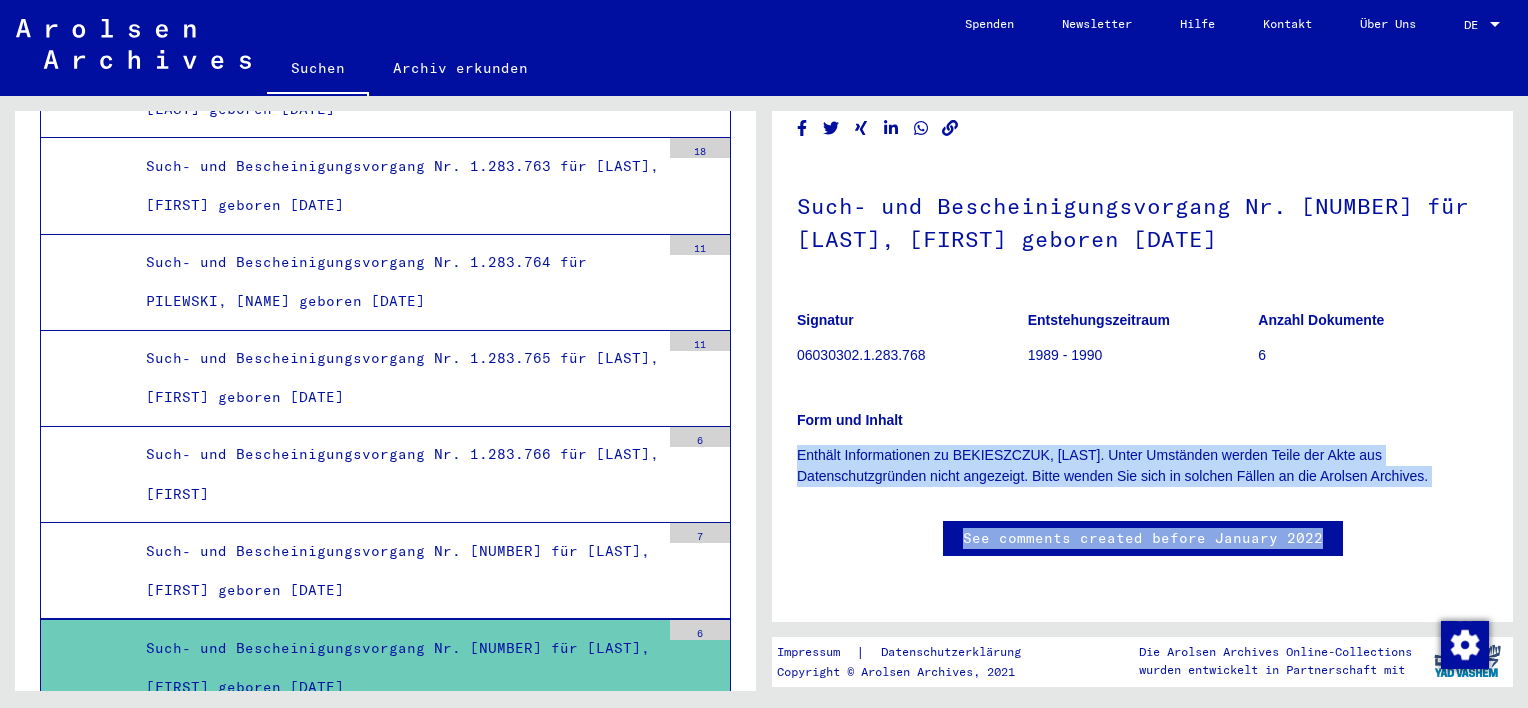 click on "Suchen   Archiv erkunden   Detailfragen/-infos zu den Dokumenten? Stelle hier einen kostenlosen Antrag.  Spenden Newsletter Hilfe Kontakt Über Uns DE DE  Archivbaum der Arolsen Archives  0 - Globale Findmittel 1 - Inhaftierungsdokumente 2 - Registrierungen von Ausländern und deutschen Verfolgten durch öffentliche Einrichtungen, Versicherungen und Firmen (1939 - 1947) 3 - Registrierungen und Akten von Displaced Persons, Kindern und Vermissten 4 - Sondereinrichtungen und -maßnahmen der NSDAP 5 - Todesmärsche, Identifikation unbekannter Toter und NS-Prozesse 6 - Schriftgut des ITS und seiner Vorgänger 6.1 - Verwaltung und Organisation 6.2 - Informationsmaterialien 6.3 - Bearbeitung von Anfragen 6.3.1 - Suchvorgänge 6.3.2 - Fallbezogene Akten des Kindersuchdienstes 1947 - 1951 6.3.3 - Fallbezogene Akten des ITS ab 1947 6.3.3.1 - Mikroablage von T/D-Fällen 281590 6.3.3.2 - T/D-Fallablage 22032379 Such- und Bescheinigungsvorgänge mit den (T/D-) Nummern von 1 bis 249.999 3602066 2735786 2260191 2217440 18" 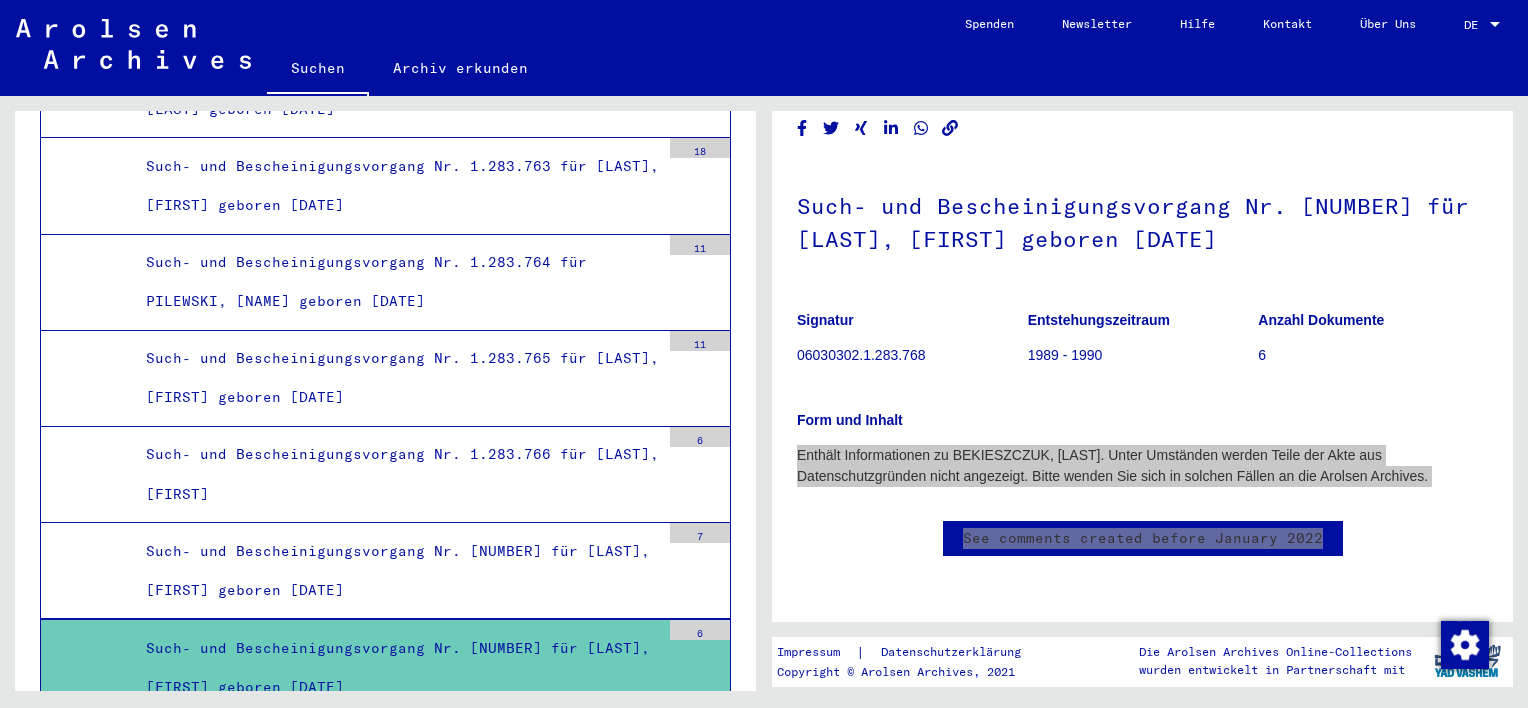 scroll, scrollTop: 480, scrollLeft: 0, axis: vertical 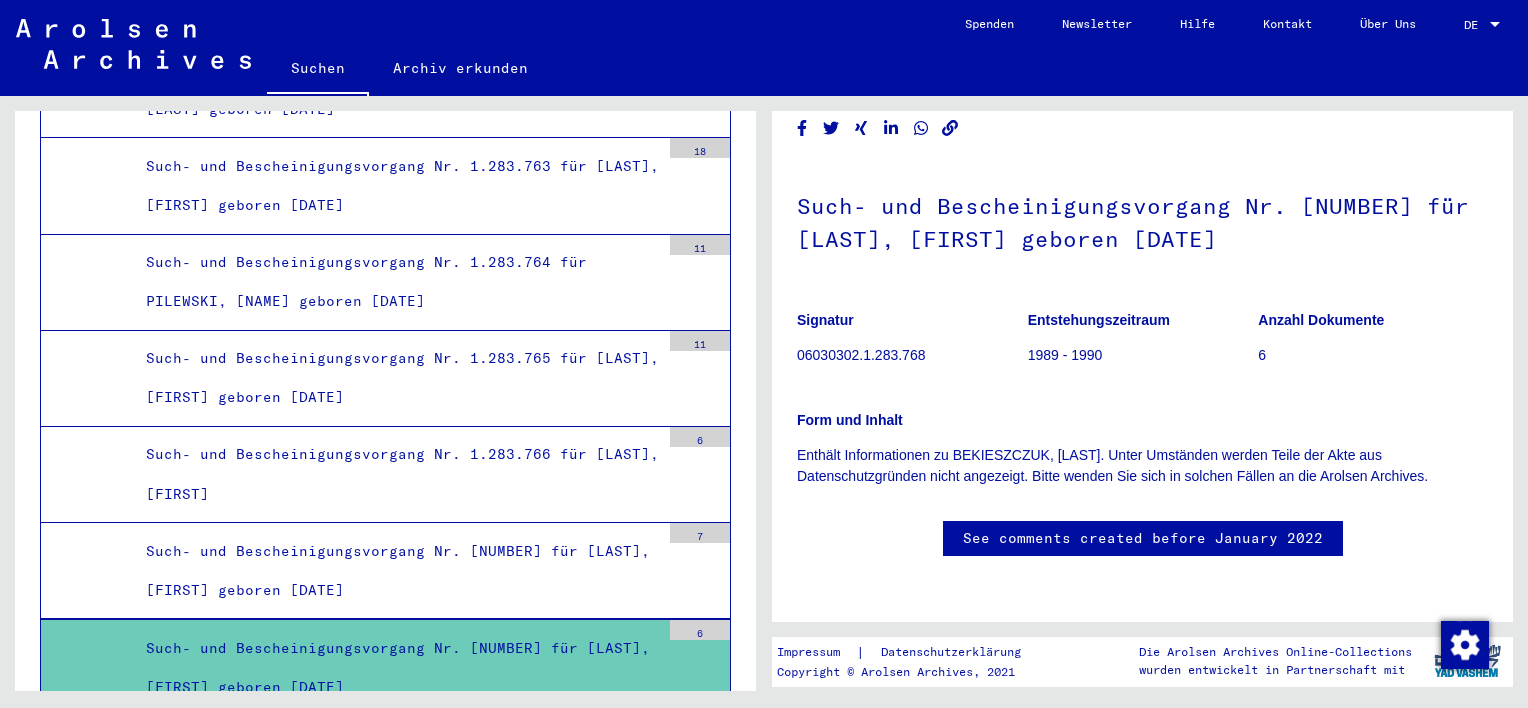 click on "6" at bounding box center [700, 630] 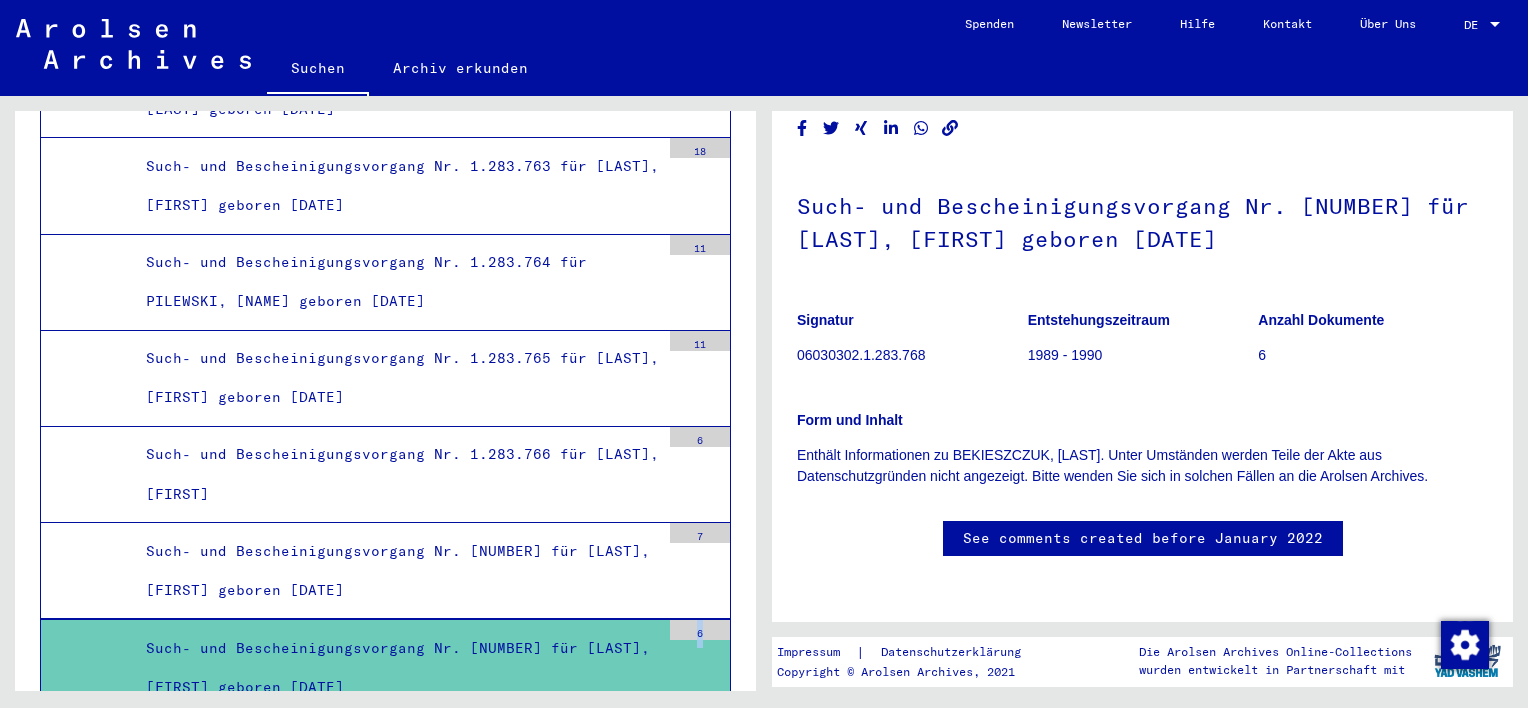 click on "6" at bounding box center [700, 630] 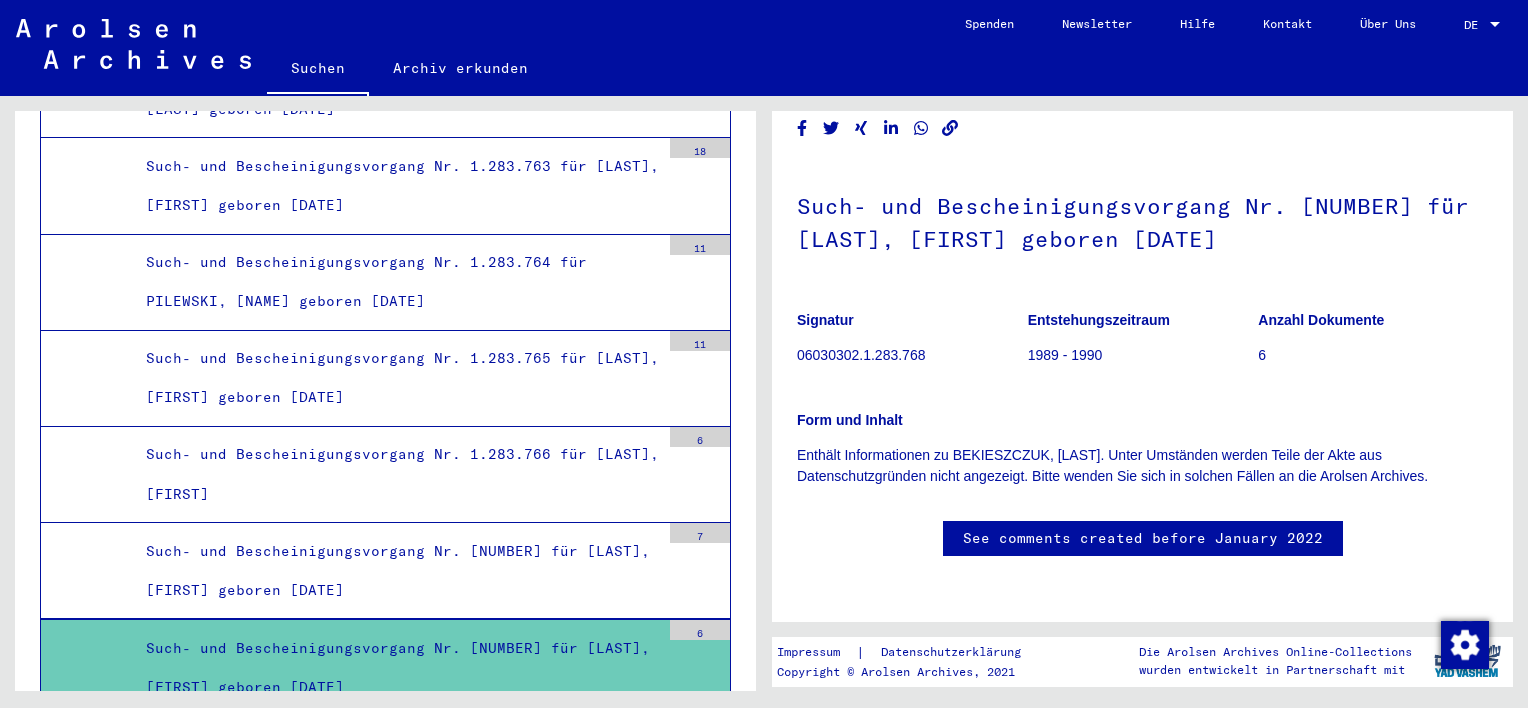 click on "Such- und Bescheinigungsvorgang Nr. [NUMBER] für [LAST], [FIRST] geboren [DATE]" at bounding box center (395, 668) 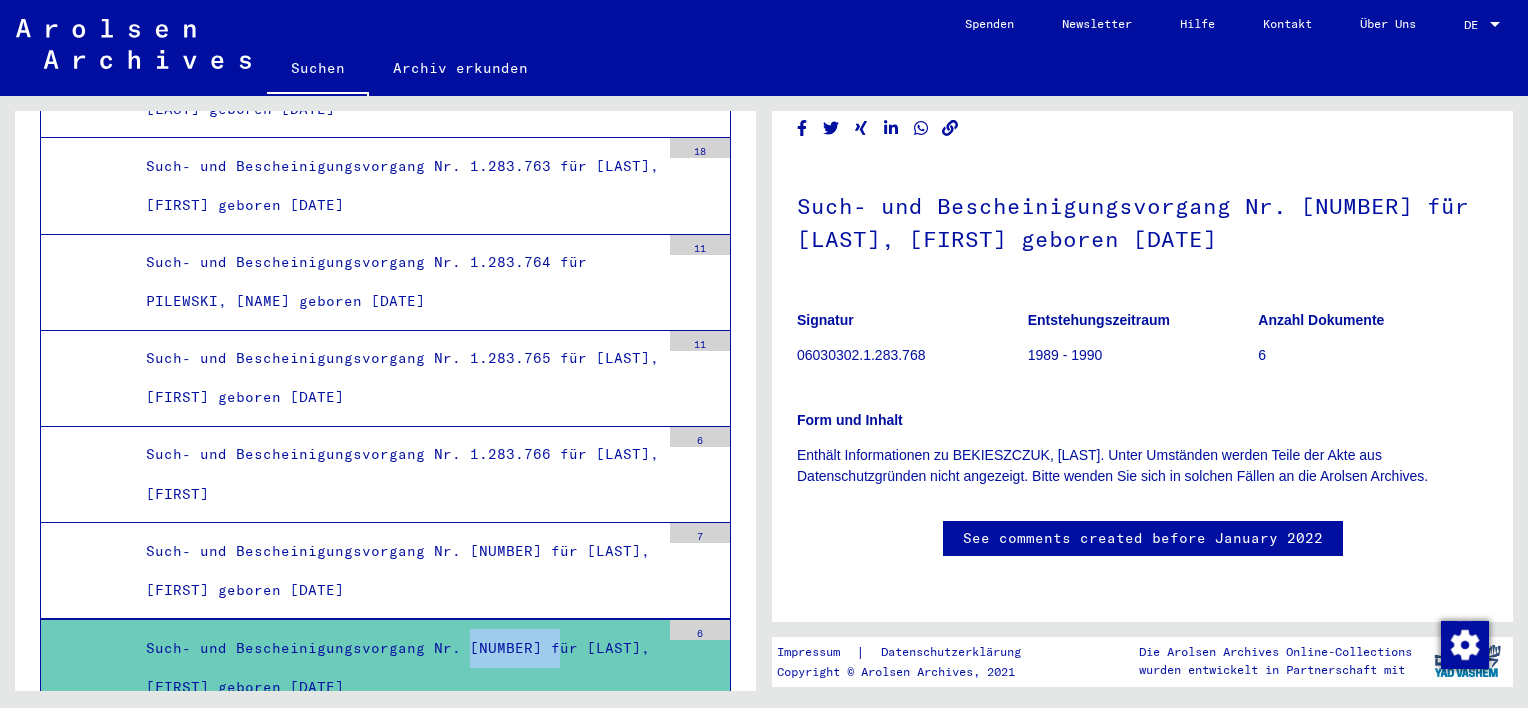 click on "Such- und Bescheinigungsvorgang Nr. [NUMBER] für [LAST], [FIRST] geboren [DATE]" at bounding box center (395, 668) 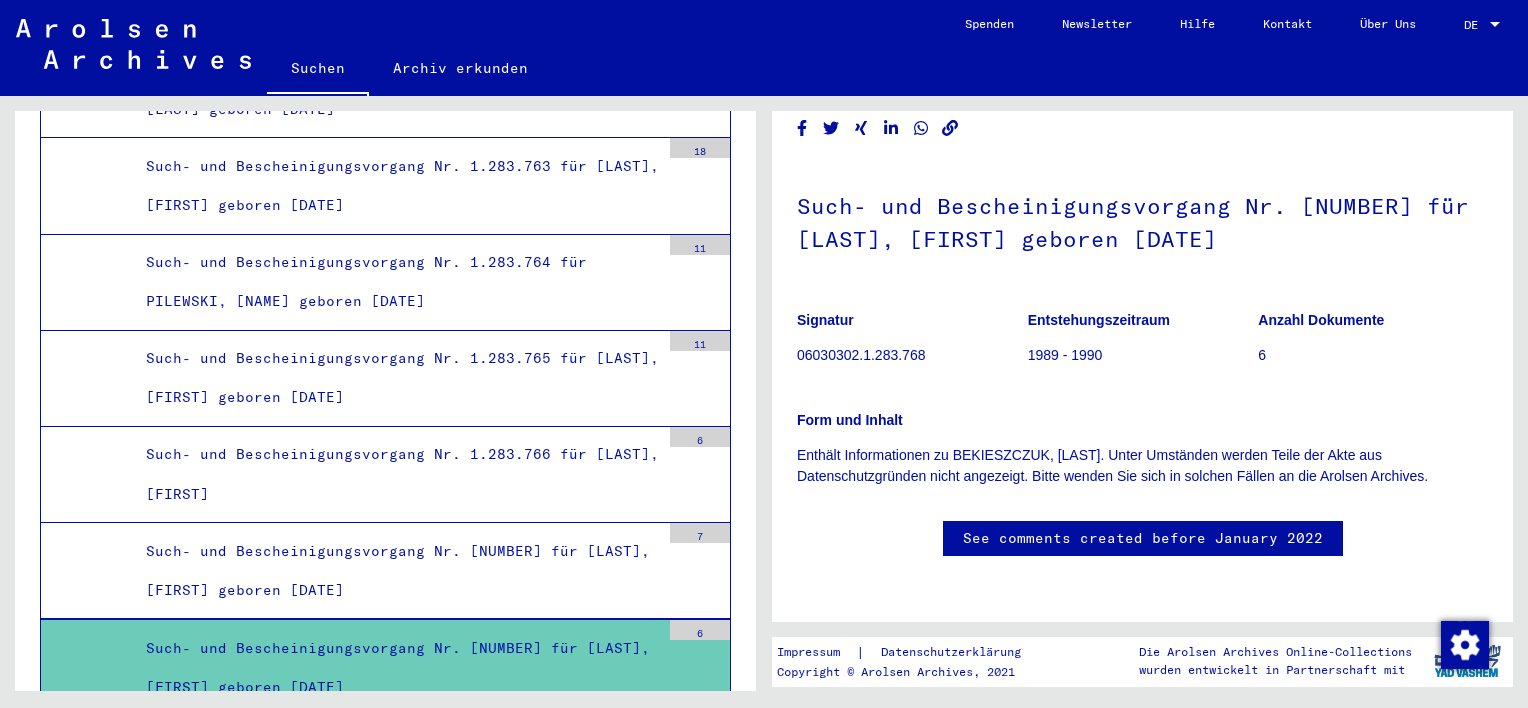 drag, startPoint x: 501, startPoint y: 384, endPoint x: 444, endPoint y: 425, distance: 70.21396 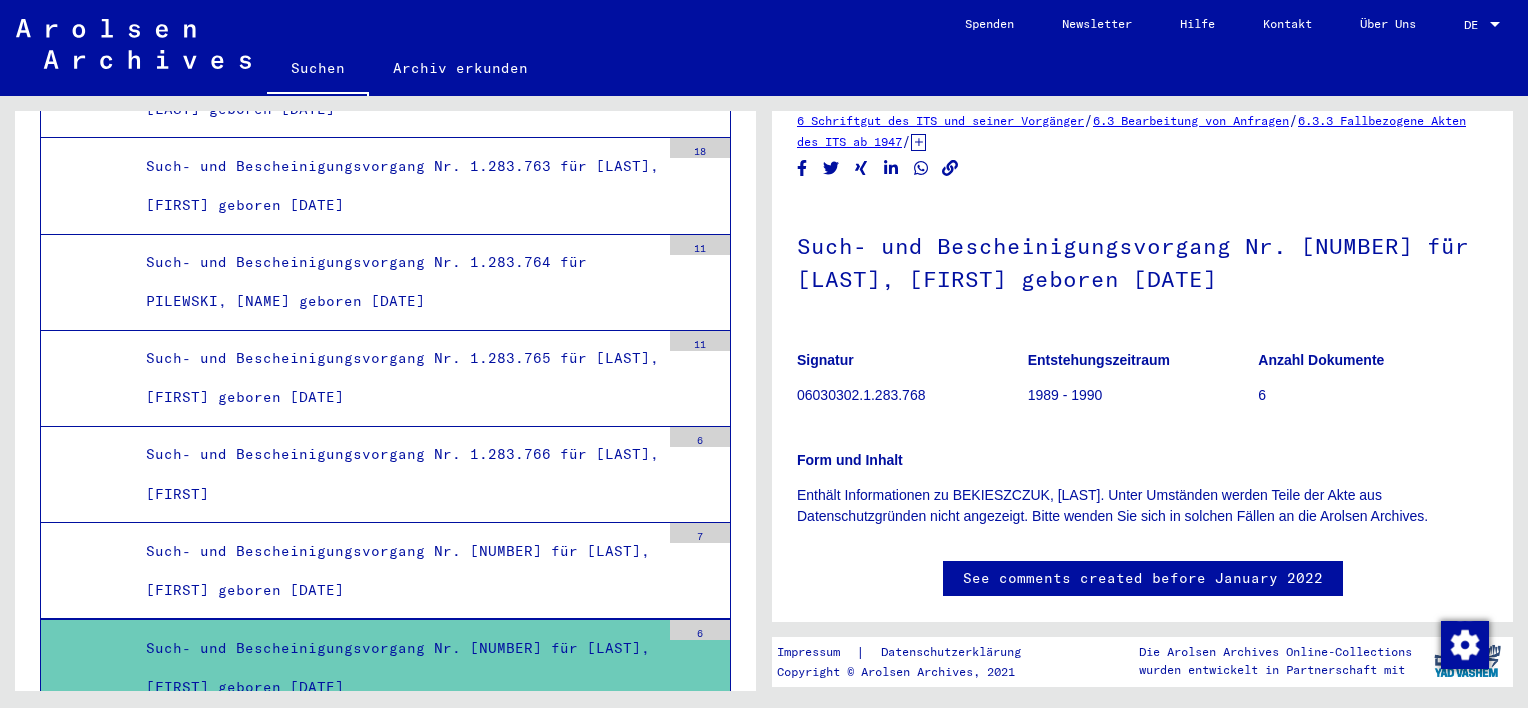 scroll, scrollTop: 0, scrollLeft: 0, axis: both 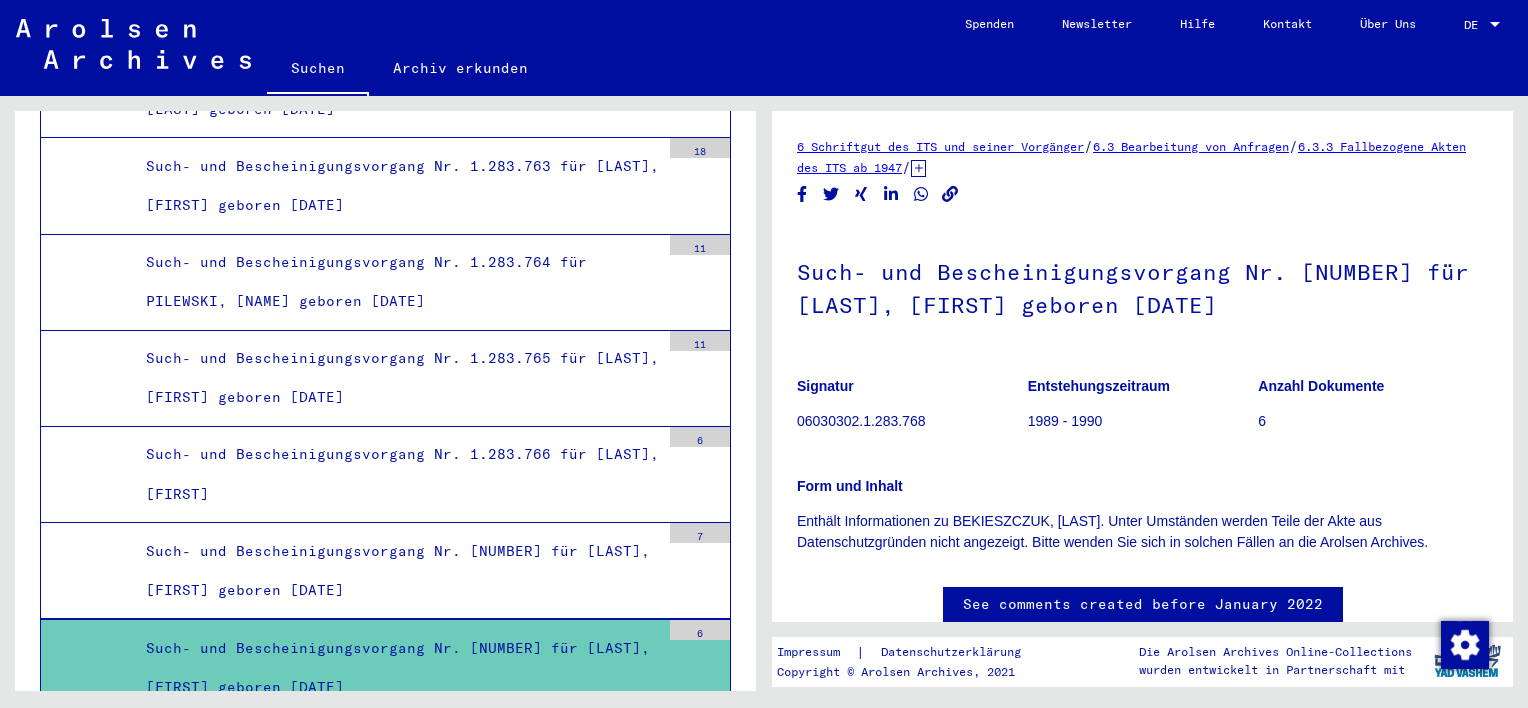 click on "6 Schriftgut des ITS und seiner Vorgänger" 